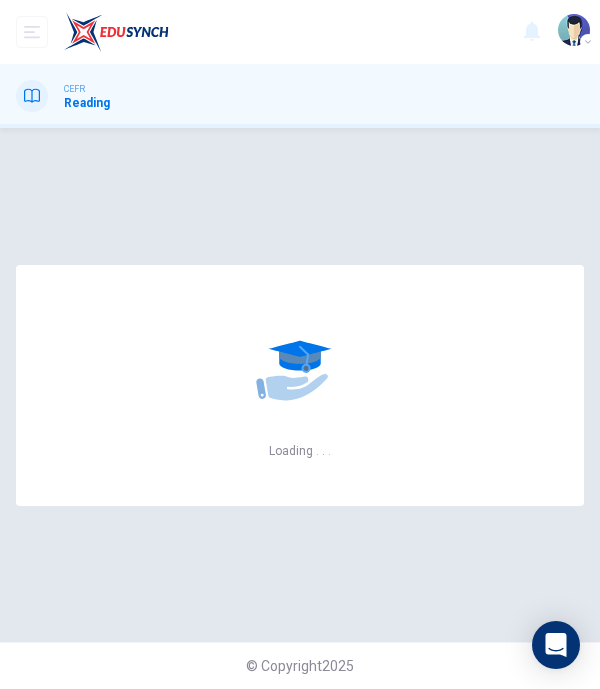 scroll, scrollTop: 0, scrollLeft: 0, axis: both 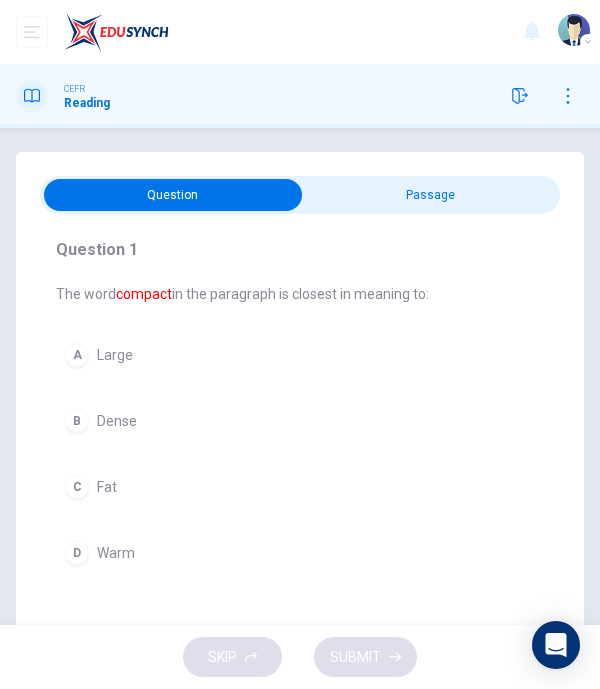 click at bounding box center [173, 195] 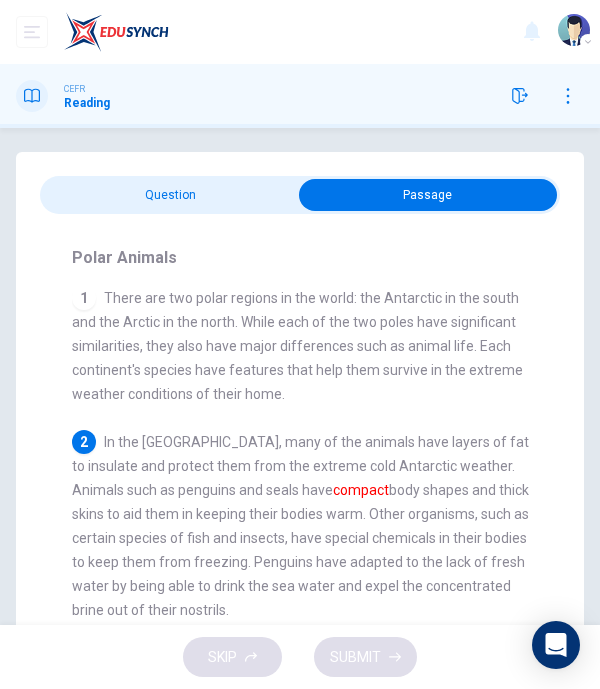 click at bounding box center [428, 195] 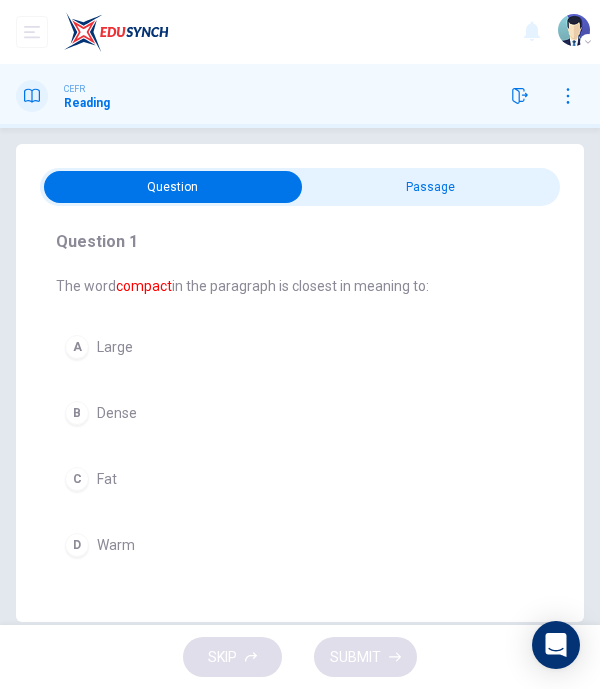scroll, scrollTop: 0, scrollLeft: 0, axis: both 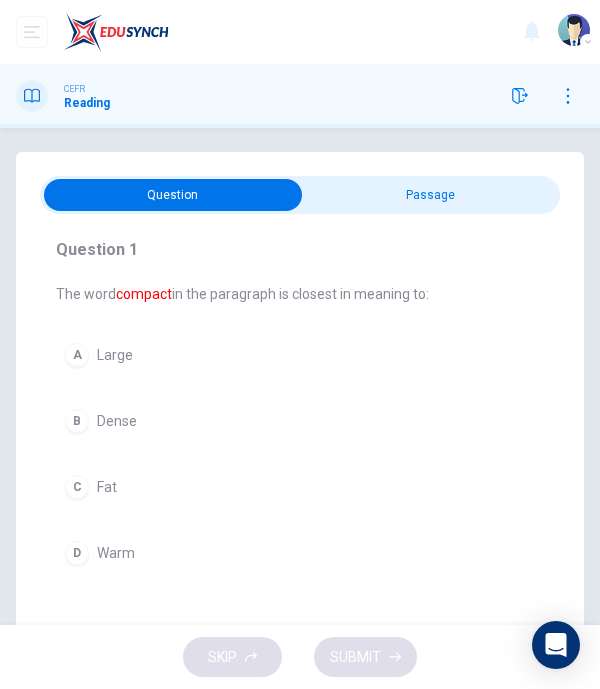 click at bounding box center [173, 195] 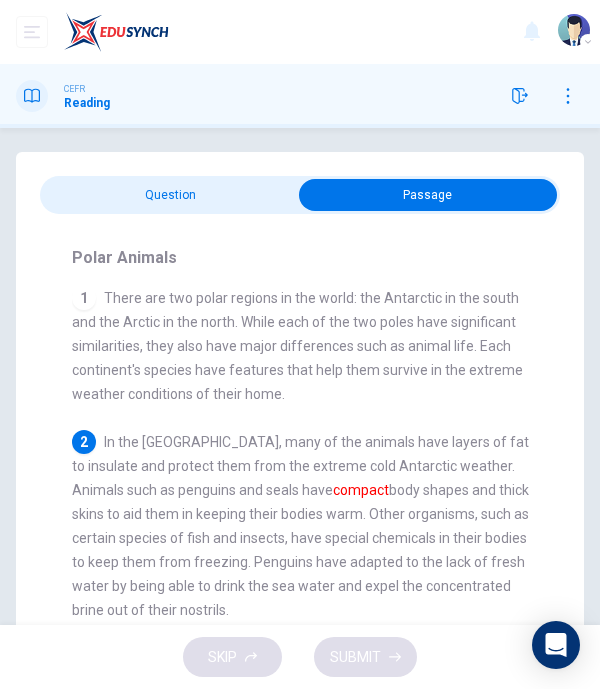 click at bounding box center [428, 195] 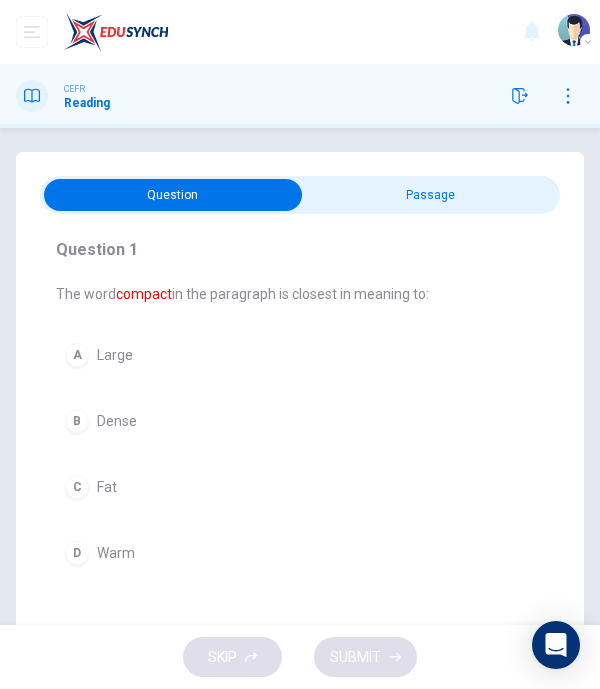 click at bounding box center (173, 195) 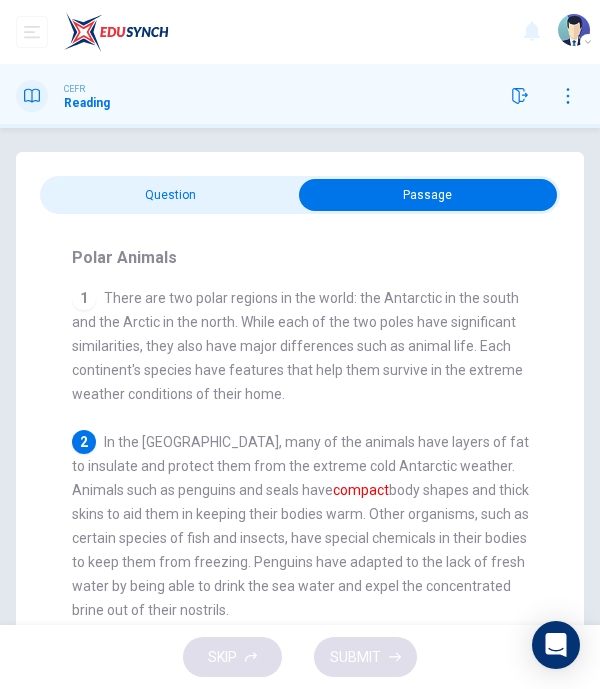 click at bounding box center (428, 195) 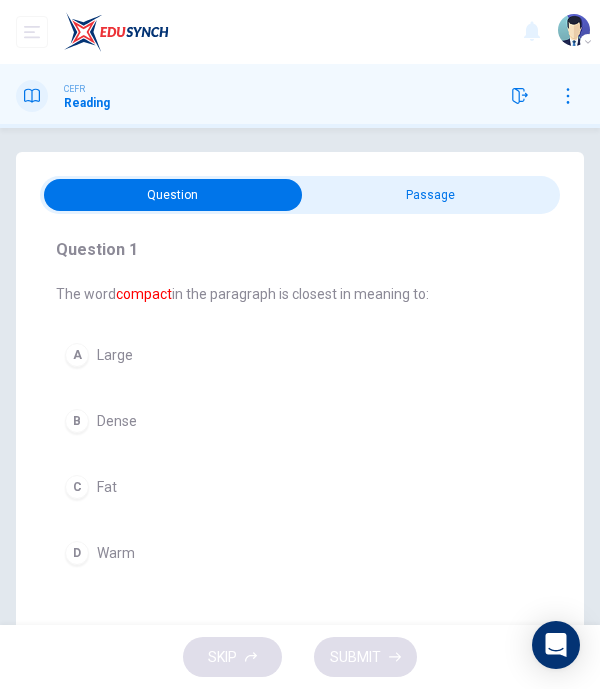 click on "Fat" at bounding box center (107, 487) 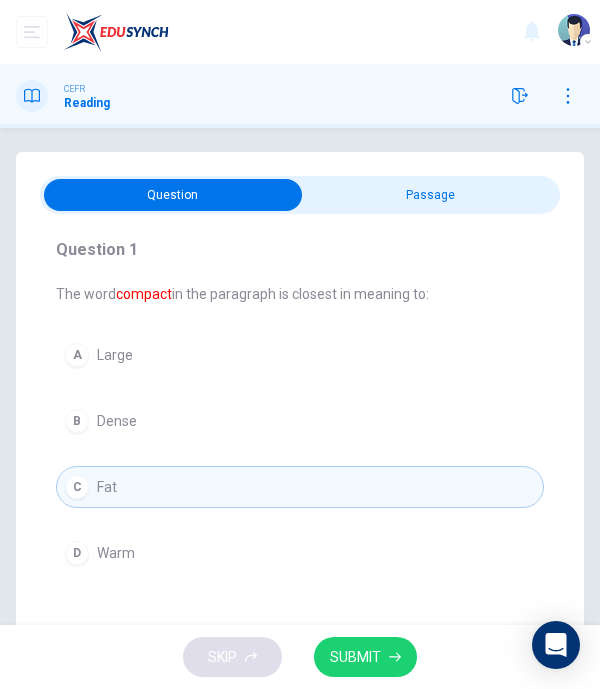 click 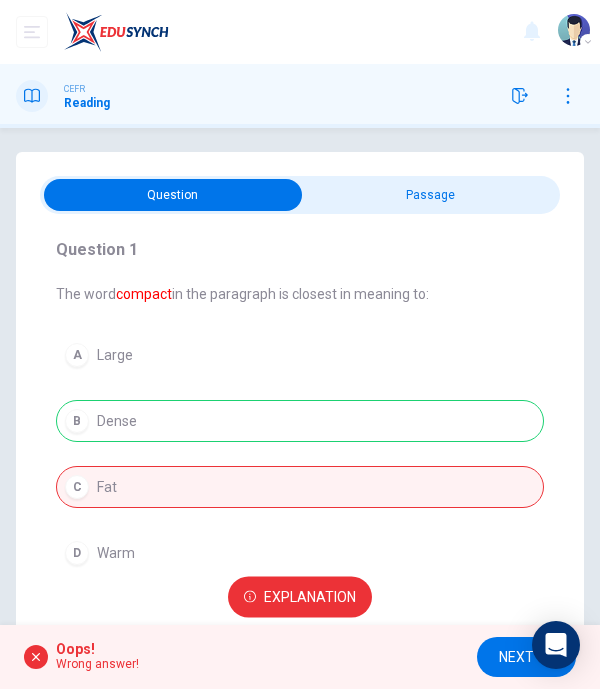 click on "Explanation" at bounding box center [310, 597] 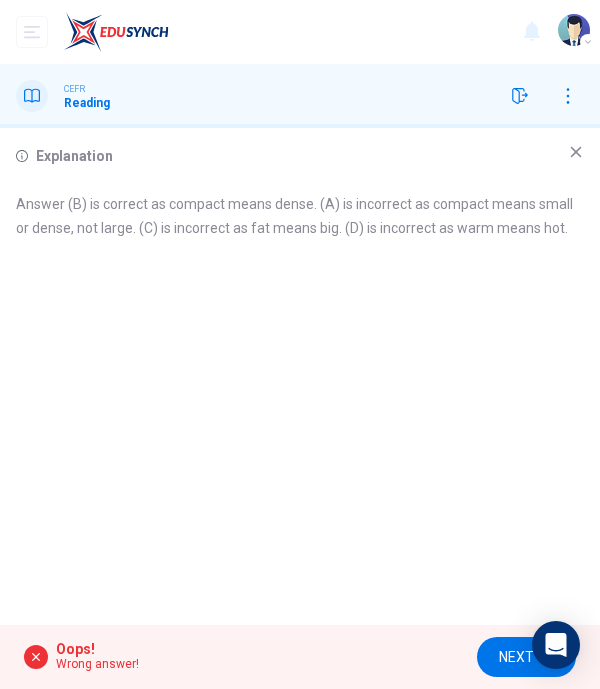 click 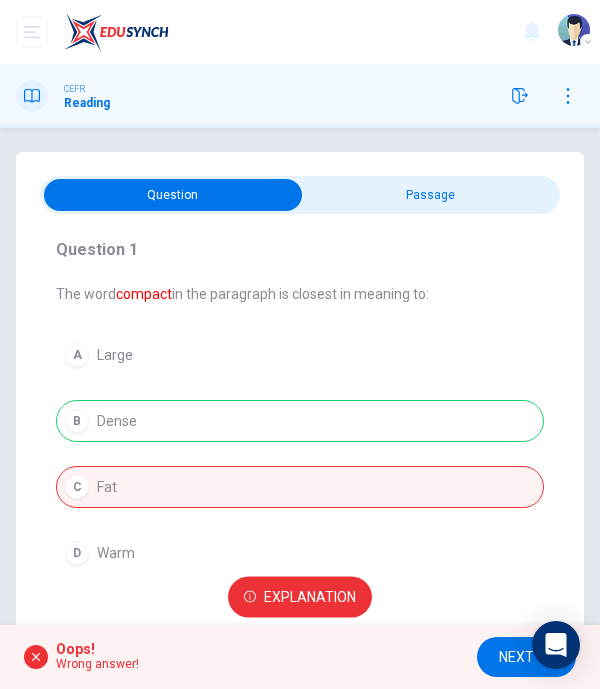 click on "NEXT" at bounding box center (516, 657) 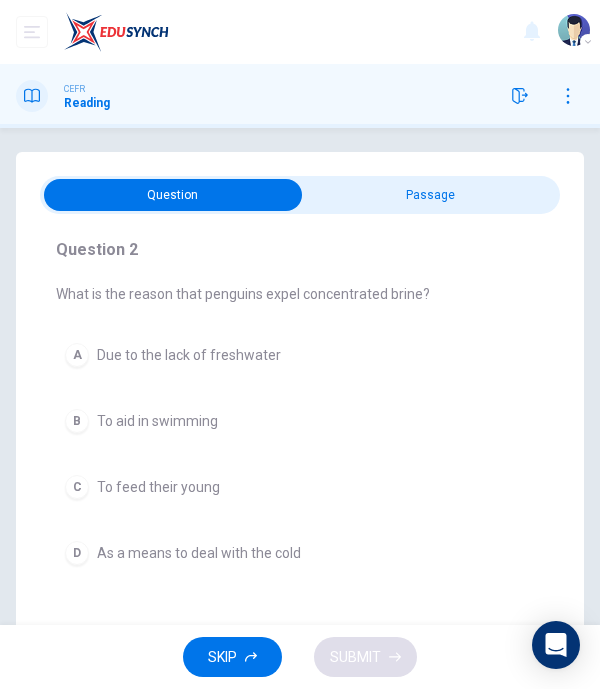 click at bounding box center (173, 195) 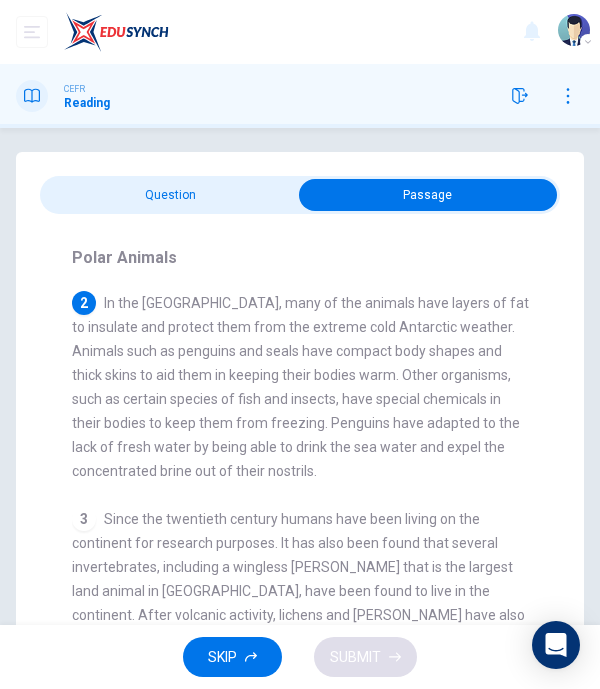 scroll, scrollTop: 134, scrollLeft: 0, axis: vertical 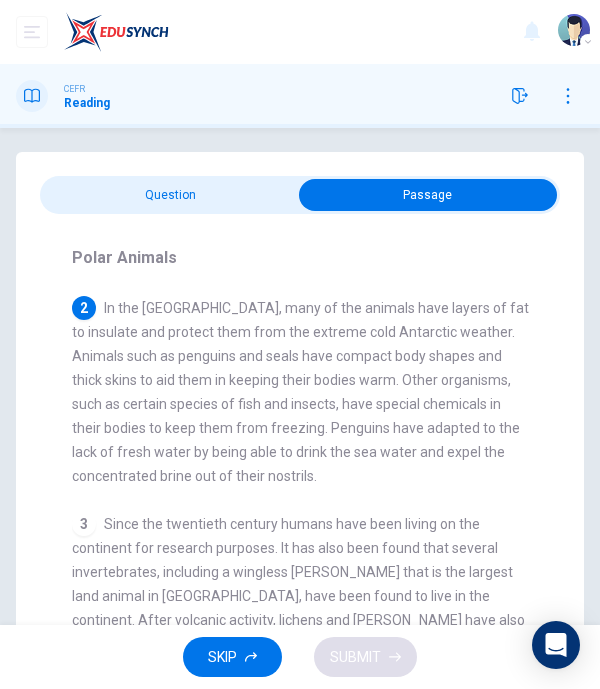 click on "Polar Animals 1 There are two polar regions in the world: the Antarctic in the south and the Arctic in the north. While each of the two poles have significant similarities, they also have major differences such as animal life. Each continent's species have features that help them survive in the extreme weather conditions of their home. 2 In the Antarctic, many of the animals have layers of fat to insulate and protect them from the extreme cold Antarctic weather. Animals such as penguins and seals have compact body shapes and thick skins to aid them in keeping their bodies warm. Other organisms, such as certain species of fish and insects, have special chemicals in their bodies to keep them from freezing. Penguins have adapted to the lack of fresh water by being able to drink the sea water and expel the concentrated brine out of their nostrils. 3 4 5 6" at bounding box center (300, 466) 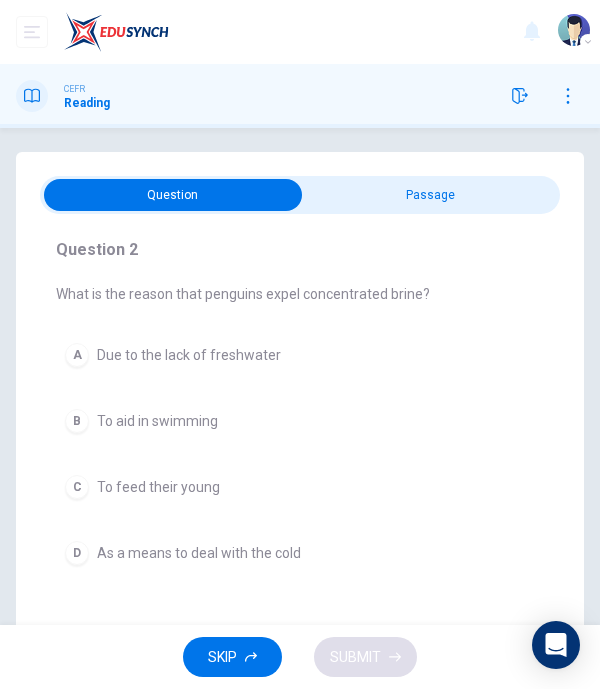 click at bounding box center (173, 195) 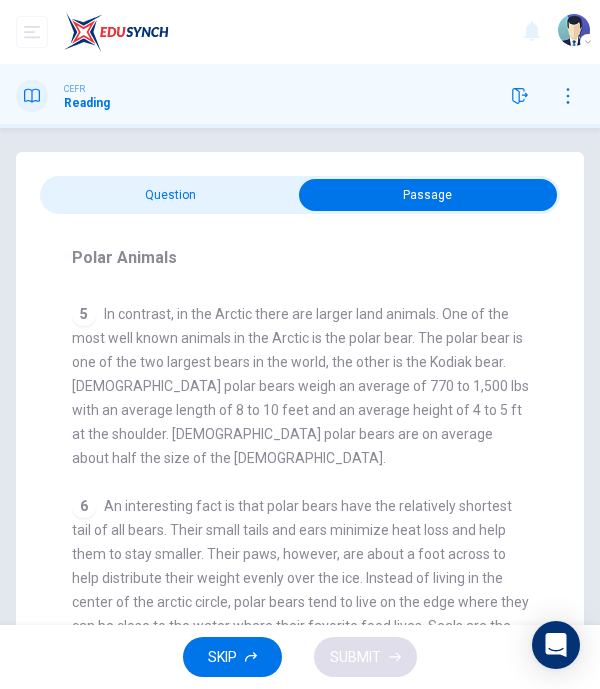 scroll, scrollTop: 848, scrollLeft: 0, axis: vertical 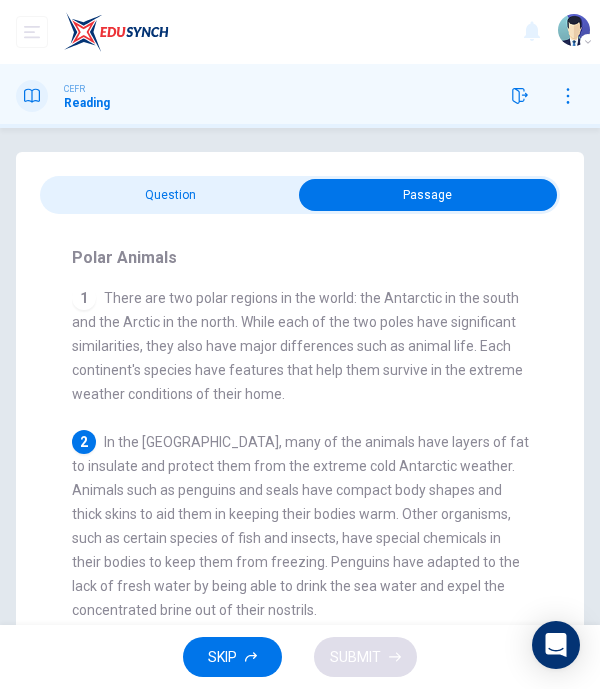 click at bounding box center [428, 195] 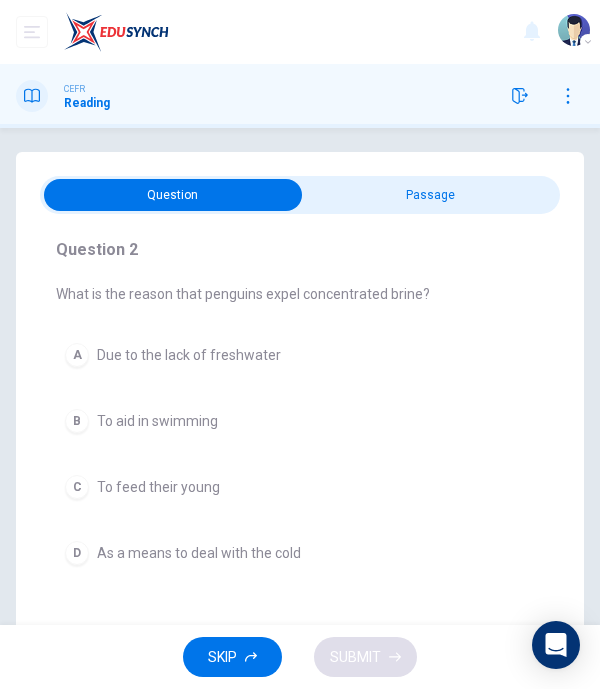 click on "To aid in swimming" at bounding box center (157, 421) 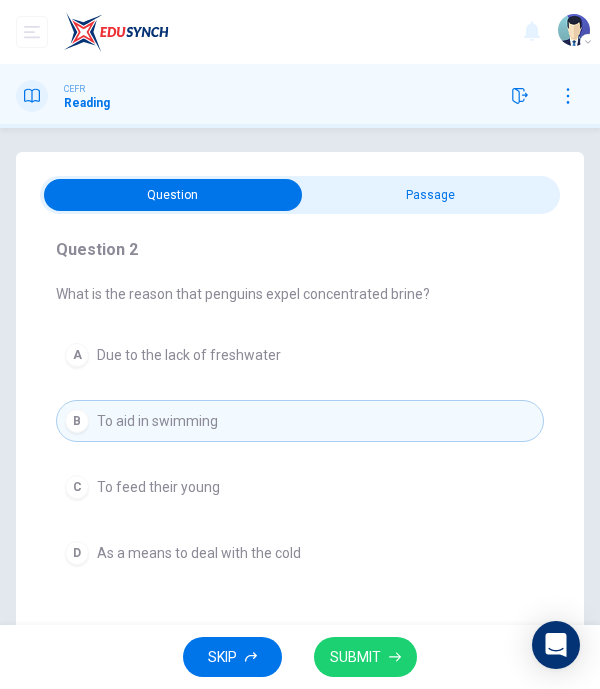 click 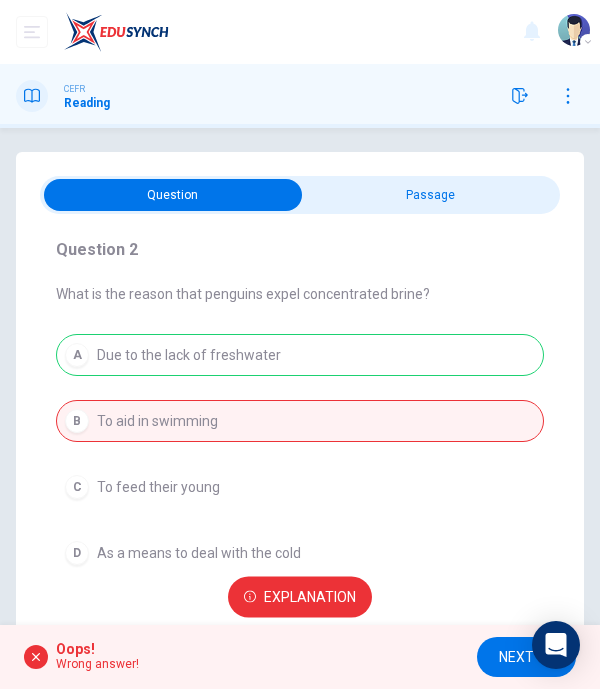 click on "Explanation" at bounding box center [310, 597] 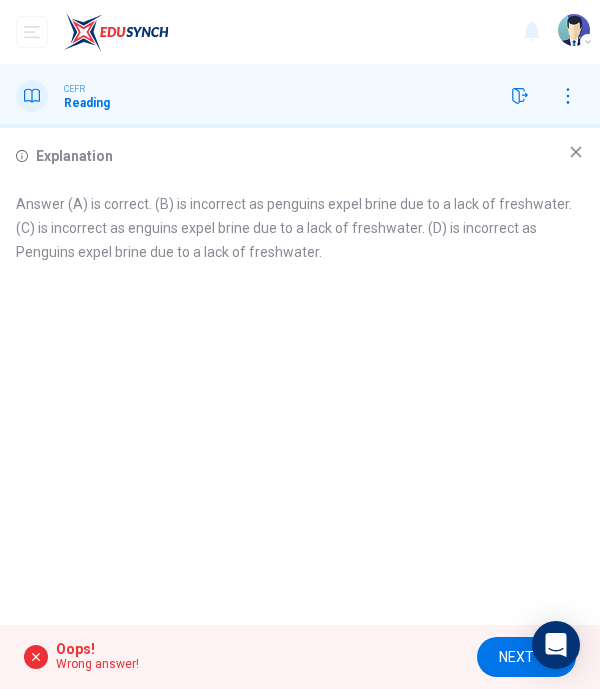 click 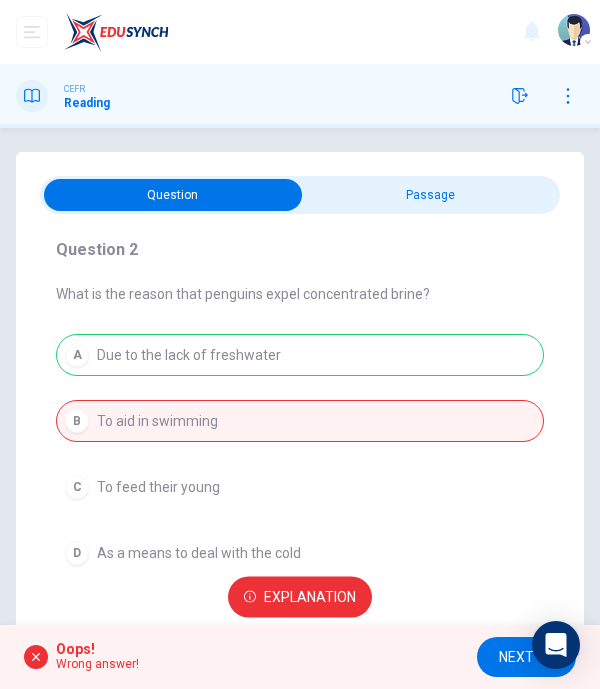 click on "NEXT" at bounding box center (516, 657) 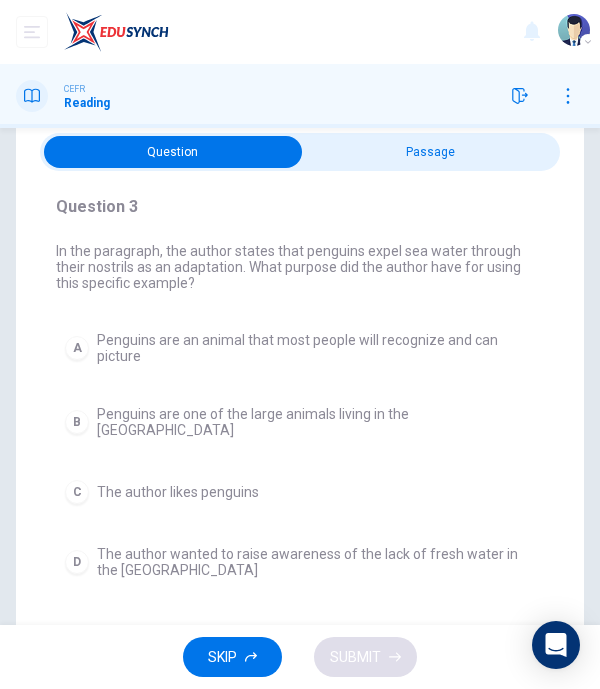 scroll, scrollTop: 45, scrollLeft: 0, axis: vertical 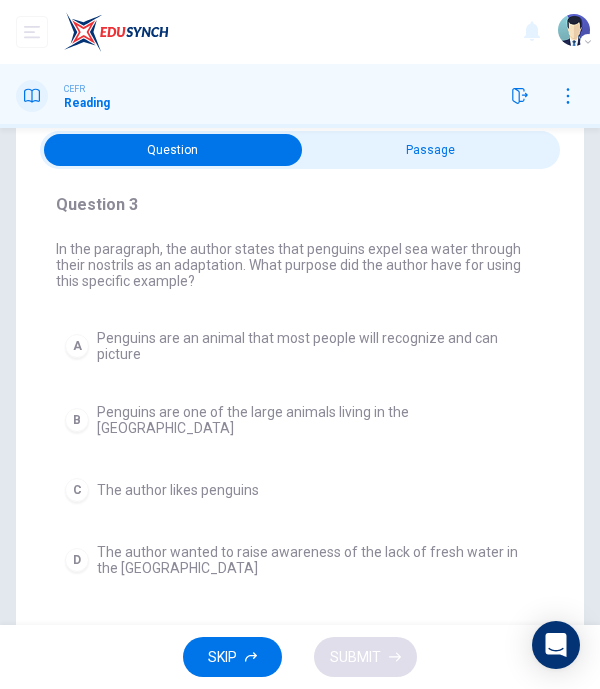 click at bounding box center [173, 150] 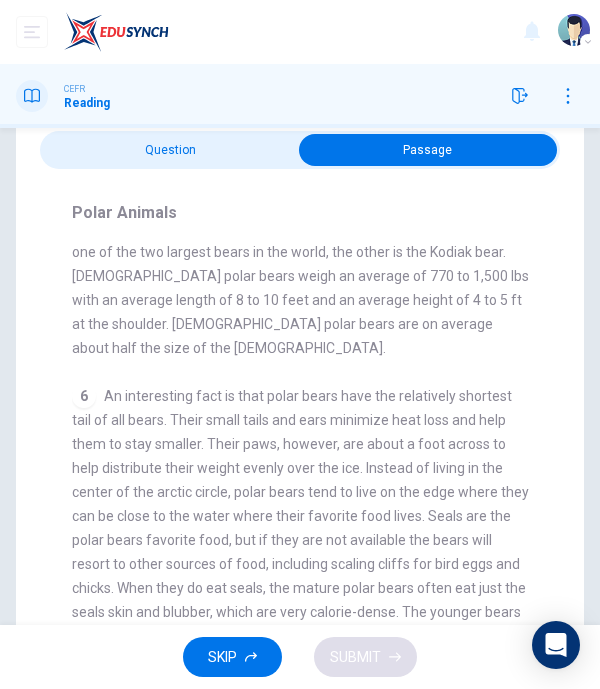 scroll, scrollTop: 843, scrollLeft: 0, axis: vertical 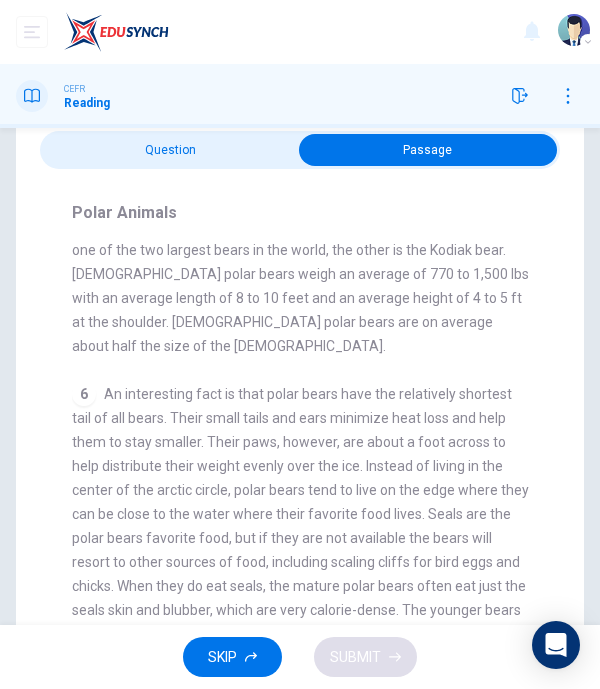 click at bounding box center (428, 150) 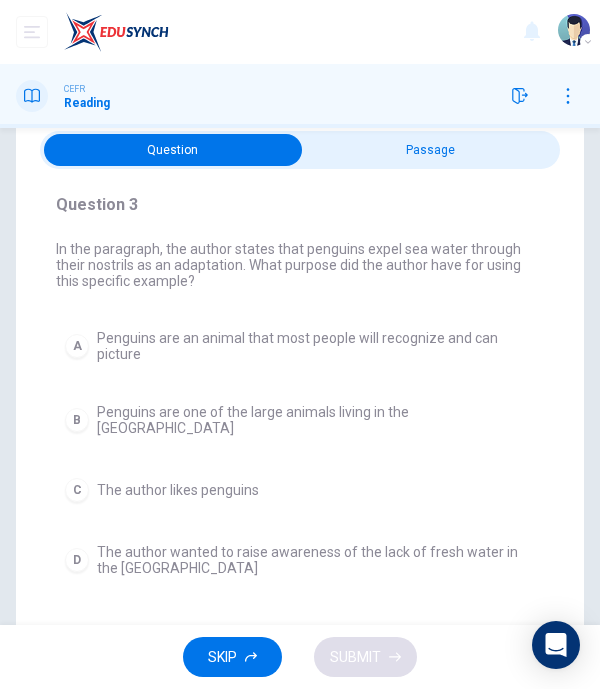 click on "The author likes penguins" at bounding box center (178, 490) 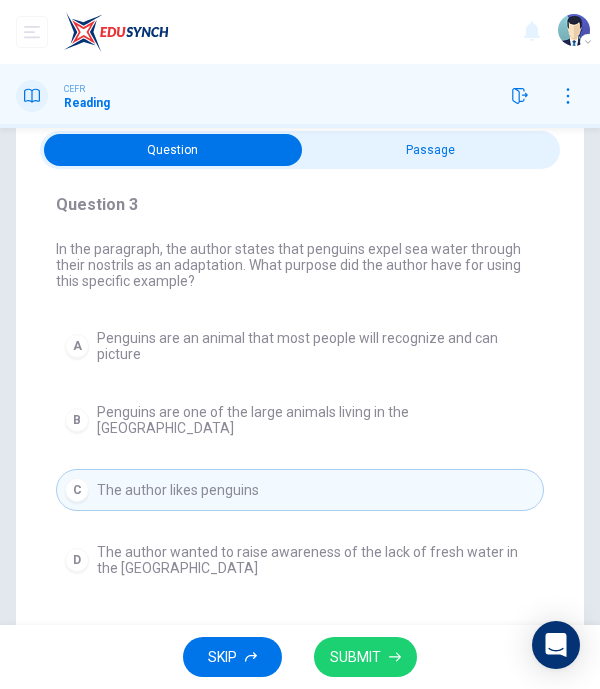 click on "Penguins are an animal that most people will recognize and can picture" at bounding box center [316, 346] 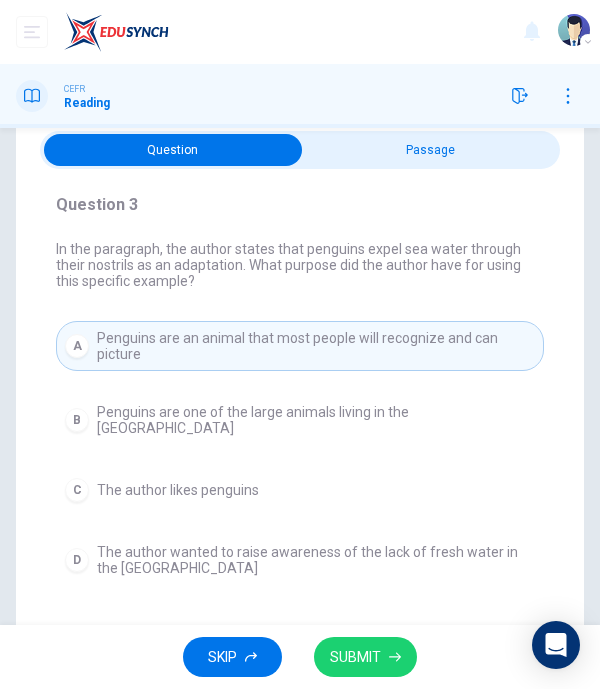 click on "The author likes penguins" at bounding box center [178, 490] 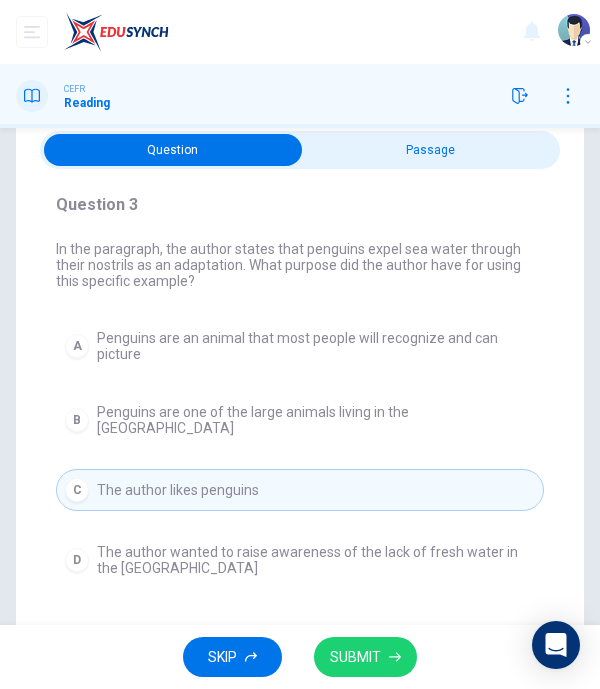 click on "SUBMIT" at bounding box center [355, 657] 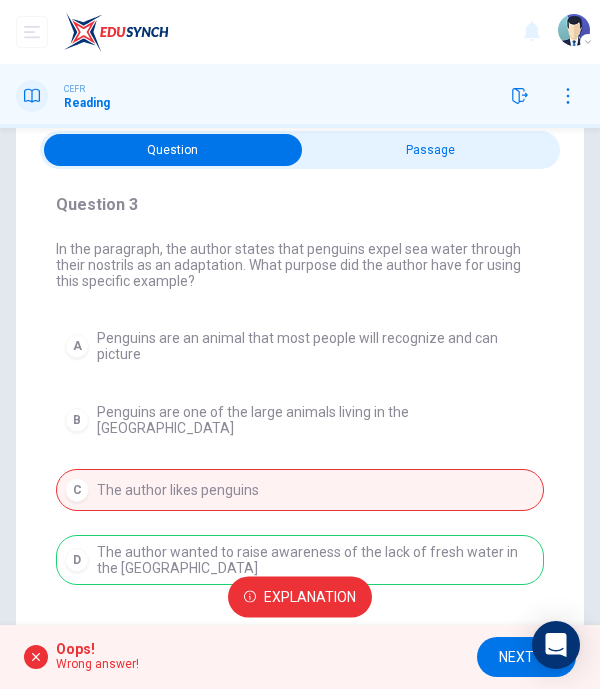 click on "Explanation" at bounding box center [310, 597] 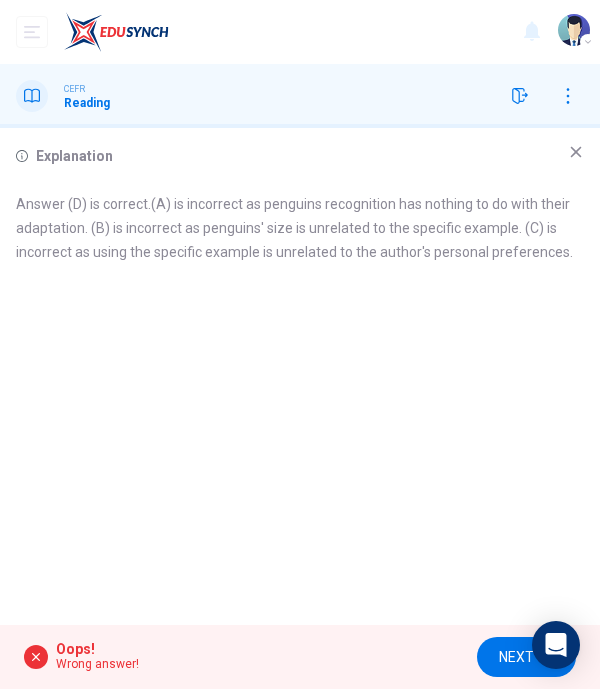click 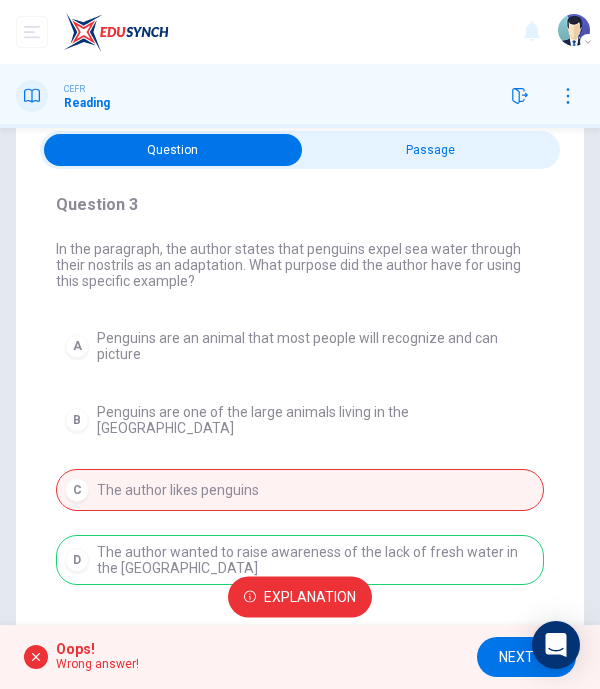 click on "NEXT" at bounding box center (516, 657) 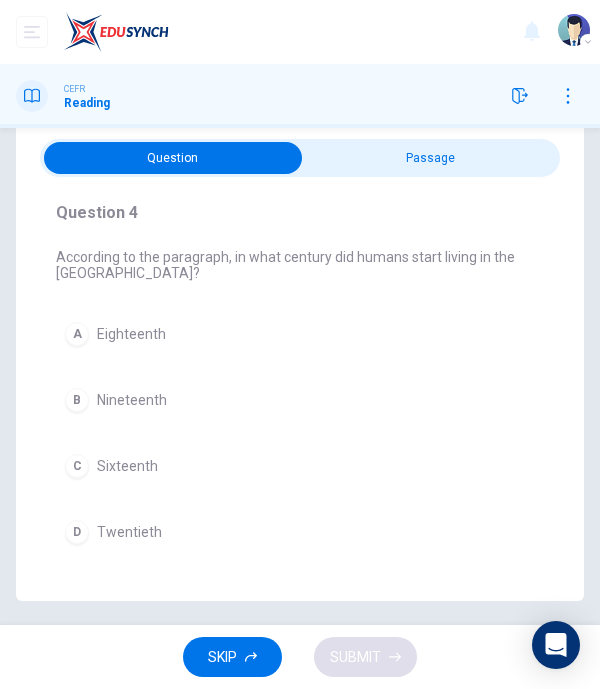 scroll, scrollTop: 36, scrollLeft: 0, axis: vertical 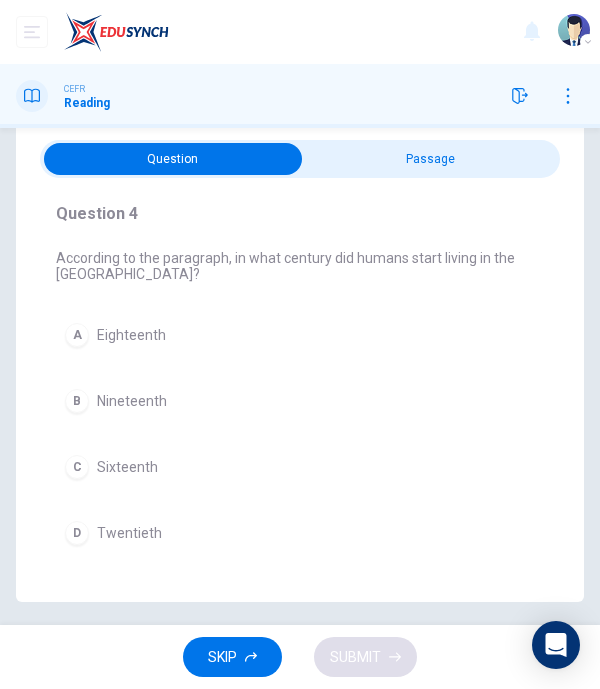 click on "Twentieth" at bounding box center [129, 533] 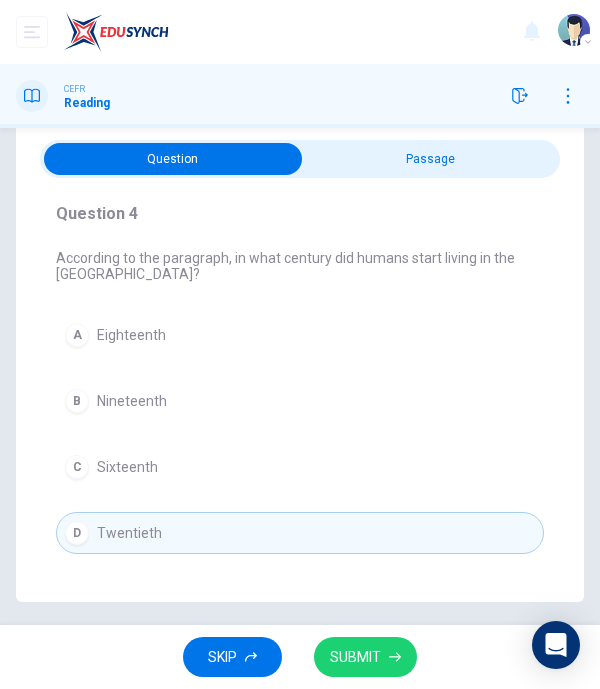 click on "SUBMIT" at bounding box center [355, 657] 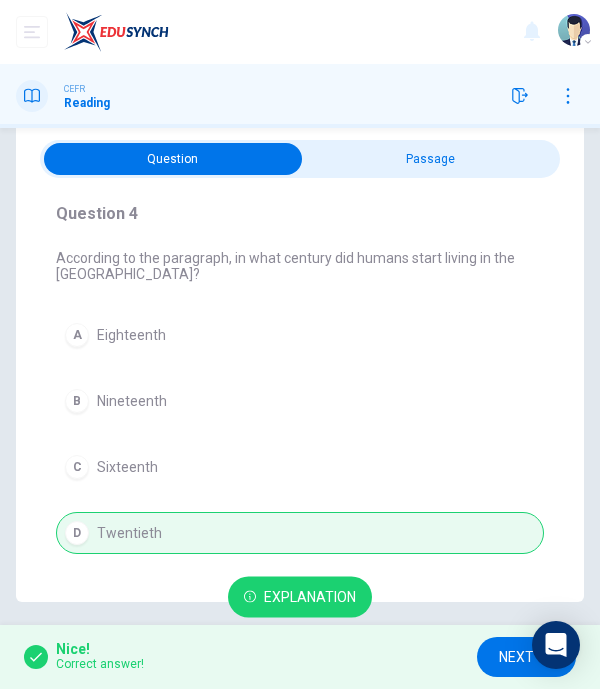 click on "NEXT" at bounding box center [516, 657] 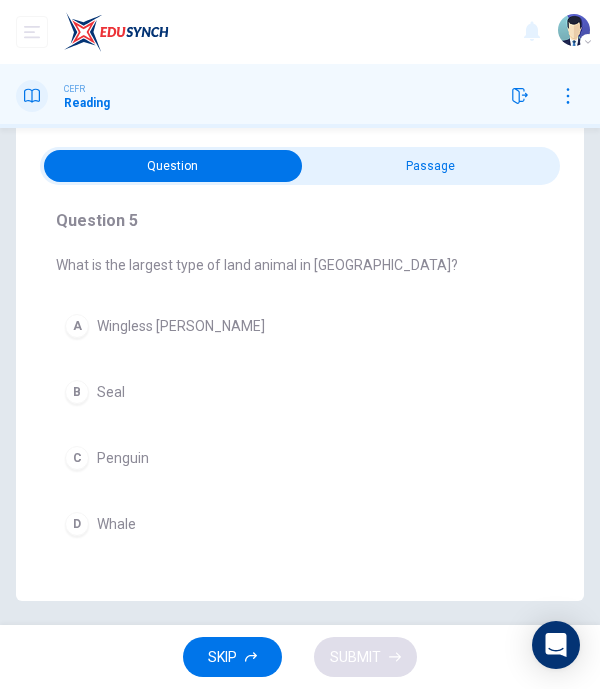 scroll, scrollTop: 29, scrollLeft: 0, axis: vertical 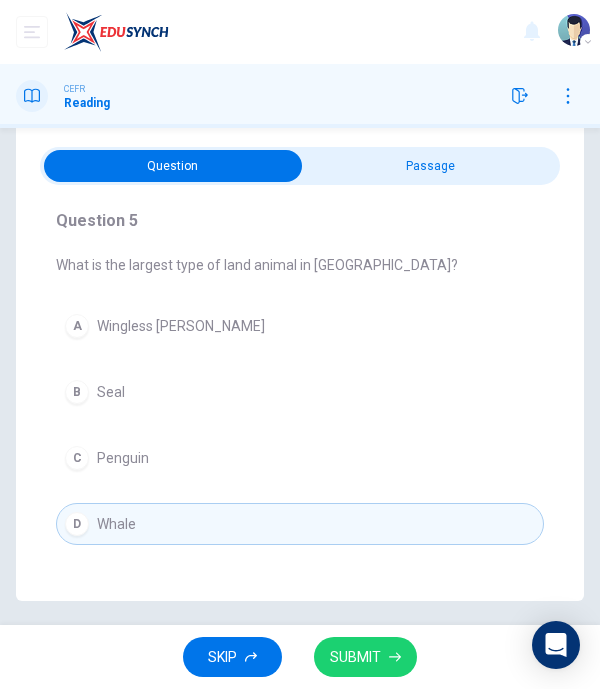 click 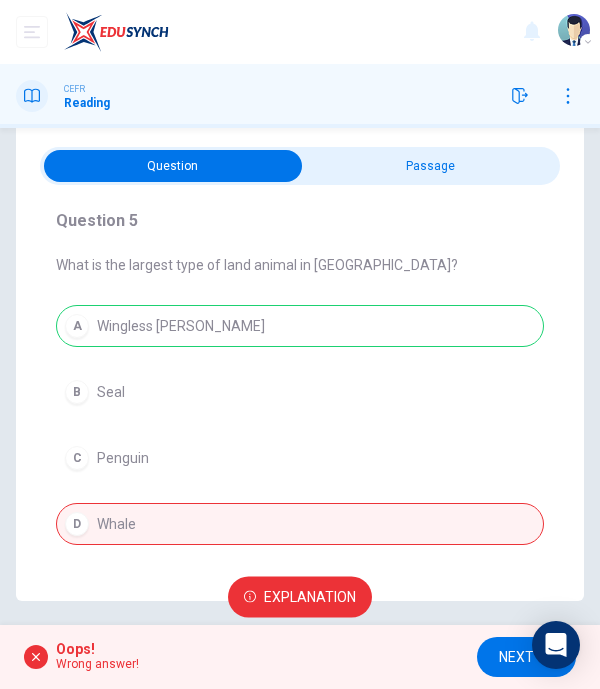 click on "NEXT" at bounding box center (516, 657) 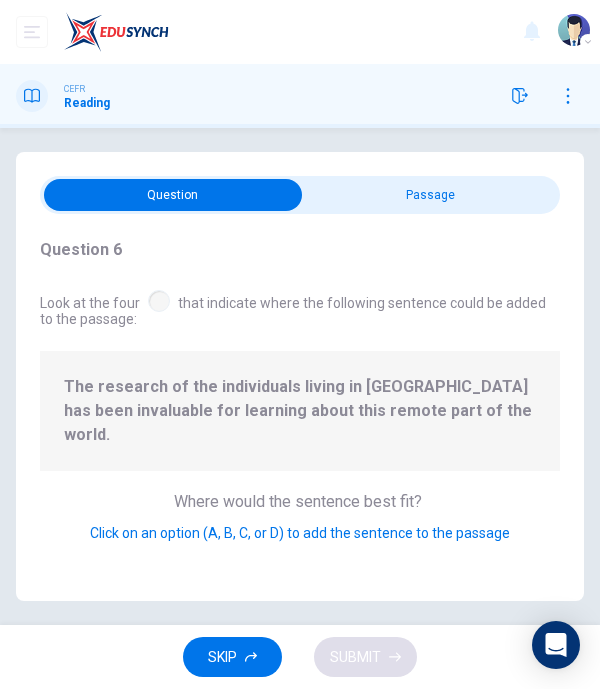 scroll, scrollTop: 0, scrollLeft: 0, axis: both 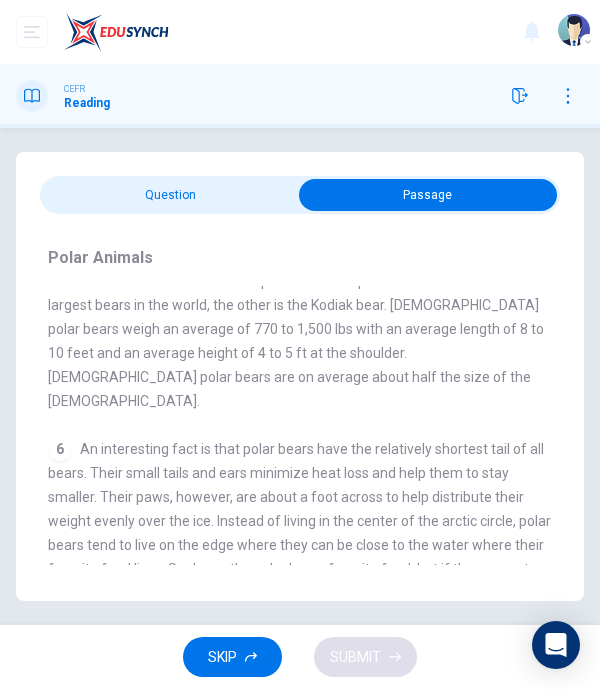 click at bounding box center [428, 195] 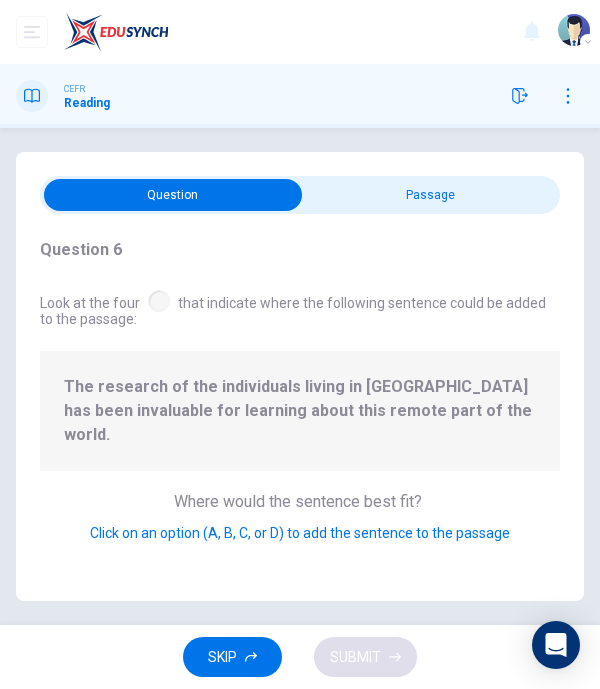 click on "The research of the individuals living in [GEOGRAPHIC_DATA] has been invaluable for learning about this remote part of the world." at bounding box center (300, 411) 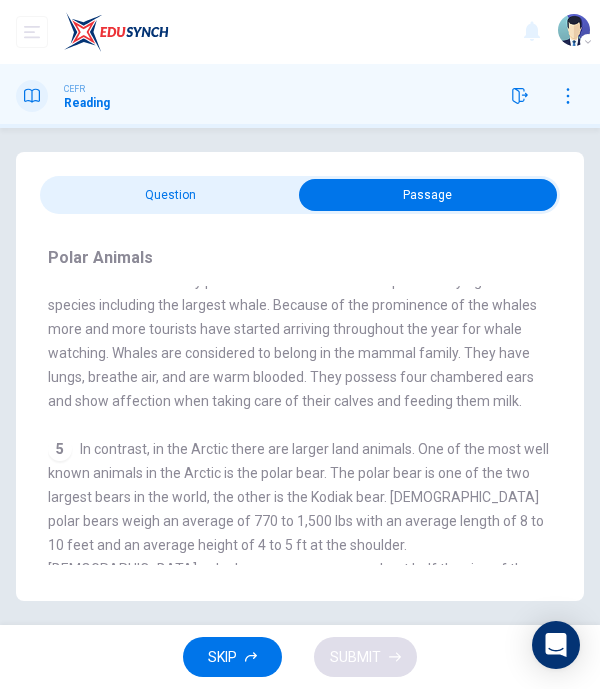 scroll, scrollTop: 590, scrollLeft: 0, axis: vertical 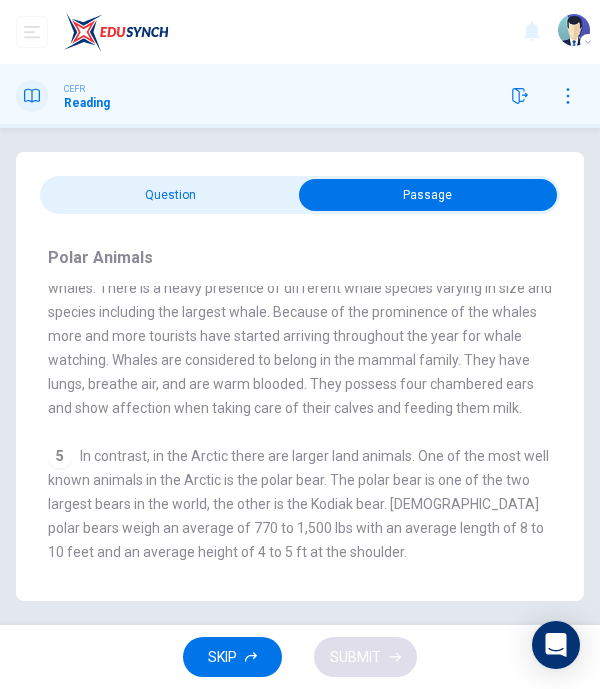click at bounding box center [428, 195] 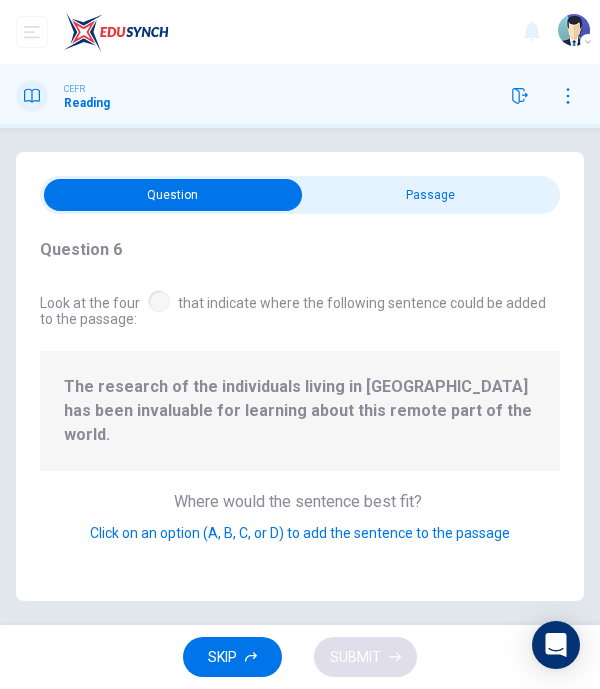 click on "Question 6 Look at the four     that indicate where the following sentence could be added to the passage: The research of the individuals living in [GEOGRAPHIC_DATA] has been invaluable for learning about this remote part of the world. Where would the sentence best fit?   Click on an option (A, B, C, or D) to add the sentence to the passage" at bounding box center [300, 389] 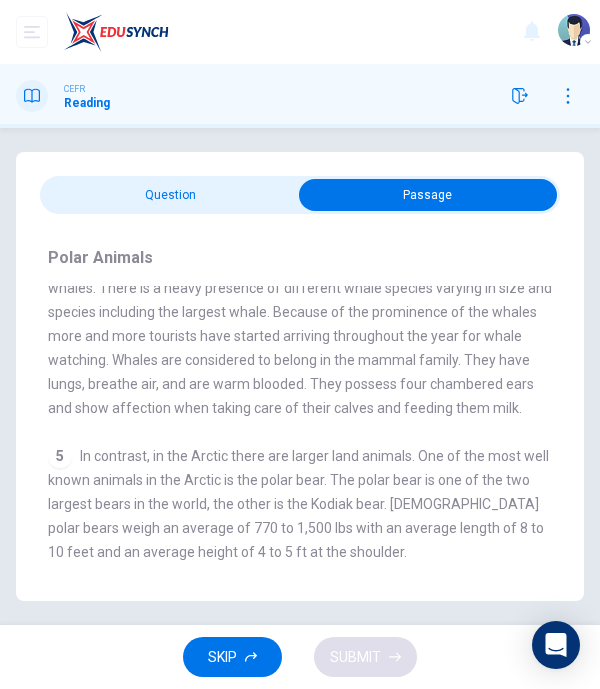 click on "6 An interesting fact is that polar bears have the relatively shortest tail of all bears. Their small tails and ears minimize heat loss and help them to stay smaller. Their paws, however, are about a foot across to help distribute their weight evenly over the ice. Instead of living in the center of the arctic circle, polar bears tend to live on the edge where they can be close to the water where their favorite food lives. Seals are the polar bears favorite food, but if they are not available the bears will resort to other sources of food, including scaling cliffs for bird eggs and chicks. When they do eat seals, the mature polar bears often eat just the seals skin and blubber, which are very calorie-dense. The younger bears will often only eat the meat which is rich in protein to aid in their growth. When they are done eating, polar bears use snow or water to wash themselves." at bounding box center (300, 768) 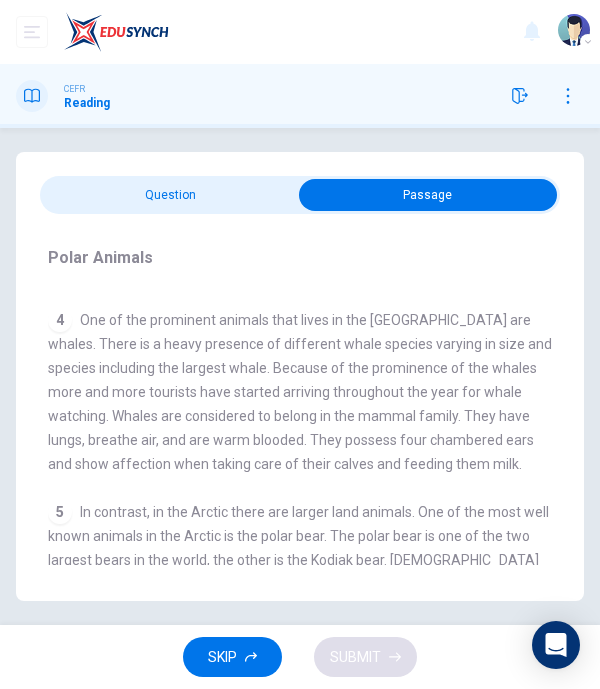 scroll, scrollTop: 526, scrollLeft: 0, axis: vertical 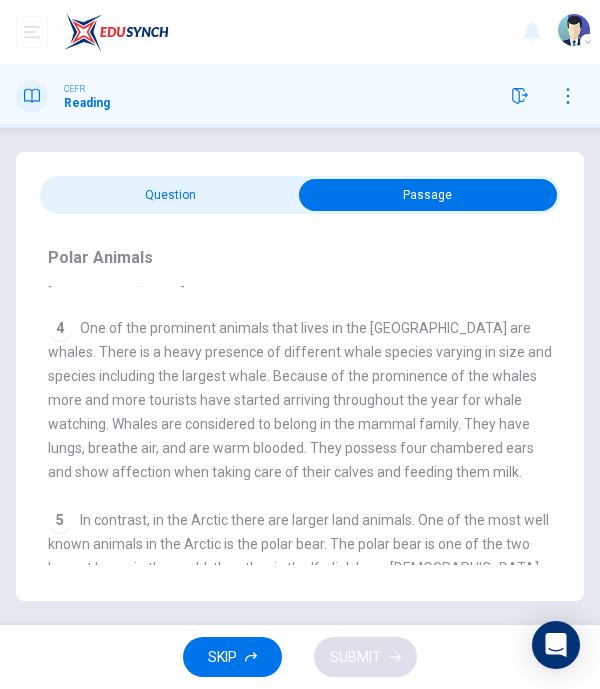 click at bounding box center (428, 195) 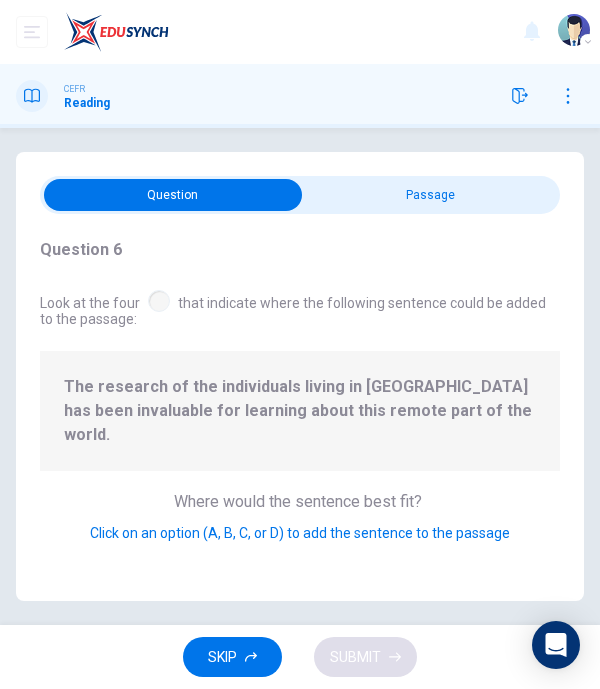 click on "Click on an option (A, B, C, or D) to add the sentence to the passage" at bounding box center [300, 533] 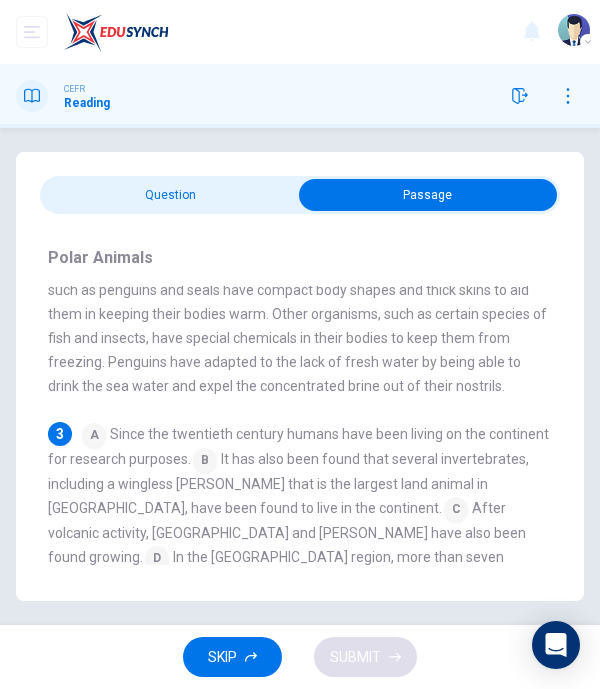 scroll, scrollTop: 201, scrollLeft: 0, axis: vertical 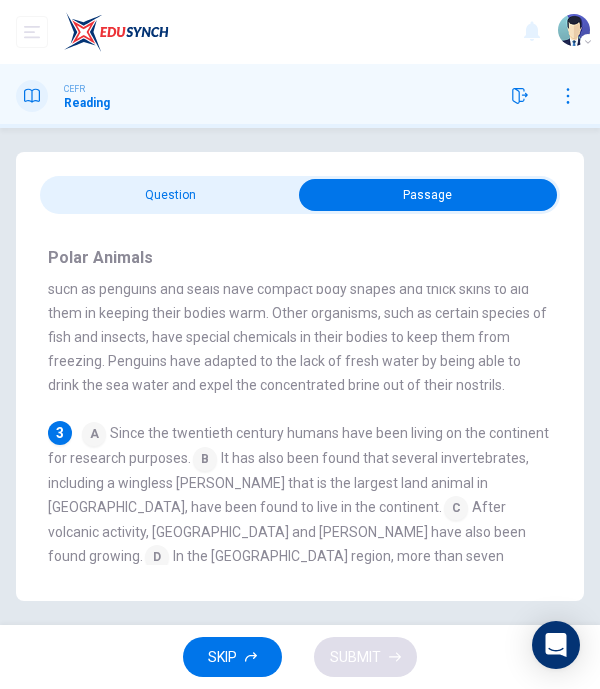 click at bounding box center [428, 195] 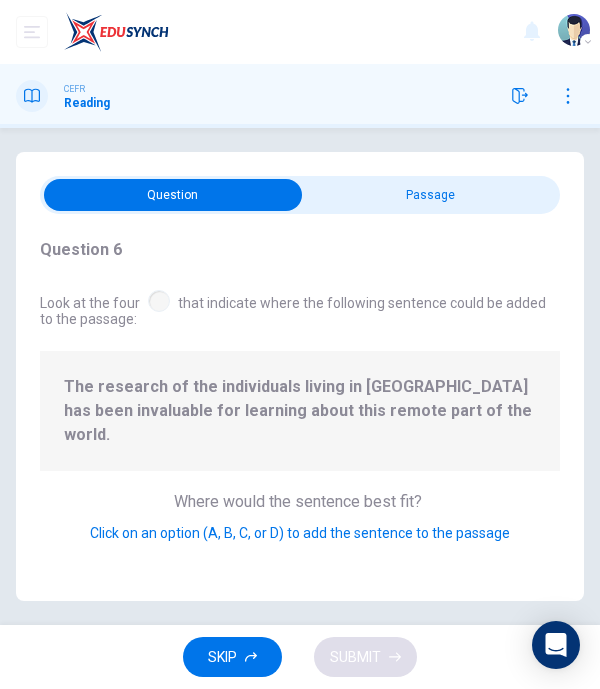 click at bounding box center [173, 195] 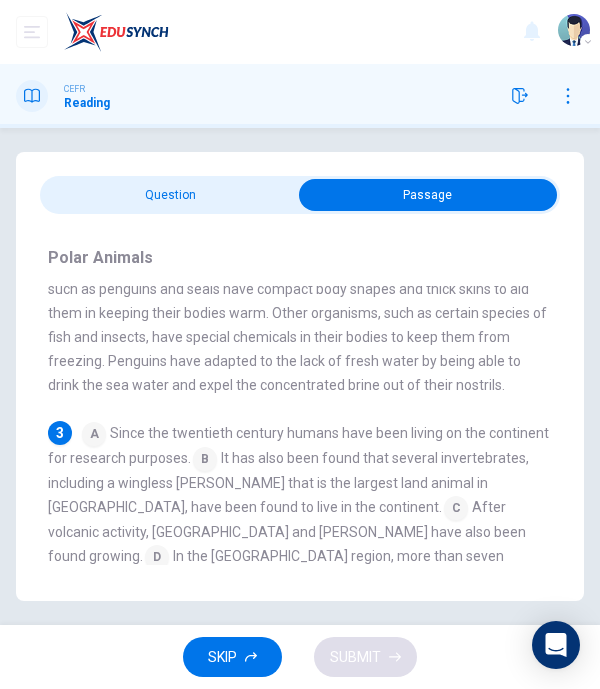click on "A  Since the twentieth century humans have been living on the continent for research purposes.  B  It has also been found that several invertebrates, including a wingless [PERSON_NAME] that is the largest land animal in [GEOGRAPHIC_DATA], have been found to live in the continent.  C  After volcanic activity, lichens and [PERSON_NAME] have also been found growing.  D  In the [GEOGRAPHIC_DATA] region, more than seven hundred species of algae and phytoplankton are found to live in the [GEOGRAPHIC_DATA]." at bounding box center [300, 519] 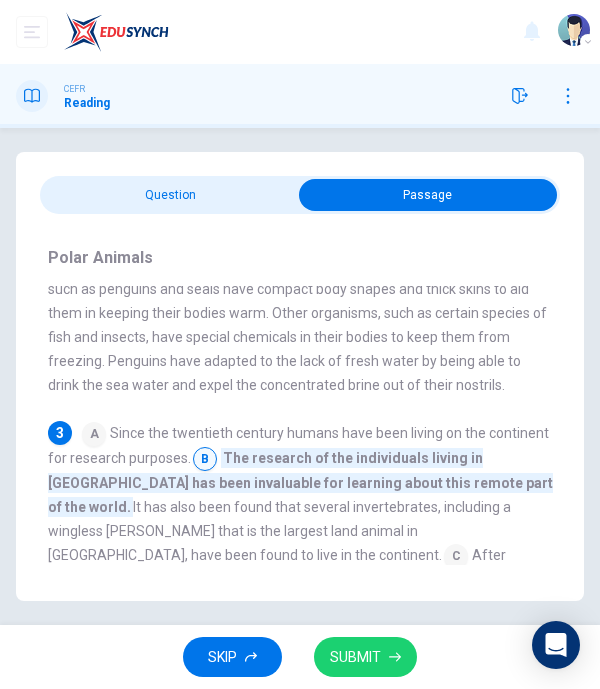 click 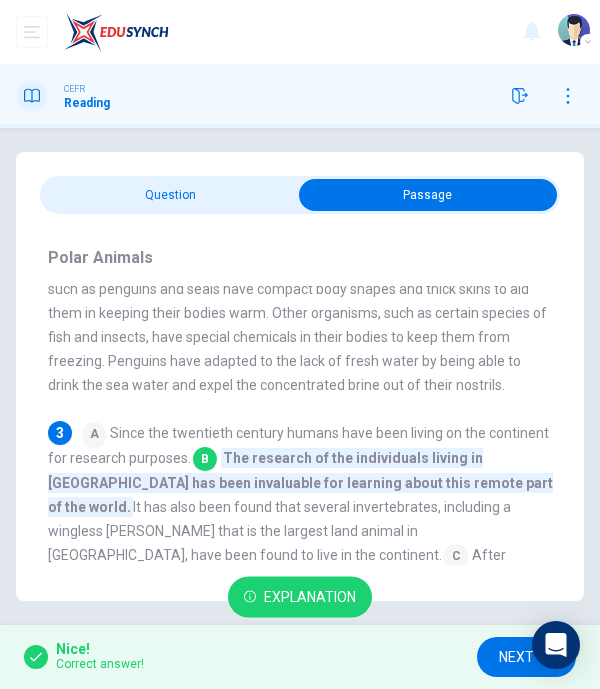 click on "NEXT" at bounding box center (516, 657) 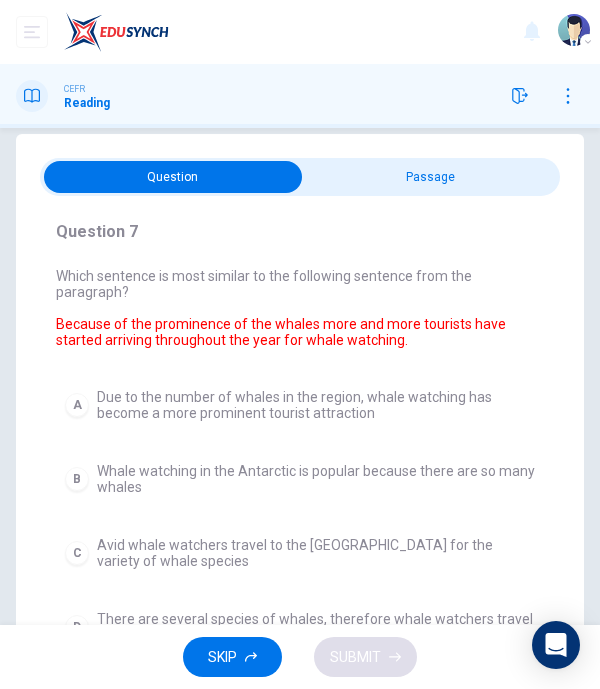 scroll, scrollTop: 19, scrollLeft: 0, axis: vertical 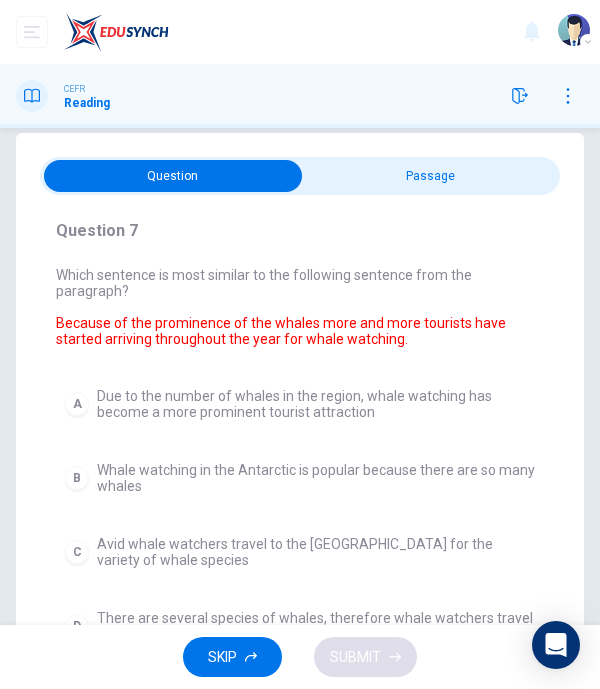 click on "Because of the prominence of the whales more and more tourists have started arriving throughout the year for whale watching." at bounding box center [281, 331] 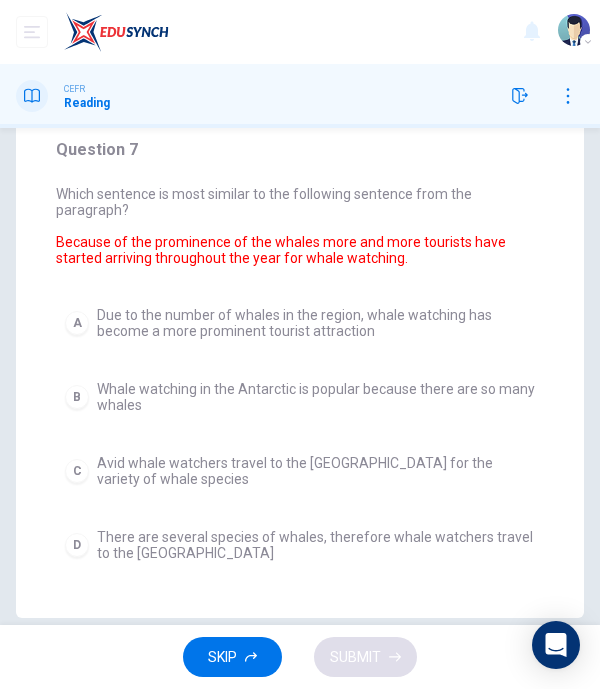scroll, scrollTop: 98, scrollLeft: 0, axis: vertical 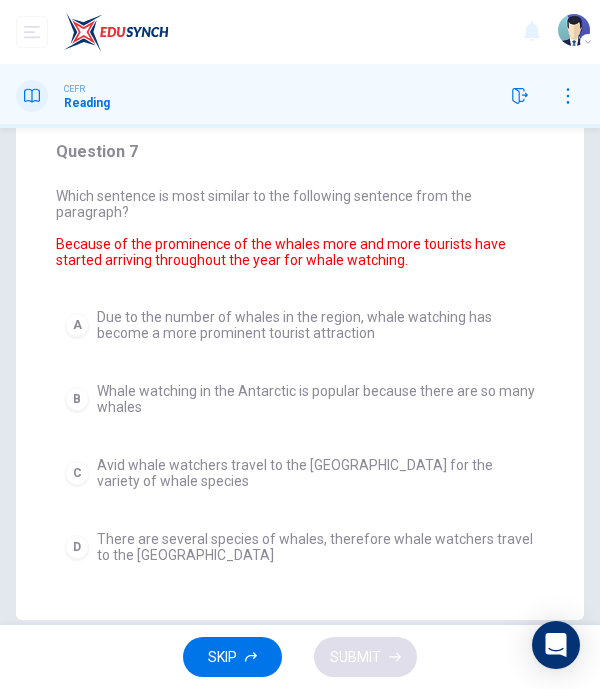 click on "There are several species of whales, therefore whale watchers travel to the [GEOGRAPHIC_DATA]" at bounding box center [316, 547] 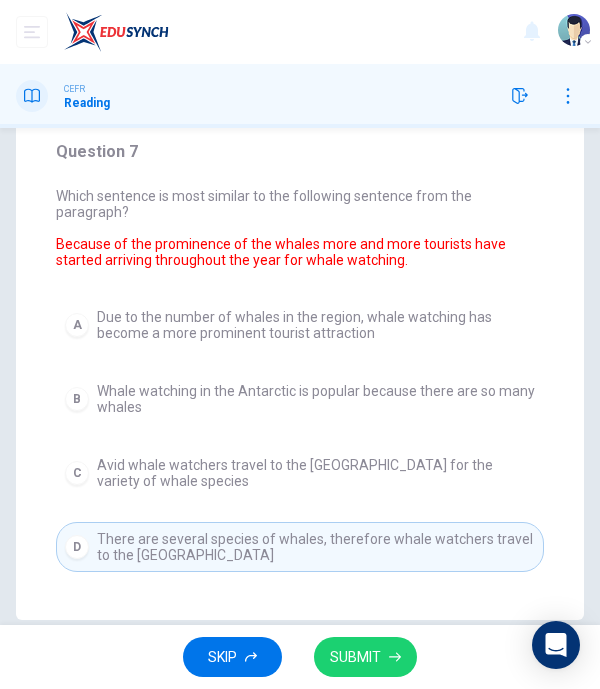 click 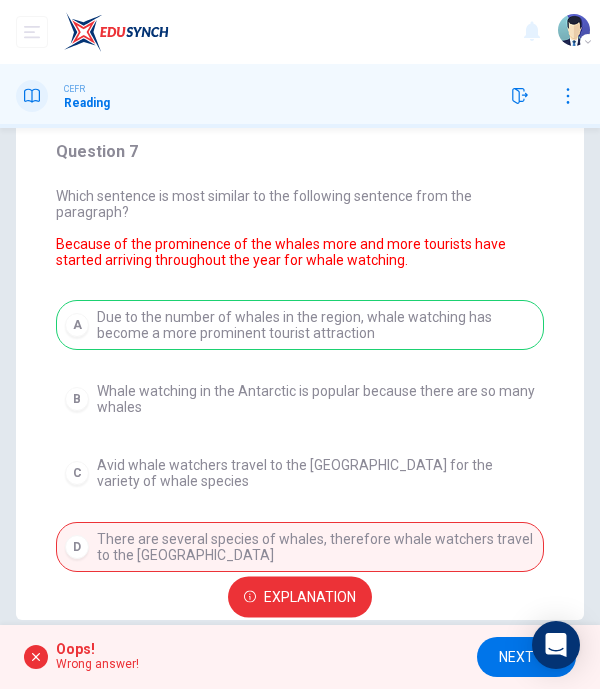click on "NEXT" at bounding box center [516, 657] 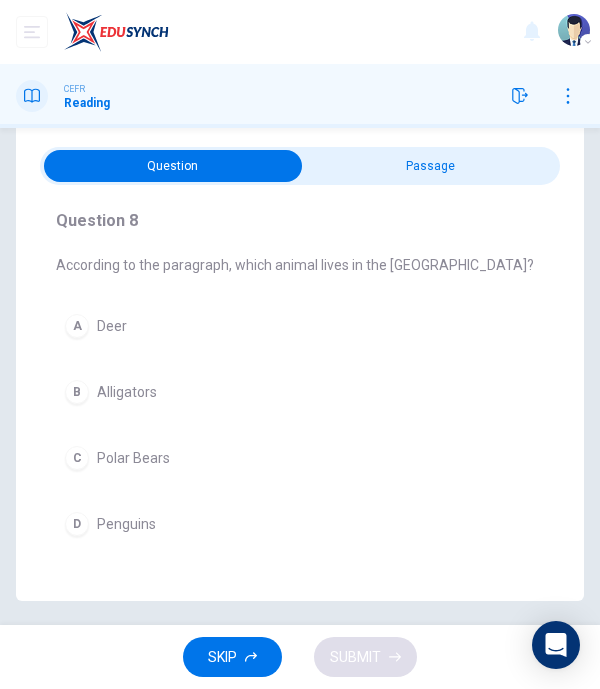 scroll, scrollTop: 29, scrollLeft: 0, axis: vertical 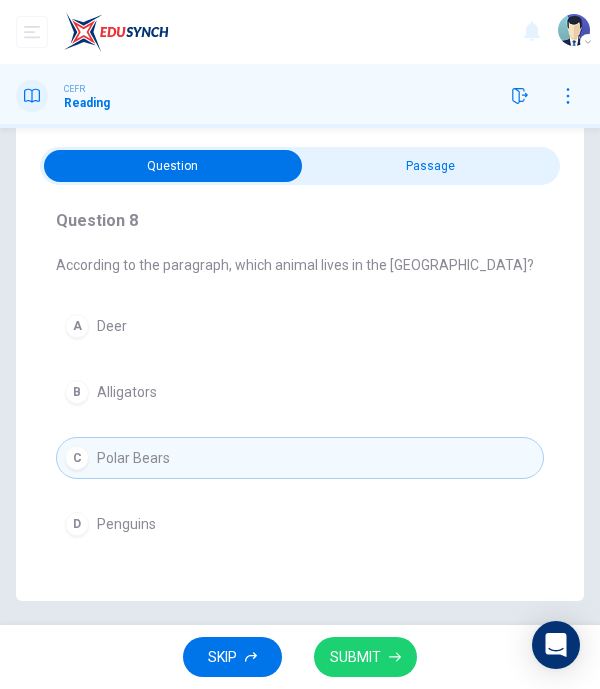 click on "Penguins" at bounding box center [126, 524] 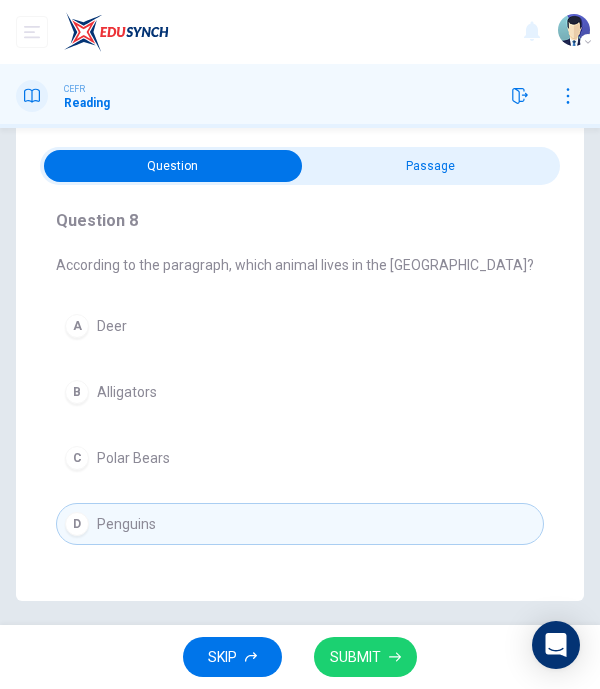 click at bounding box center [173, 166] 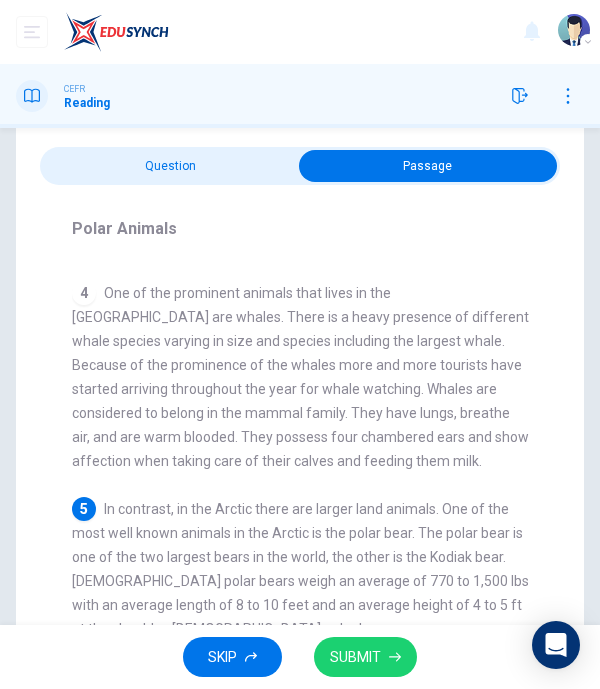 scroll, scrollTop: 559, scrollLeft: 0, axis: vertical 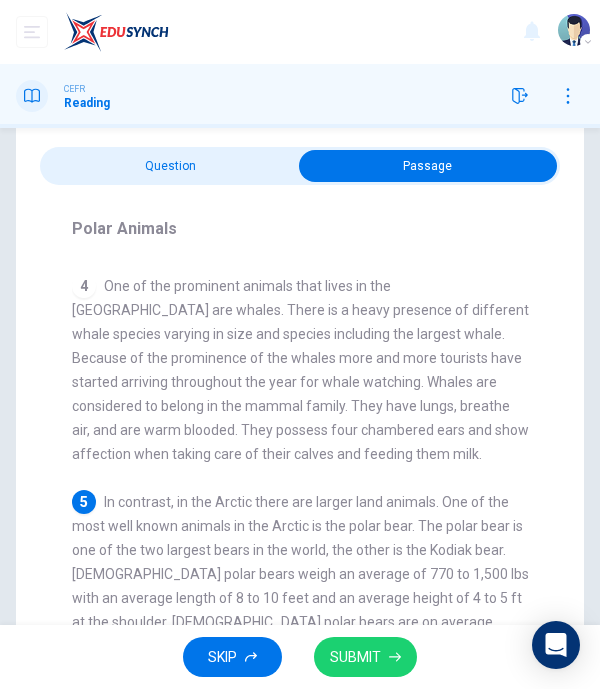 click at bounding box center (428, 166) 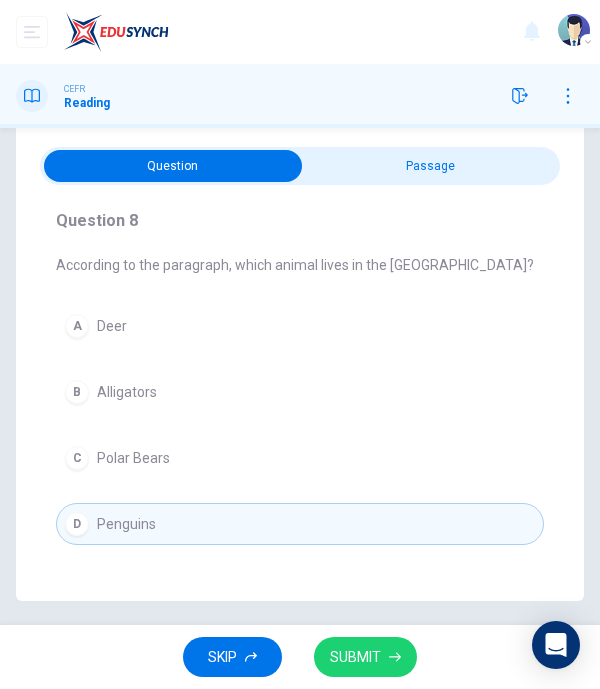 click on "C Polar Bears" at bounding box center [300, 458] 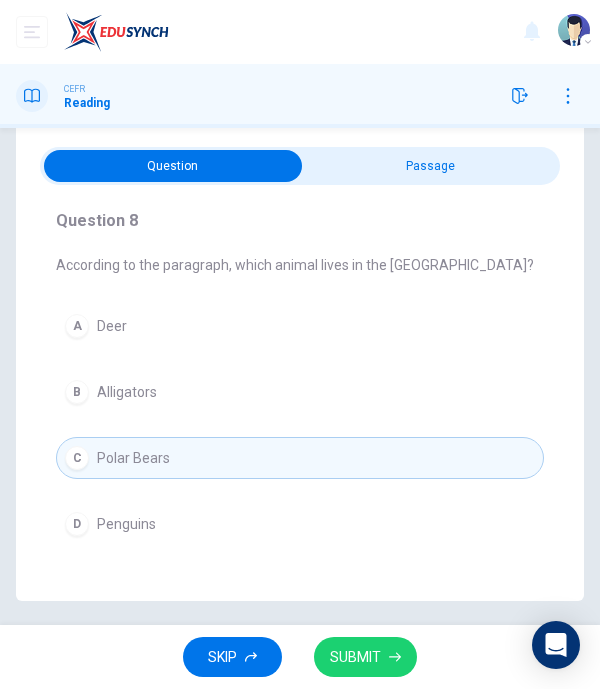 click on "SUBMIT" at bounding box center (355, 657) 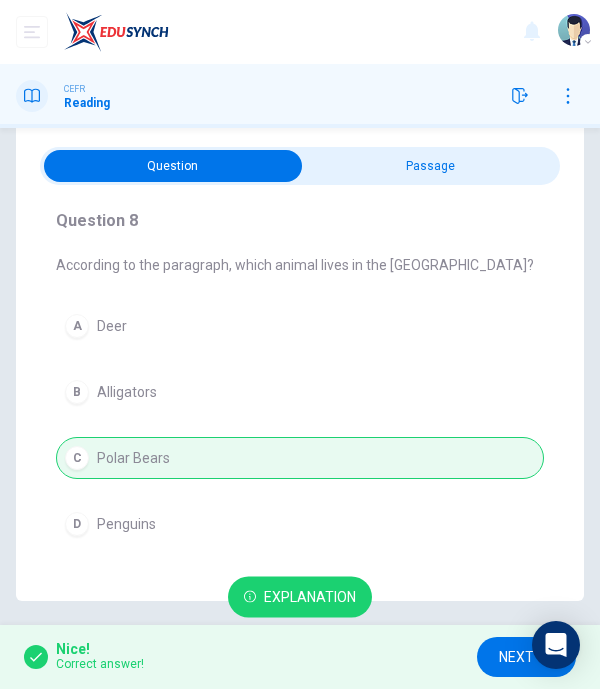 click on "NEXT" at bounding box center [516, 657] 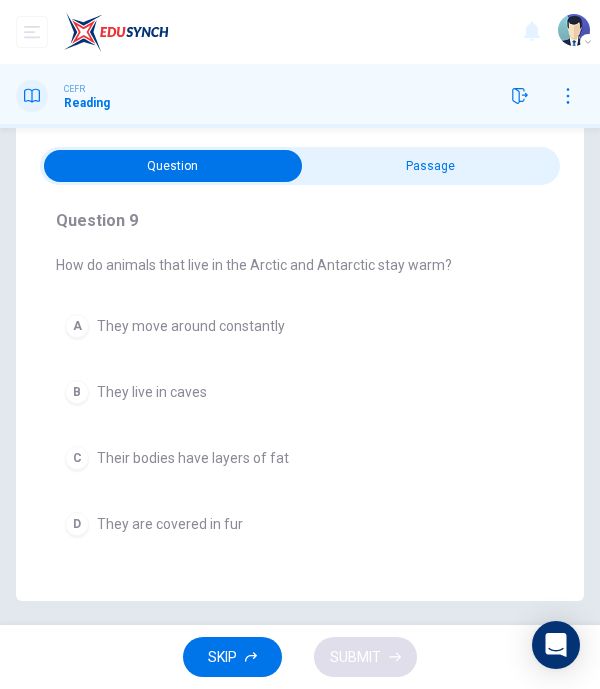 click on "C Their bodies have layers of fat" at bounding box center [300, 458] 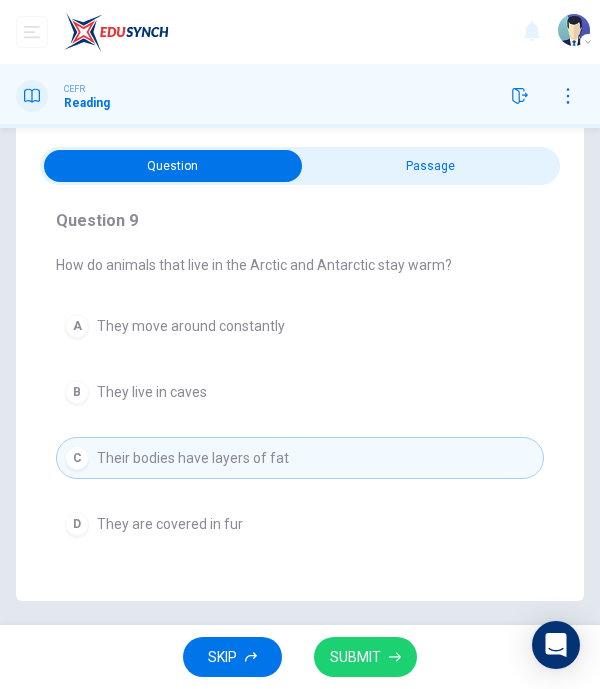 click on "SUBMIT" at bounding box center (355, 657) 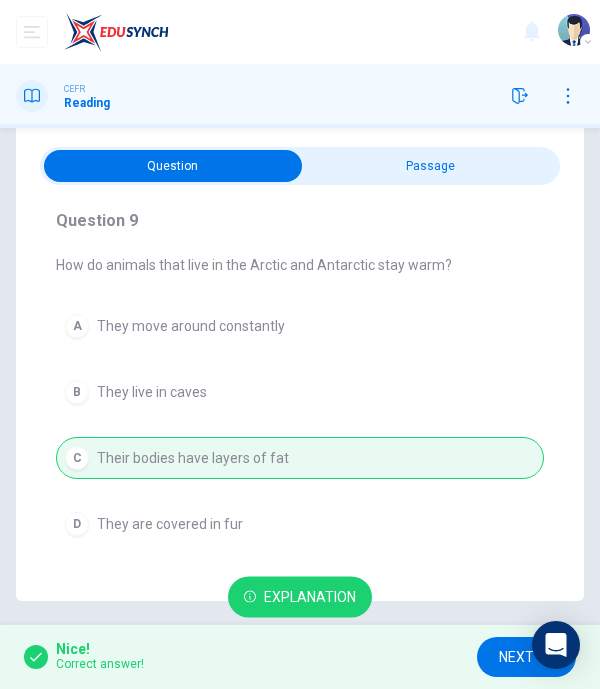 click on "NEXT" at bounding box center [516, 657] 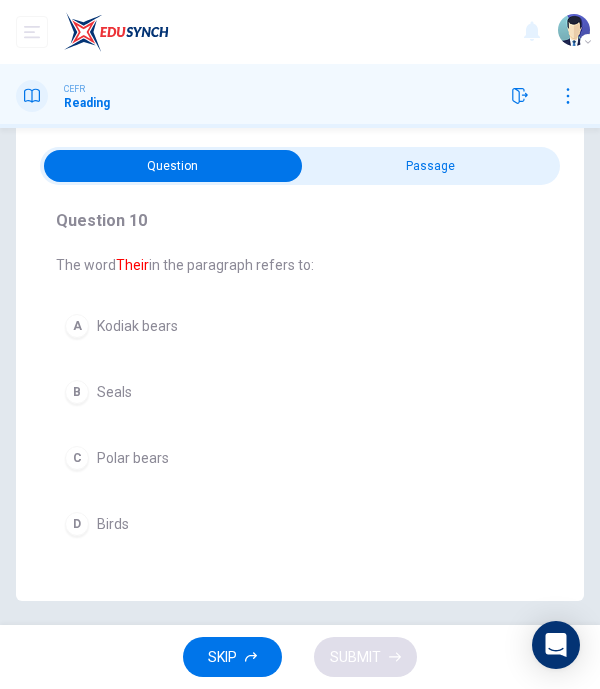 click at bounding box center [173, 166] 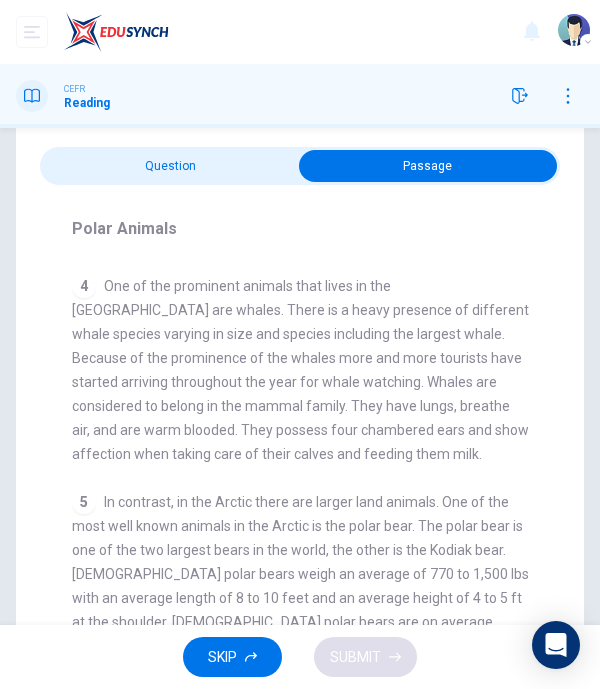 click at bounding box center (428, 166) 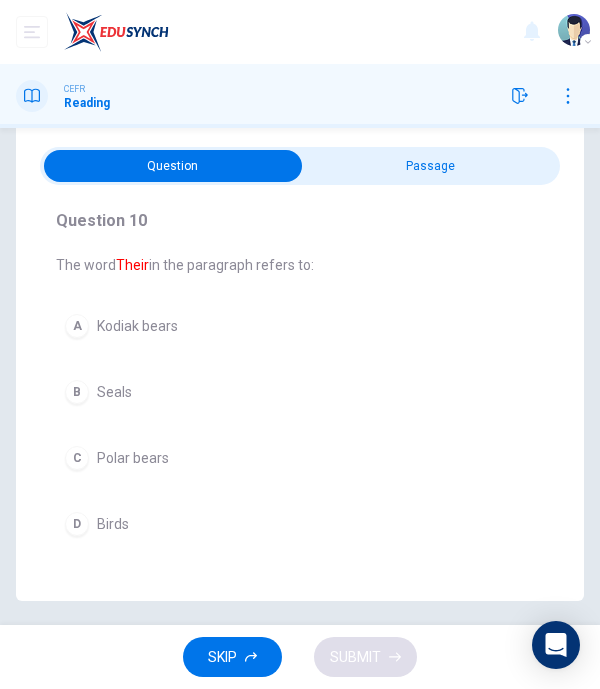 click at bounding box center (173, 166) 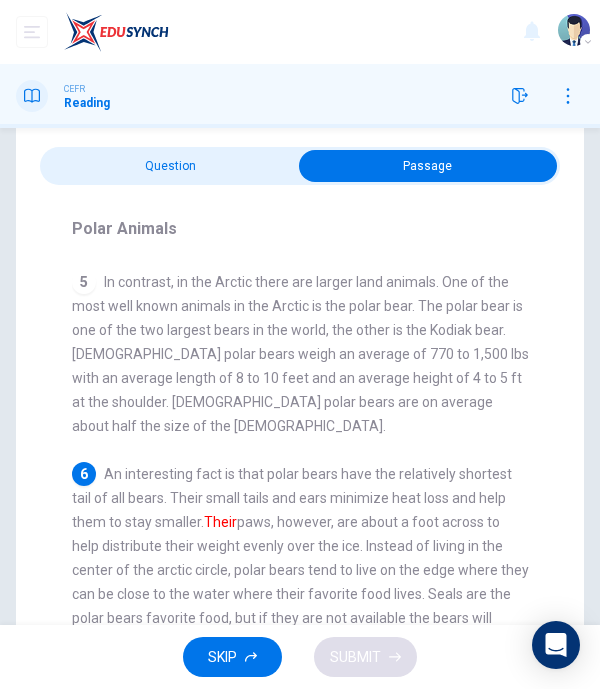 scroll, scrollTop: 776, scrollLeft: 0, axis: vertical 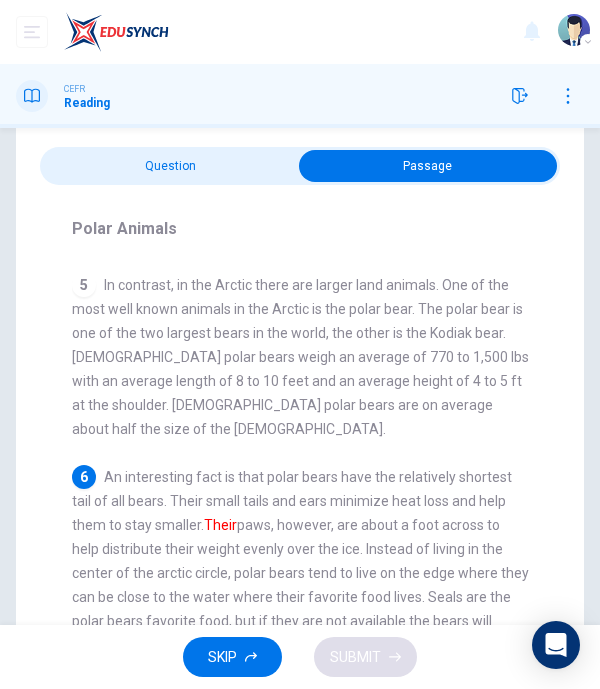 click at bounding box center [428, 166] 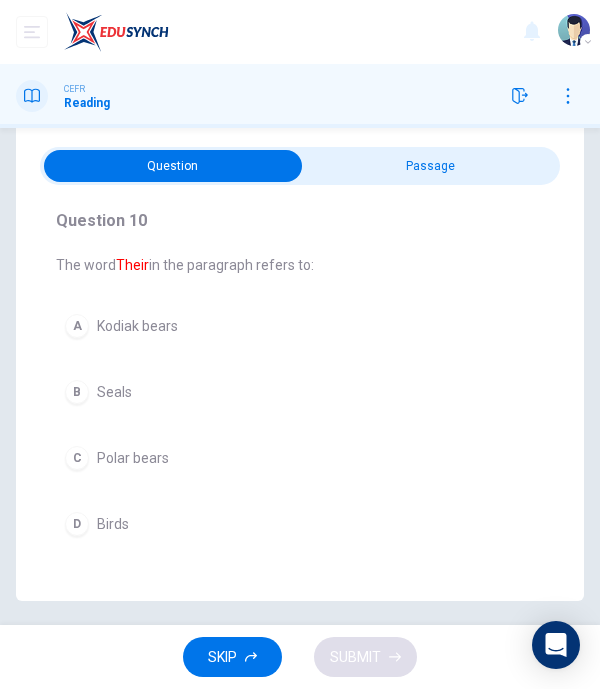 click on "C Polar bears" at bounding box center (300, 458) 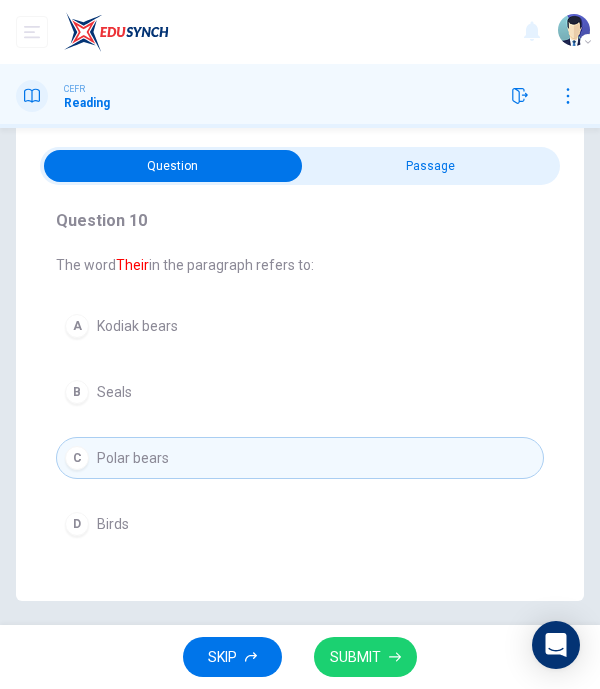 click at bounding box center [173, 166] 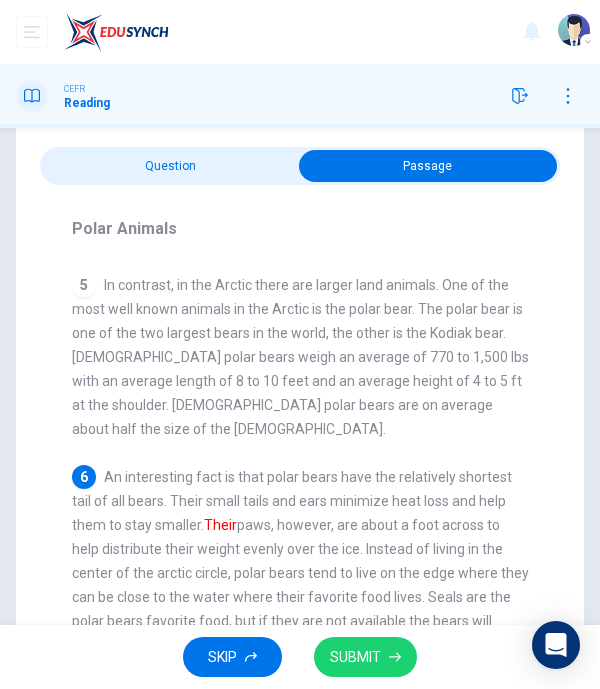 click at bounding box center (428, 166) 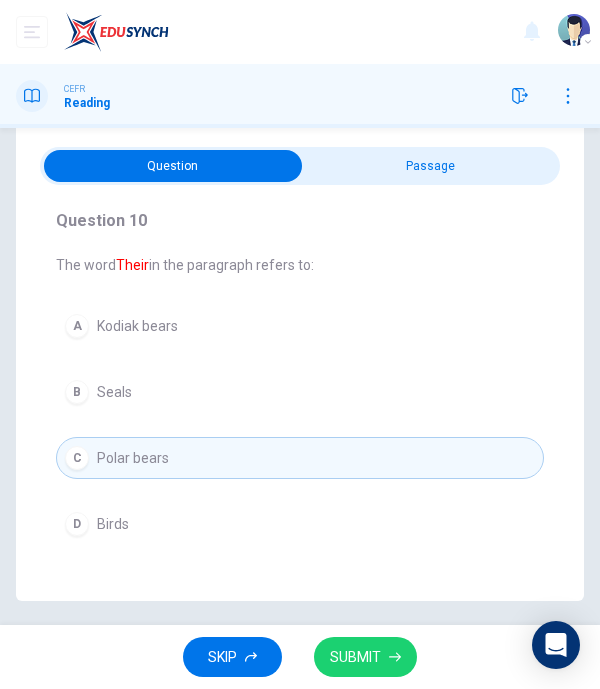 click 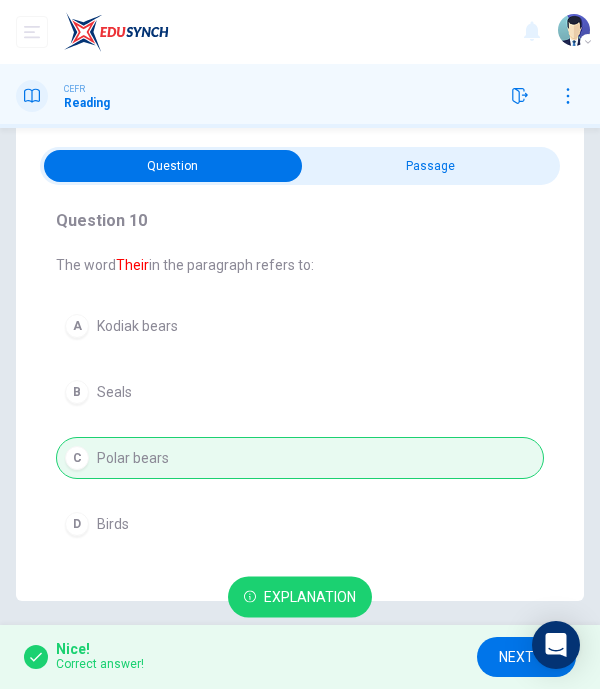 click on "NEXT" at bounding box center [526, 657] 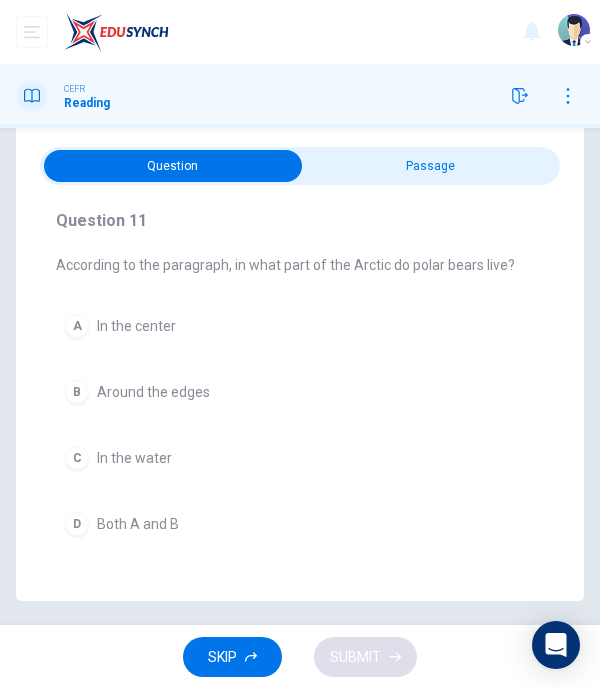 click at bounding box center (173, 166) 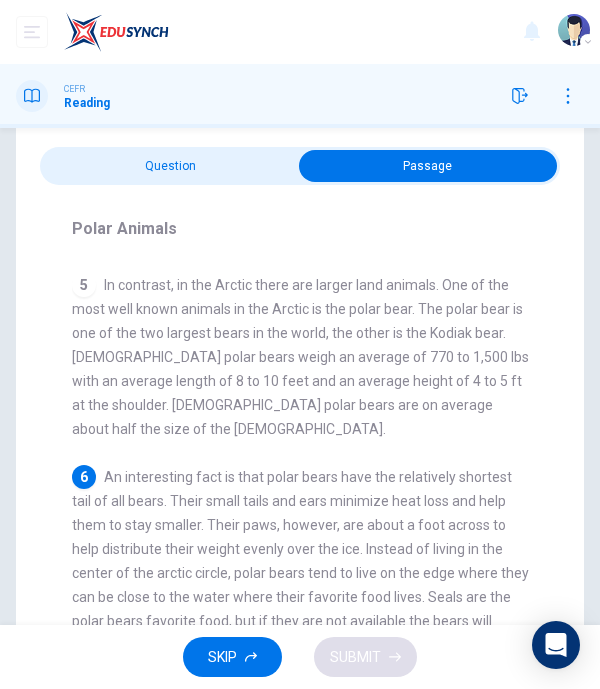 scroll, scrollTop: 848, scrollLeft: 0, axis: vertical 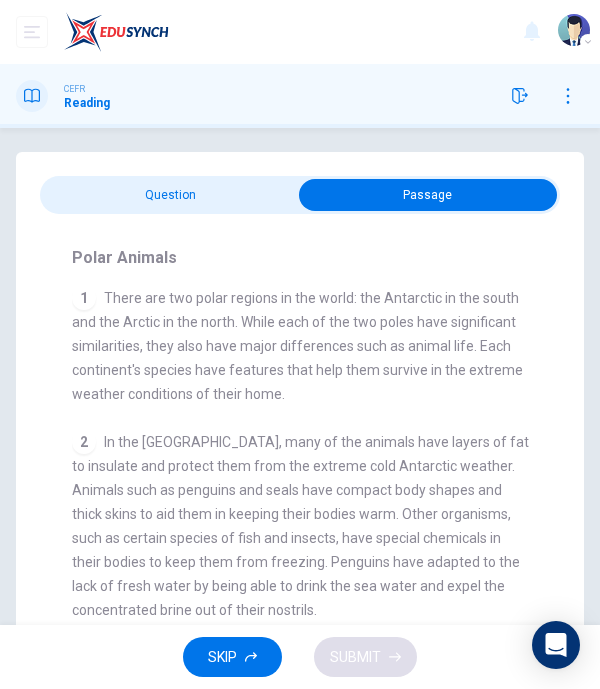 click at bounding box center (428, 195) 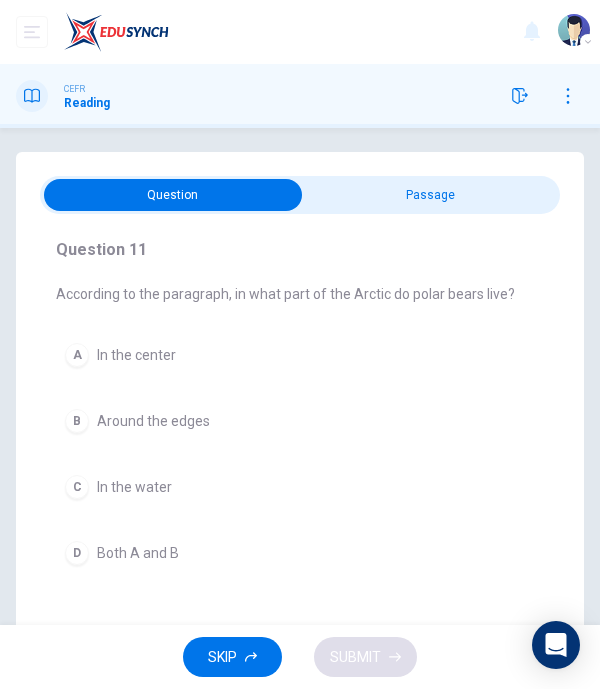 click on "Around the edges" at bounding box center (153, 421) 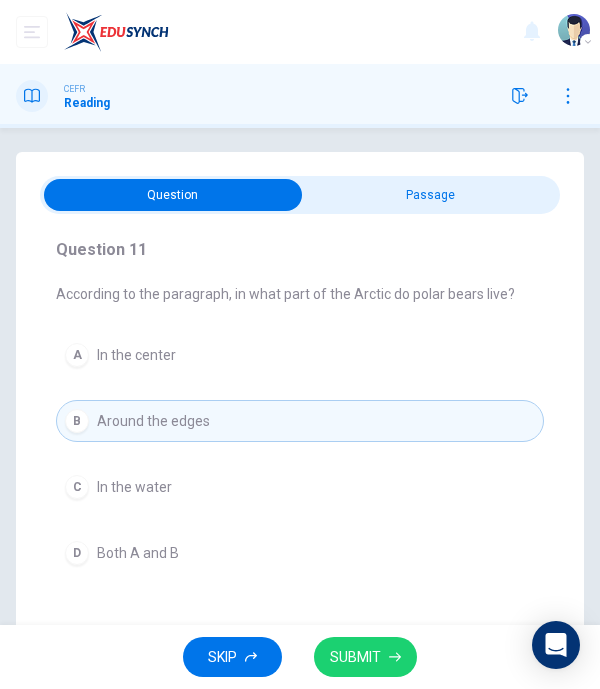 click 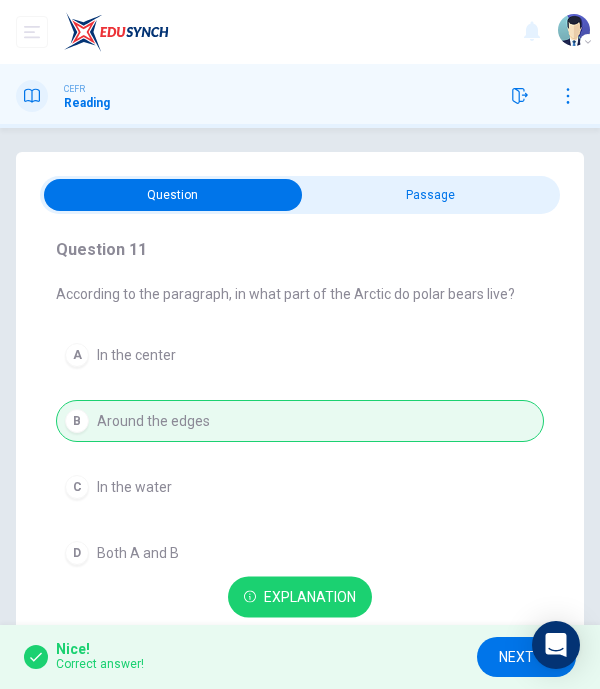 click on "NEXT" at bounding box center [516, 657] 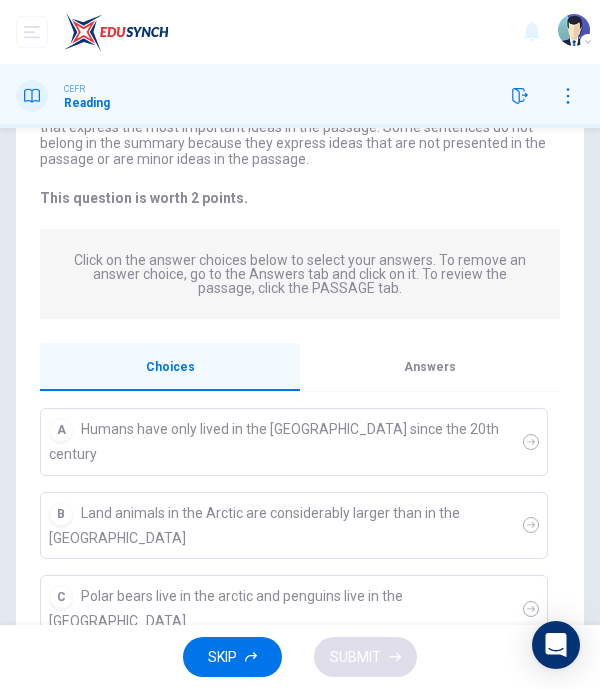 scroll, scrollTop: 212, scrollLeft: 0, axis: vertical 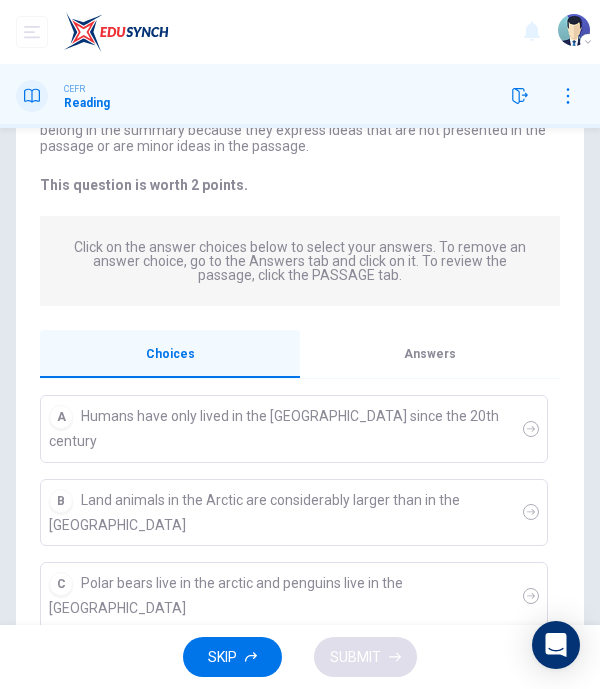 click on "Answers" at bounding box center (430, 354) 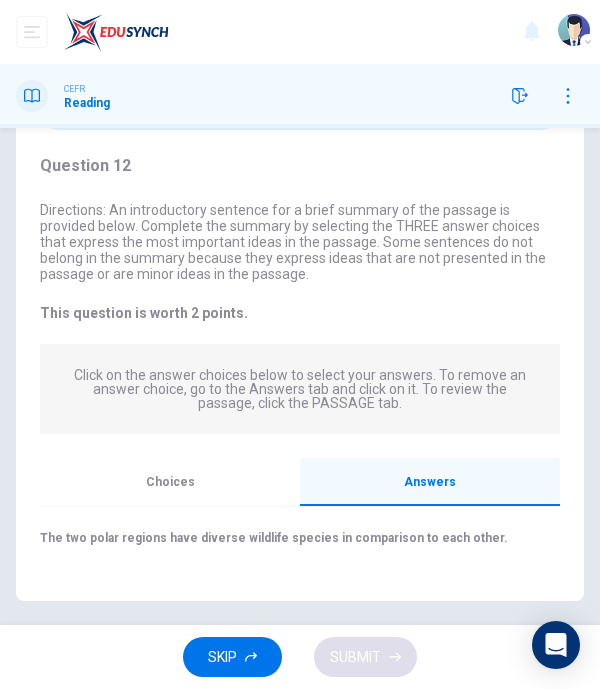 click on "Choices" at bounding box center (170, 482) 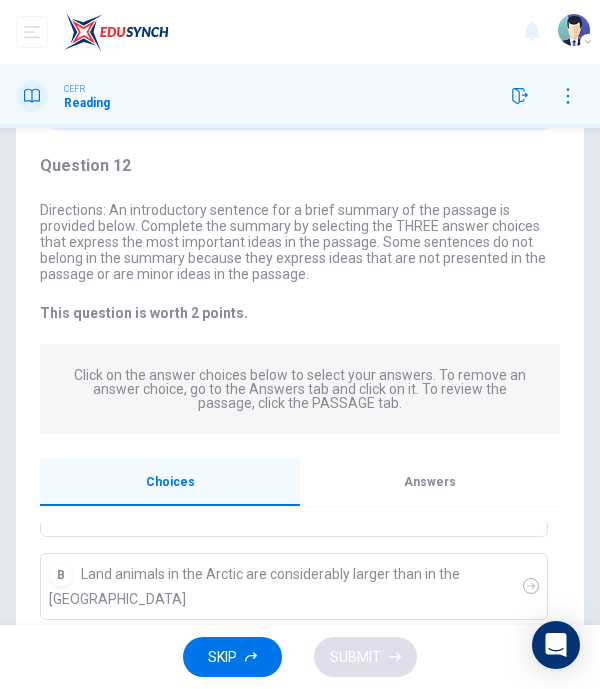 scroll, scrollTop: 0, scrollLeft: 0, axis: both 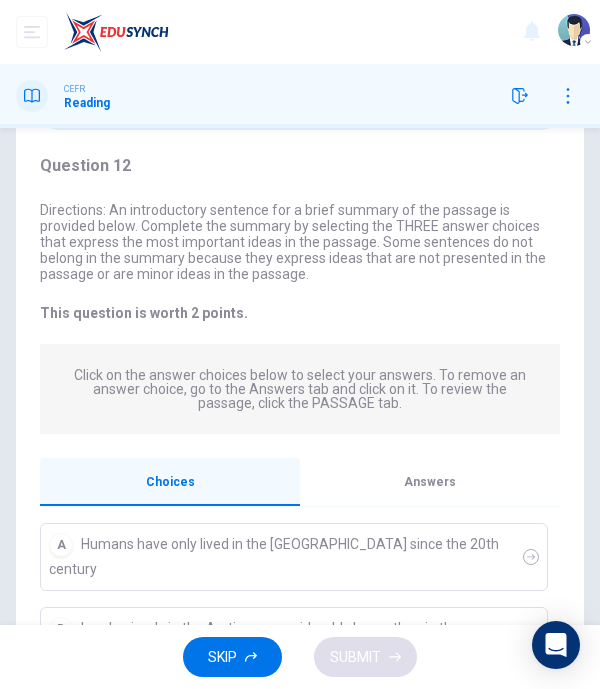 click on "A Humans have only lived in the [GEOGRAPHIC_DATA] since the 20th century" at bounding box center [294, 557] 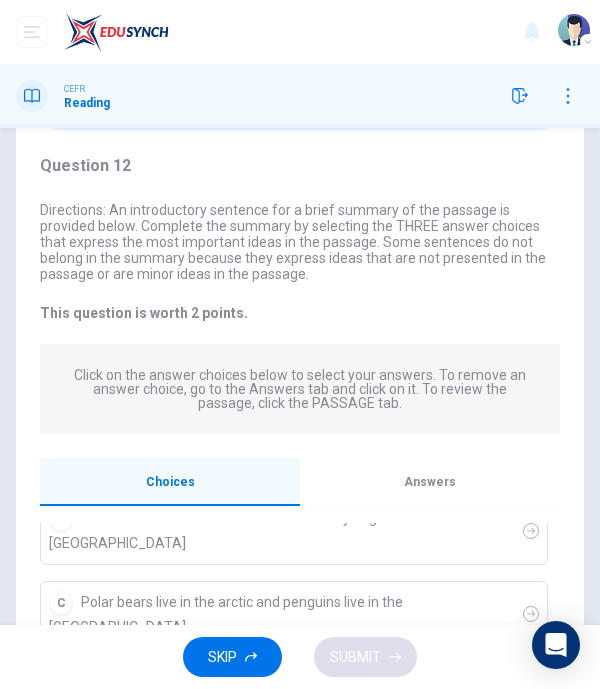 scroll, scrollTop: 0, scrollLeft: 0, axis: both 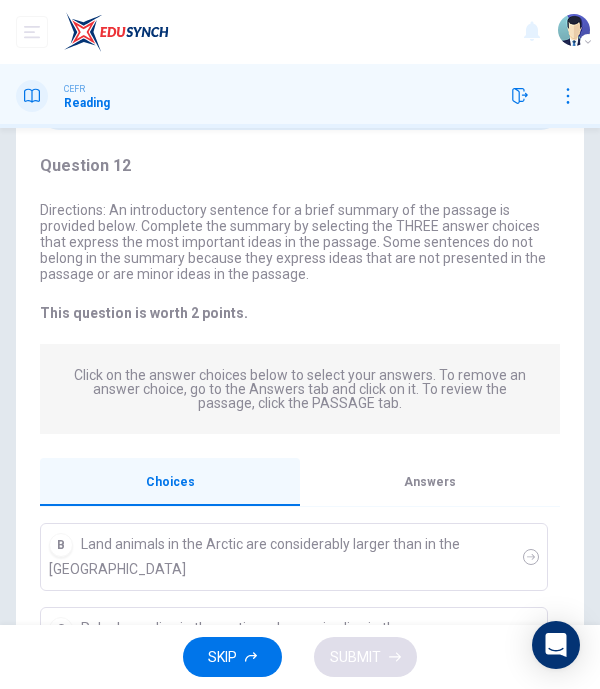 click on "Land animals in the Arctic are considerably larger than in the [GEOGRAPHIC_DATA]" at bounding box center [254, 556] 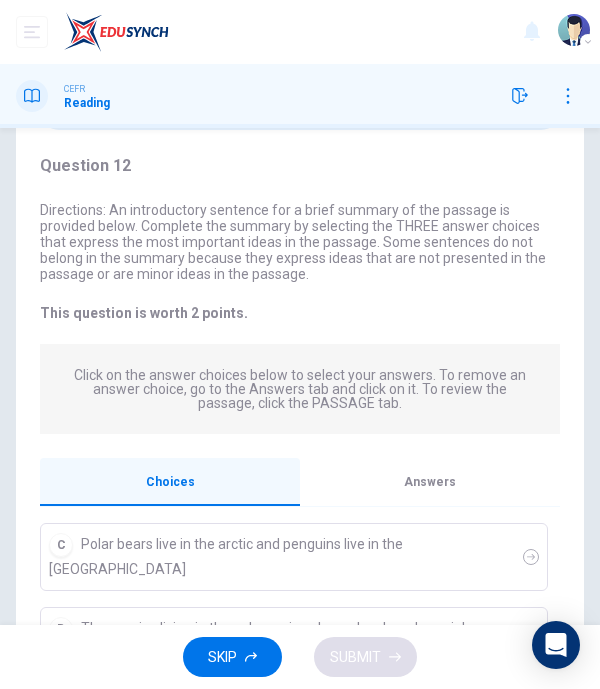 click on "C Polar bears live in the arctic and penguins live in the [GEOGRAPHIC_DATA]" at bounding box center (294, 557) 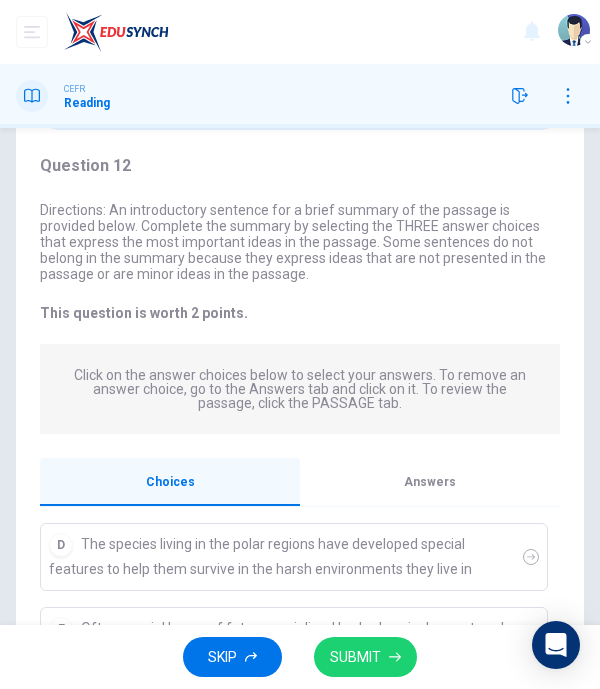 click on "D The species living in the polar regions have developed special features to help them survive in the harsh environments they live in E Often special layers of fat or specialized body chemicals are stored in the species to protect against the bitter cold F Even though the species between the two regions are diverse, they share some similar features that help them survive their hostile habitats" at bounding box center (300, 640) 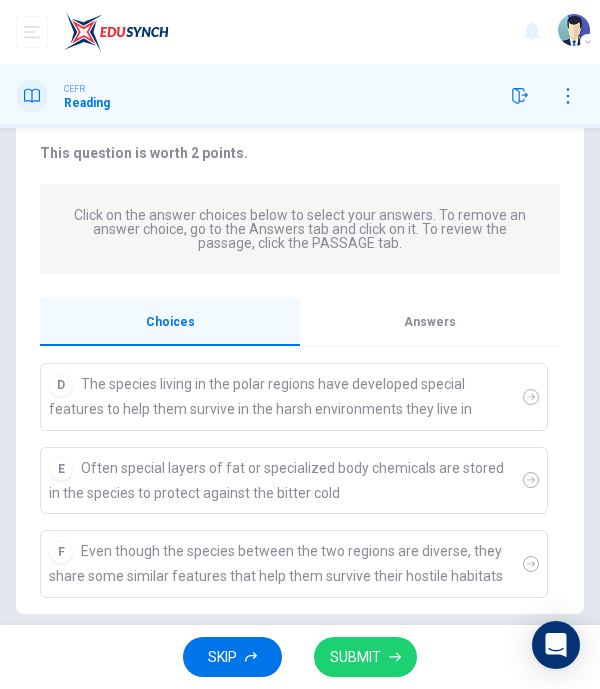 scroll, scrollTop: 256, scrollLeft: 0, axis: vertical 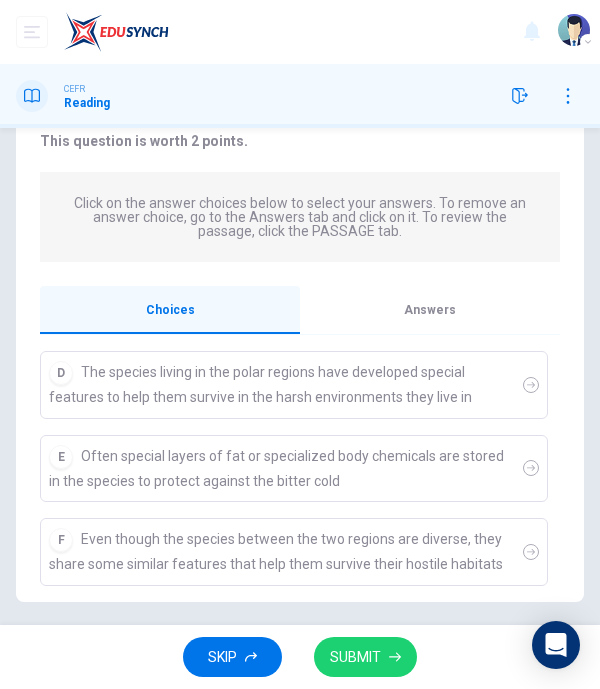 click on "Answers" at bounding box center [430, 310] 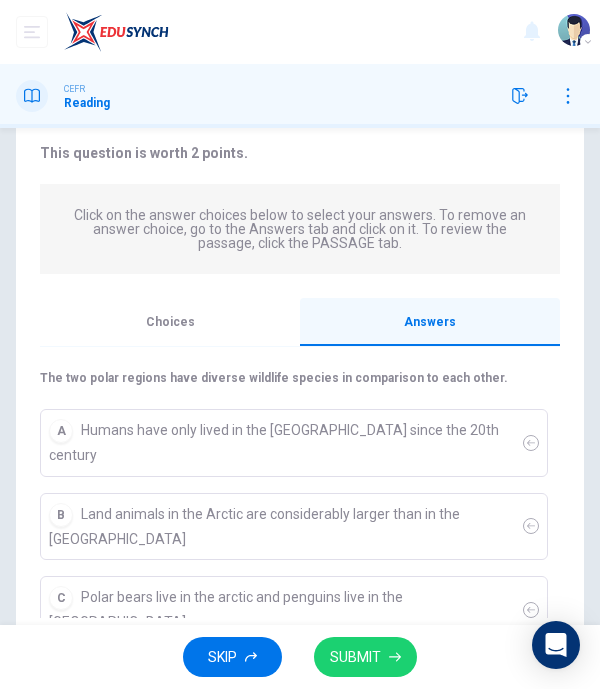 click 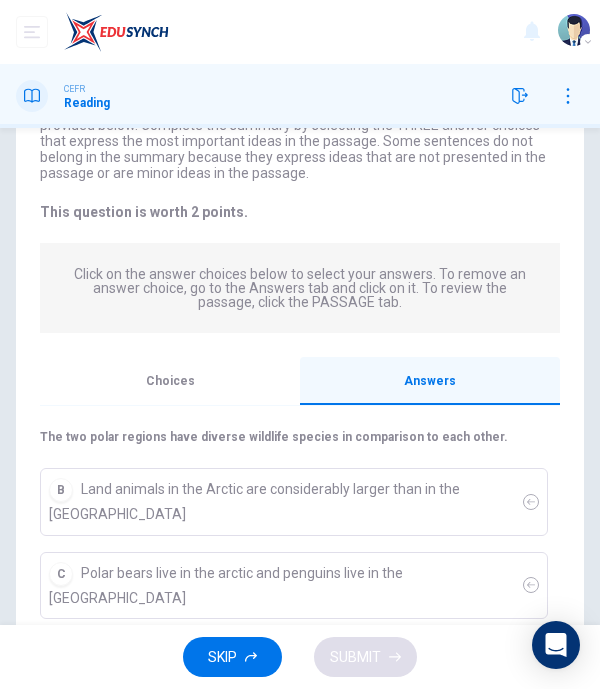 click 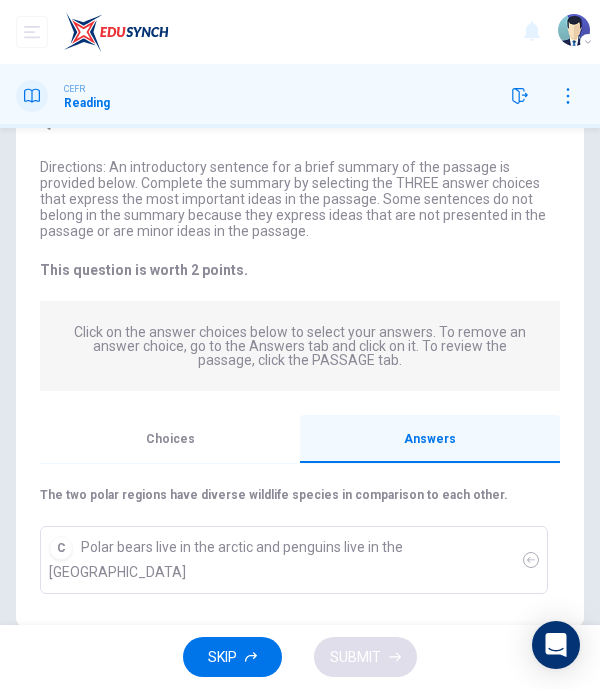 click 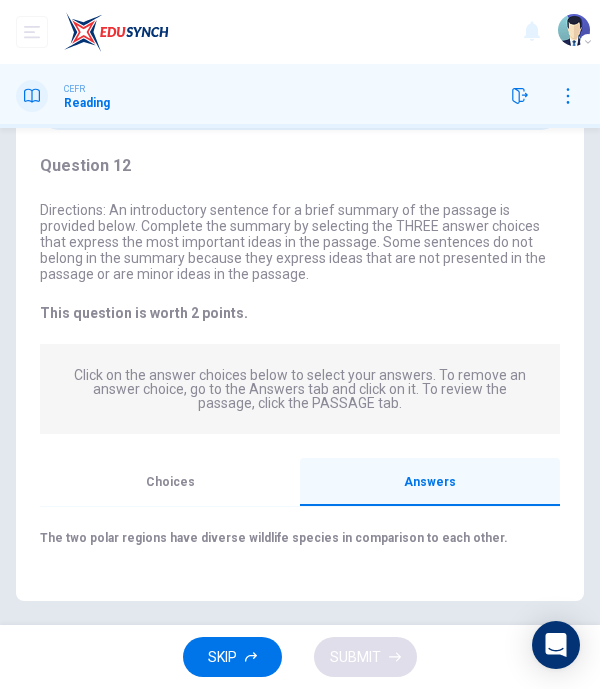 scroll, scrollTop: 84, scrollLeft: 0, axis: vertical 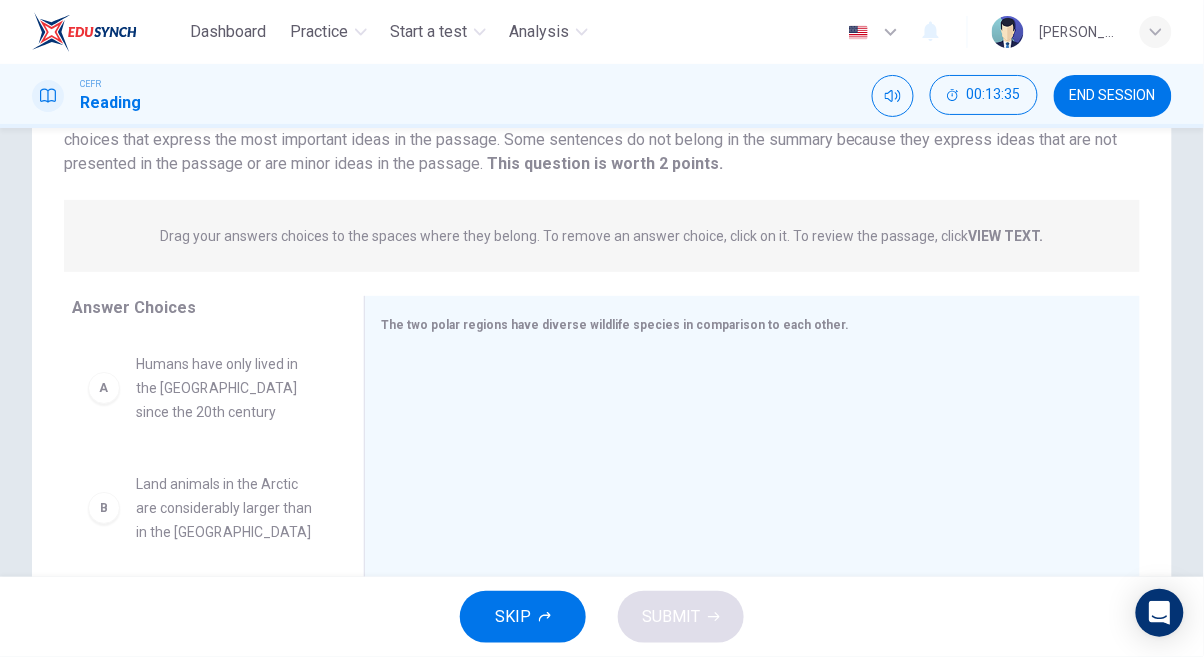 click on "The two polar regions have diverse wildlife species in comparison to each other." at bounding box center (615, 325) 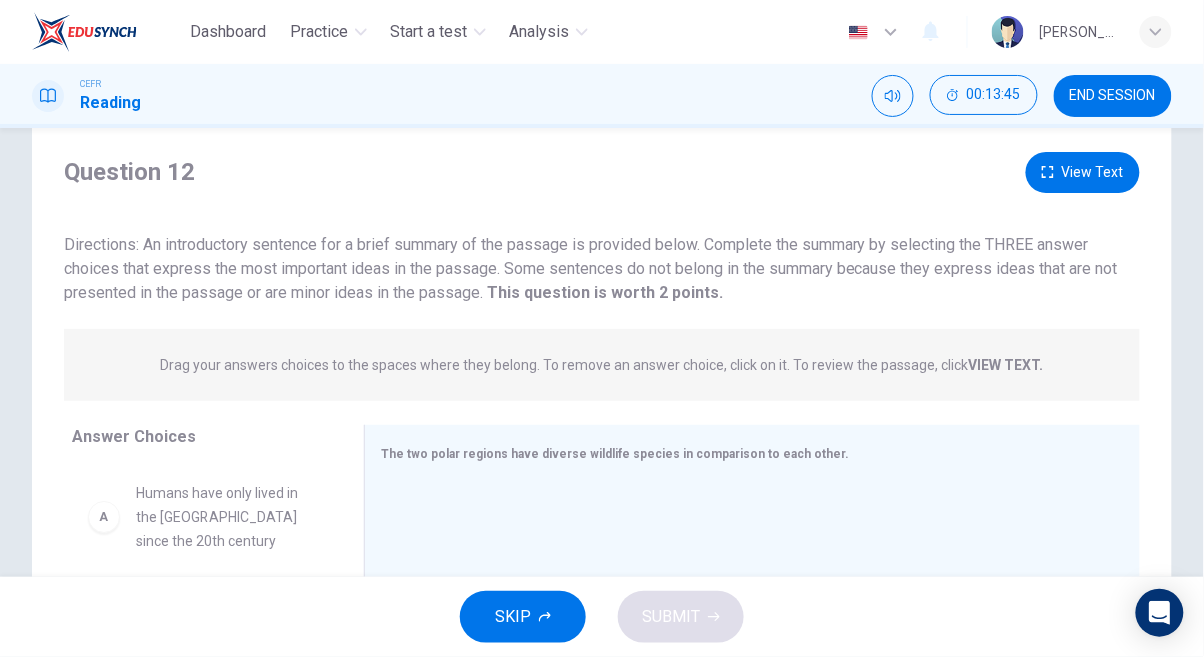 scroll, scrollTop: 45, scrollLeft: 0, axis: vertical 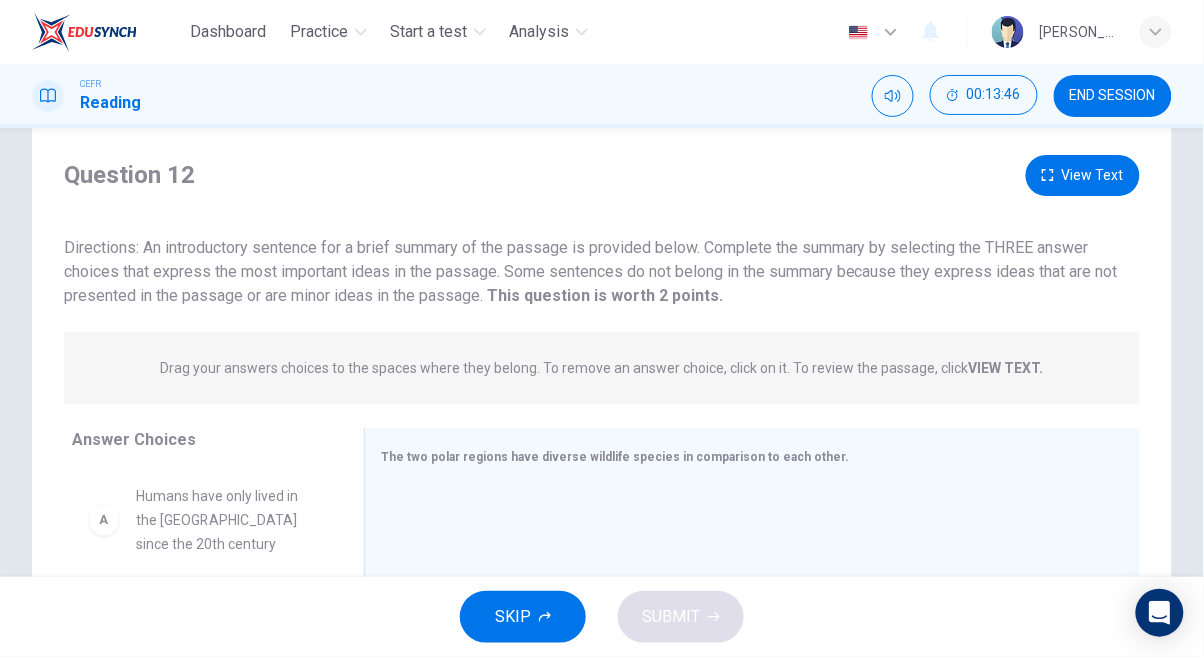 click on "View Text" at bounding box center [1083, 175] 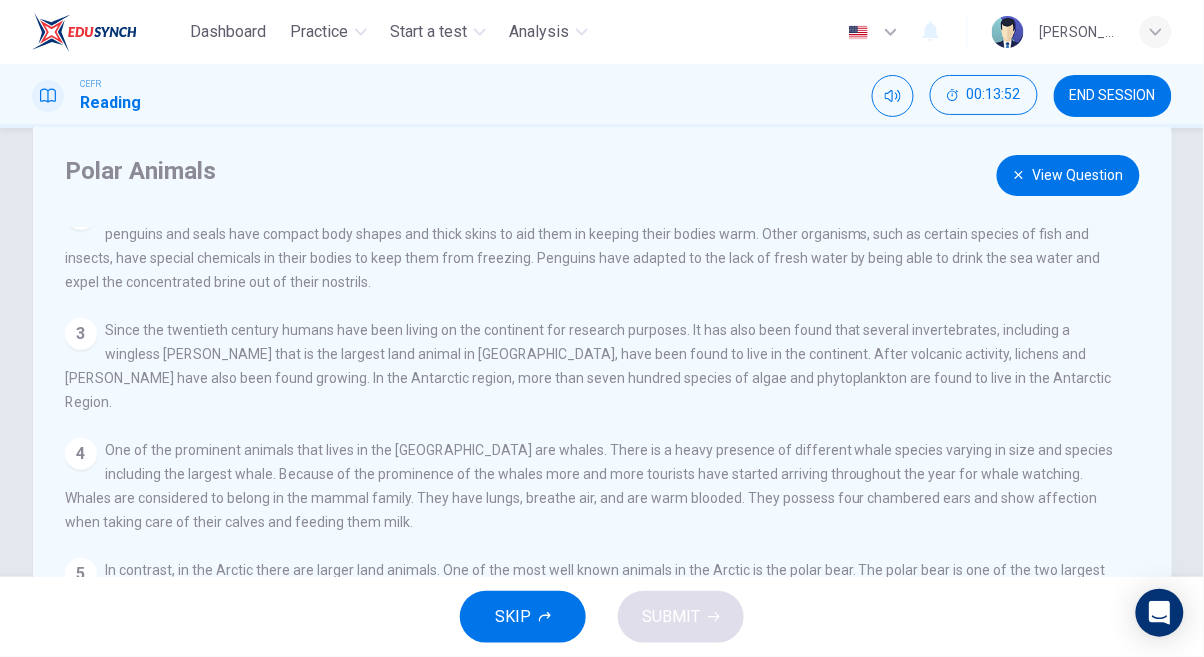 scroll, scrollTop: 107, scrollLeft: 0, axis: vertical 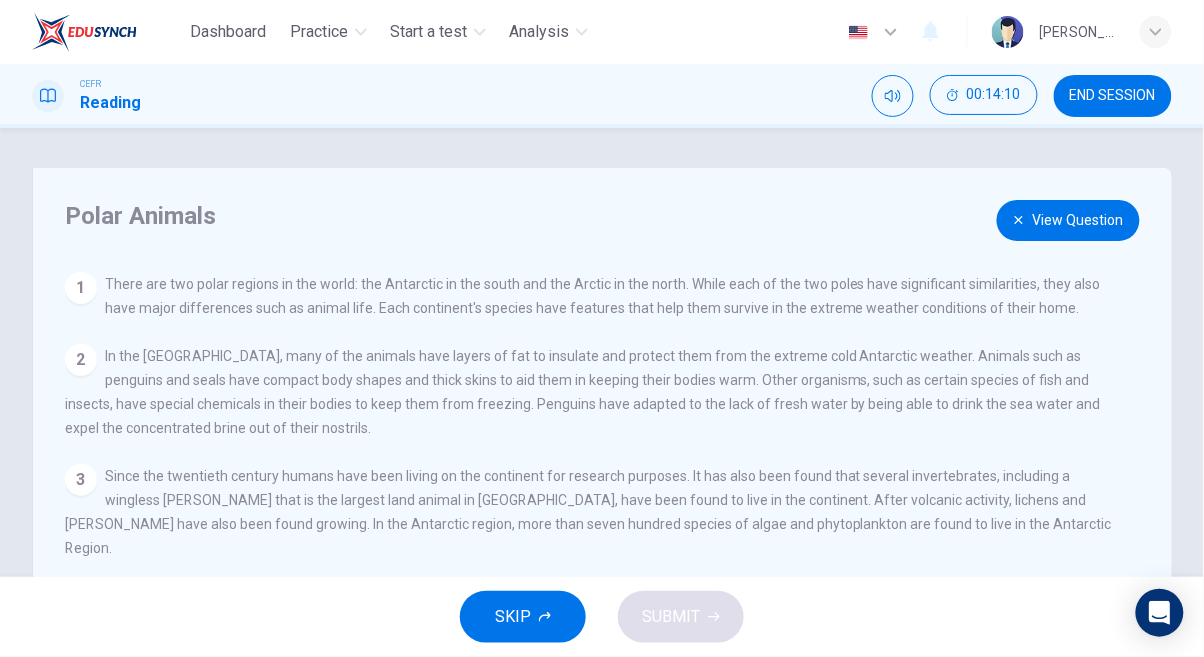 click on "View Question" at bounding box center (1068, 220) 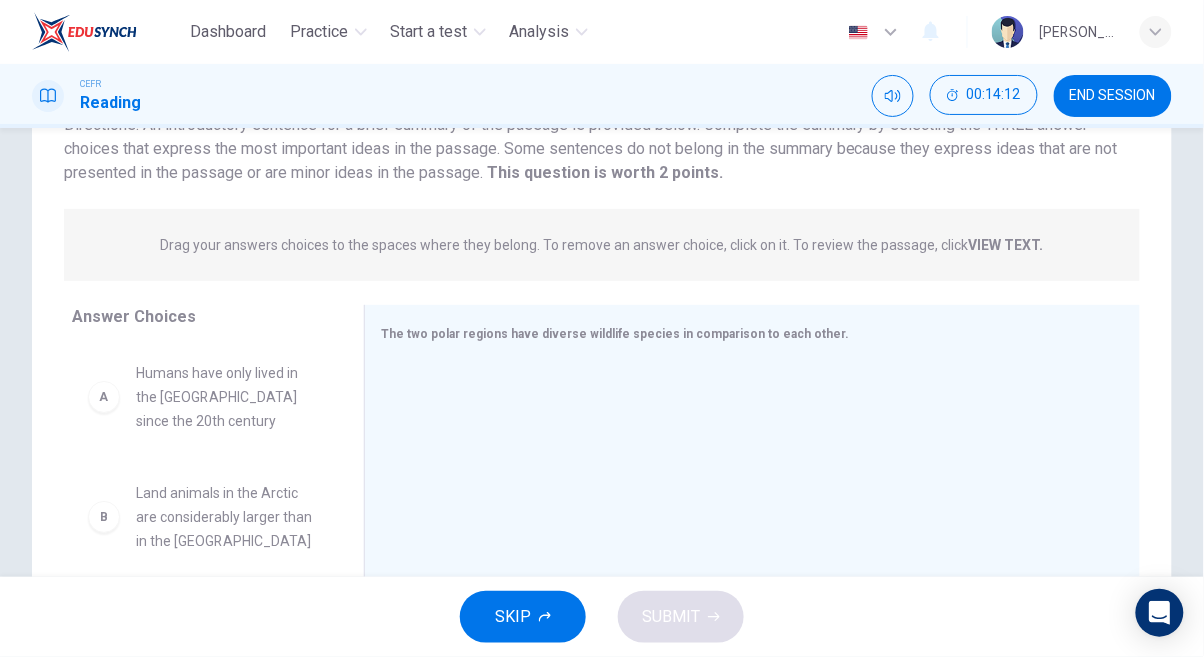 scroll, scrollTop: 168, scrollLeft: 0, axis: vertical 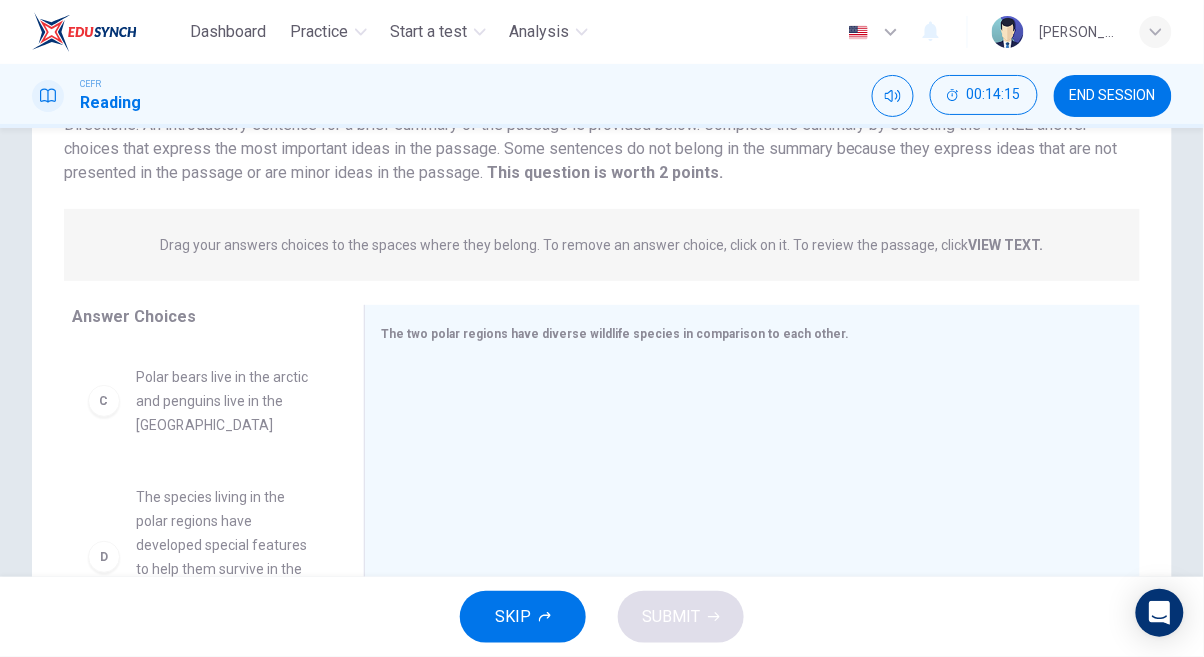 click on "Polar bears live in the arctic and penguins live in the [GEOGRAPHIC_DATA]" at bounding box center (226, 401) 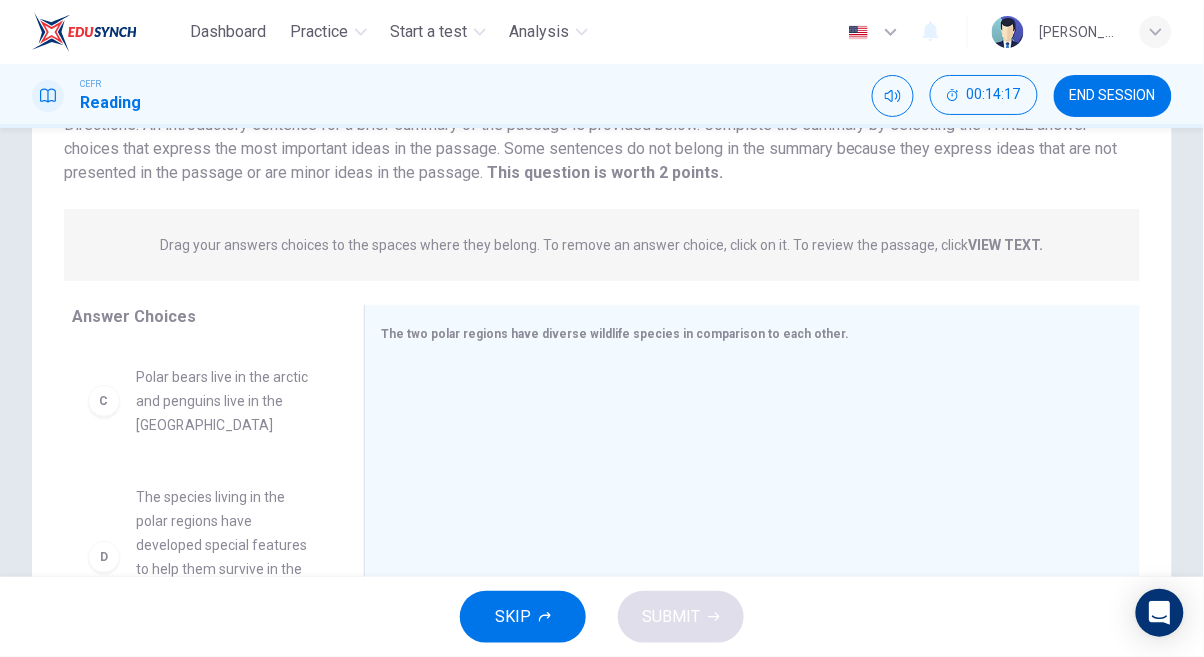 click on "Polar bears live in the arctic and penguins live in the [GEOGRAPHIC_DATA]" at bounding box center (226, 401) 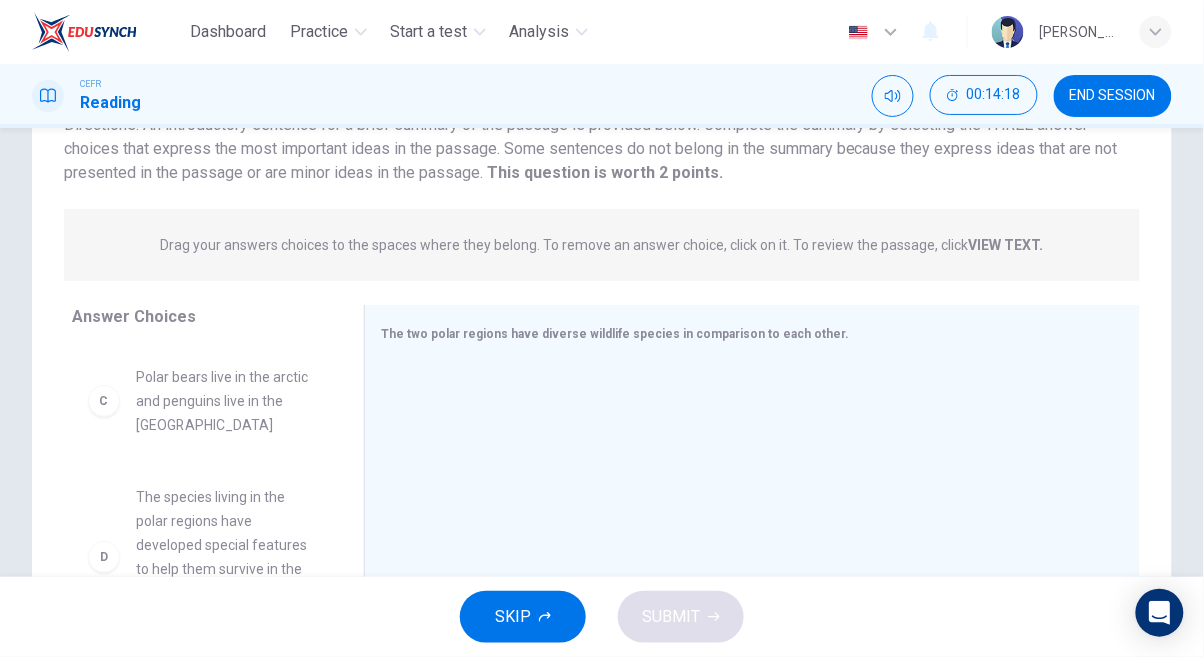 click on "Polar bears live in the arctic and penguins live in the [GEOGRAPHIC_DATA]" at bounding box center (226, 401) 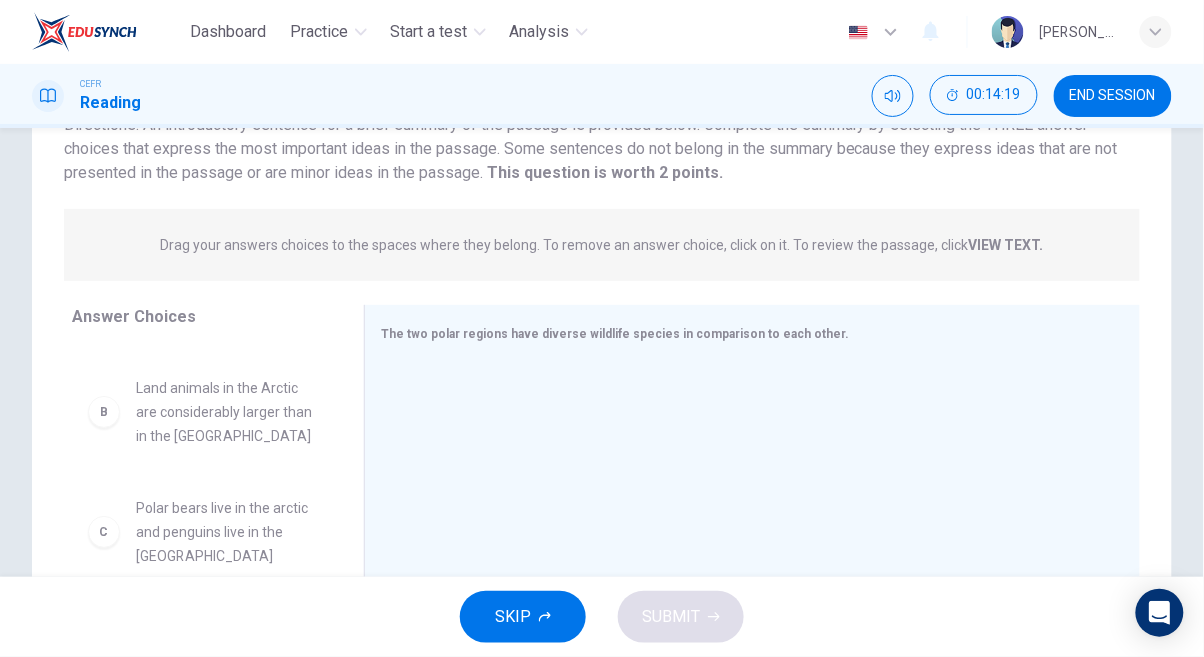 scroll, scrollTop: 102, scrollLeft: 0, axis: vertical 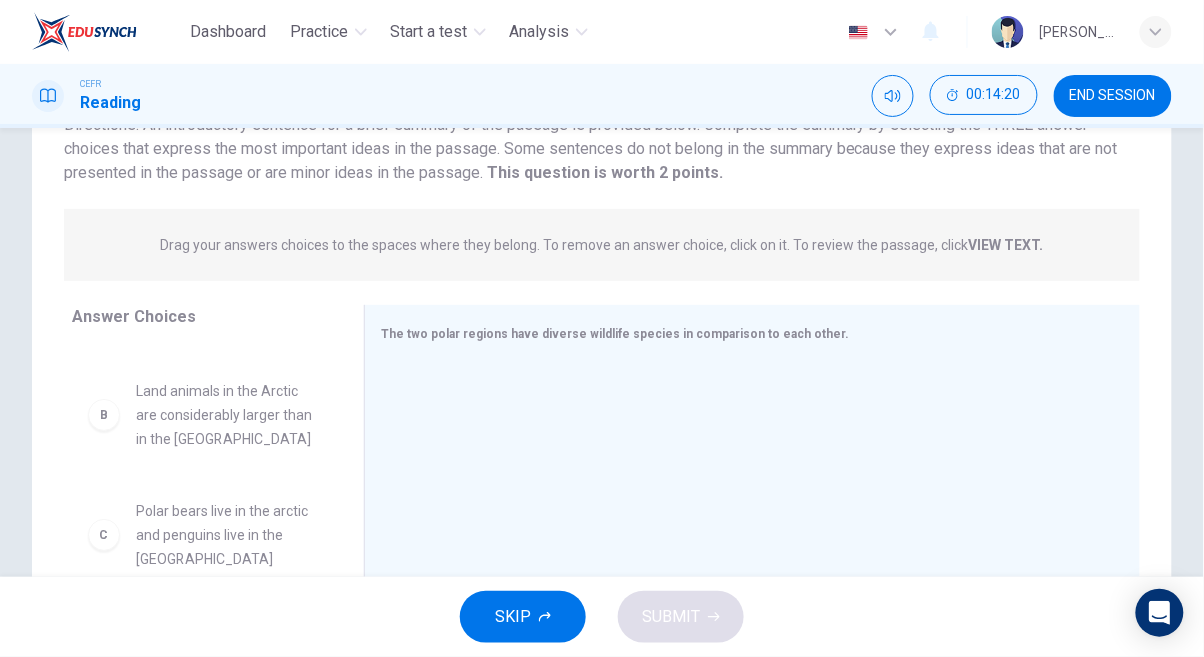 click on "B Land animals in the Arctic are considerably larger than in the [GEOGRAPHIC_DATA]" at bounding box center (202, 415) 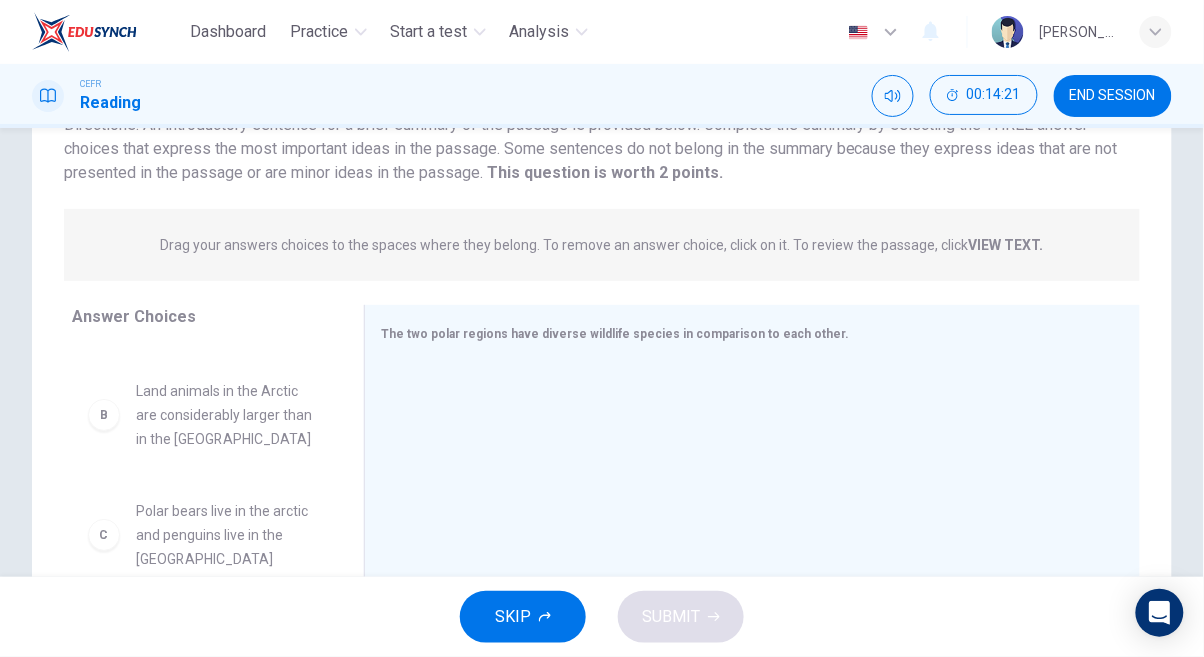 click at bounding box center [744, 496] 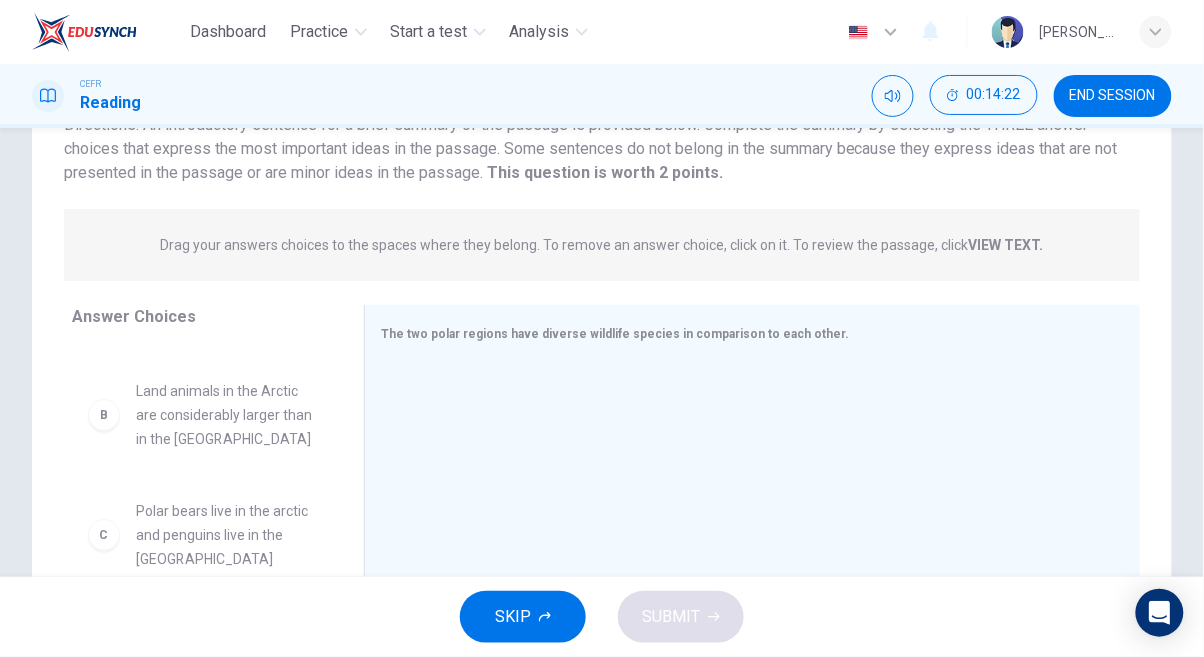 click on "The two polar regions have diverse wildlife species in comparison to each other." at bounding box center [615, 334] 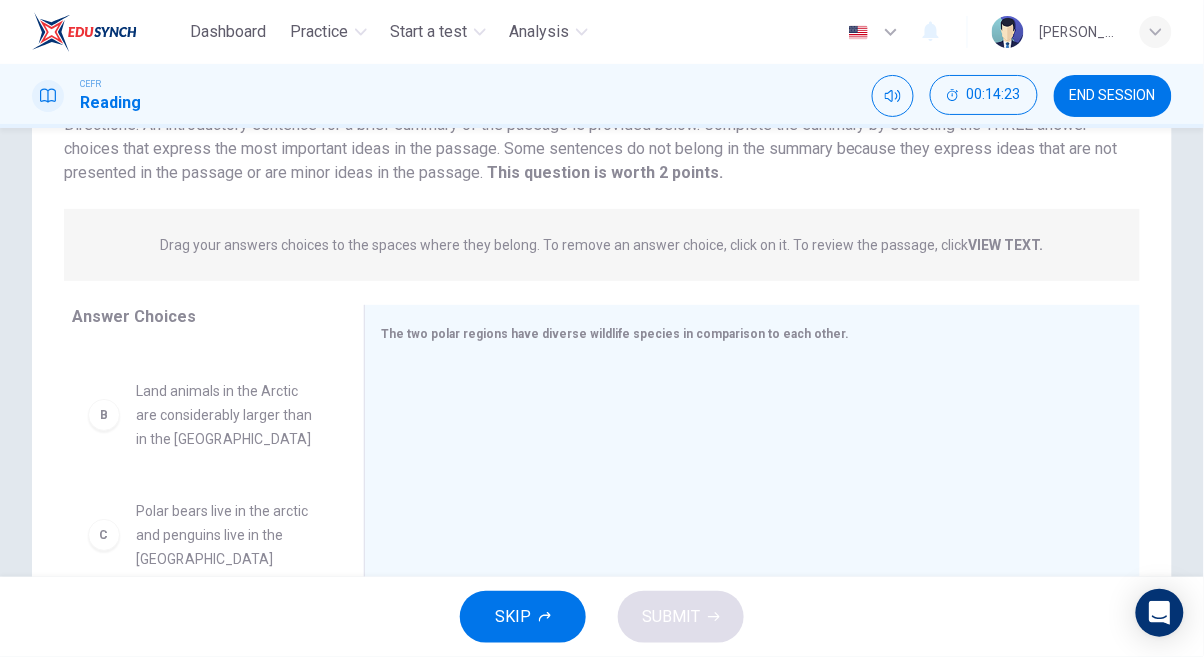 click on "The two polar regions have diverse wildlife species in comparison to each other." at bounding box center [615, 334] 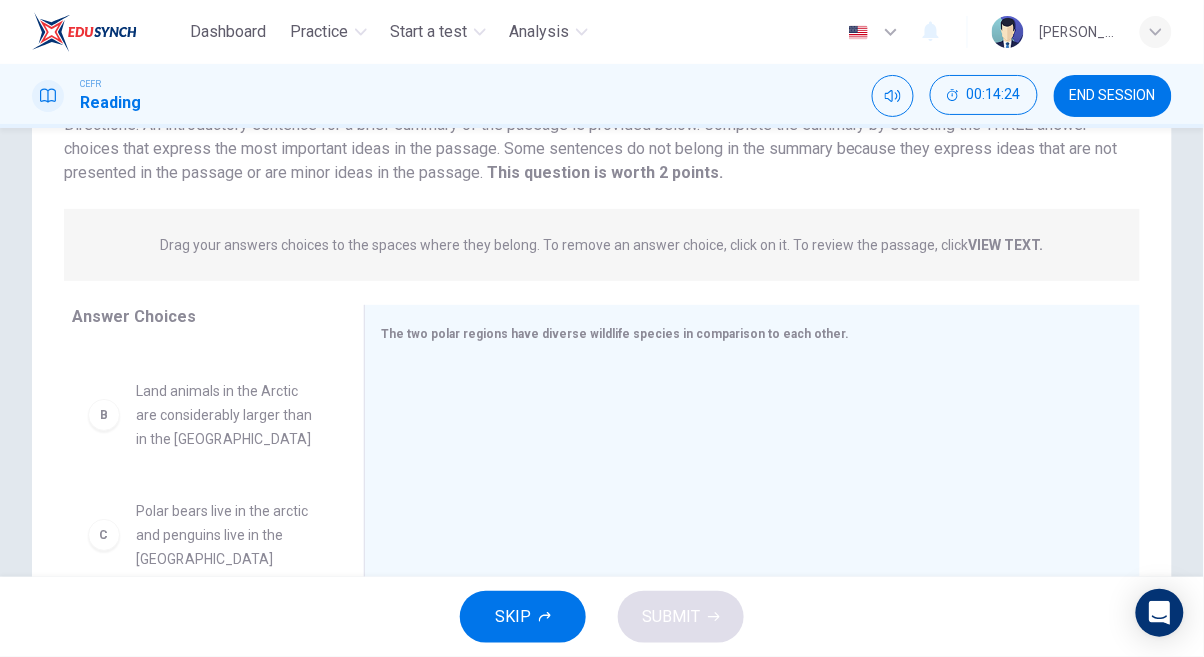 scroll, scrollTop: 326, scrollLeft: 0, axis: vertical 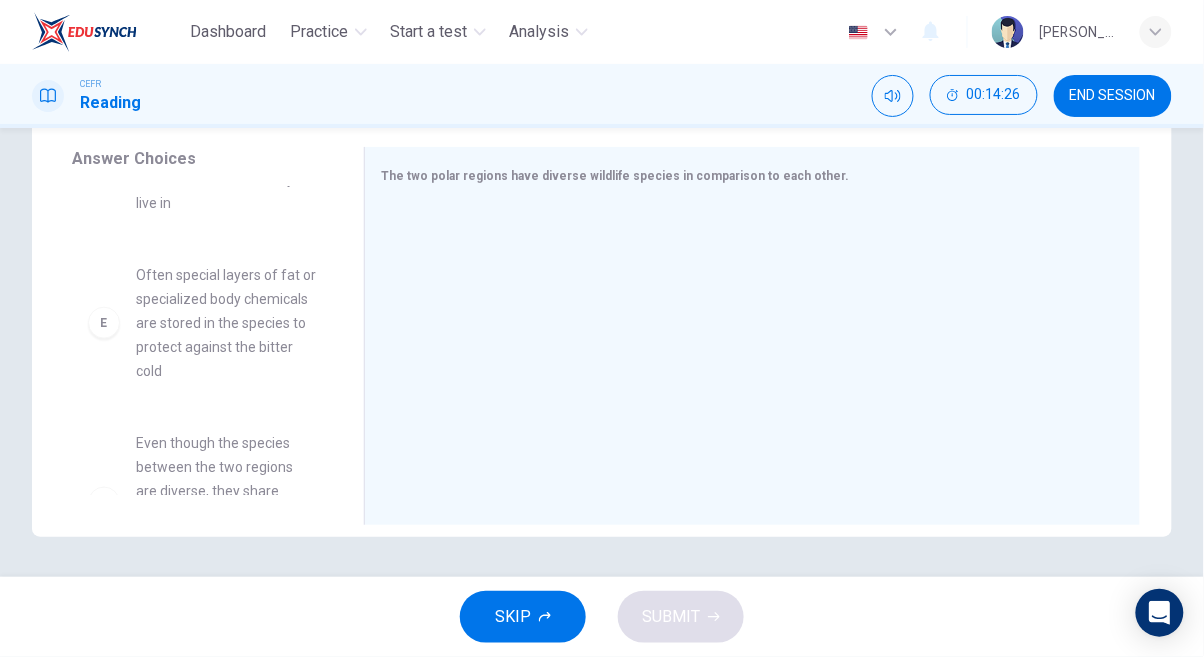 click on "F Even though the species between the two regions are diverse, they share some similar features that help them survive their hostile habitats" at bounding box center [202, 503] 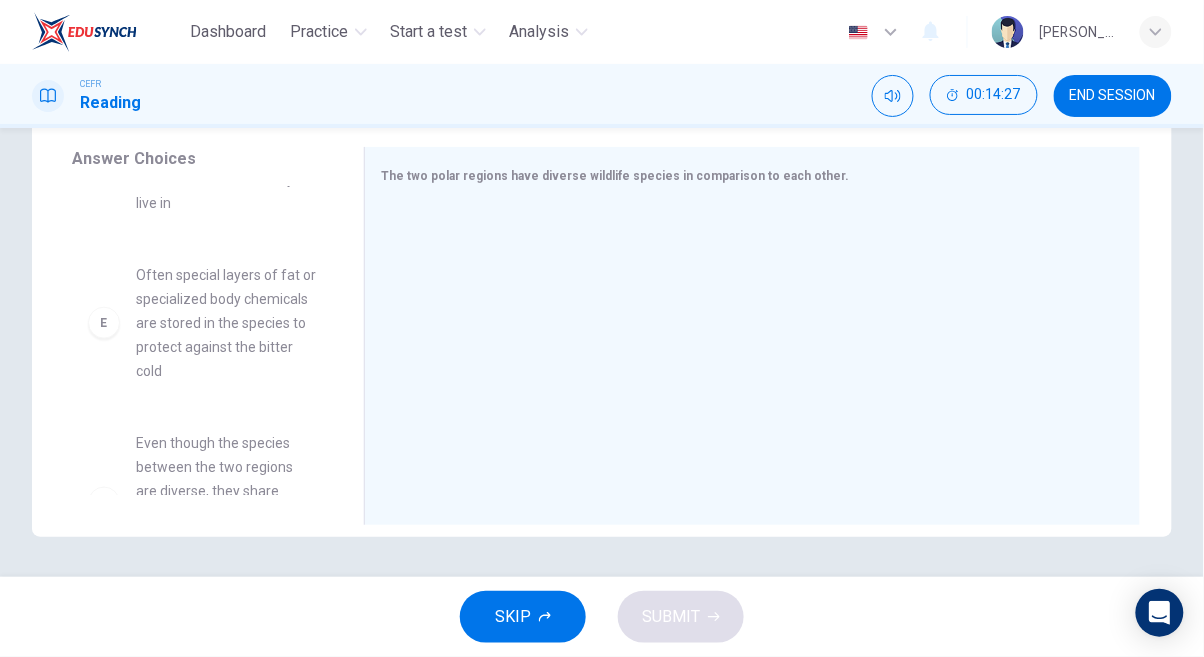 click on "Often special layers of fat or specialized body chemicals are stored in the species to protect against the bitter cold" at bounding box center [226, 323] 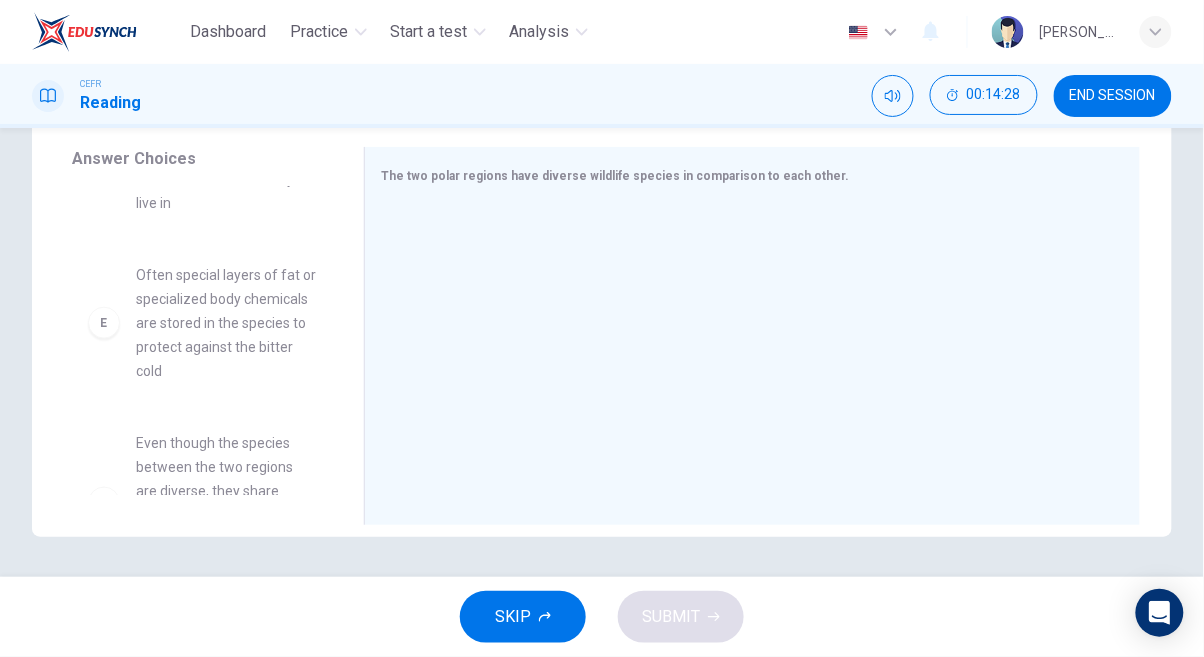 click on "Often special layers of fat or specialized body chemicals are stored in the species to protect against the bitter cold" at bounding box center [226, 323] 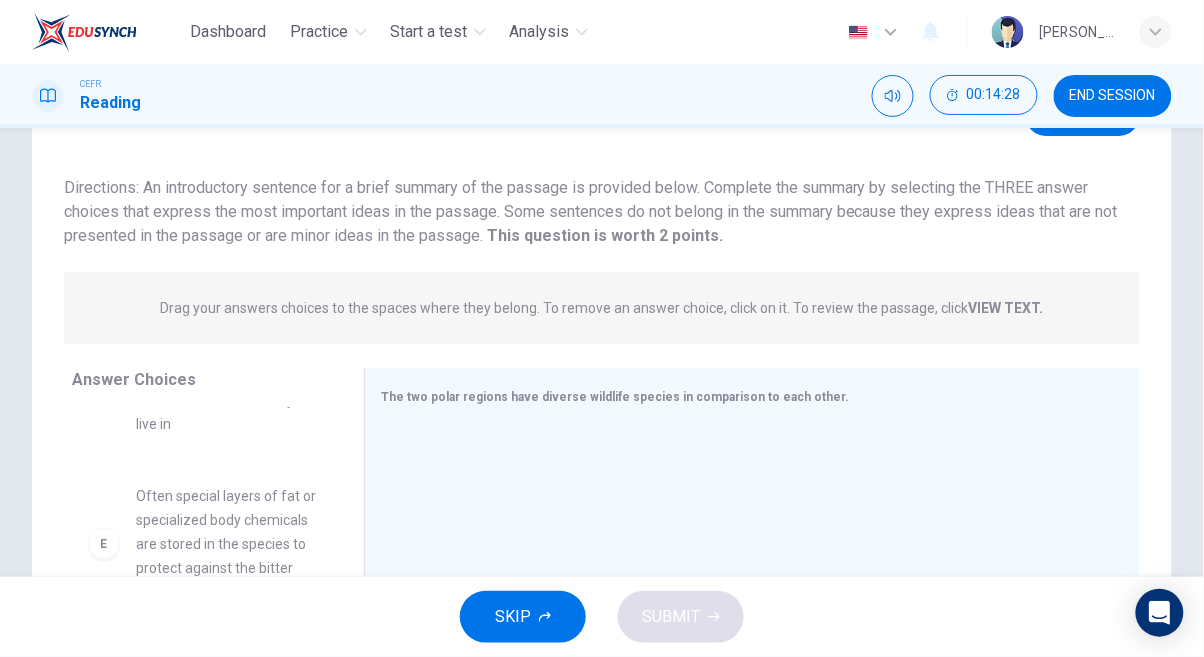 scroll, scrollTop: 103, scrollLeft: 0, axis: vertical 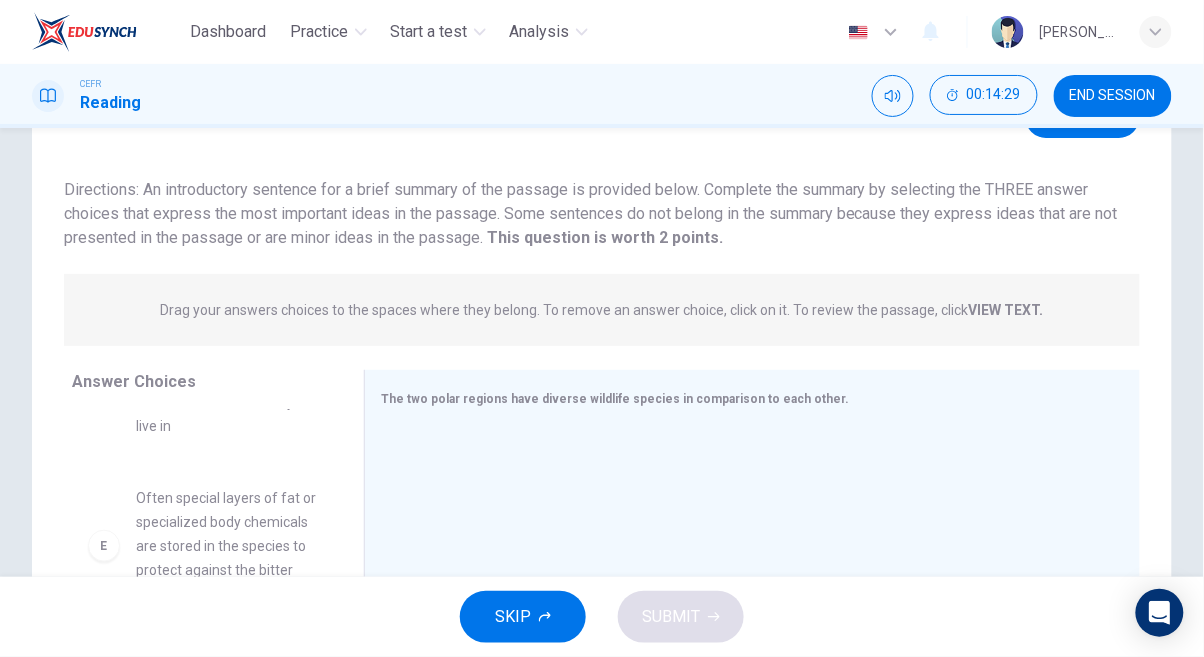 click on "Answer Choices" at bounding box center (134, 381) 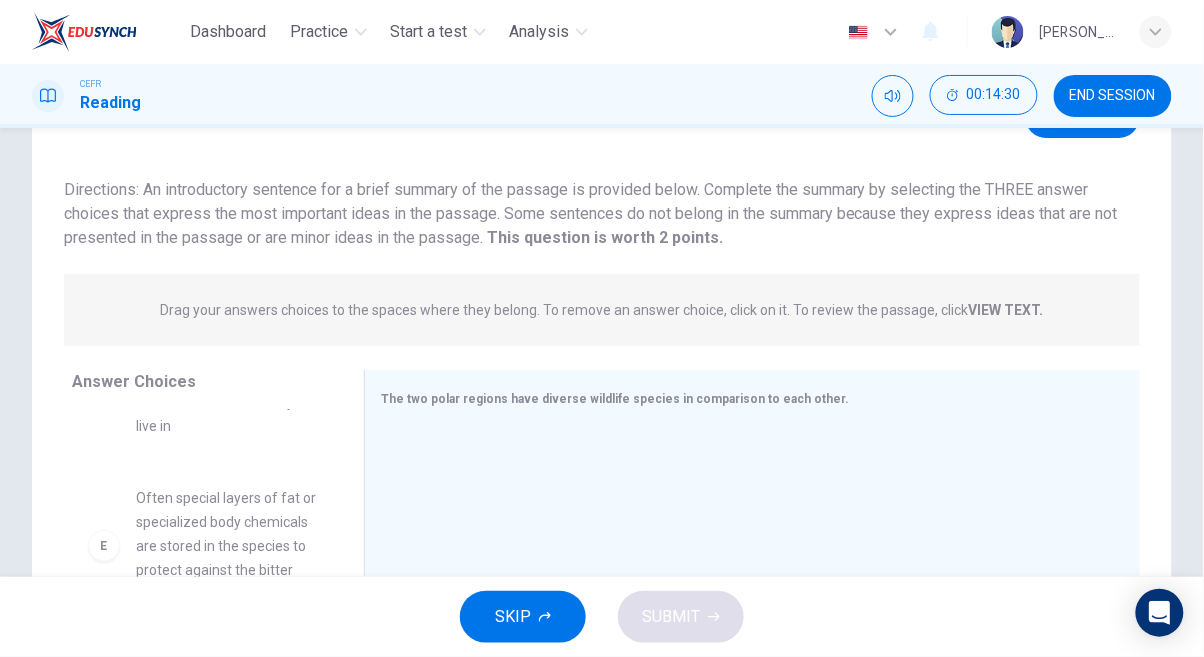 click on "Often special layers of fat or specialized body chemicals are stored in the species to protect against the bitter cold" at bounding box center (226, 546) 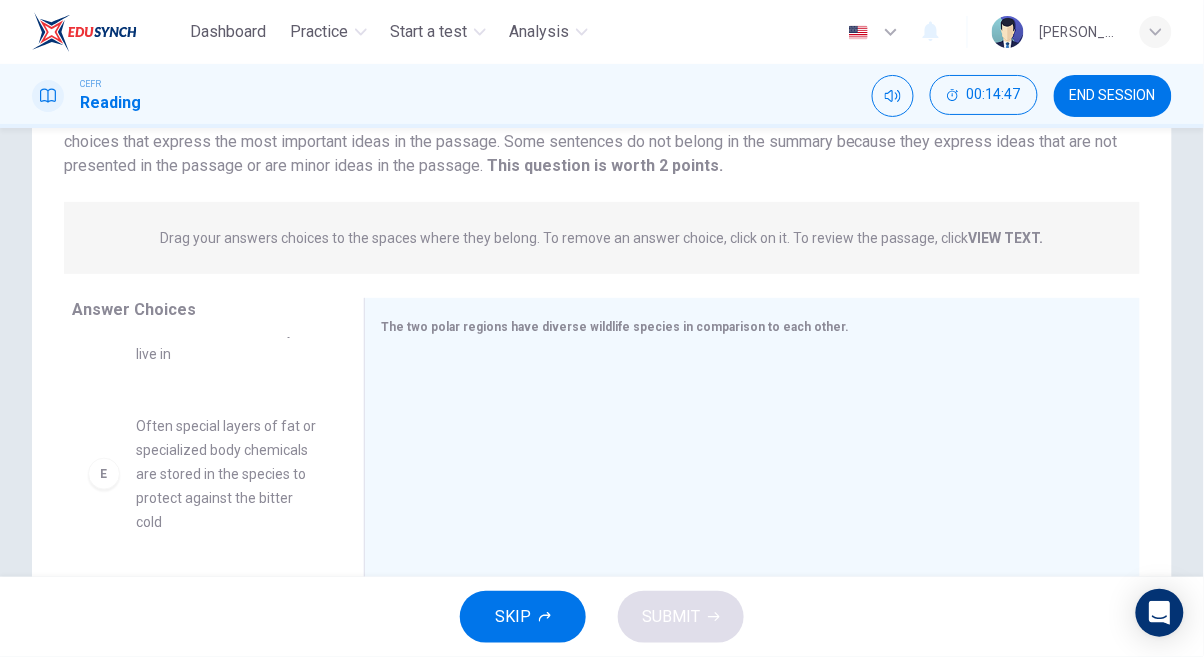 scroll, scrollTop: 176, scrollLeft: 0, axis: vertical 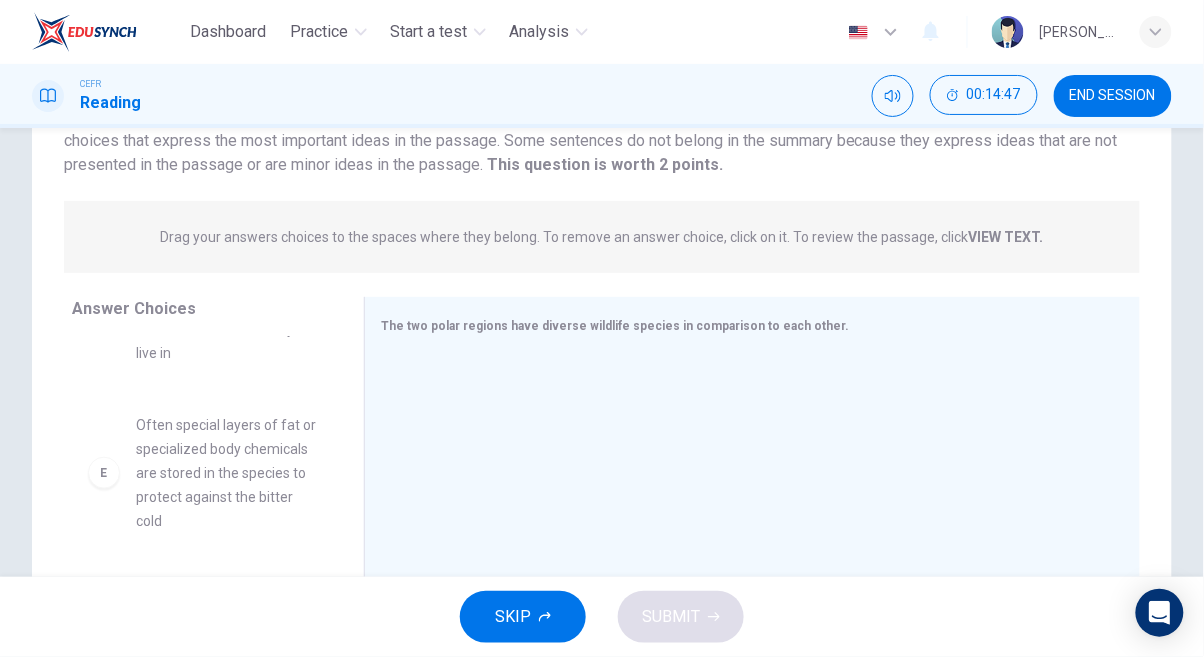 click on "Often special layers of fat or specialized body chemicals are stored in the species to protect against the bitter cold" at bounding box center [226, 473] 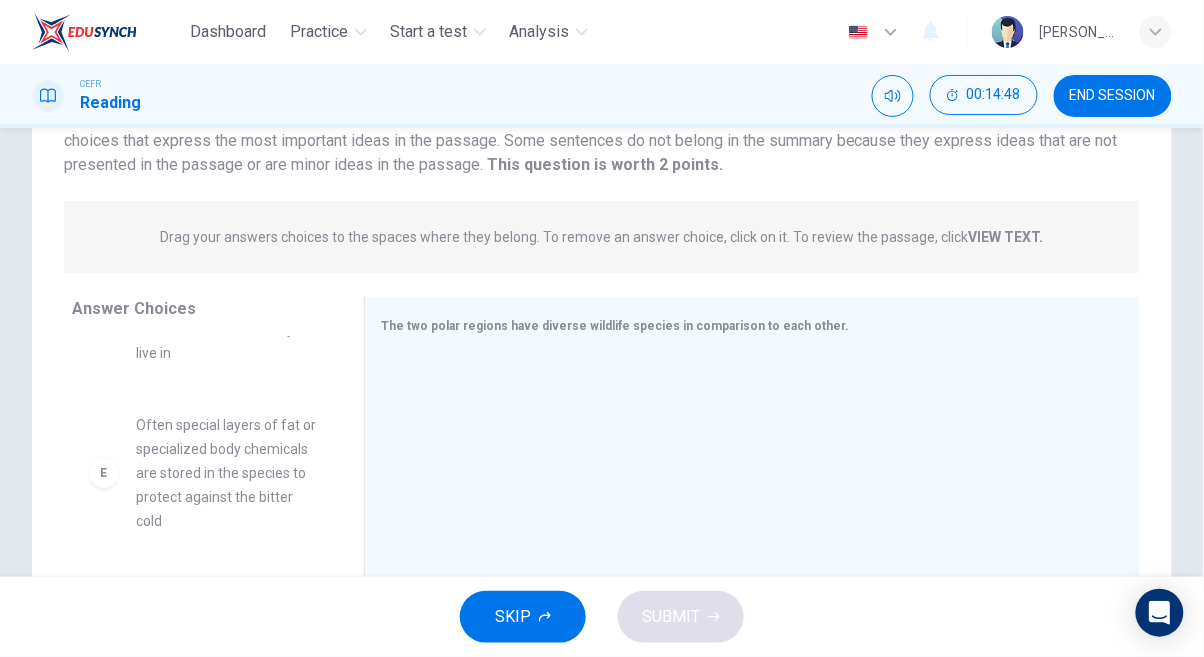 click on "E" at bounding box center (104, 473) 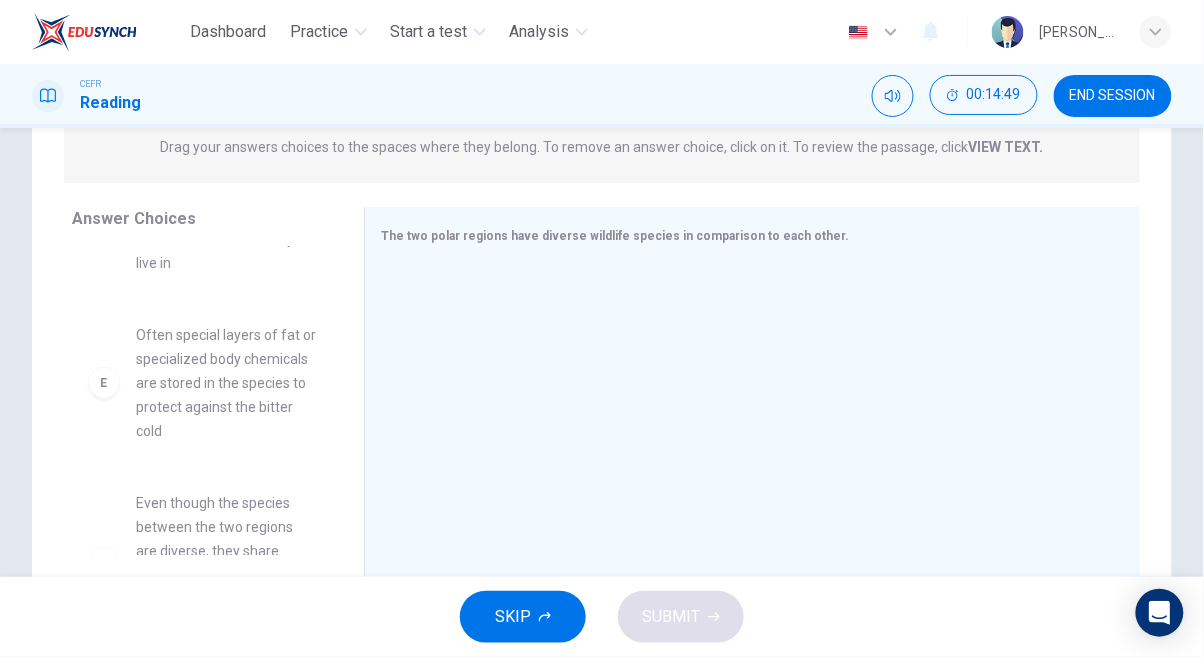 scroll, scrollTop: 326, scrollLeft: 0, axis: vertical 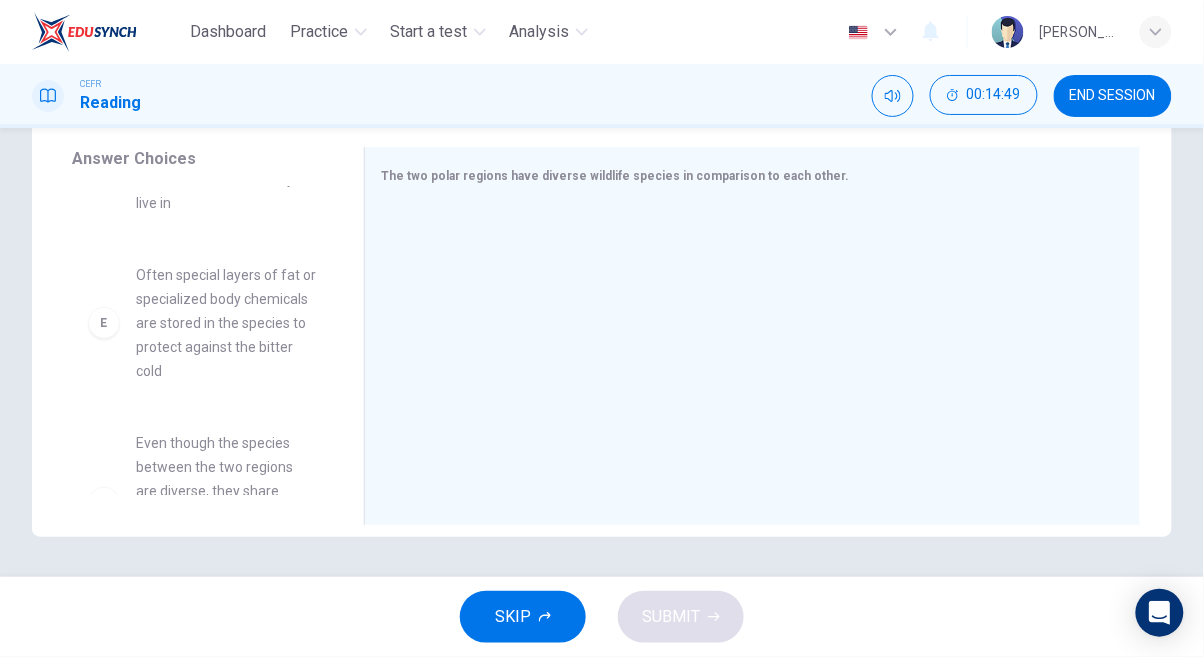 click on "F" at bounding box center [104, 503] 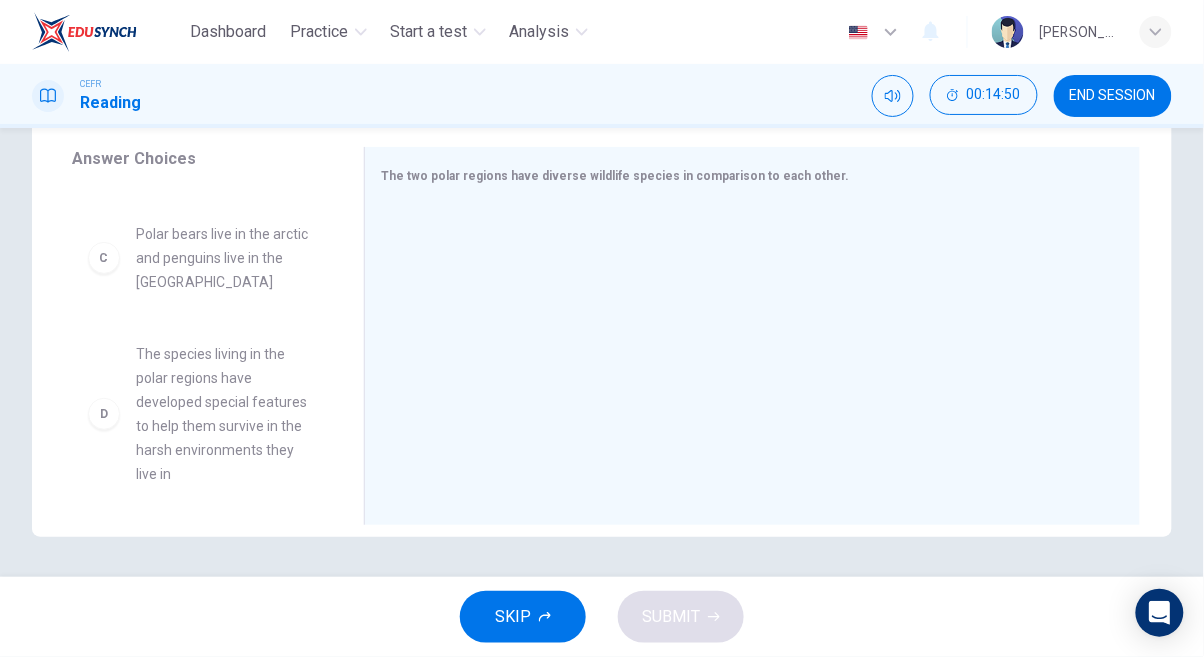 click on "D" at bounding box center (104, 414) 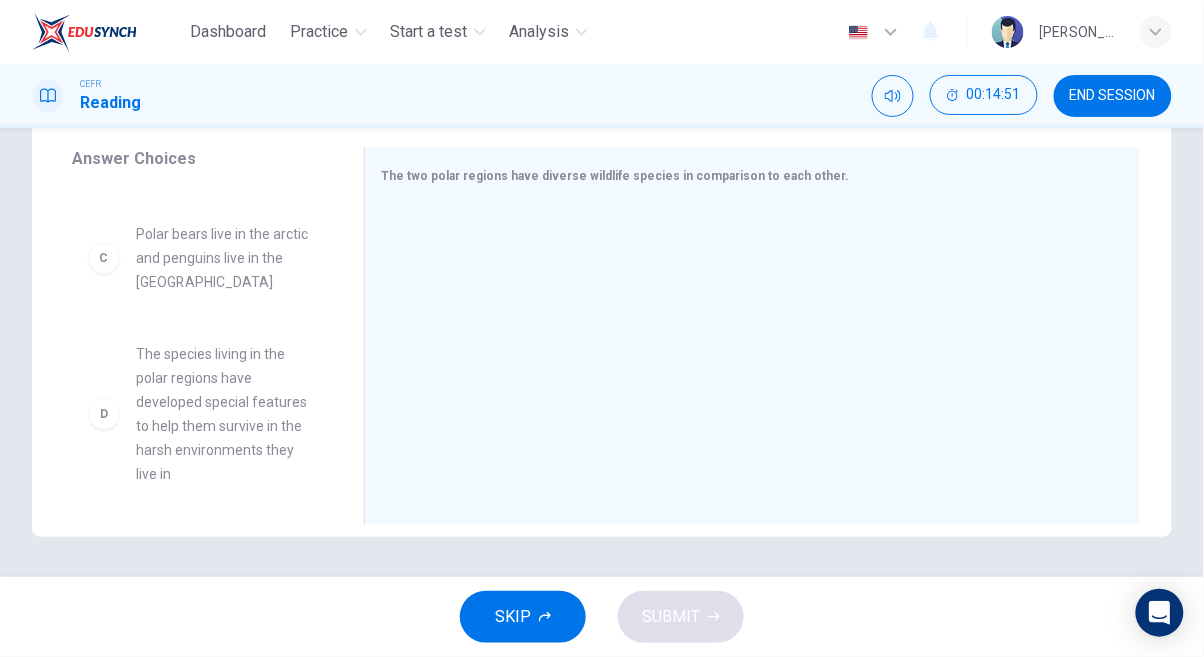 click on "D" at bounding box center (104, 414) 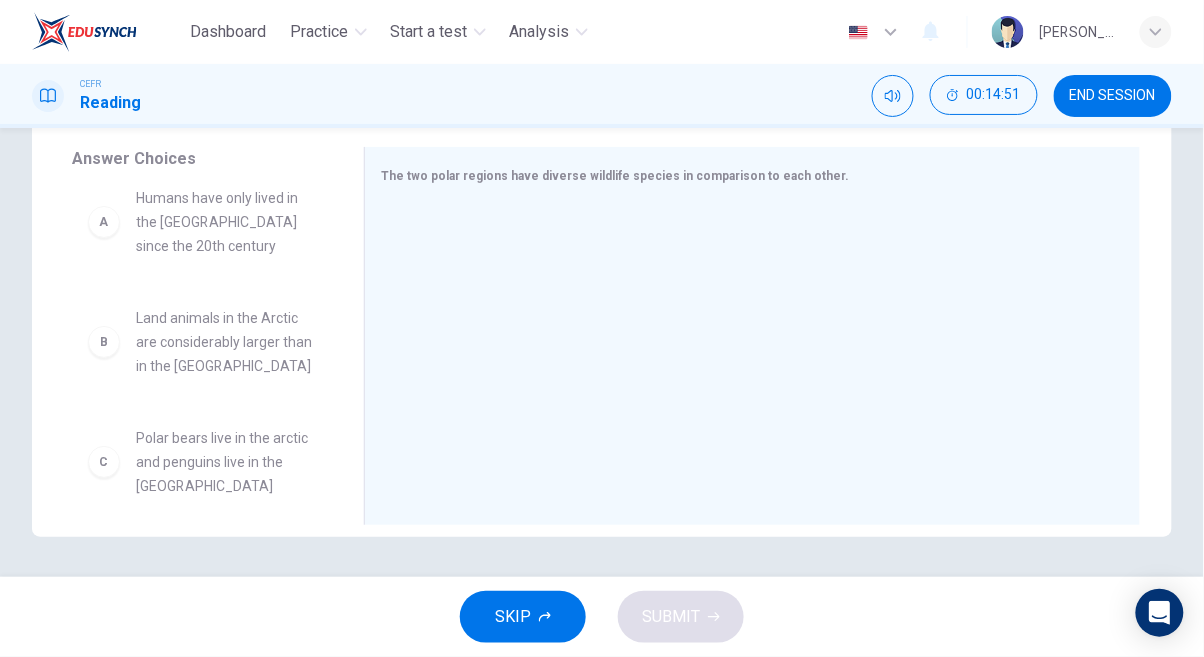 scroll, scrollTop: 0, scrollLeft: 0, axis: both 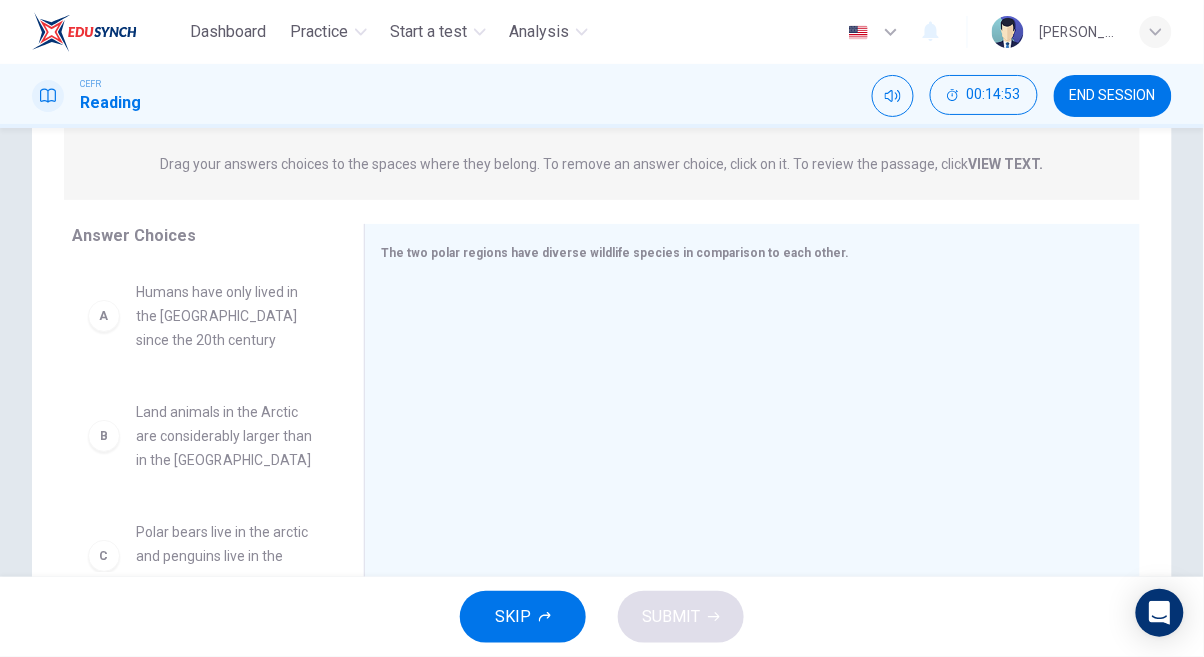 click on "A Humans have only lived in the [GEOGRAPHIC_DATA] since the 20th century B Land animals in the Arctic are considerably larger than in the Antarctic C Polar bears live in the arctic and penguins live in the Antarctic D The species living in the polar regions have developed special features to help them survive in the harsh environments they live in E Often special layers of fat or specialized body chemicals are stored in the species to protect against the bitter cold F Even though the species between the two regions are diverse, they share some similar features that help them survive their hostile habitats" at bounding box center [202, 418] 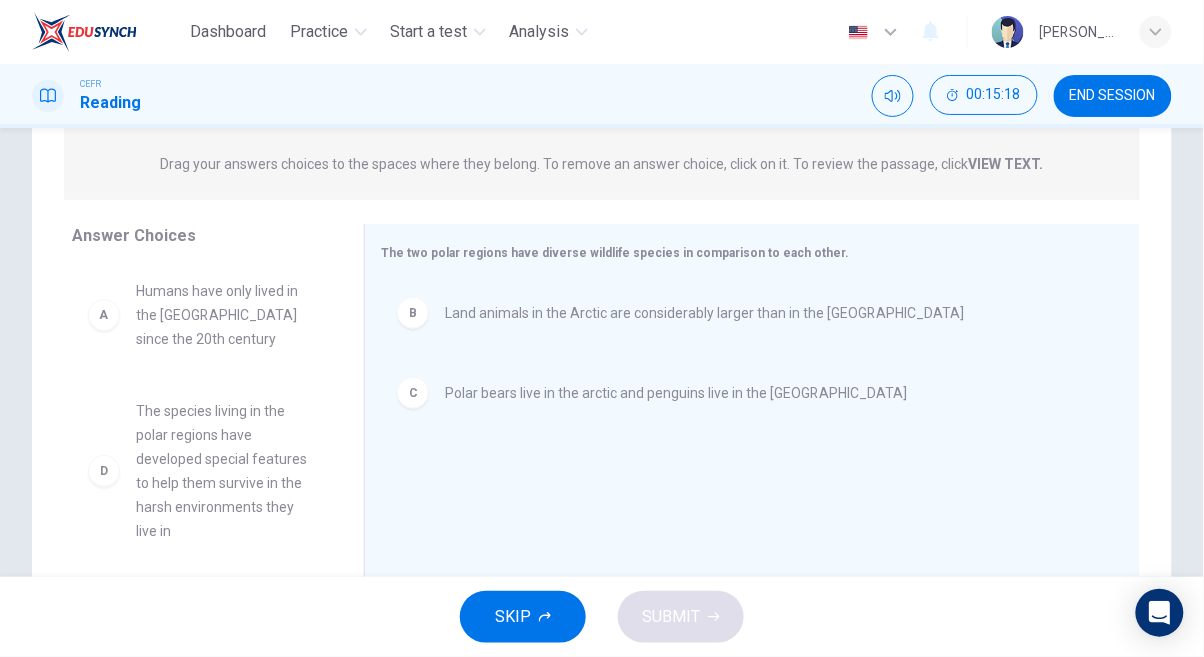 scroll, scrollTop: 0, scrollLeft: 0, axis: both 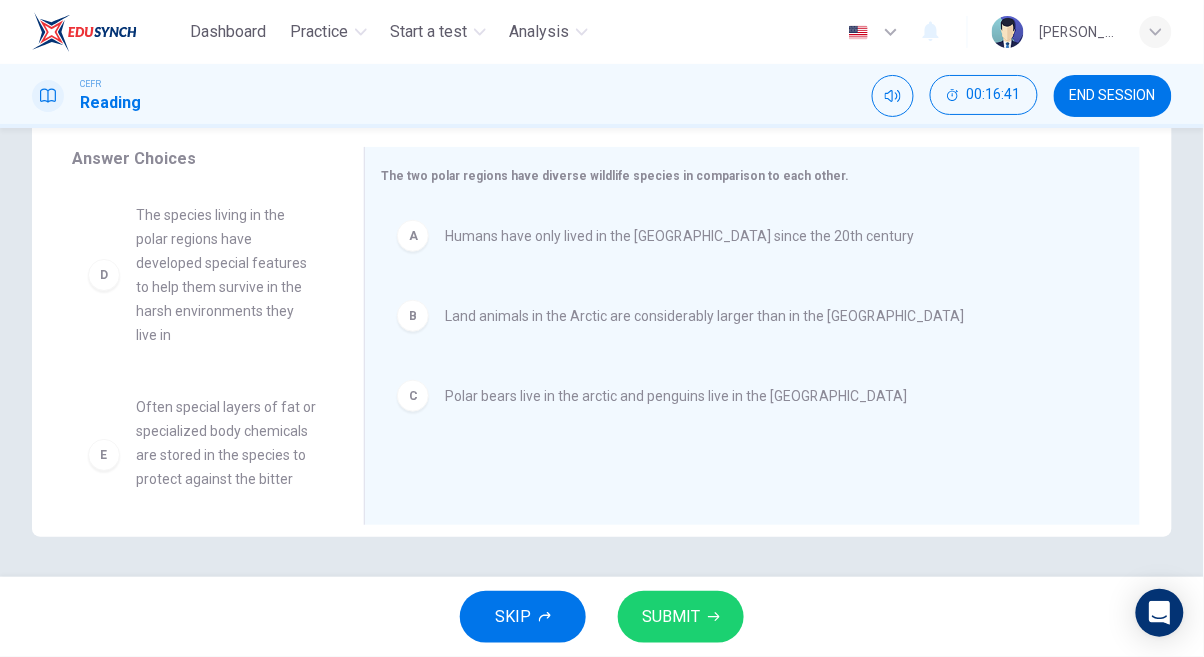 click 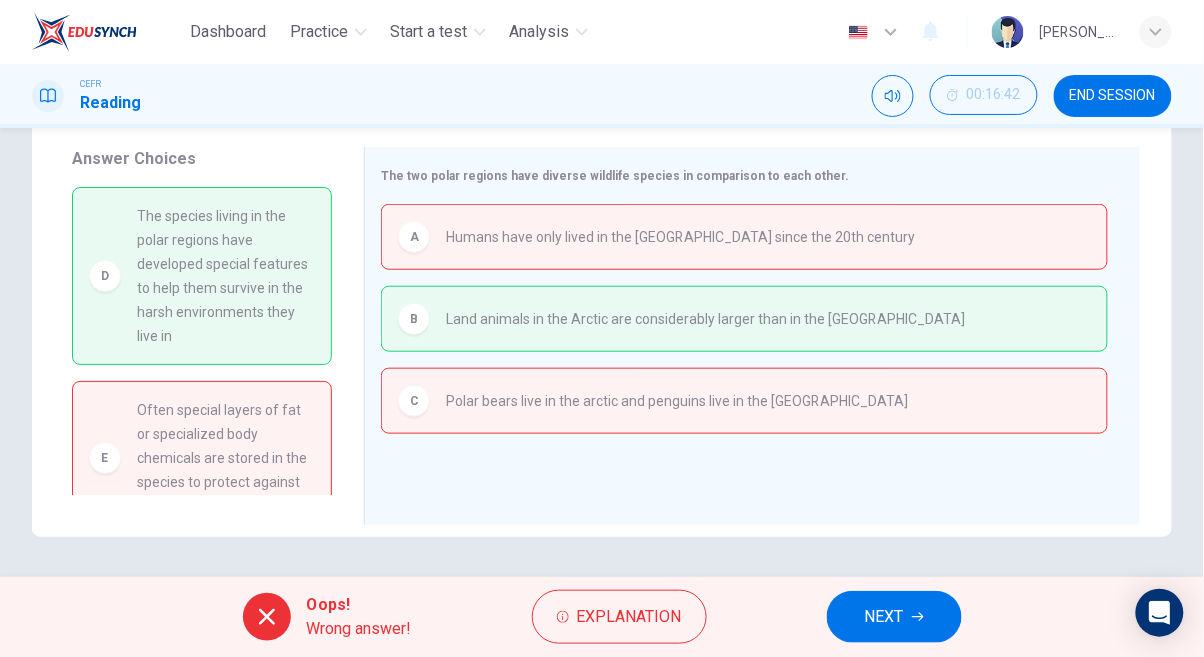 click on "Explanation" at bounding box center (629, 617) 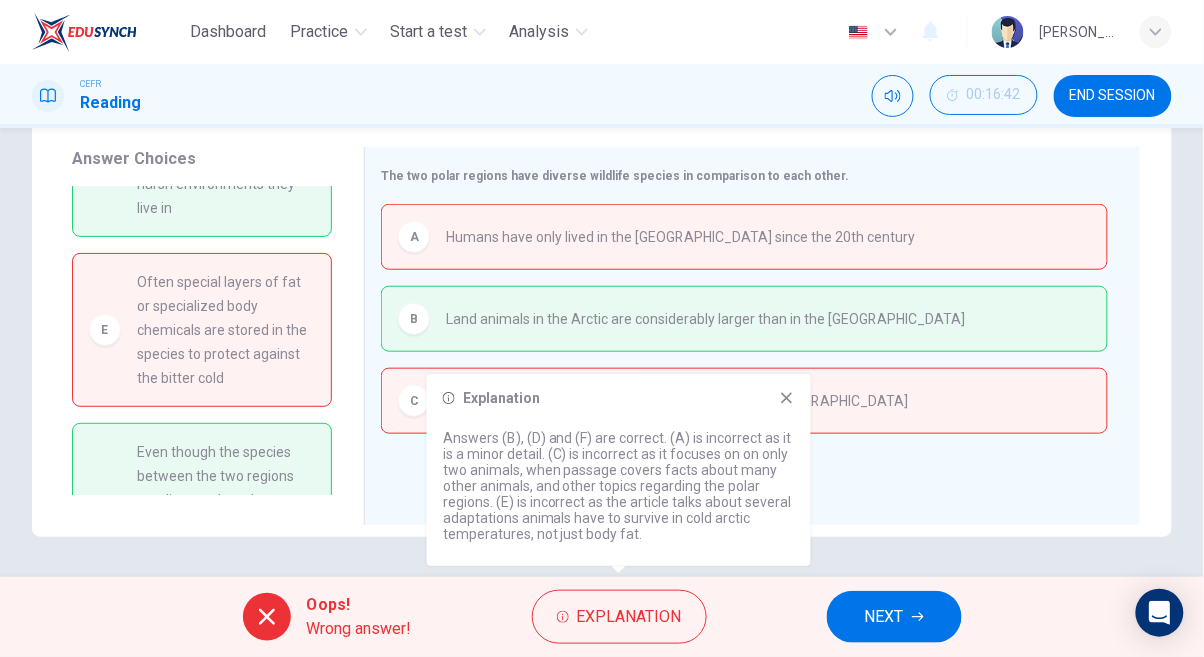 scroll, scrollTop: 209, scrollLeft: 0, axis: vertical 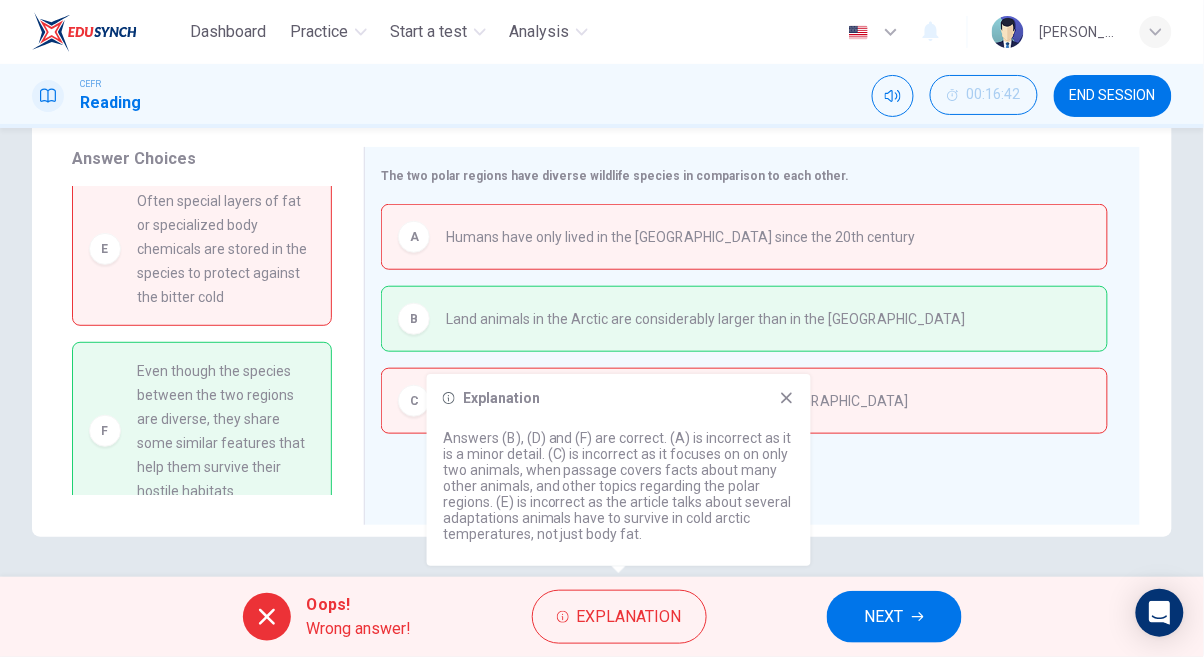 click on "NEXT" at bounding box center (884, 617) 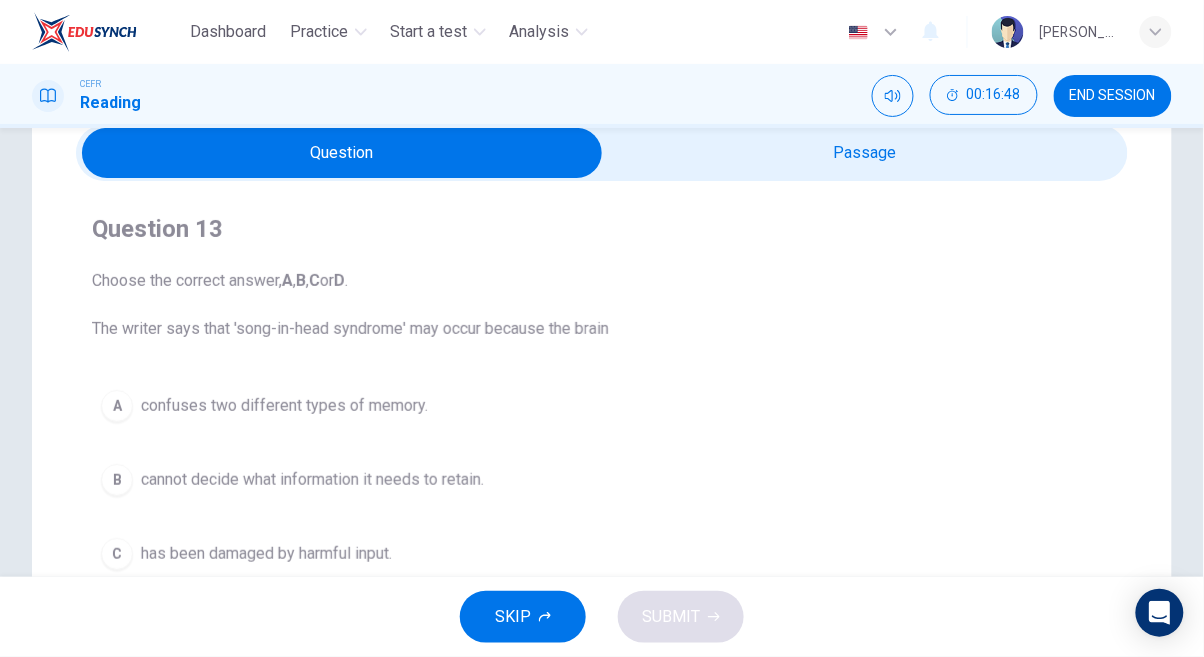 scroll, scrollTop: 88, scrollLeft: 0, axis: vertical 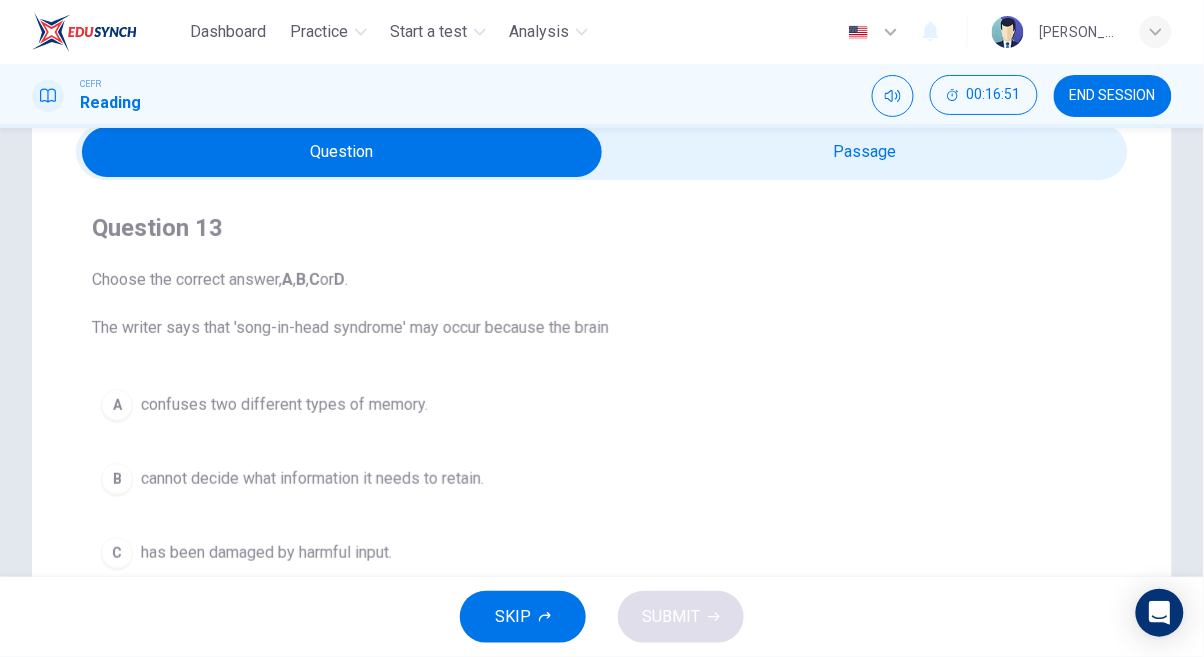 click at bounding box center [342, 152] 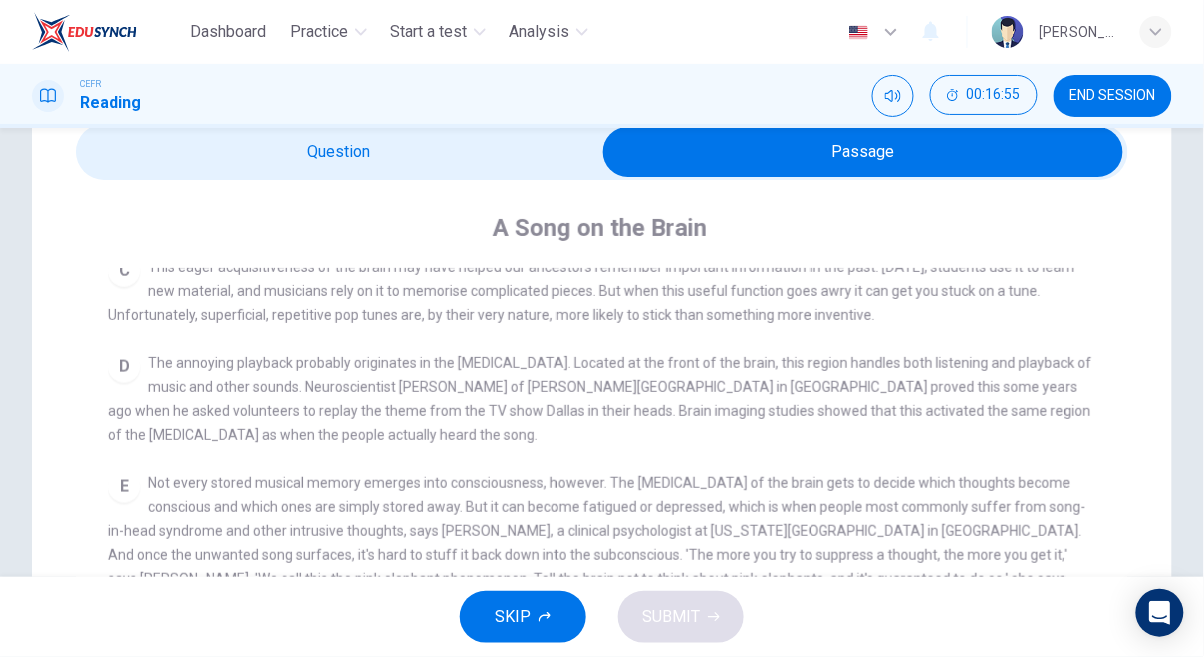 scroll, scrollTop: 692, scrollLeft: 0, axis: vertical 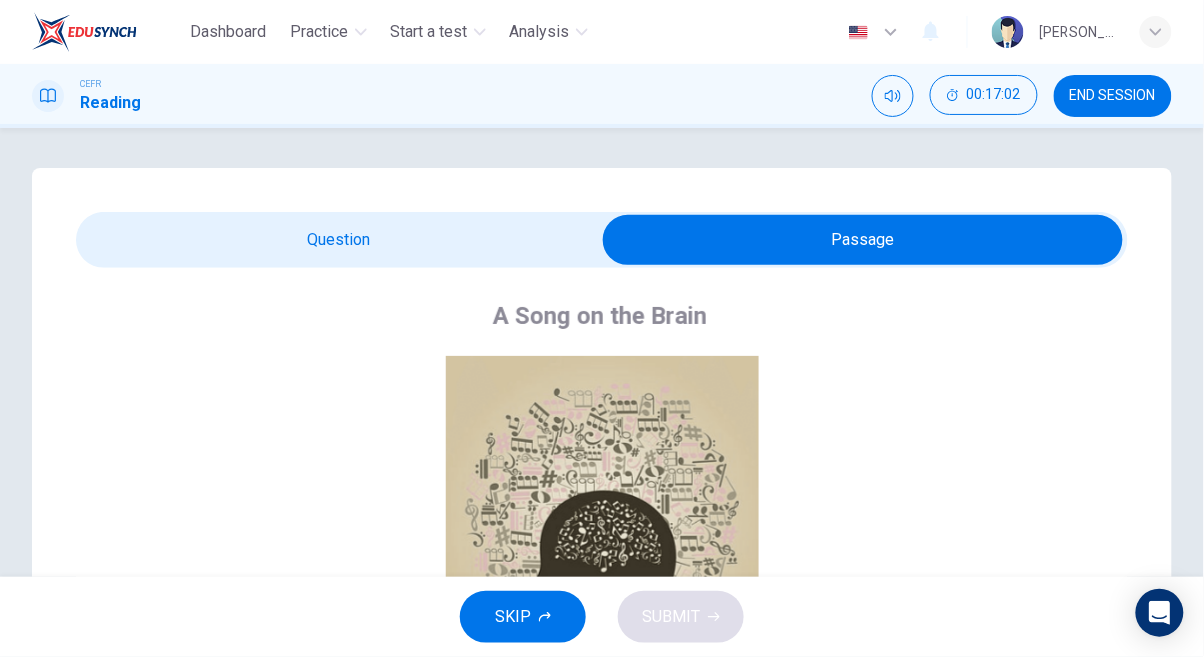 click at bounding box center (863, 240) 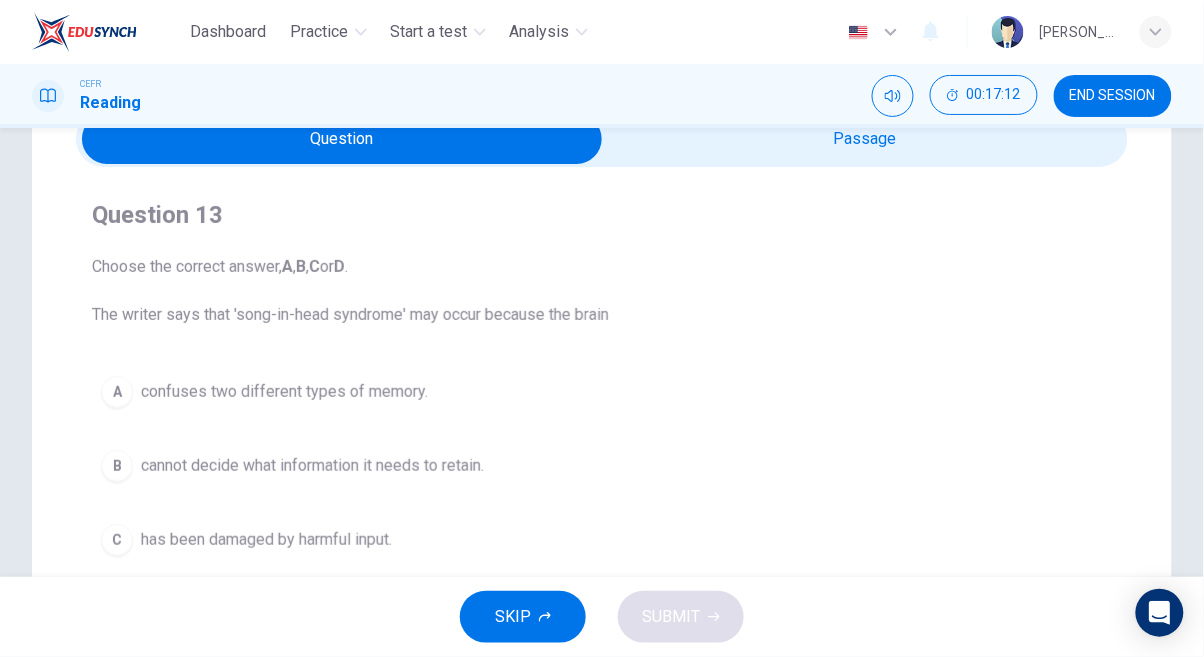 scroll, scrollTop: 88, scrollLeft: 0, axis: vertical 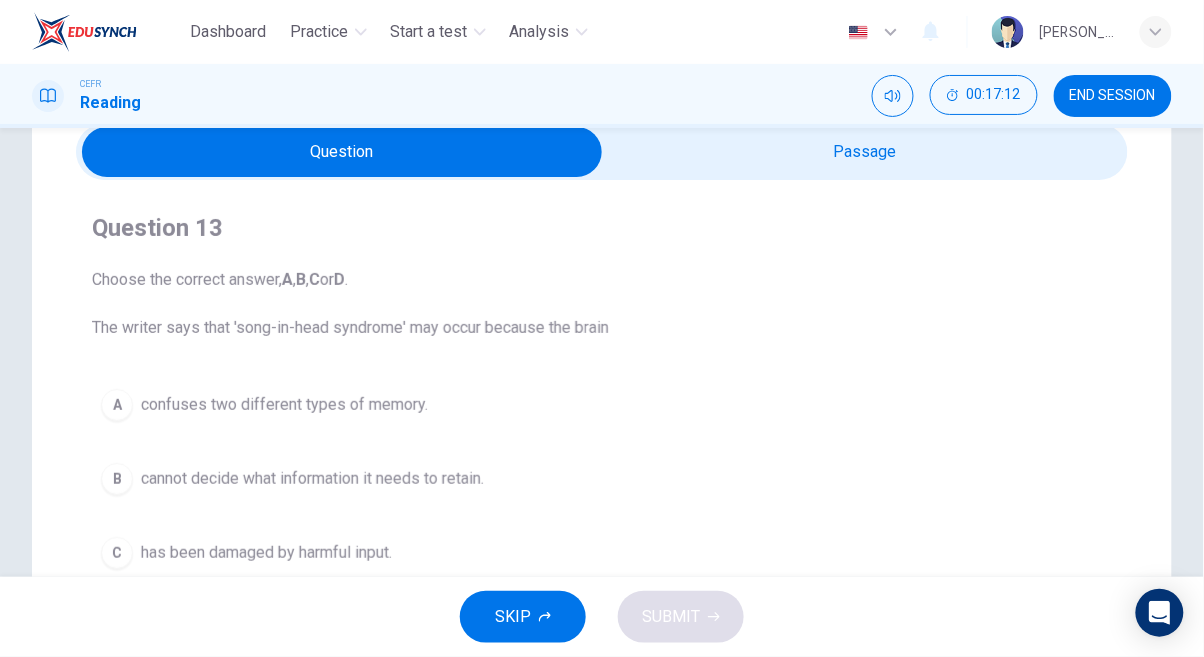 click at bounding box center [602, 152] 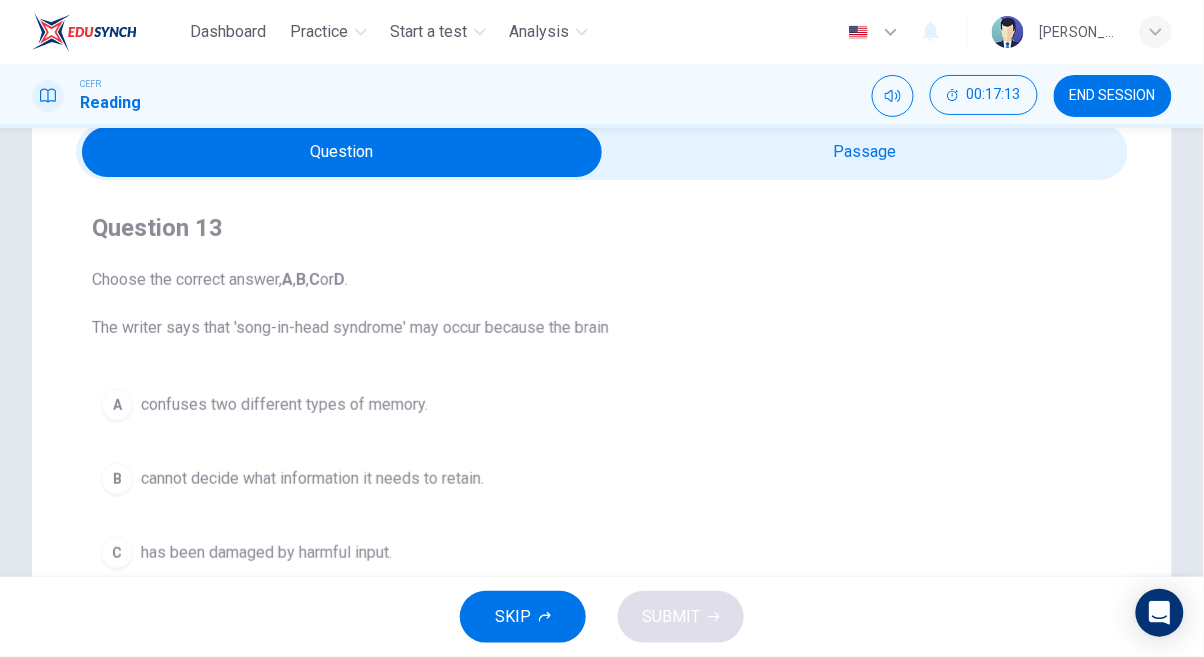 click at bounding box center [342, 152] 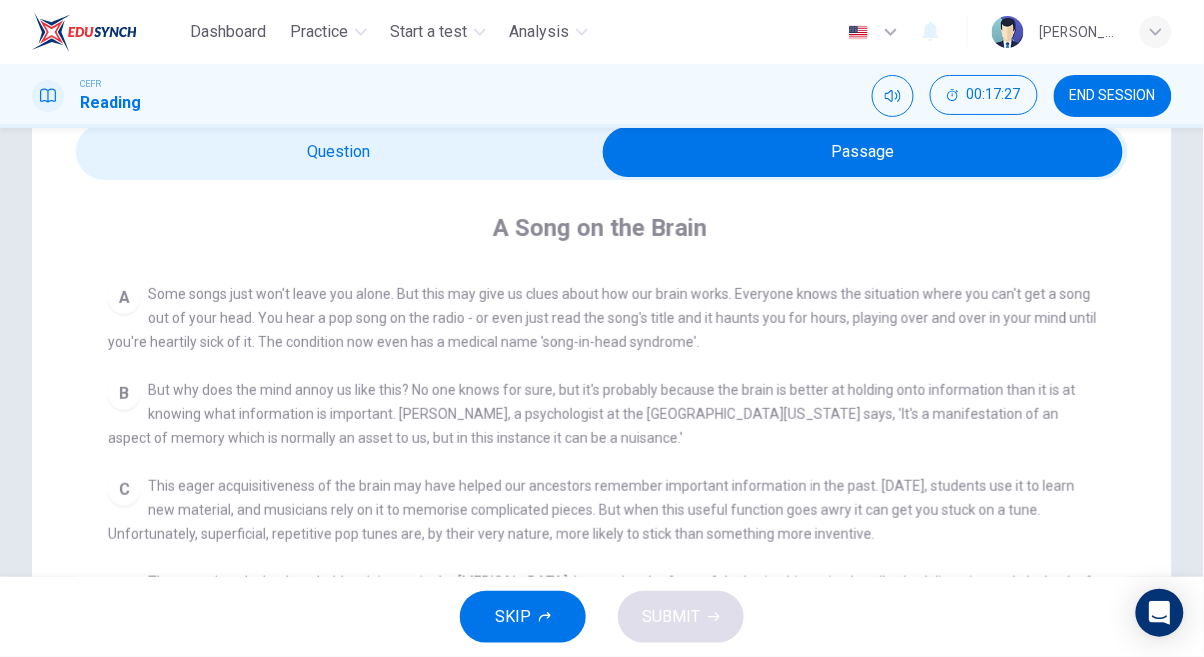 scroll, scrollTop: 369, scrollLeft: 0, axis: vertical 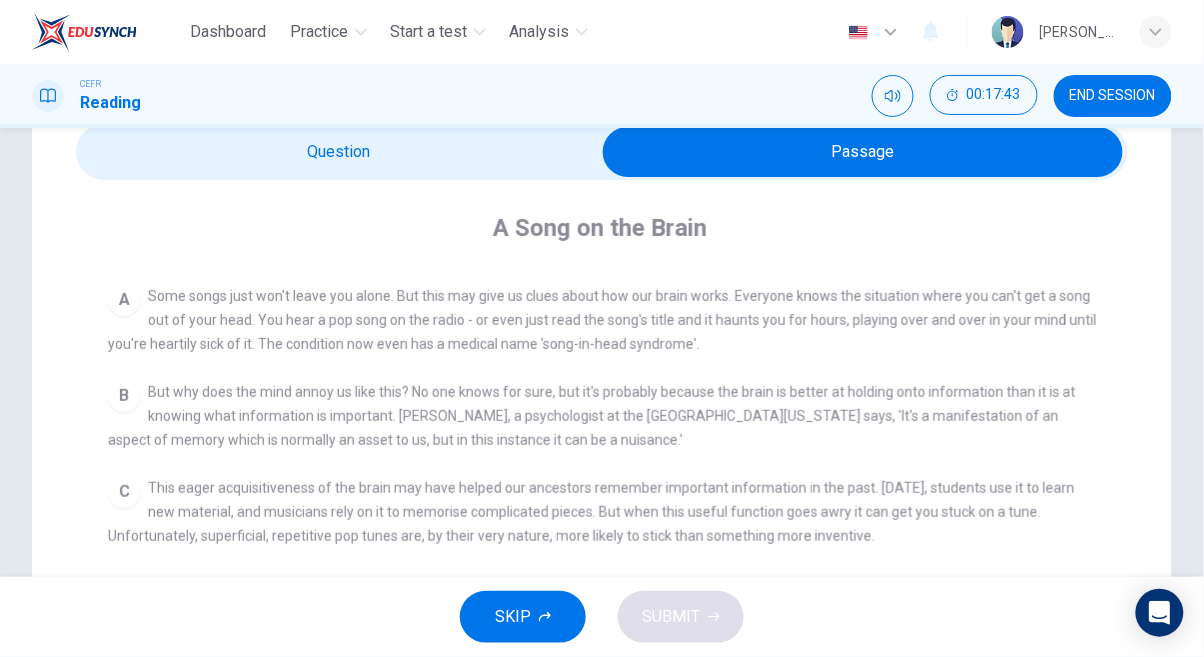 click at bounding box center [863, 152] 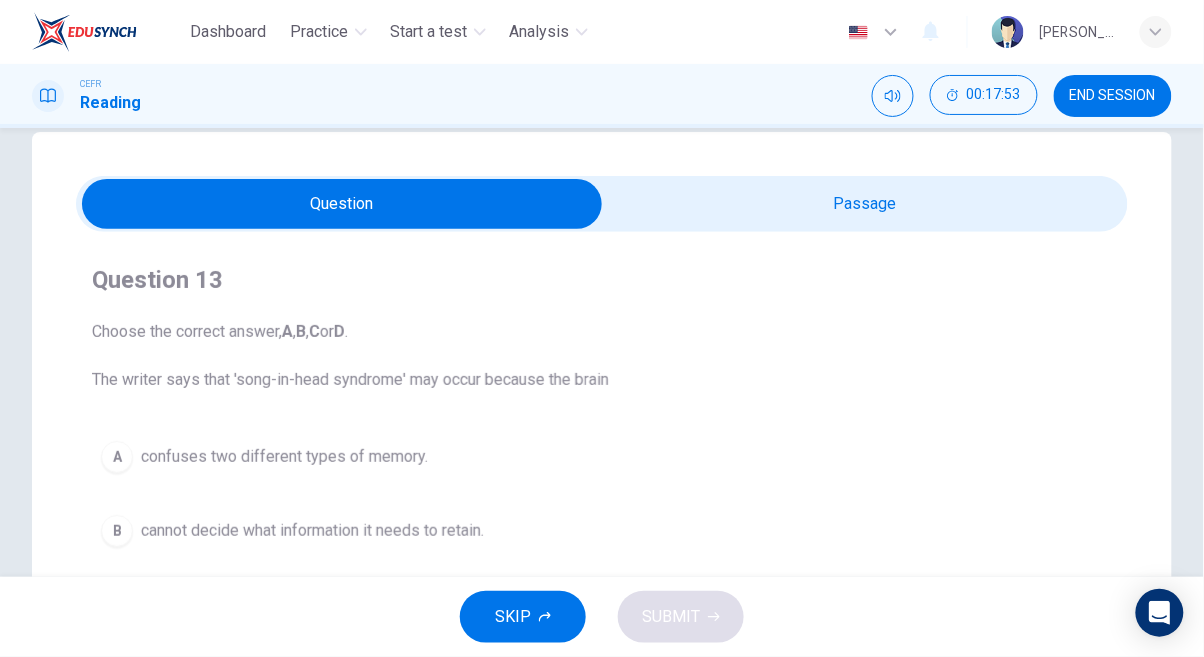 scroll, scrollTop: 32, scrollLeft: 0, axis: vertical 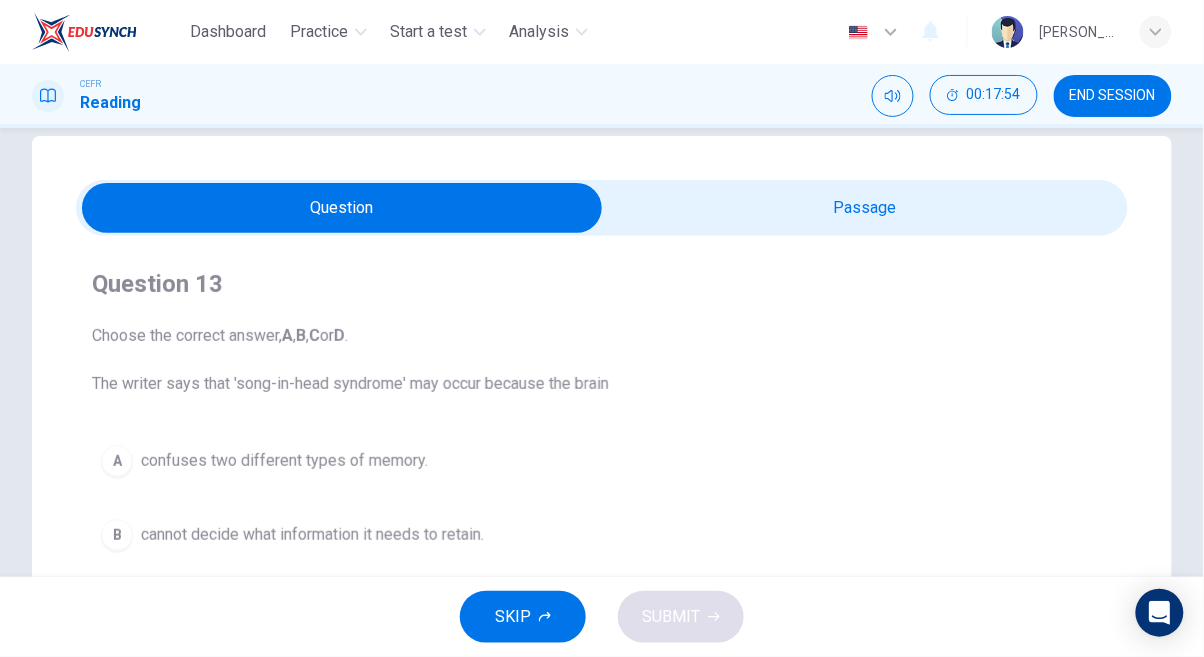 click at bounding box center (342, 208) 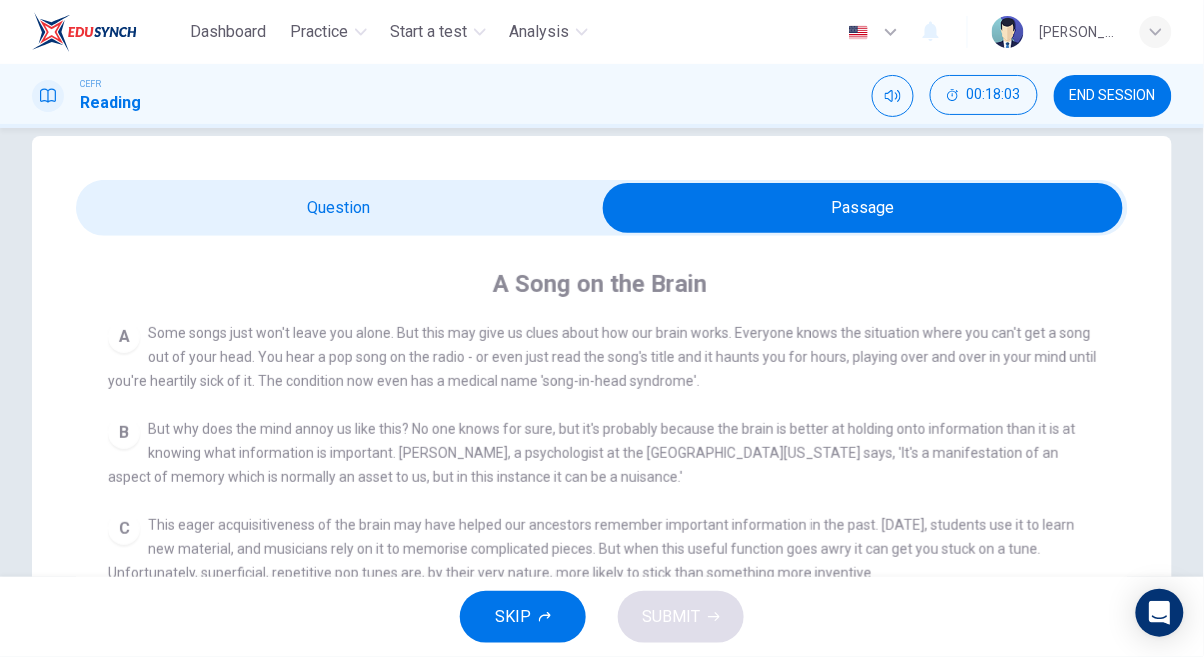 scroll, scrollTop: 388, scrollLeft: 0, axis: vertical 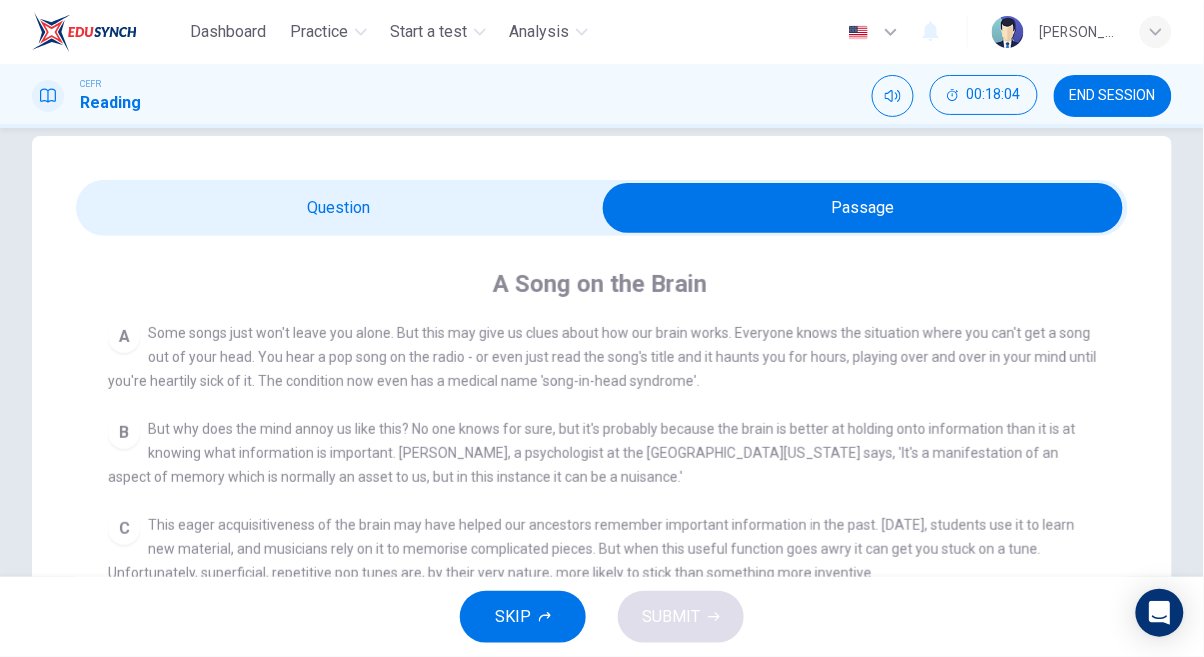 click on "A Song on the Brain CLICK TO ZOOM Click to Zoom A Some songs just won't leave you alone. But this may give us clues about how our brain works. Everyone knows the situation where you can't get a song out of your head. You hear a pop song on the radio - or even just read the song's title and it haunts you for hours, playing over and over in your mind until you're heartily sick of it. The condition now even has a medical name 'song-in-head syndrome'. B But why does the mind annoy us like this? No one knows for sure, but it's probably because the brain is better at holding onto information than it is at knowing what information is important. [PERSON_NAME], a psychologist at the [GEOGRAPHIC_DATA][US_STATE] says, 'It's a manifestation of an aspect of memory which is normally an asset to us, but in this instance it can be a nuisance.' C D E F G H I" at bounding box center [602, 654] 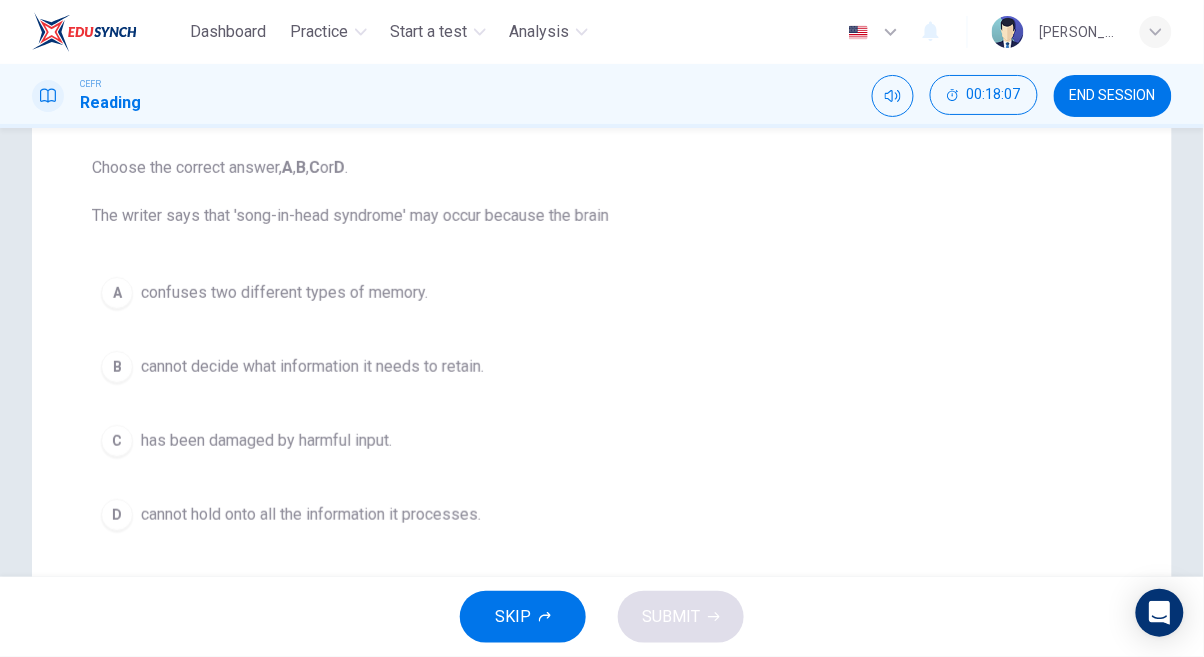 scroll, scrollTop: 203, scrollLeft: 0, axis: vertical 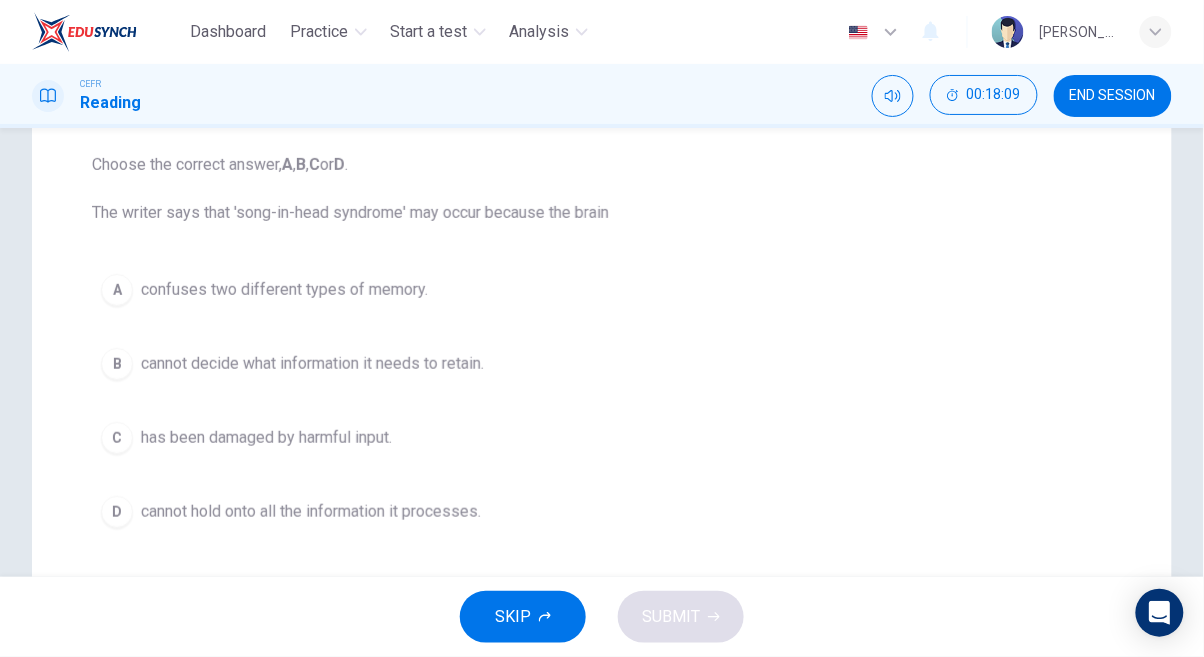 click on "D cannot hold onto all the information it processes." at bounding box center [602, 512] 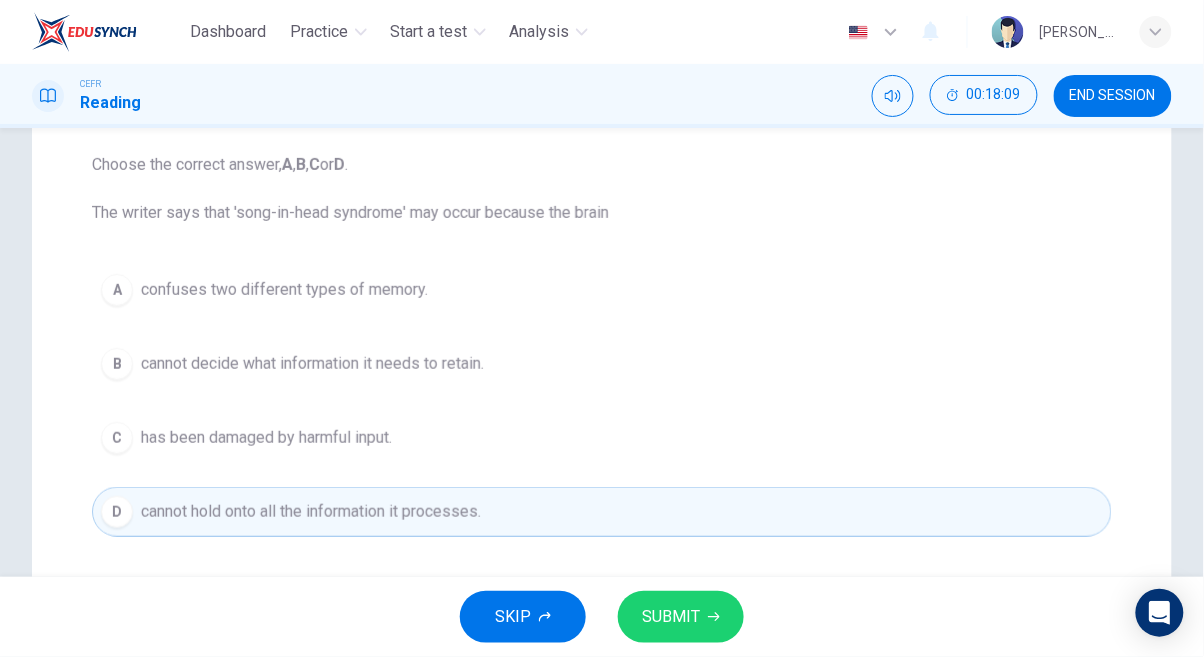 click 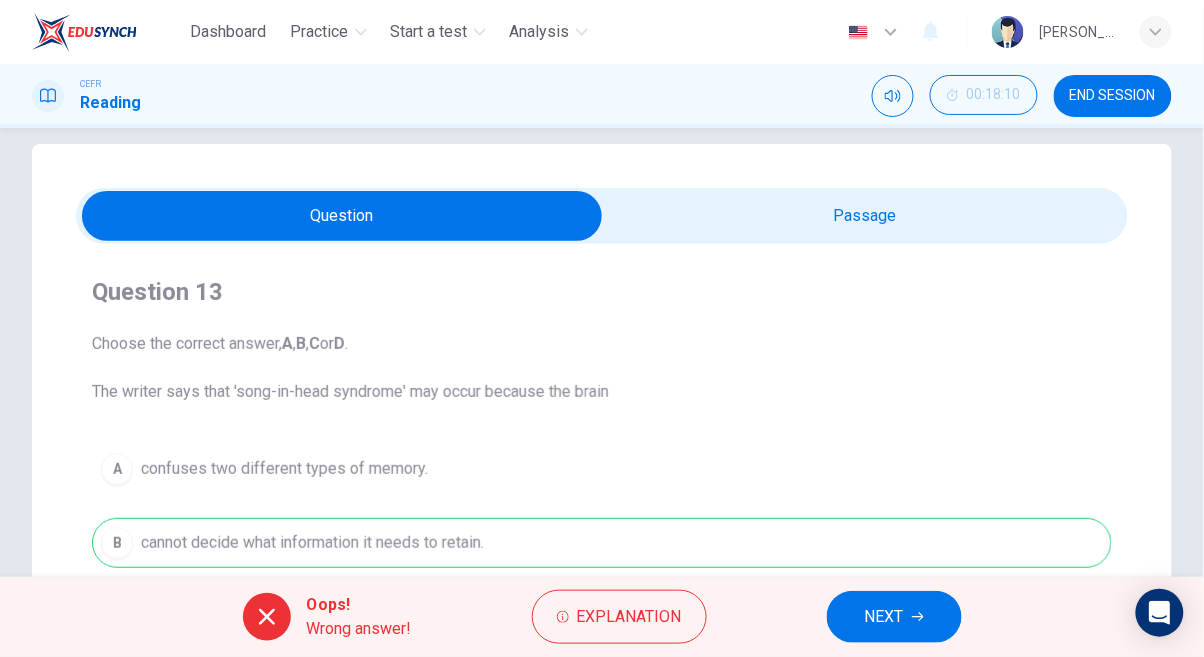 scroll, scrollTop: 23, scrollLeft: 0, axis: vertical 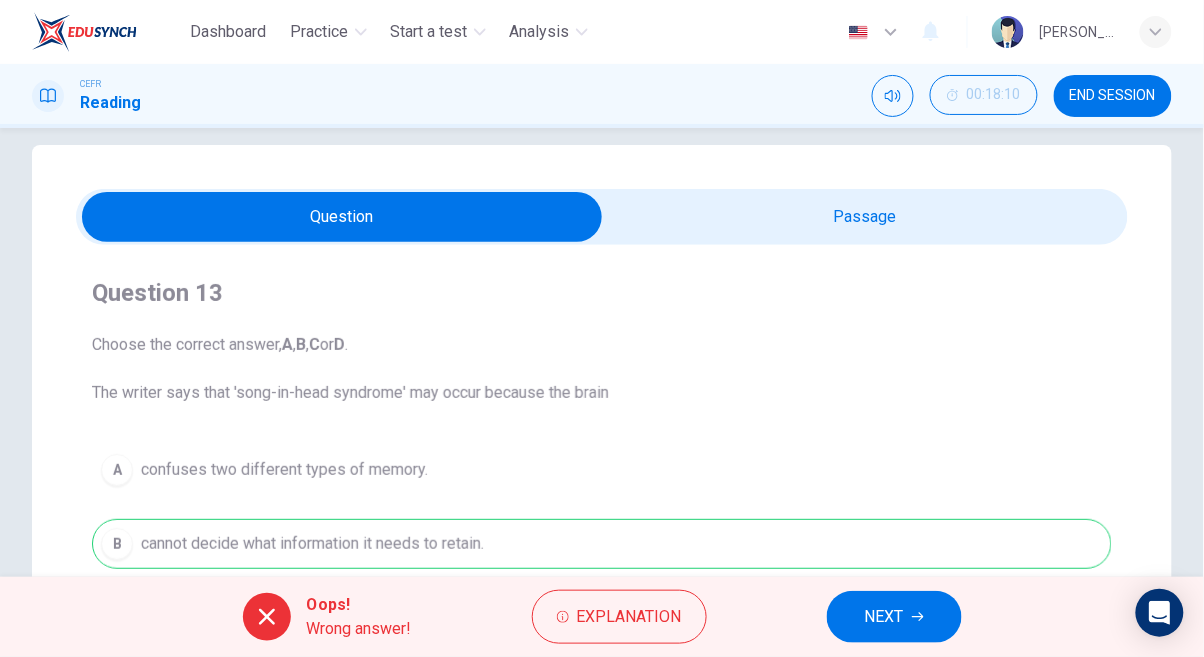 click at bounding box center (342, 217) 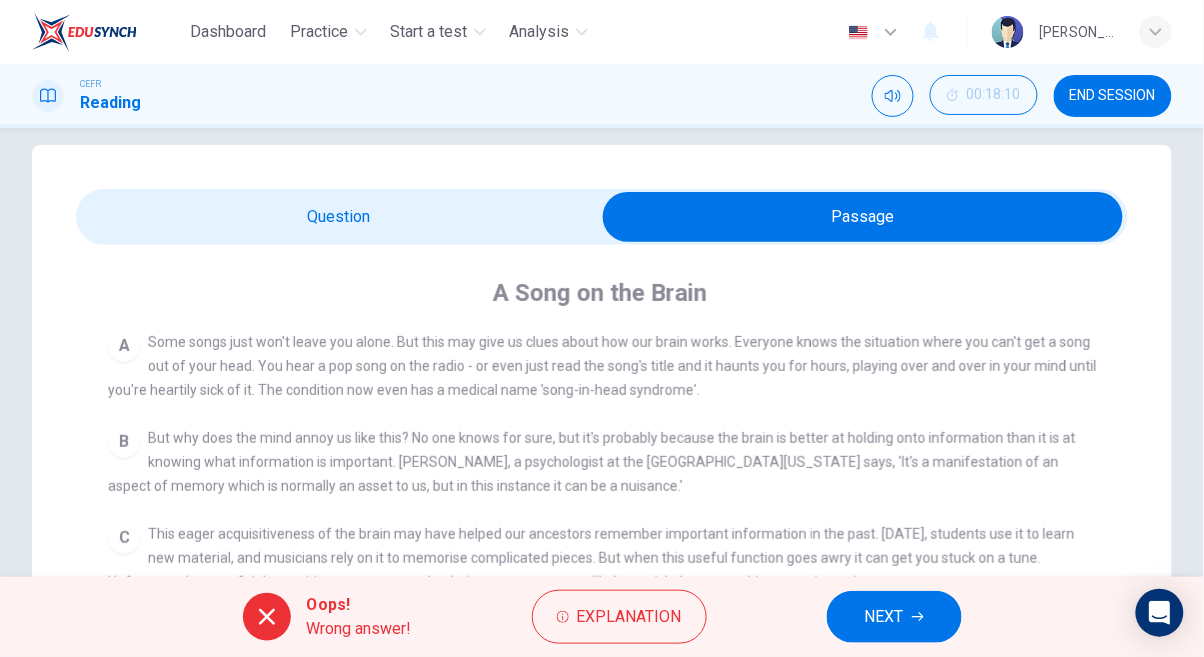 click 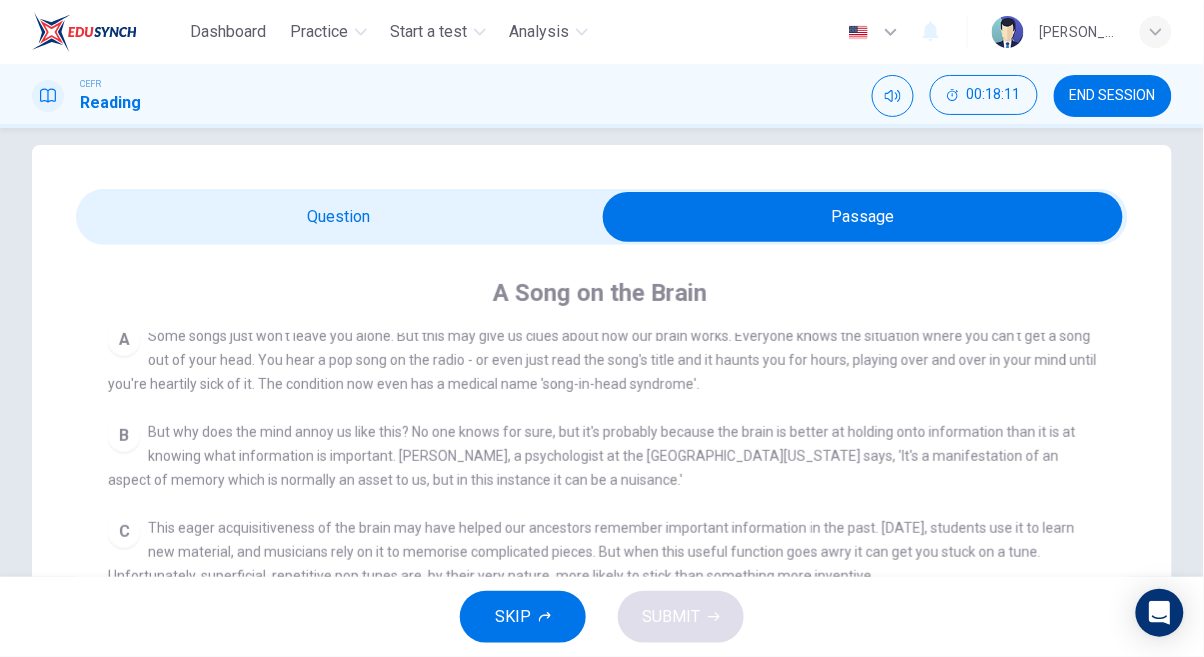scroll, scrollTop: 395, scrollLeft: 0, axis: vertical 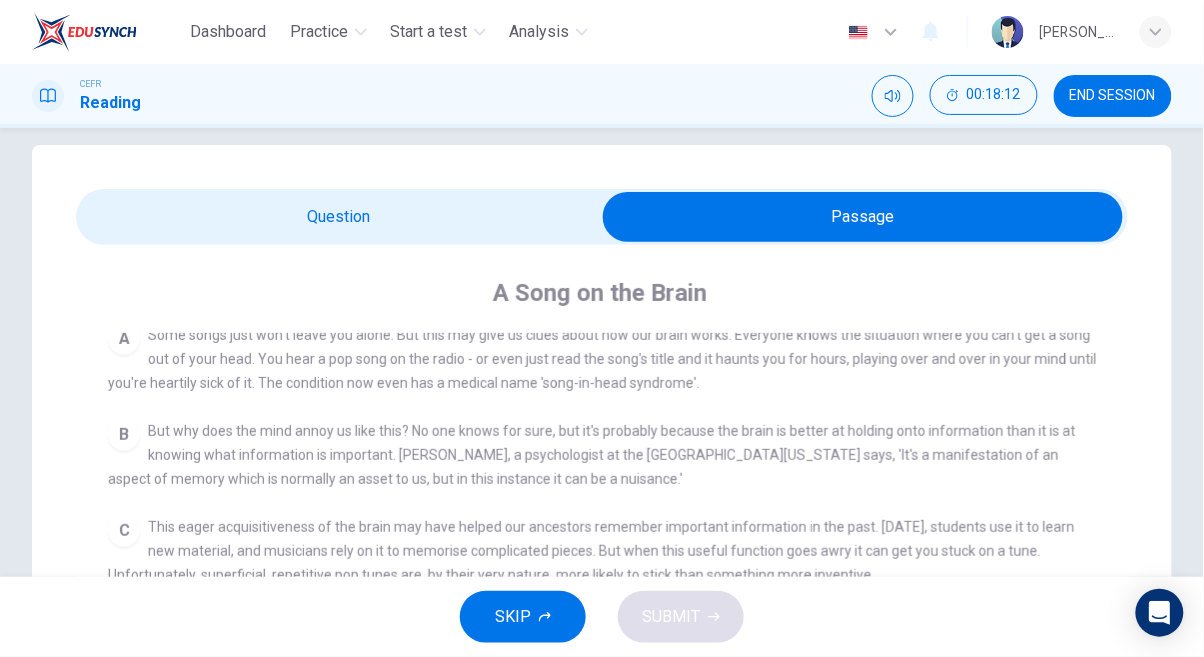 click at bounding box center [863, 217] 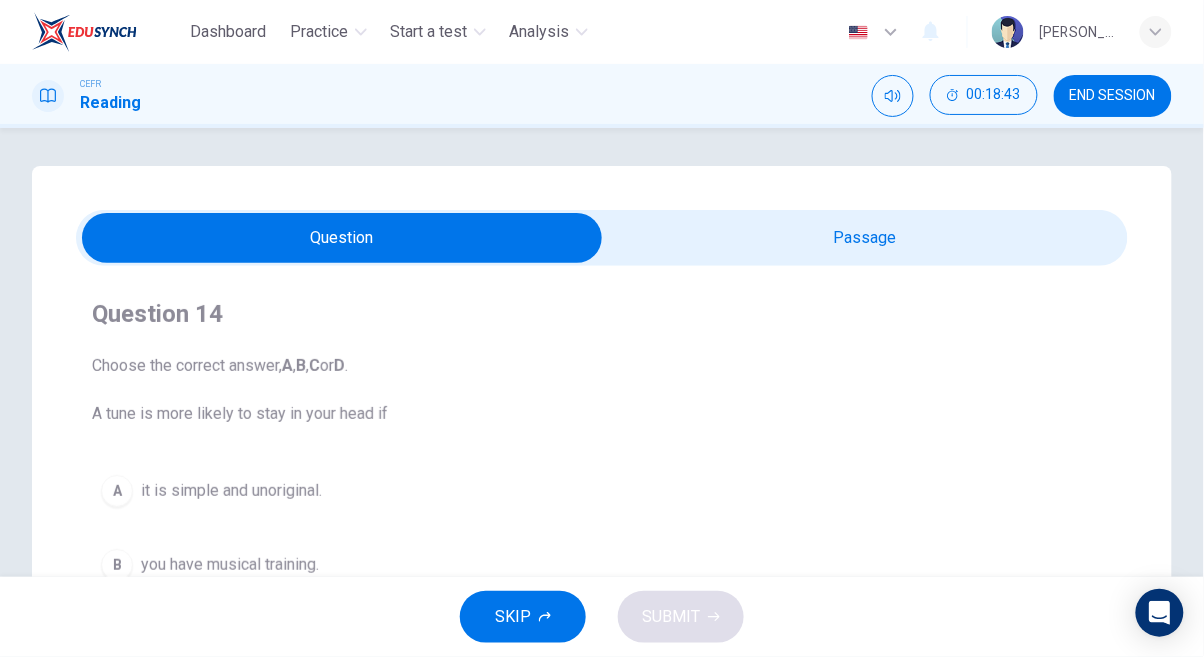 scroll, scrollTop: 0, scrollLeft: 0, axis: both 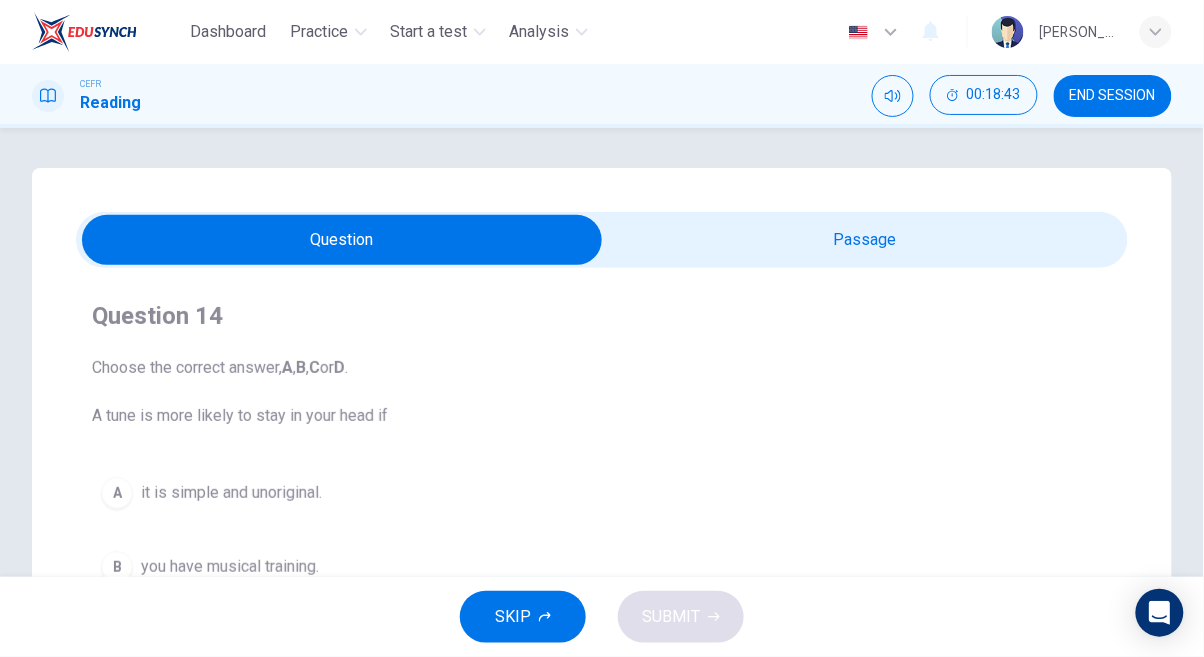 click at bounding box center [342, 240] 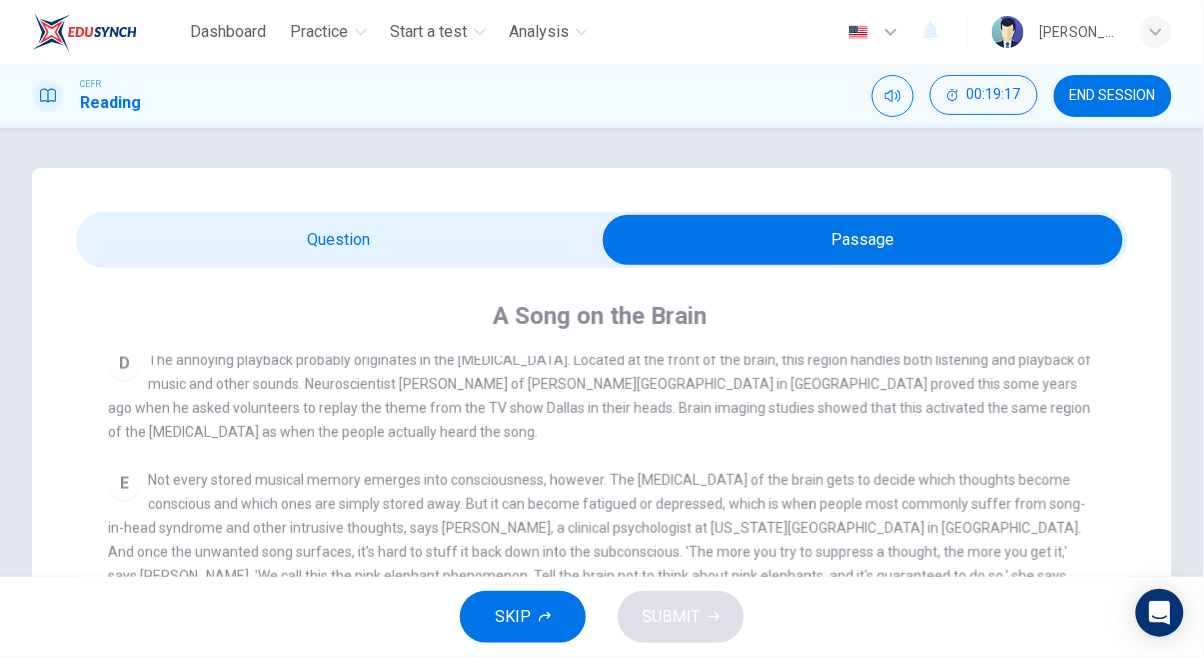 scroll, scrollTop: 683, scrollLeft: 0, axis: vertical 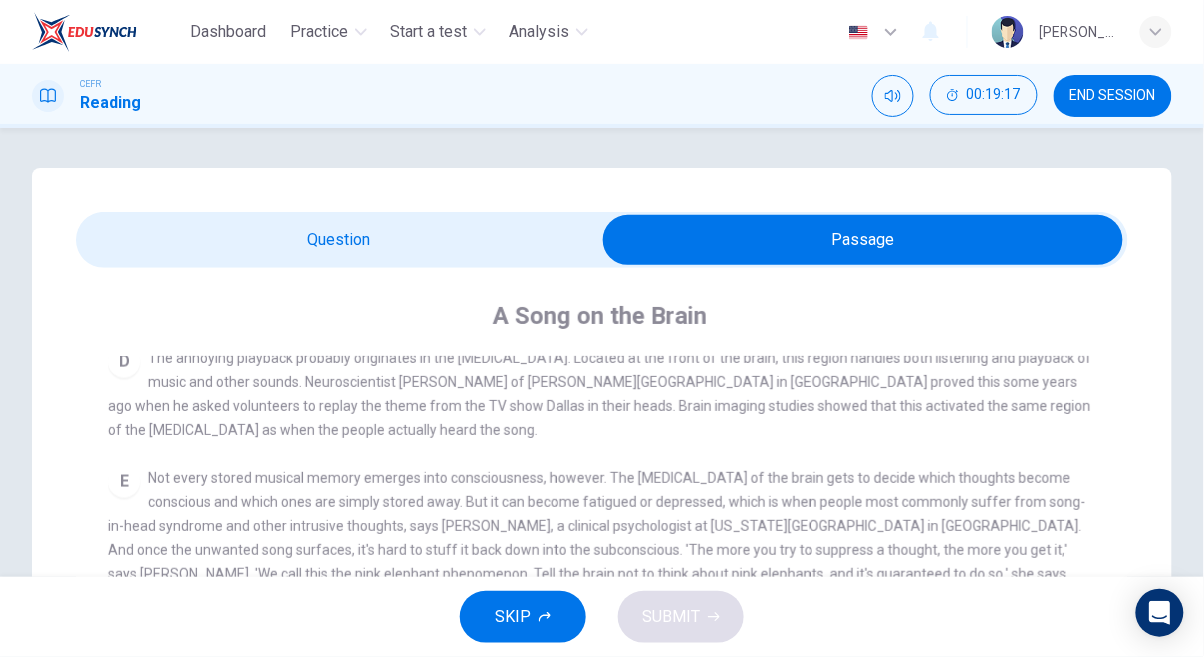 click at bounding box center (602, 240) 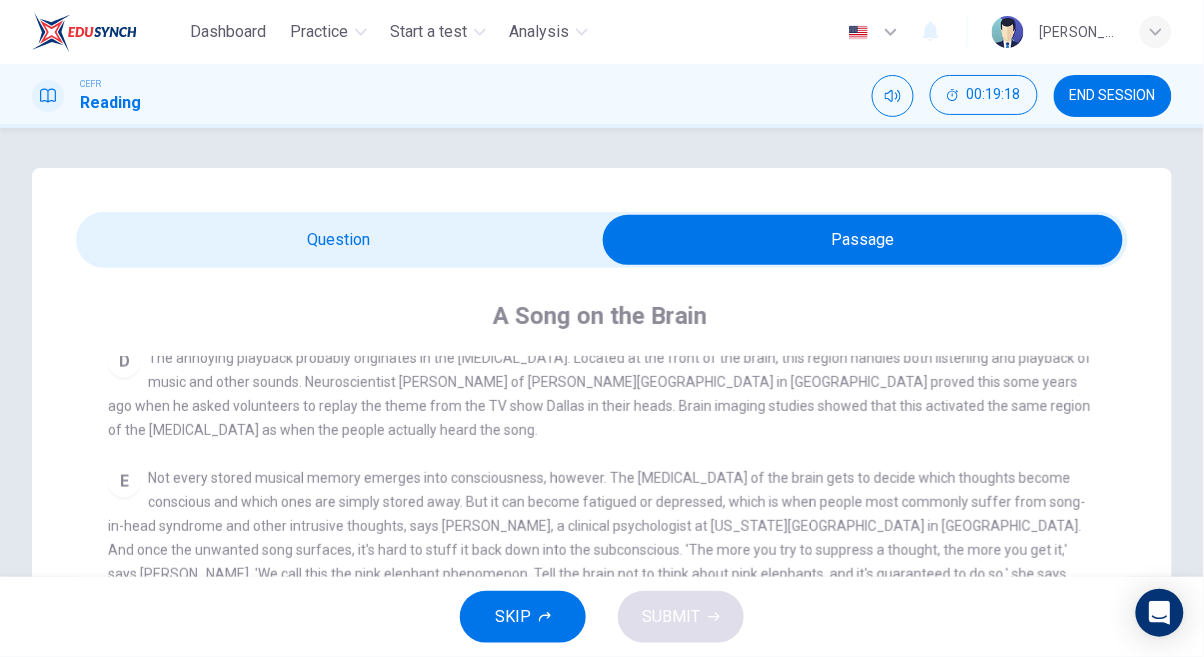 click at bounding box center [863, 240] 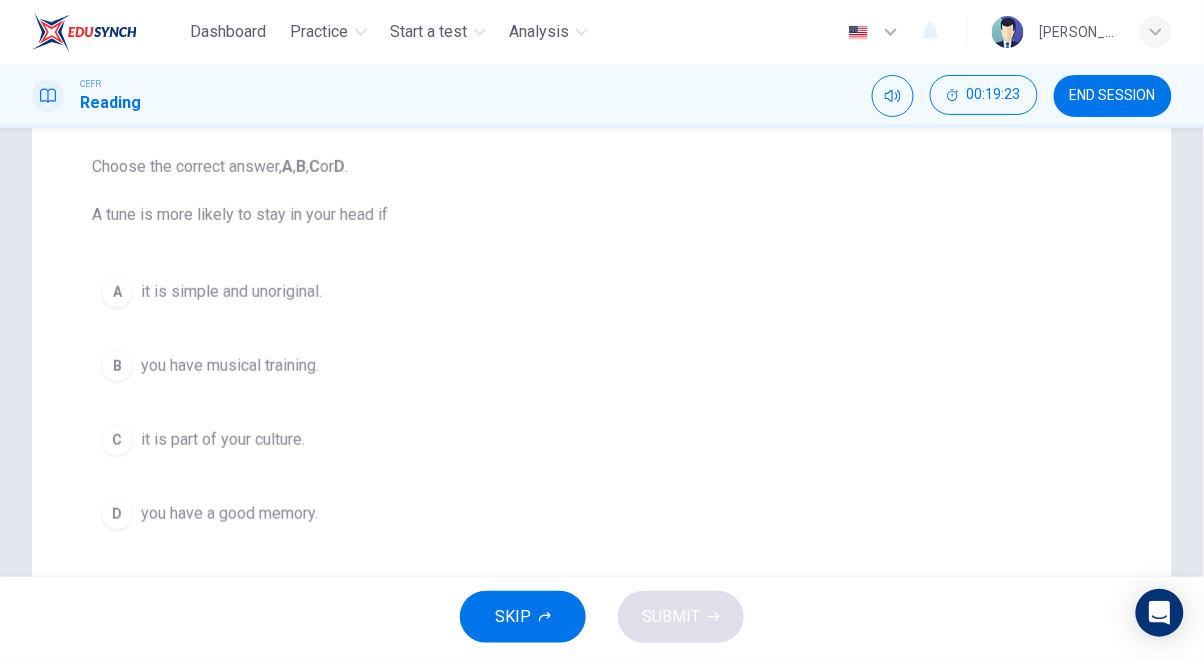 scroll, scrollTop: 200, scrollLeft: 0, axis: vertical 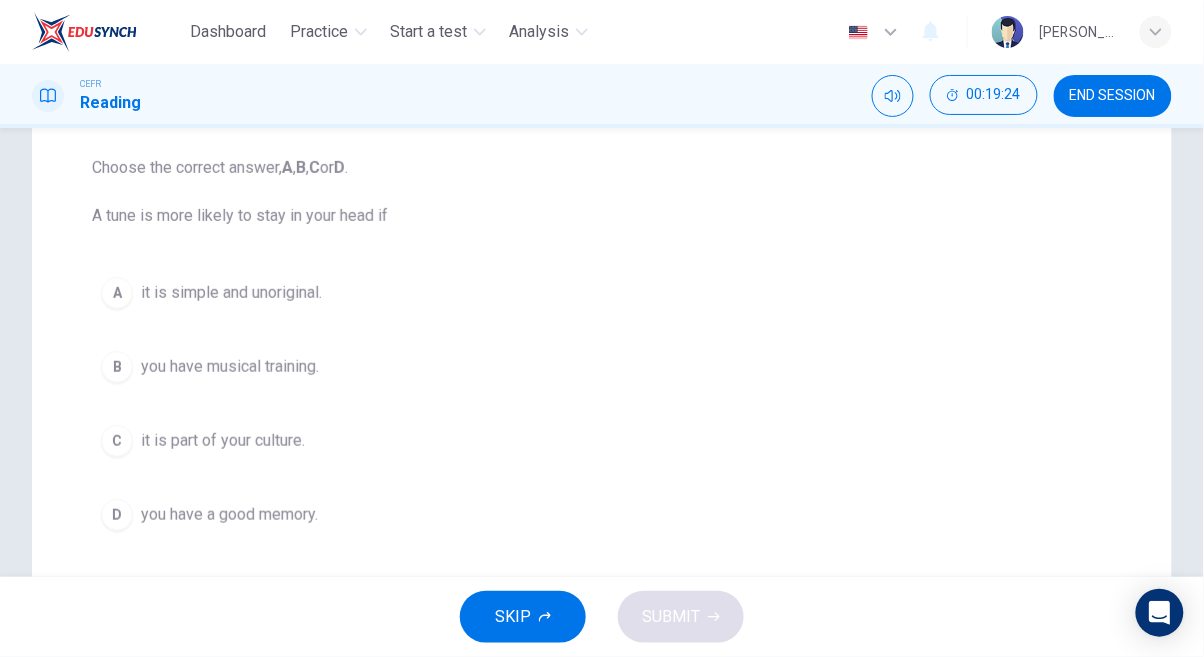 click on "D you have a good memory." at bounding box center (602, 515) 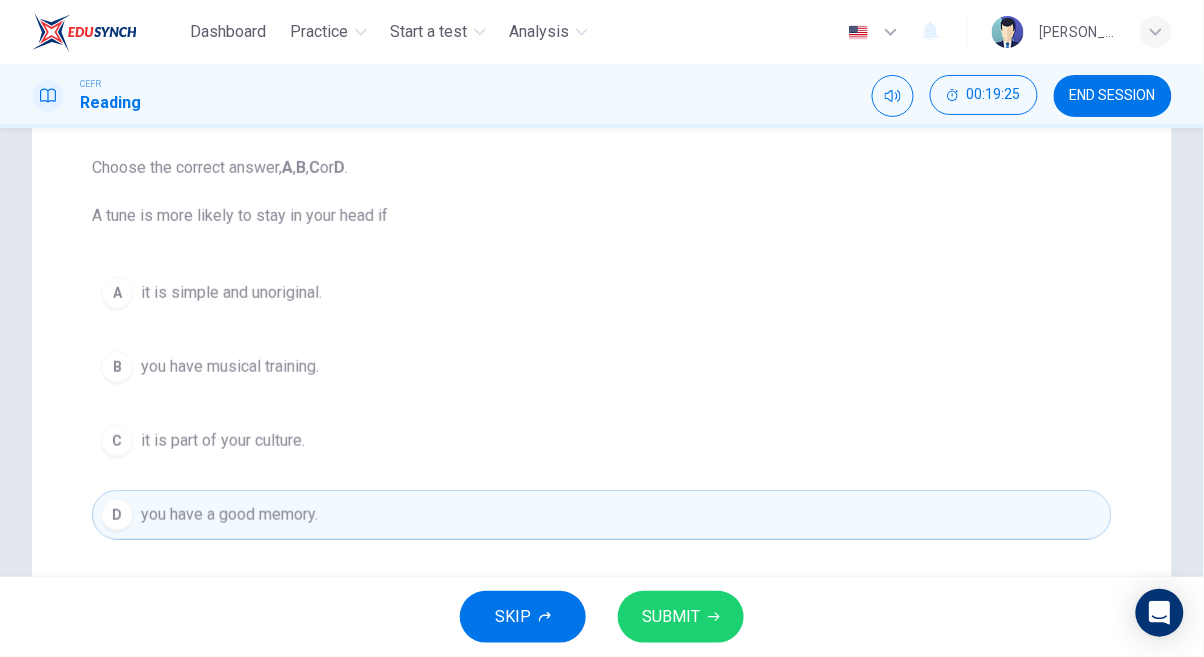 click on "SUBMIT" at bounding box center [671, 617] 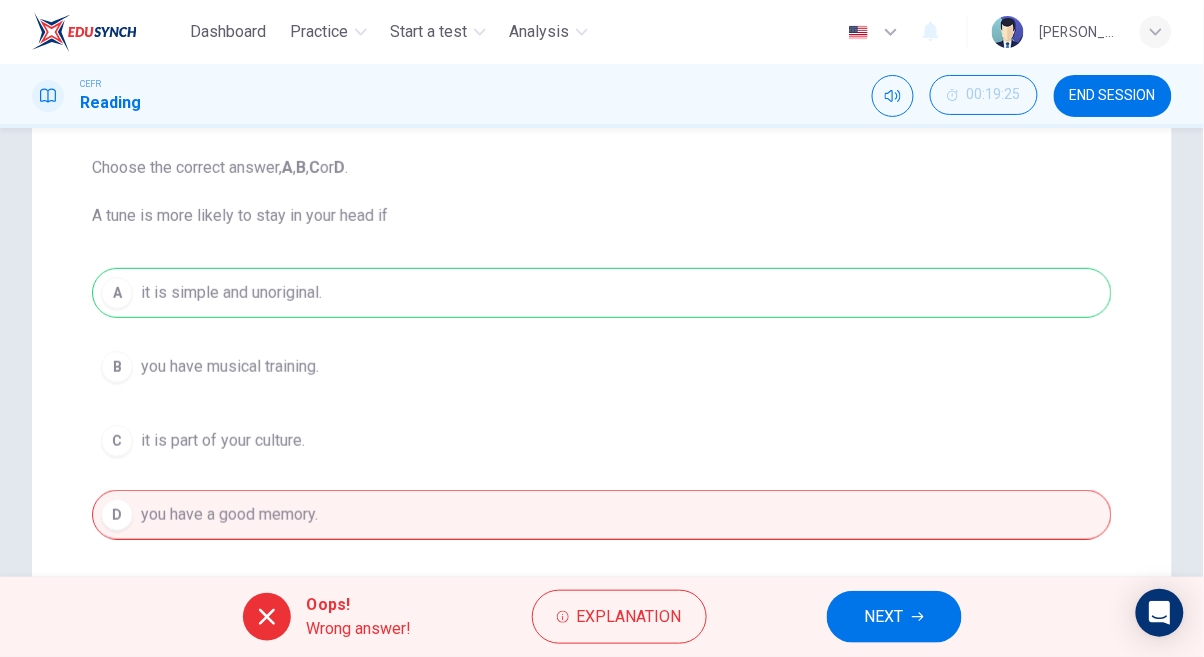 click 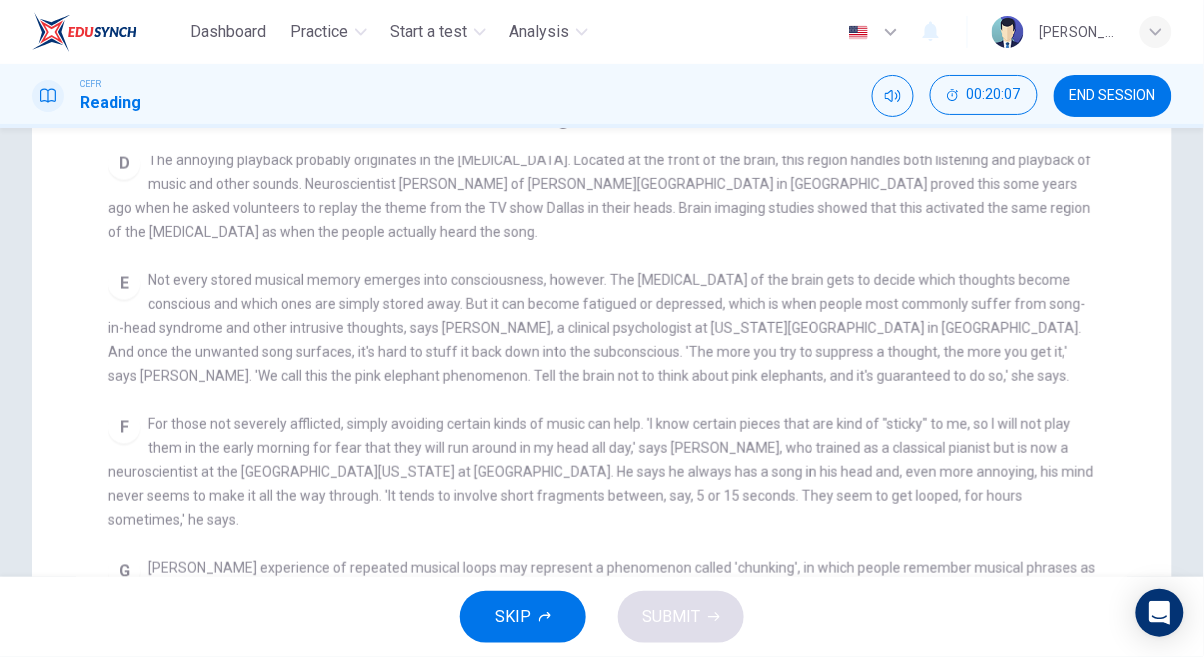 scroll, scrollTop: 692, scrollLeft: 0, axis: vertical 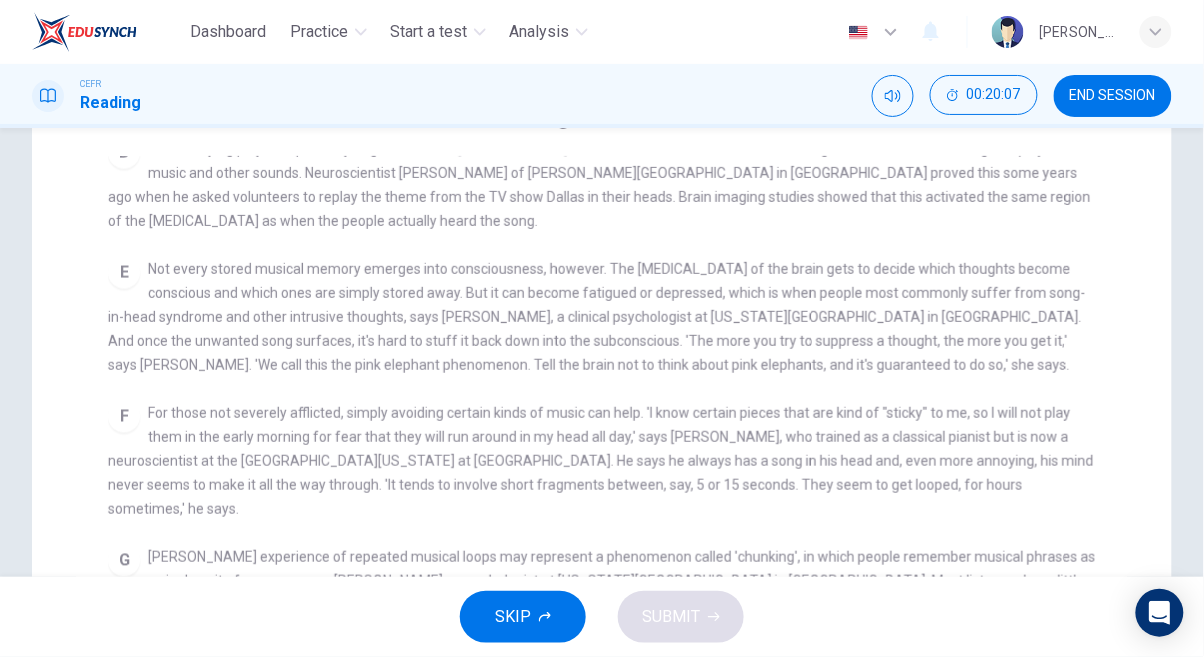 click on "For those not severely afflicted, simply avoiding certain kinds of music can help. 'I know certain pieces that are kind of "sticky" to me, so I will not play them in the early morning for fear that they will run around in my head all day,' says [PERSON_NAME], who trained as a classical pianist but is now a neuroscientist at the [GEOGRAPHIC_DATA][US_STATE] at [GEOGRAPHIC_DATA]. He says he always has a song in his head and, even more annoying, his mind never seems to make it all the way through. 'It tends to involve short fragments between, say, 5 or 15 seconds. They seem to get looped, for hours sometimes,' he says." at bounding box center [601, 461] 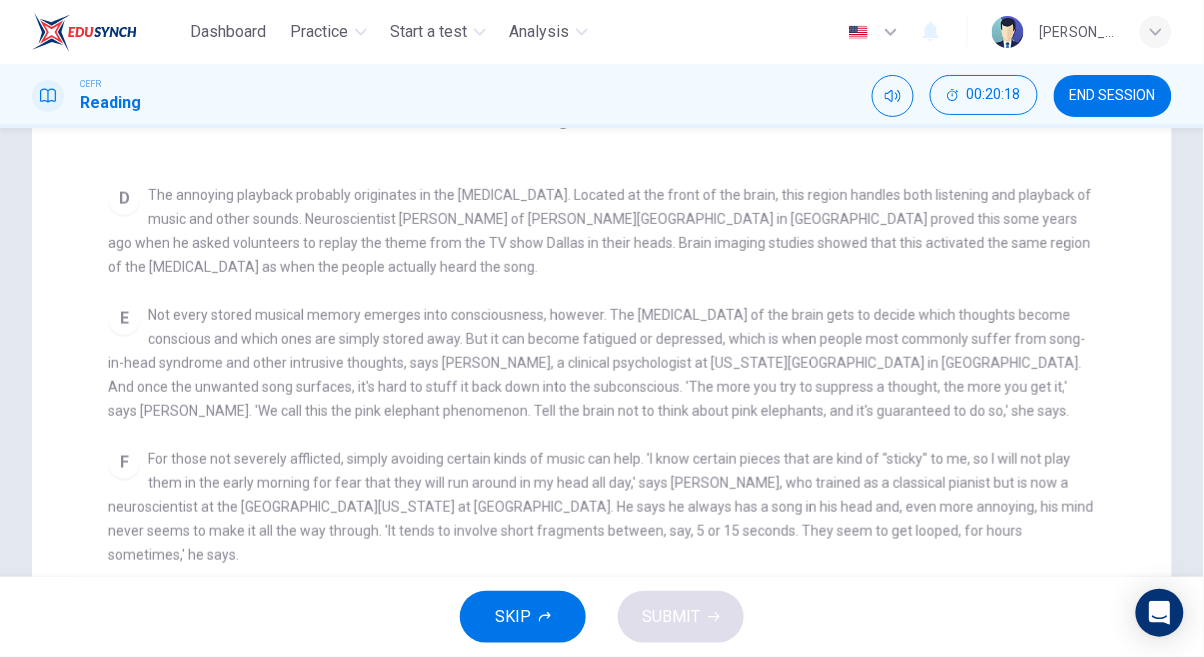scroll, scrollTop: 647, scrollLeft: 0, axis: vertical 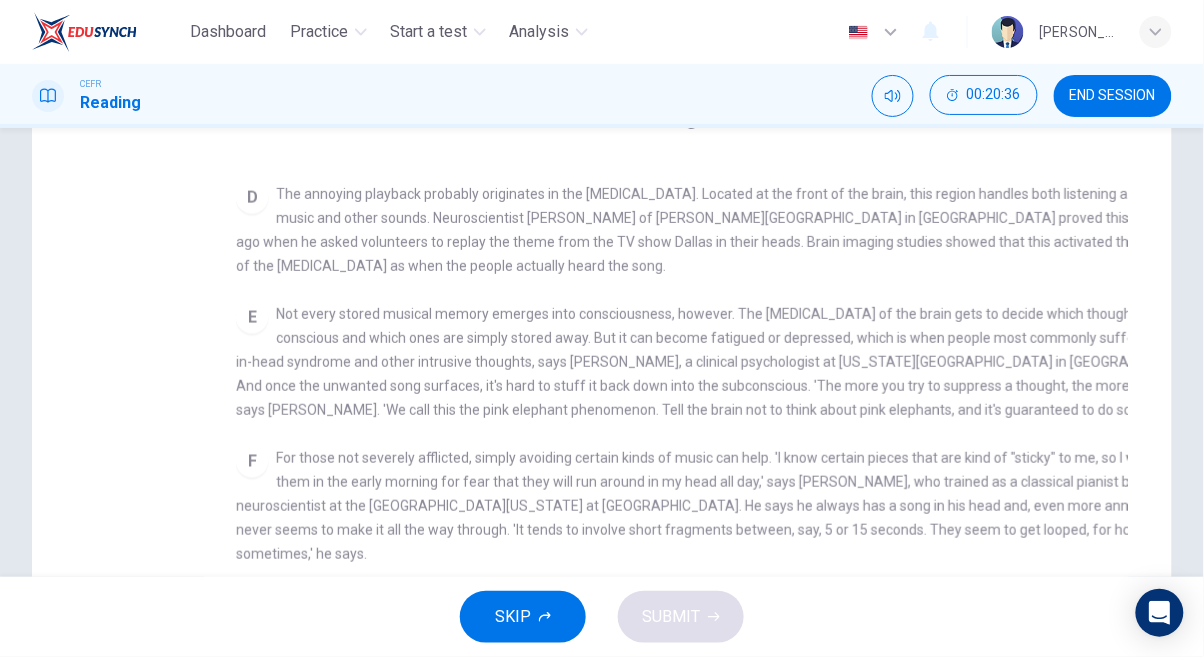 checkbox on "false" 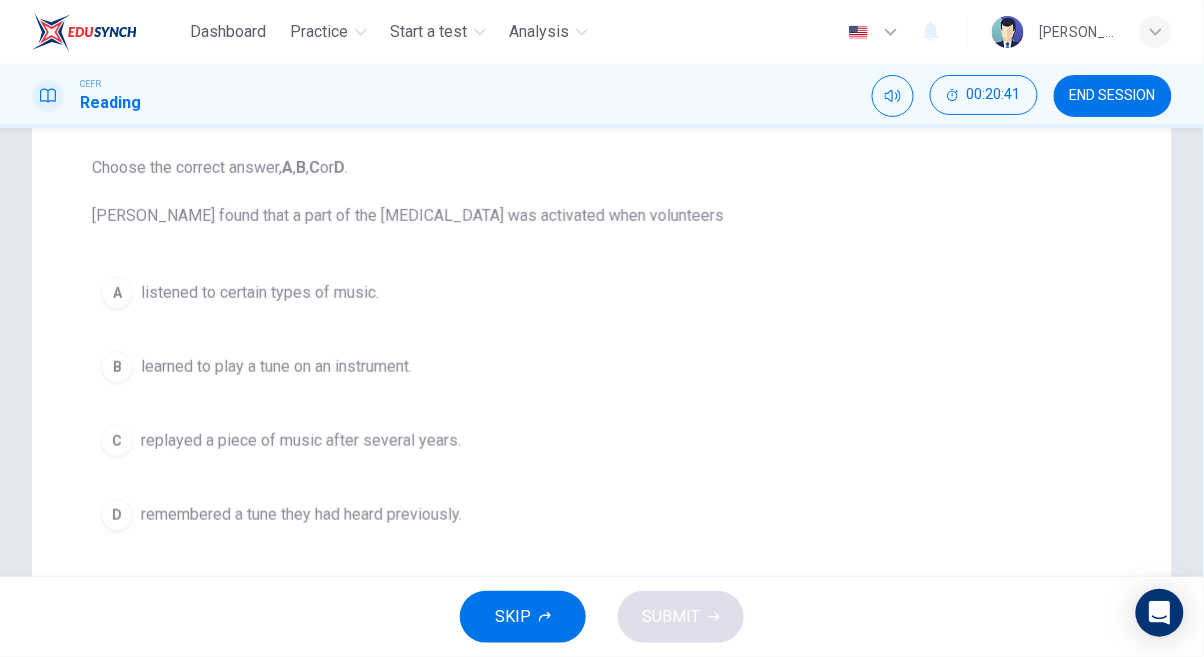 click on "remembered a tune they had heard previously." at bounding box center (301, 515) 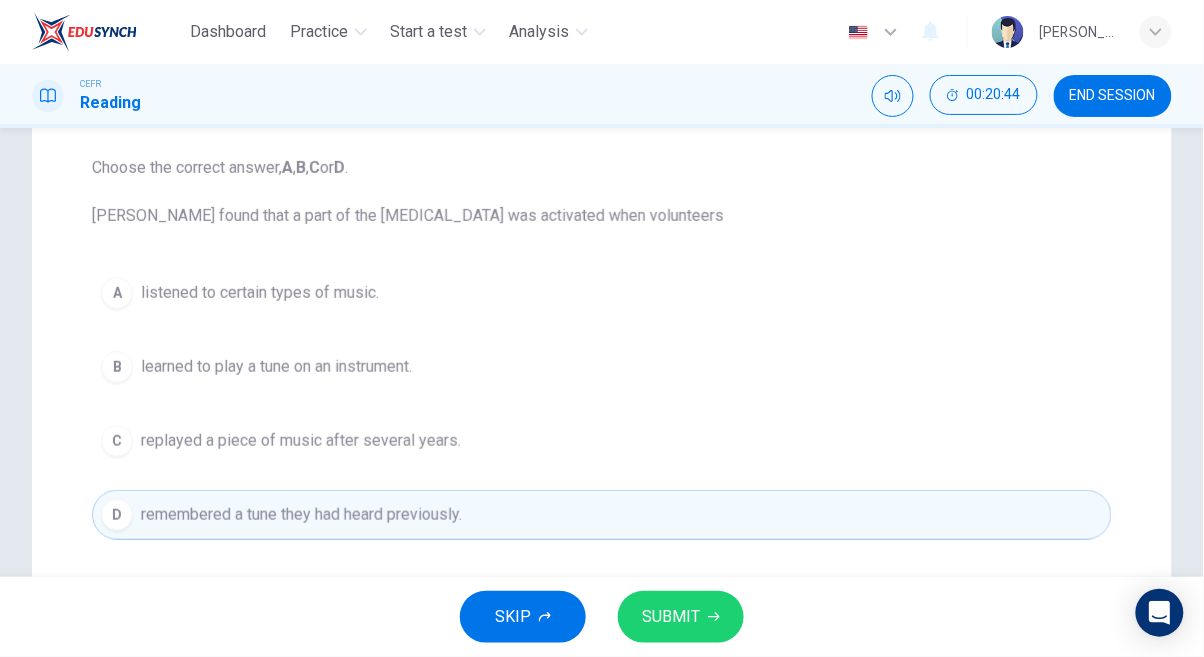 click on "SUBMIT" at bounding box center [671, 617] 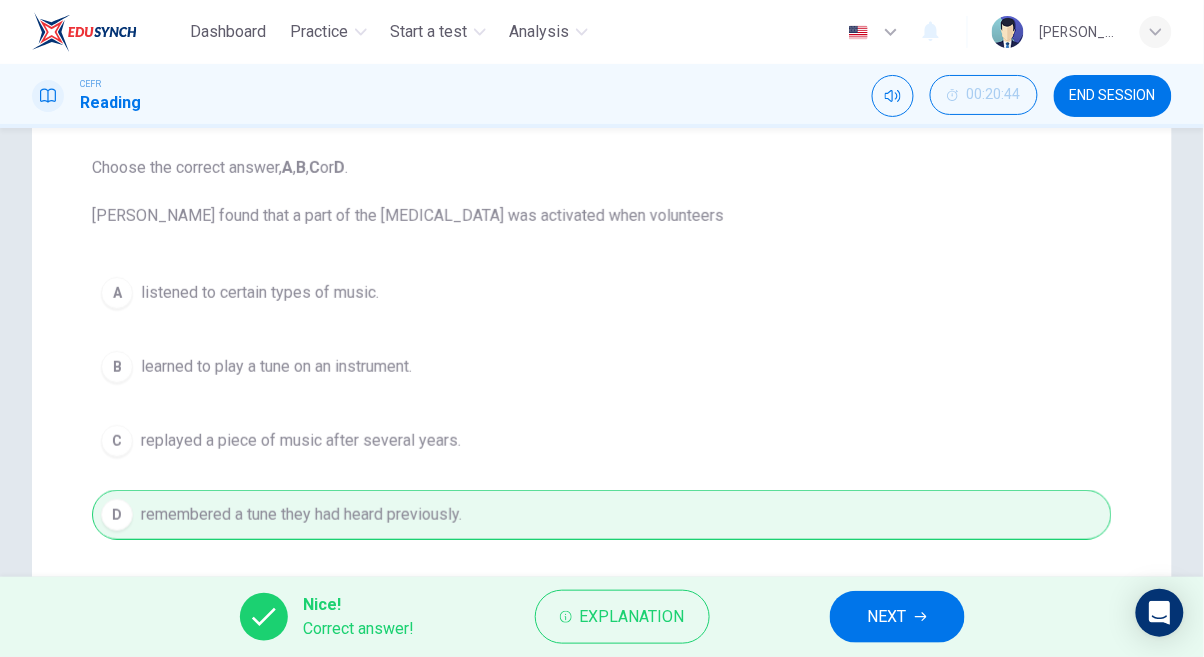 click on "NEXT" at bounding box center (887, 617) 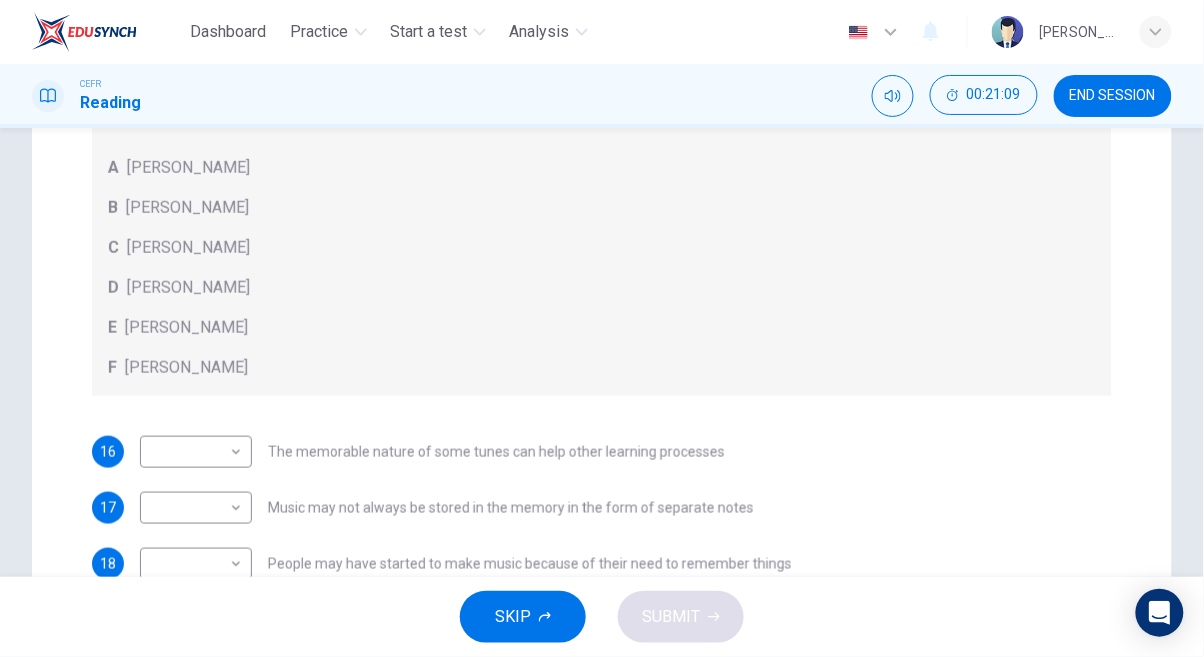 scroll, scrollTop: 392, scrollLeft: 0, axis: vertical 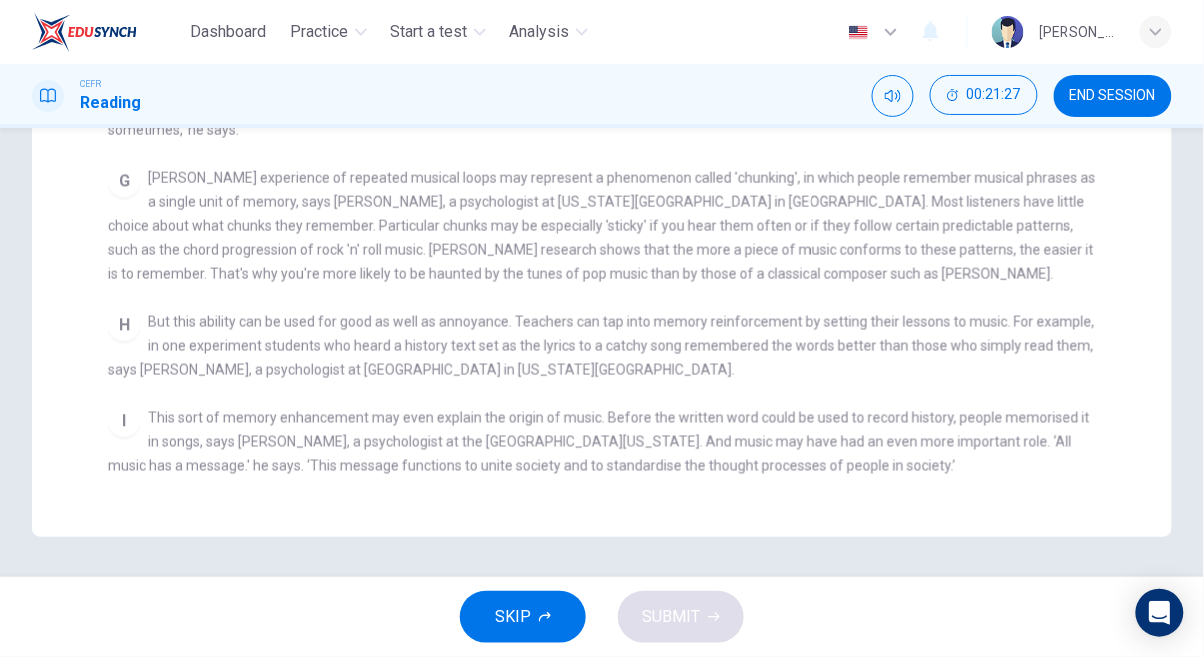 checkbox on "false" 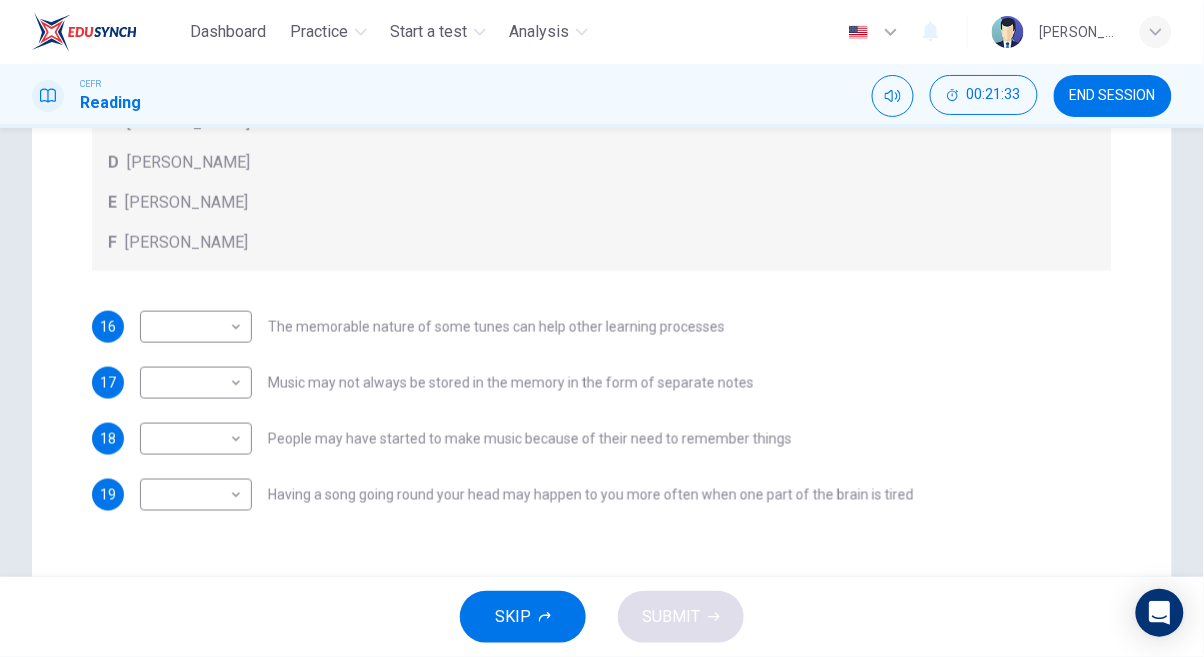 scroll, scrollTop: 513, scrollLeft: 0, axis: vertical 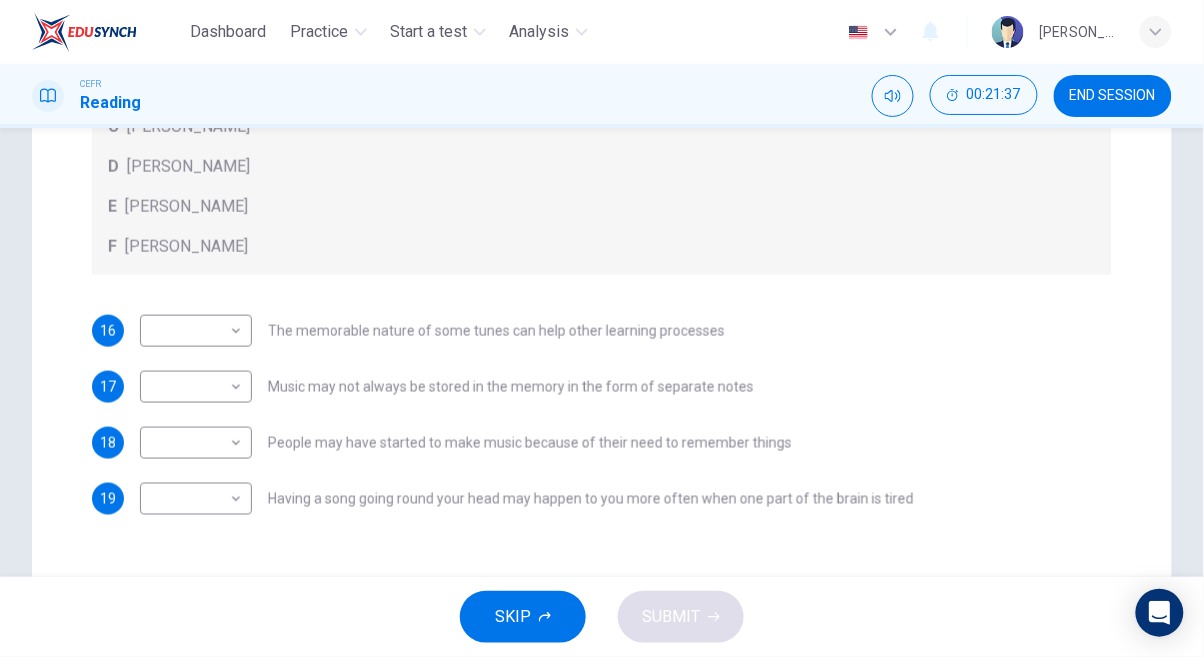 click on "[PERSON_NAME]" at bounding box center (186, 247) 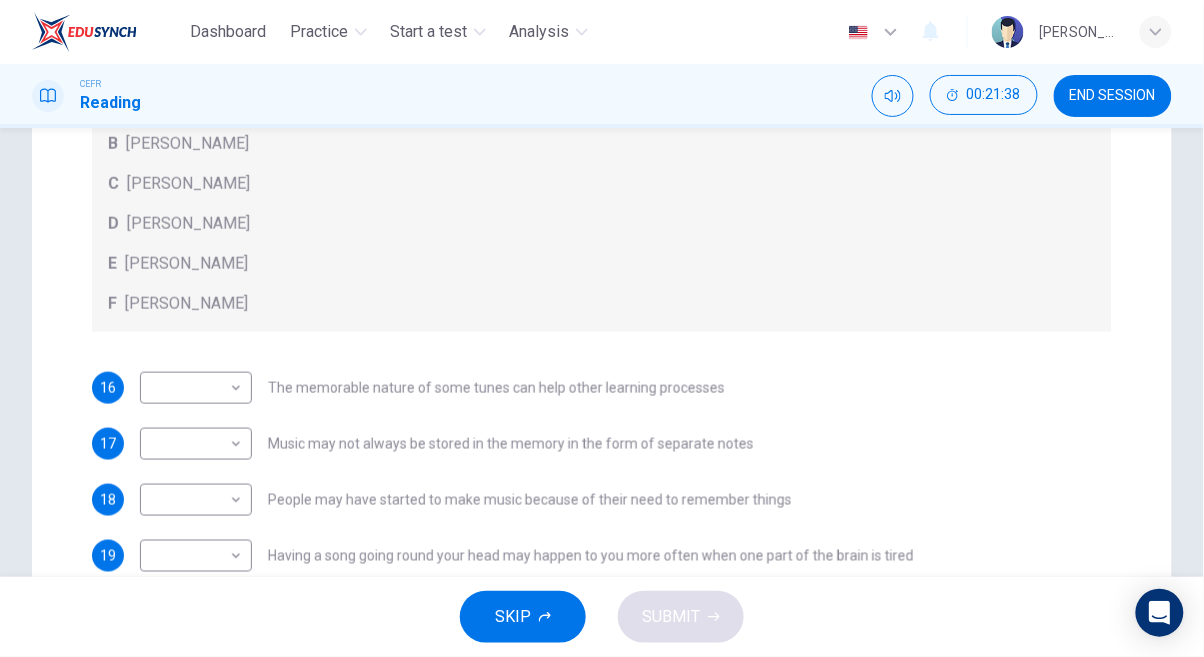 scroll, scrollTop: 455, scrollLeft: 0, axis: vertical 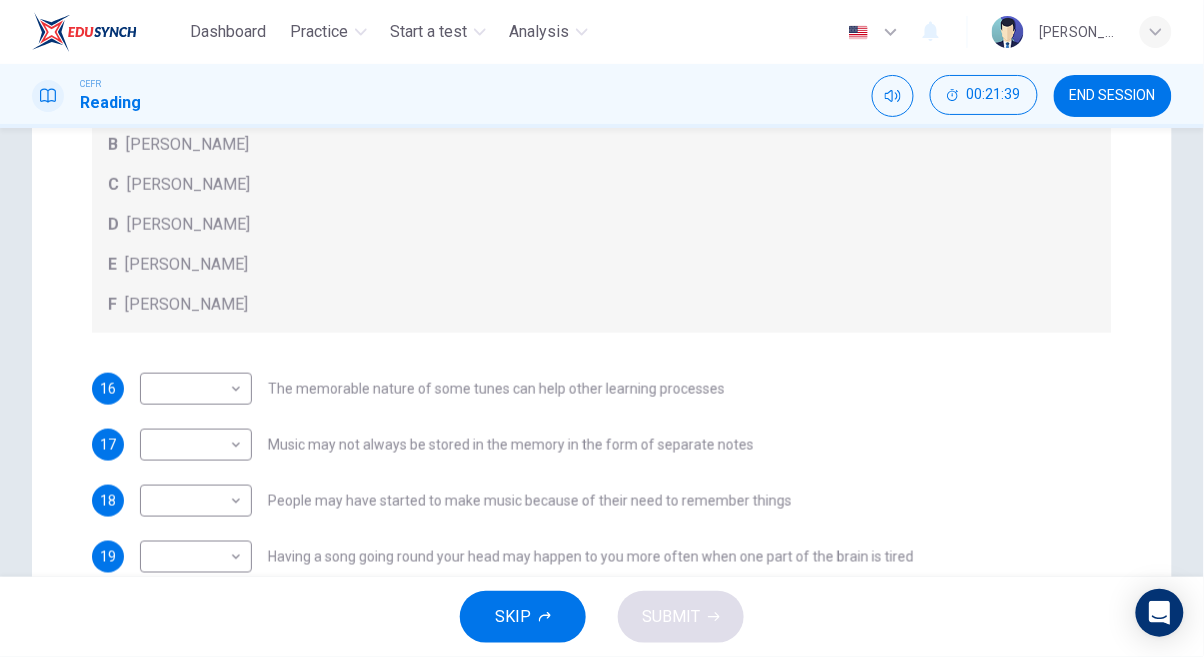 click on "Dashboard Practice Start a test Analysis English en ​ [PERSON_NAME] A/[PERSON_NAME] CEFR Reading 00:21:39 END SESSION Question Passage Questions 16 - 19 Look at the following theories and the list of people below.
Match each theory with the person it is credited to.
Write the correct letter  A-F  in the boxes below. A [PERSON_NAME] B [PERSON_NAME] C [PERSON_NAME] D [PERSON_NAME] E [PERSON_NAME] F [PERSON_NAME] 16 ​ ​ The memorable nature of some tunes can help other learning processes 17 ​ ​ Music may not always be stored in the memory in the form of separate notes 18 ​ ​ People may have started to make music because of their need to remember things 19 ​ ​ Having a song going round your head may happen to you more often when one part of the brain is tired A Song on the Brain CLICK TO ZOOM Click to Zoom A B C D E F G H I SKIP SUBMIT EduSynch - Online Language Proficiency Testing
Dashboard Practice Start a test Analysis Notifications © Copyright  2025" at bounding box center (602, 328) 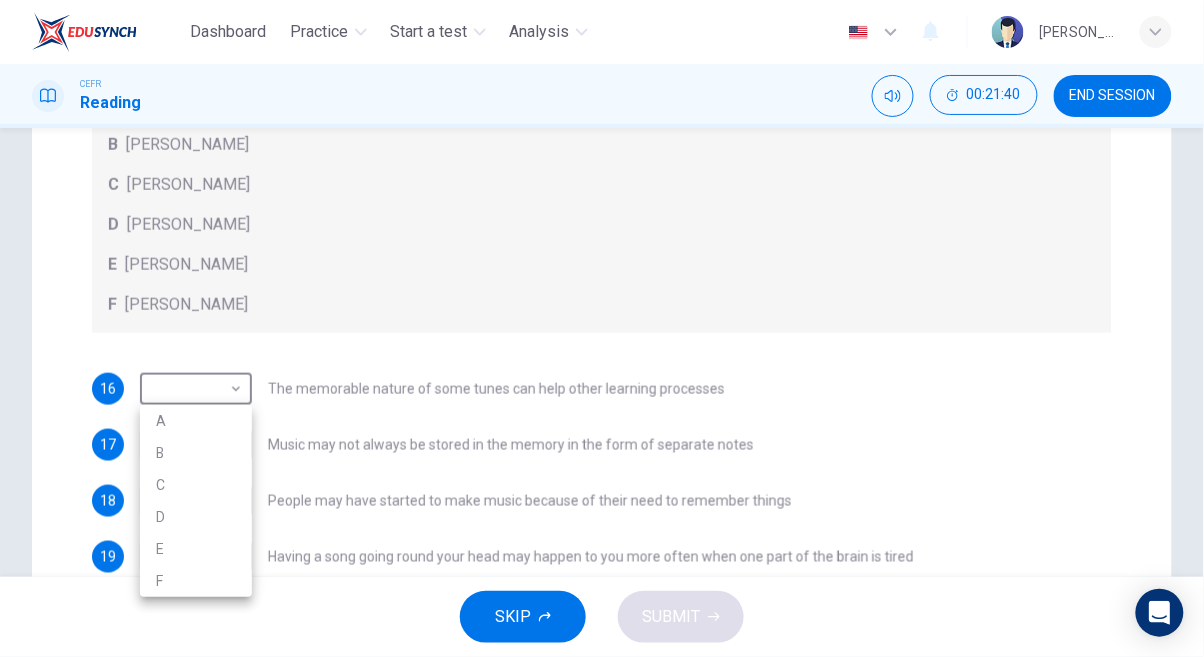 click on "F" at bounding box center (196, 581) 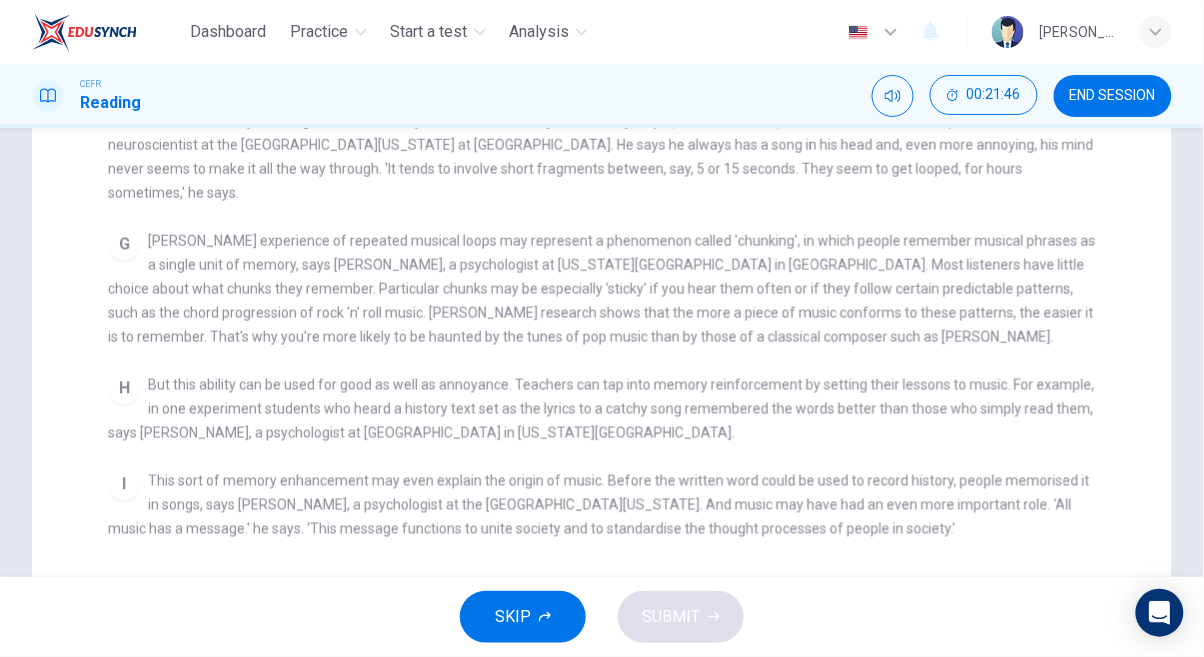 scroll, scrollTop: 512, scrollLeft: 0, axis: vertical 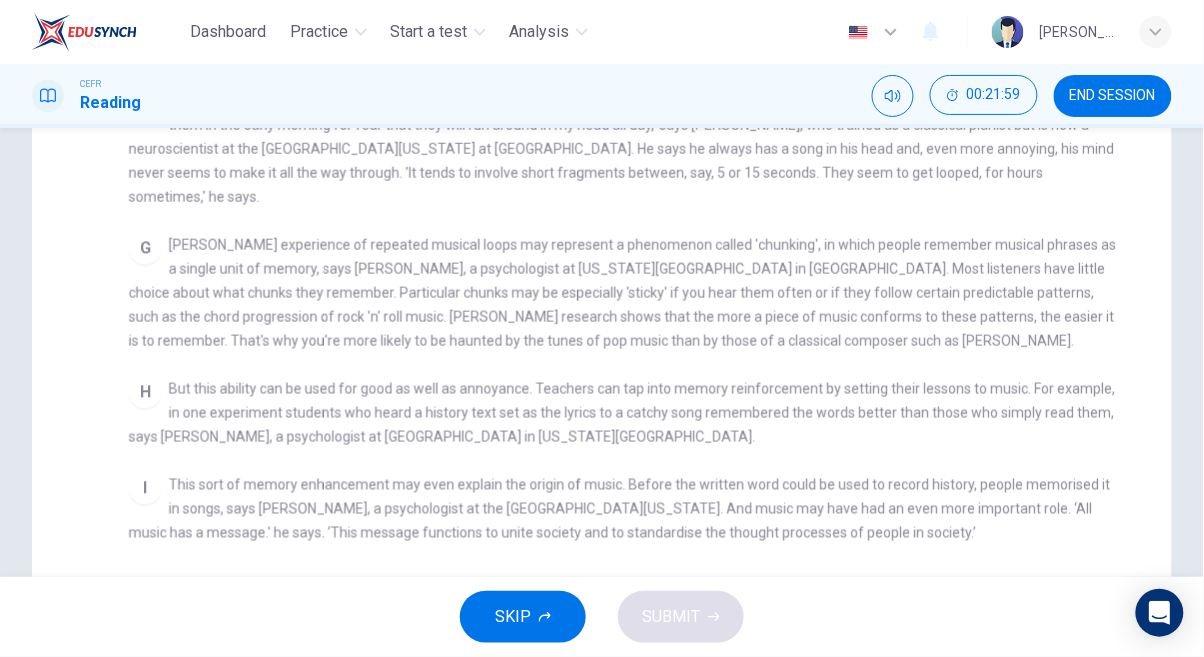 checkbox on "false" 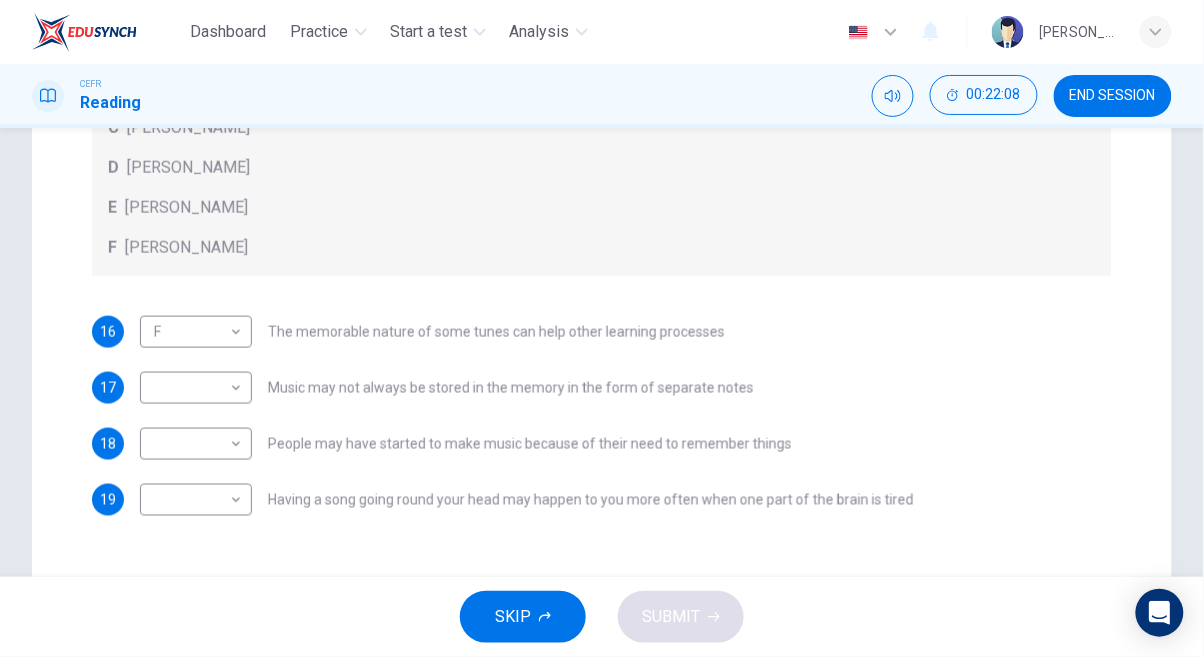 click on "Dashboard Practice Start a test Analysis English en ​ [PERSON_NAME] A/[PERSON_NAME] CEFR Reading 00:22:08 END SESSION Question Passage Questions 16 - 19 Look at the following theories and the list of people below.
Match each theory with the person it is credited to.
Write the correct letter  A-F  in the boxes below. A [PERSON_NAME] B [PERSON_NAME] C [PERSON_NAME] D [PERSON_NAME] E [PERSON_NAME] F [PERSON_NAME] 16 F F ​ The memorable nature of some tunes can help other learning processes 17 ​ ​ Music may not always be stored in the memory in the form of separate notes 18 ​ ​ People may have started to make music because of their need to remember things 19 ​ ​ Having a song going round your head may happen to you more often when one part of the brain is tired A Song on the Brain CLICK TO ZOOM Click to Zoom A B C D E F G H I SKIP SUBMIT EduSynch - Online Language Proficiency Testing
Dashboard Practice Start a test Analysis Notifications © Copyright  2025" at bounding box center (602, 328) 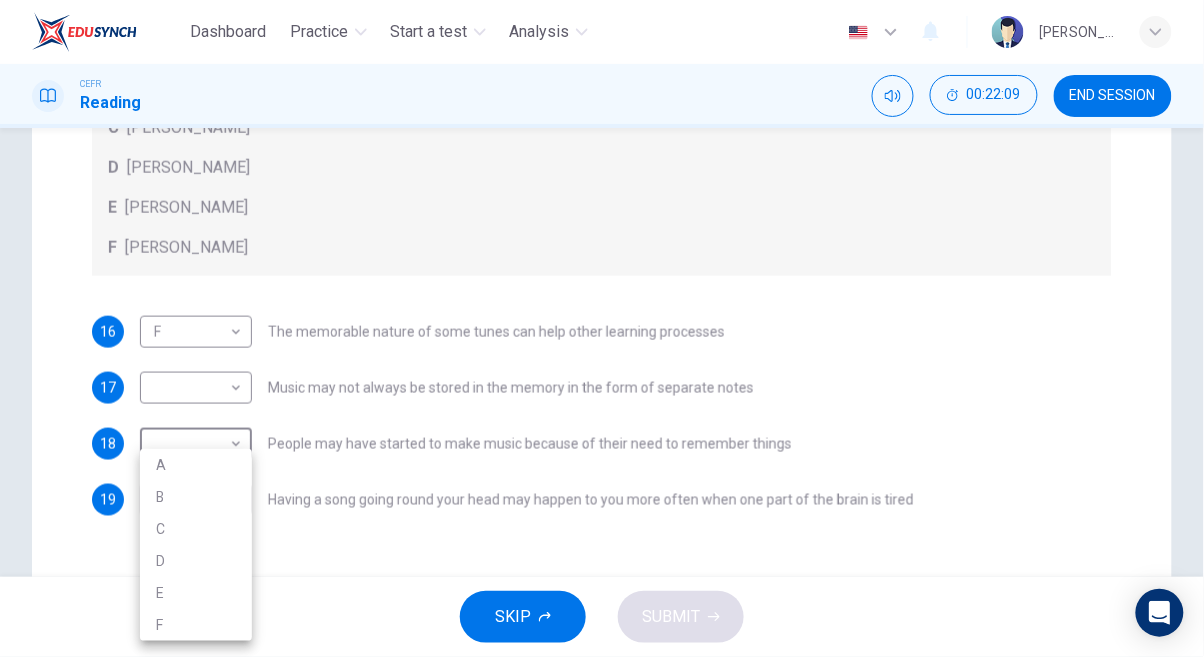 click on "E" at bounding box center [196, 593] 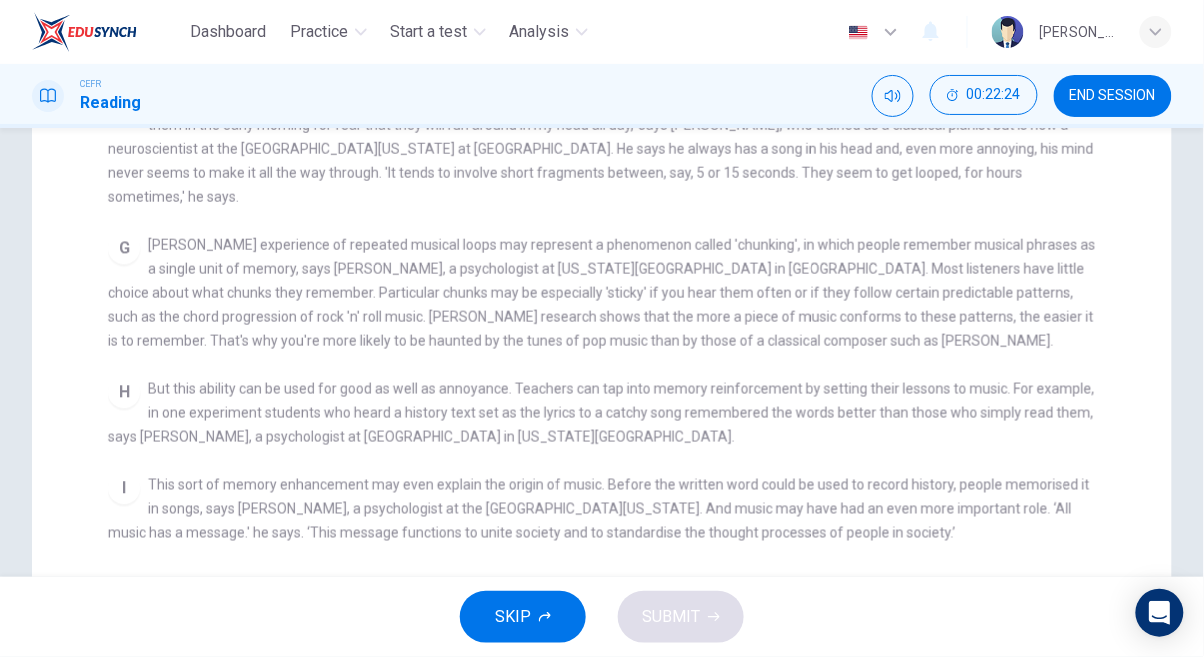 checkbox on "false" 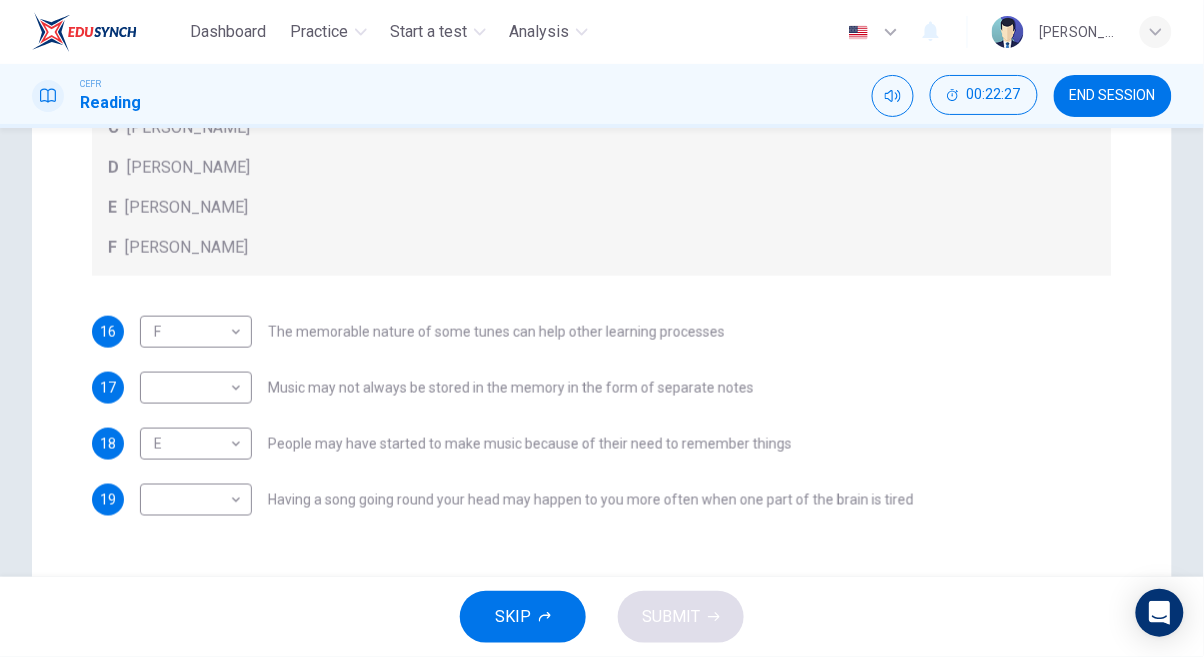 click on "Dashboard Practice Start a test Analysis English en ​ [PERSON_NAME] A/[PERSON_NAME] CEFR Reading 00:22:27 END SESSION Question Passage Questions 16 - 19 Look at the following theories and the list of people below.
Match each theory with the person it is credited to.
Write the correct letter  A-F  in the boxes below. A [PERSON_NAME] B [PERSON_NAME] C [PERSON_NAME] D [PERSON_NAME] E [PERSON_NAME] F [PERSON_NAME] 16 F F ​ The memorable nature of some tunes can help other learning processes 17 ​ ​ Music may not always be stored in the memory in the form of separate notes 18 E E ​ People may have started to make music because of their need to remember things 19 ​ ​ Having a song going round your head may happen to you more often when one part of the brain is tired A Song on the Brain CLICK TO ZOOM Click to Zoom A B C D E F G H I SKIP SUBMIT EduSynch - Online Language Proficiency Testing
Dashboard Practice Start a test Analysis Notifications © Copyright  2025" at bounding box center (602, 328) 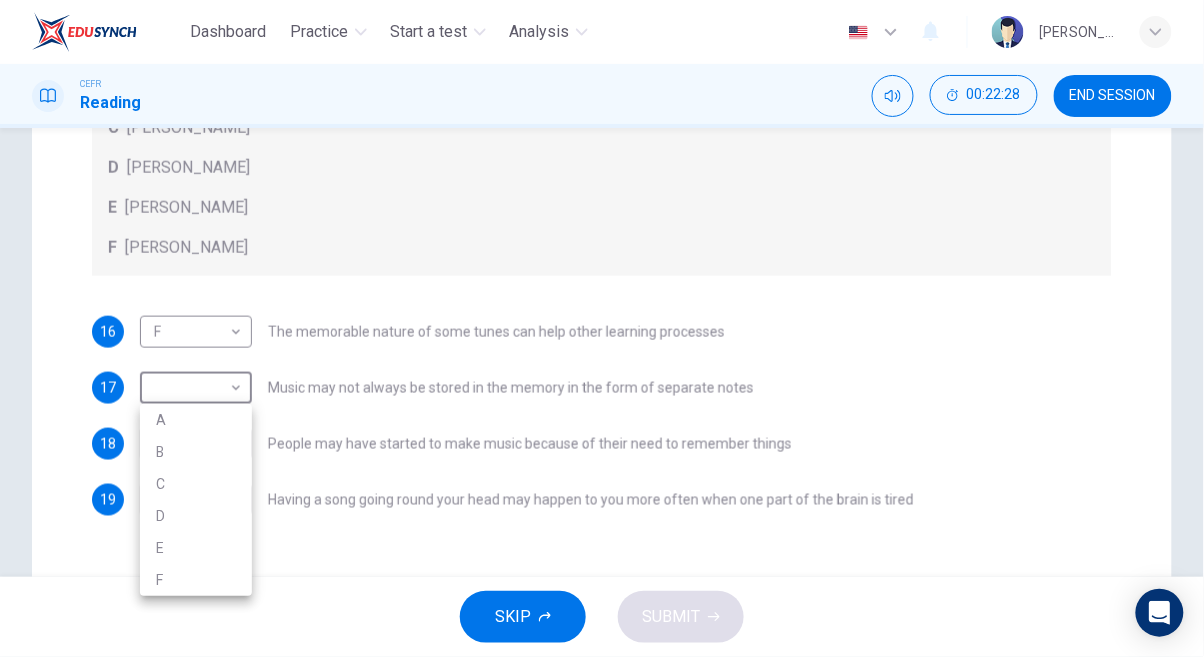 click on "D" at bounding box center [196, 516] 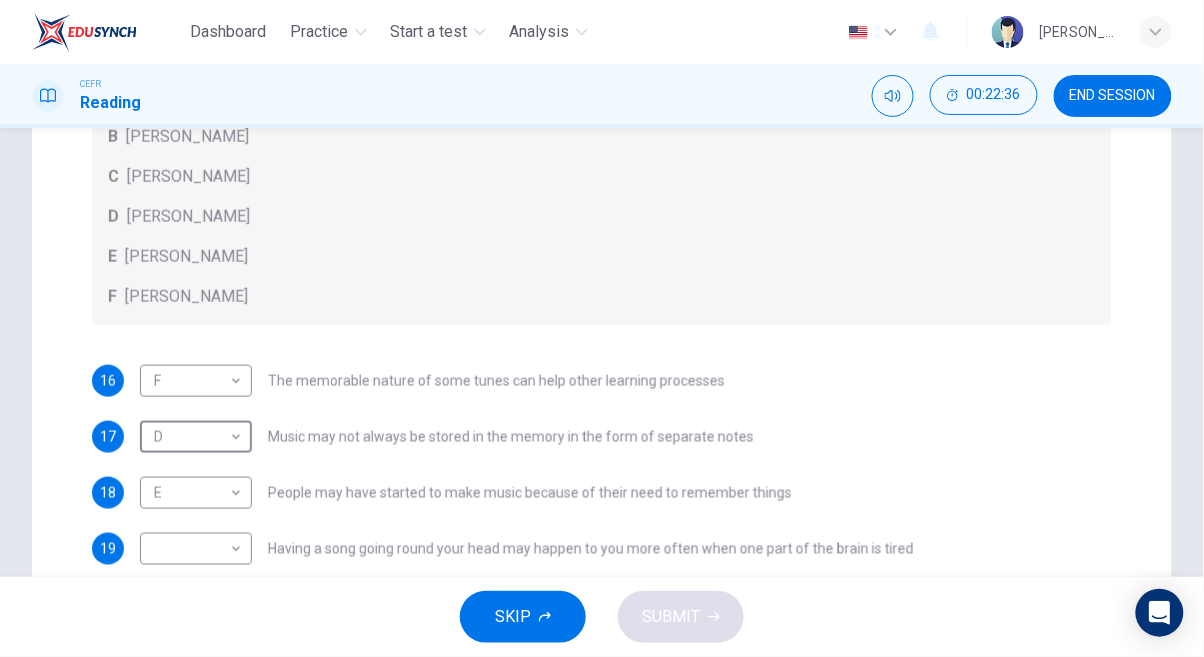 scroll, scrollTop: 458, scrollLeft: 0, axis: vertical 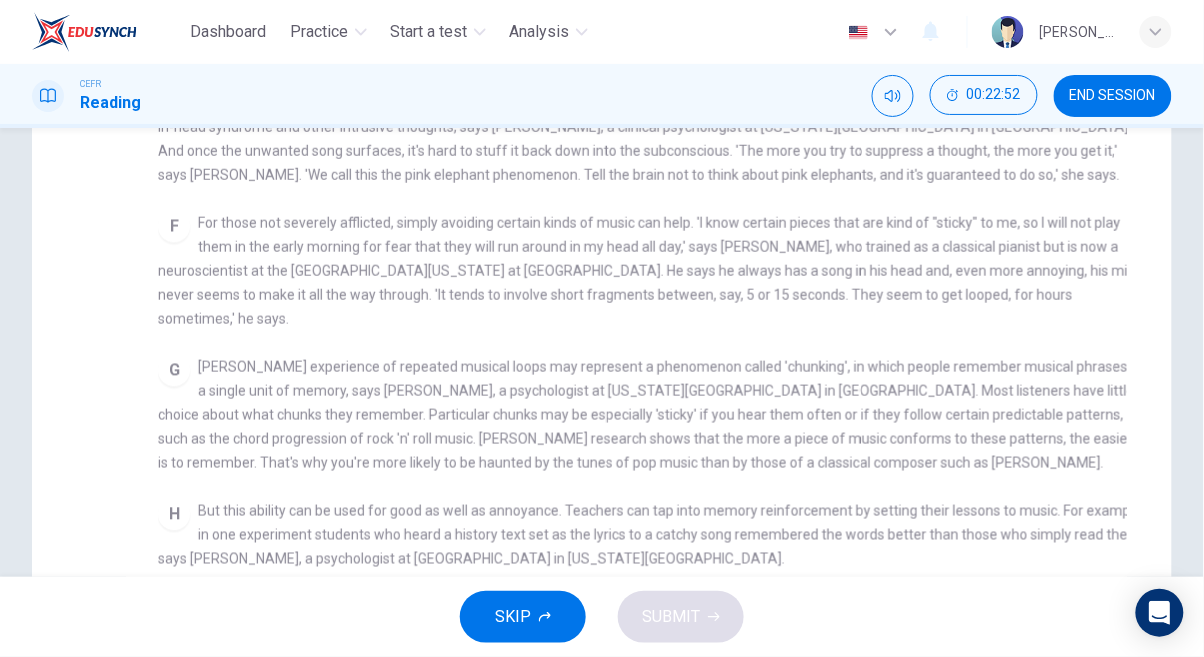 checkbox on "false" 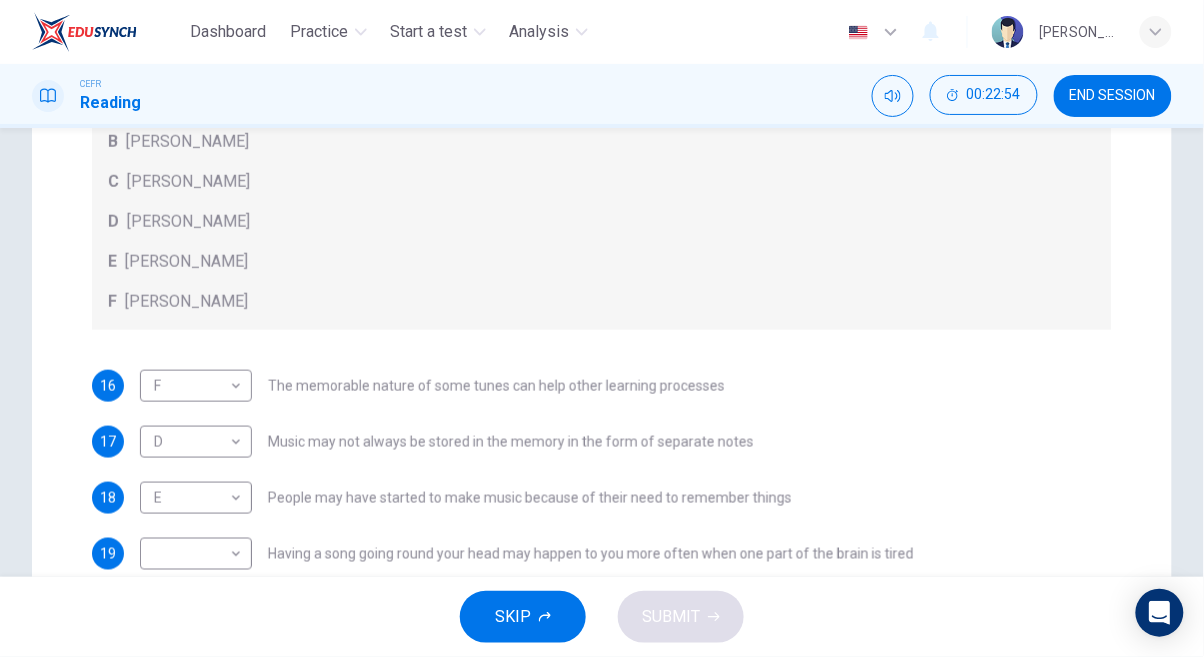 click on "Dashboard Practice Start a test Analysis English en ​ [PERSON_NAME] A/[PERSON_NAME] CEFR Reading 00:22:54 END SESSION Question Passage Questions 16 - 19 Look at the following theories and the list of people below.
Match each theory with the person it is credited to.
Write the correct letter  A-F  in the boxes below. A [PERSON_NAME] B [PERSON_NAME] C [PERSON_NAME] D [PERSON_NAME] E [PERSON_NAME] F [PERSON_NAME] 16 F F ​ The memorable nature of some tunes can help other learning processes 17 D D ​ Music may not always be stored in the memory in the form of separate notes 18 E E ​ People may have started to make music because of their need to remember things 19 ​ ​ Having a song going round your head may happen to you more often when one part of the brain is tired A Song on the Brain CLICK TO ZOOM Click to Zoom A B C D E F G H I SKIP SUBMIT EduSynch - Online Language Proficiency Testing
Dashboard Practice Start a test Analysis Notifications © Copyright  2025" at bounding box center (602, 328) 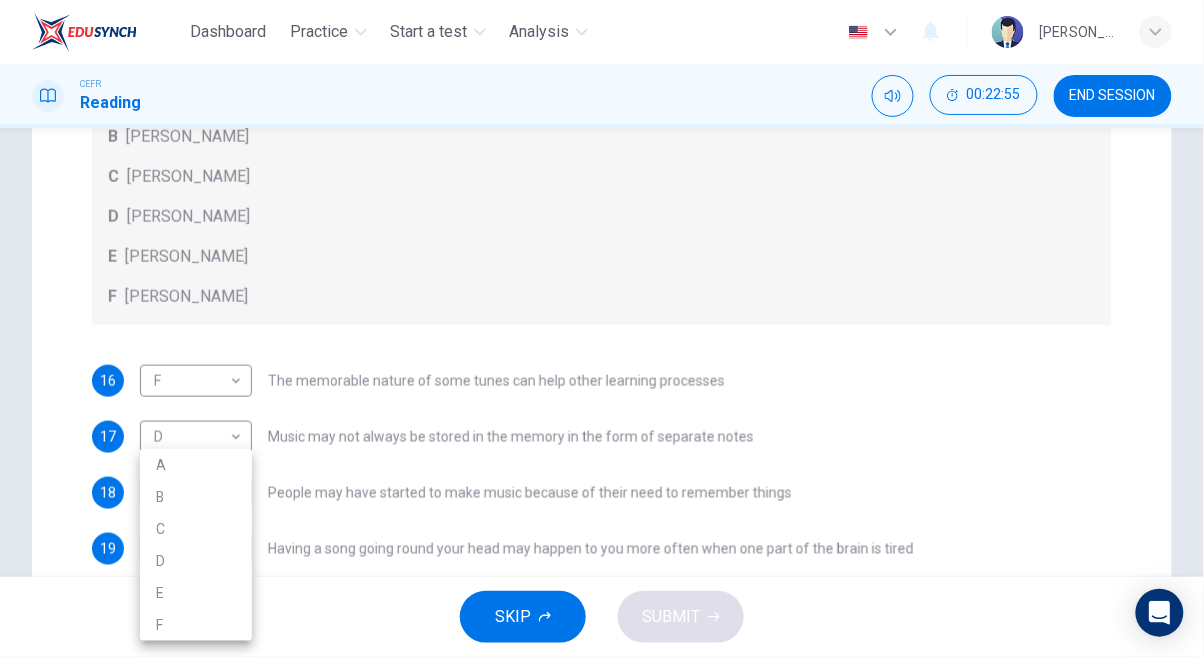 click on "D" at bounding box center [196, 561] 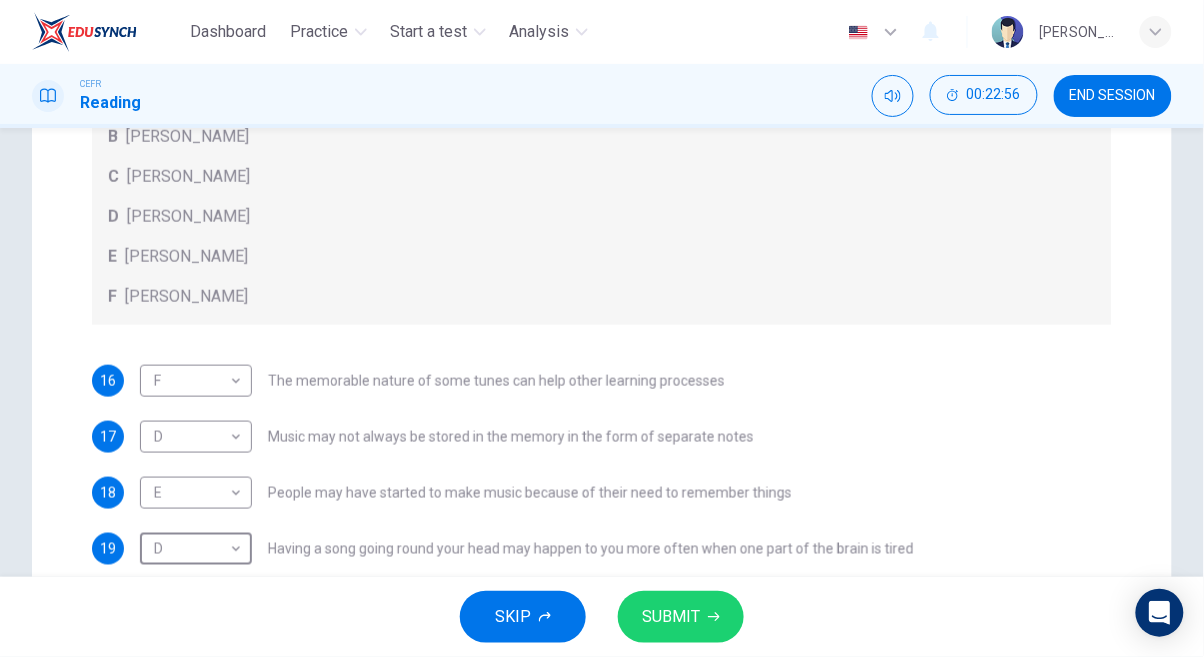 click on "Dashboard Practice Start a test Analysis English en ​ [PERSON_NAME] A/[PERSON_NAME] CEFR Reading 00:22:56 END SESSION Question Passage Questions 16 - 19 Look at the following theories and the list of people below.
Match each theory with the person it is credited to.
Write the correct letter  A-F  in the boxes below. A [PERSON_NAME] B [PERSON_NAME] C [PERSON_NAME] D [PERSON_NAME] E [PERSON_NAME] F [PERSON_NAME] 16 F F ​ The memorable nature of some tunes can help other learning processes 17 D D ​ Music may not always be stored in the memory in the form of separate notes 18 E E ​ People may have started to make music because of their need to remember things 19 D D ​ Having a song going round your head may happen to you more often when one part of the brain is tired A Song on the Brain CLICK TO ZOOM Click to Zoom A B C D E F G H I SKIP SUBMIT EduSynch - Online Language Proficiency Testing
Dashboard Practice Start a test Analysis Notifications © Copyright  2025" at bounding box center (602, 328) 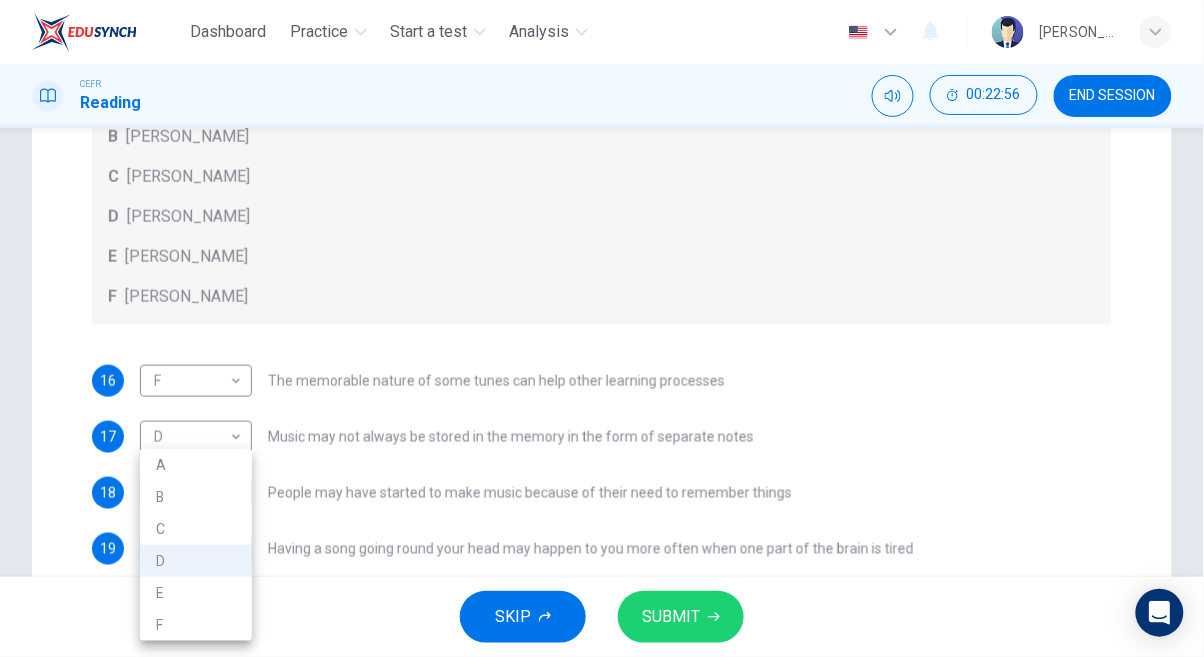 click on "C" at bounding box center (196, 529) 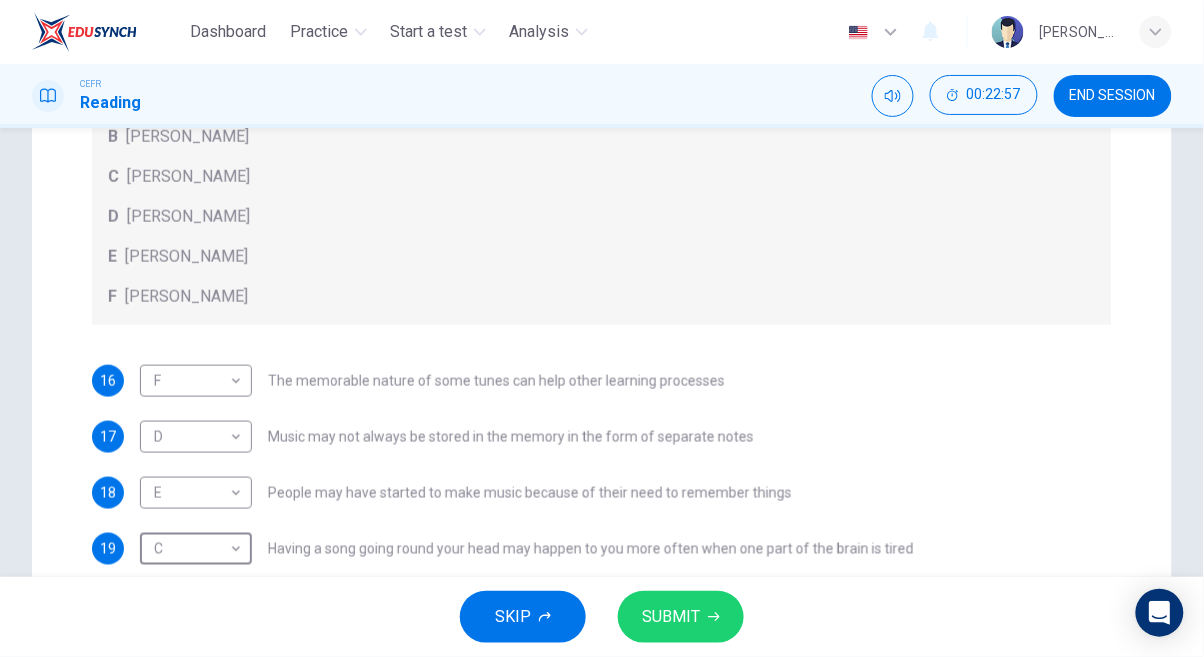 click 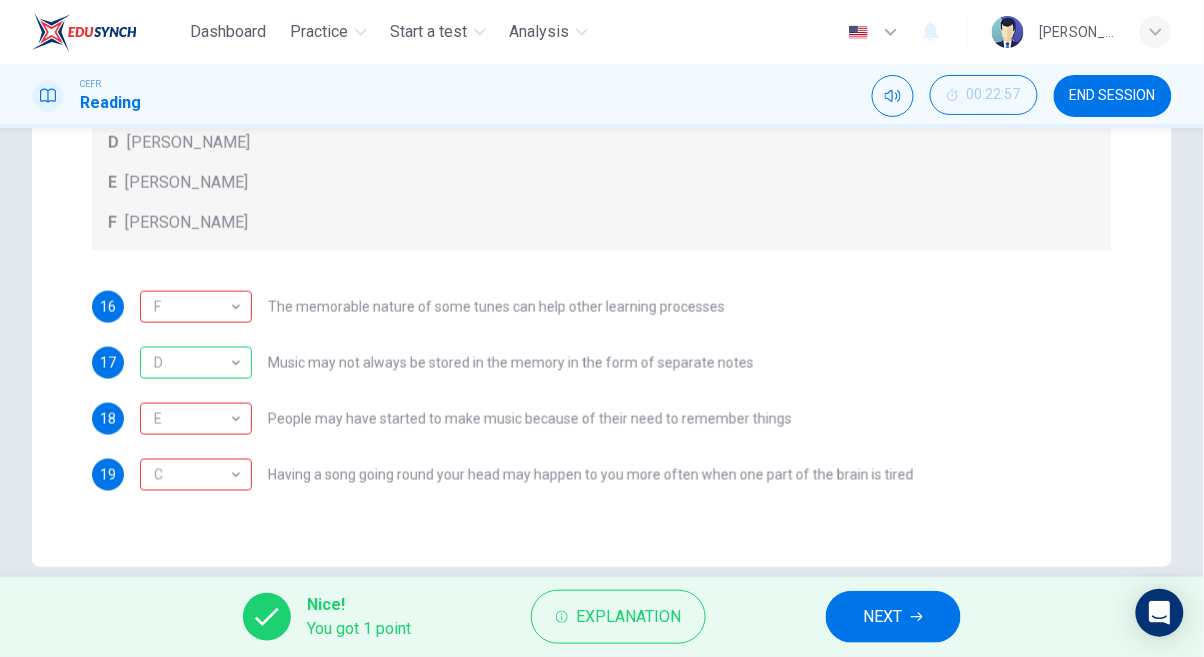 scroll, scrollTop: 567, scrollLeft: 0, axis: vertical 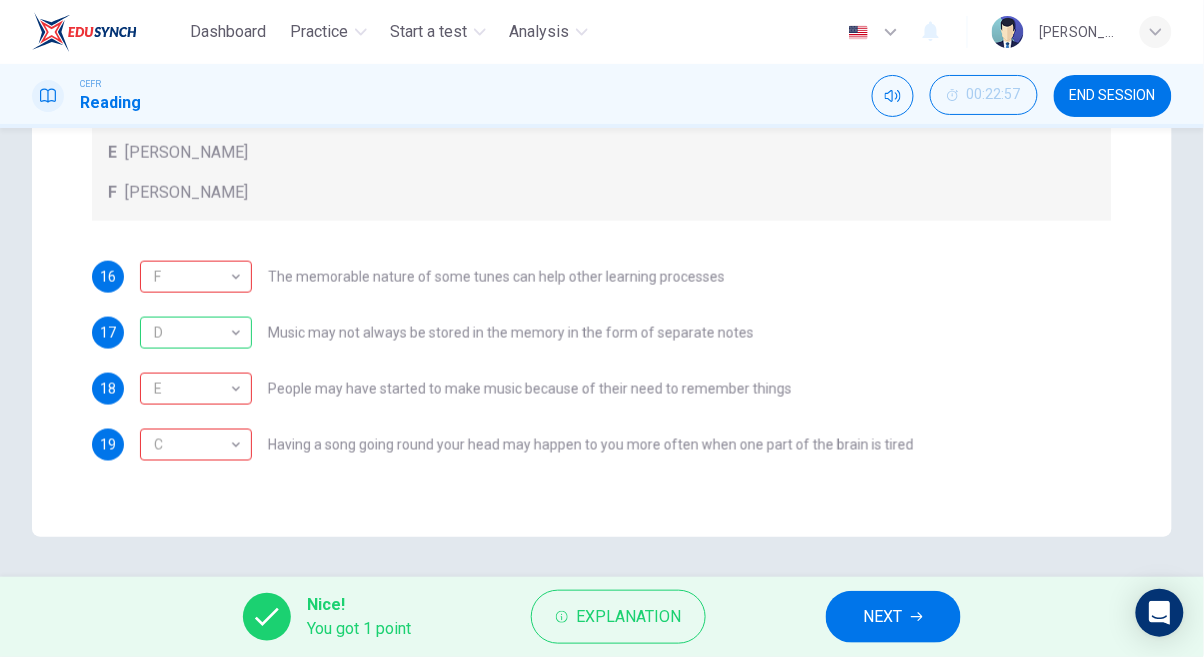 click on "F" at bounding box center [192, 277] 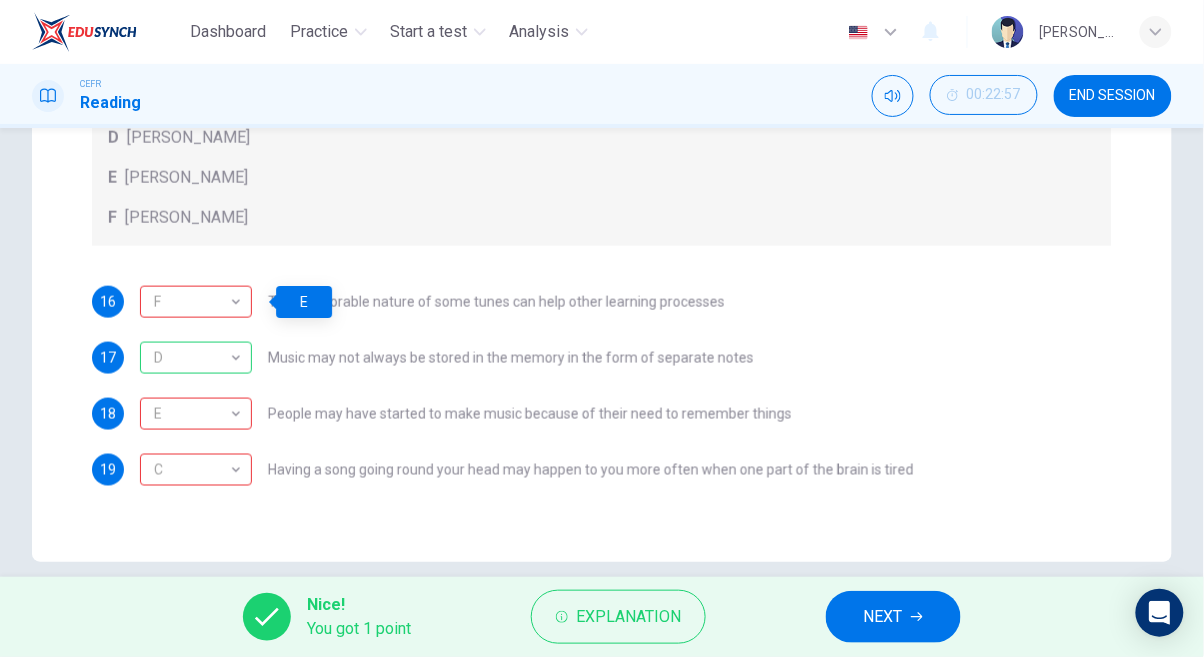 scroll, scrollTop: 542, scrollLeft: 0, axis: vertical 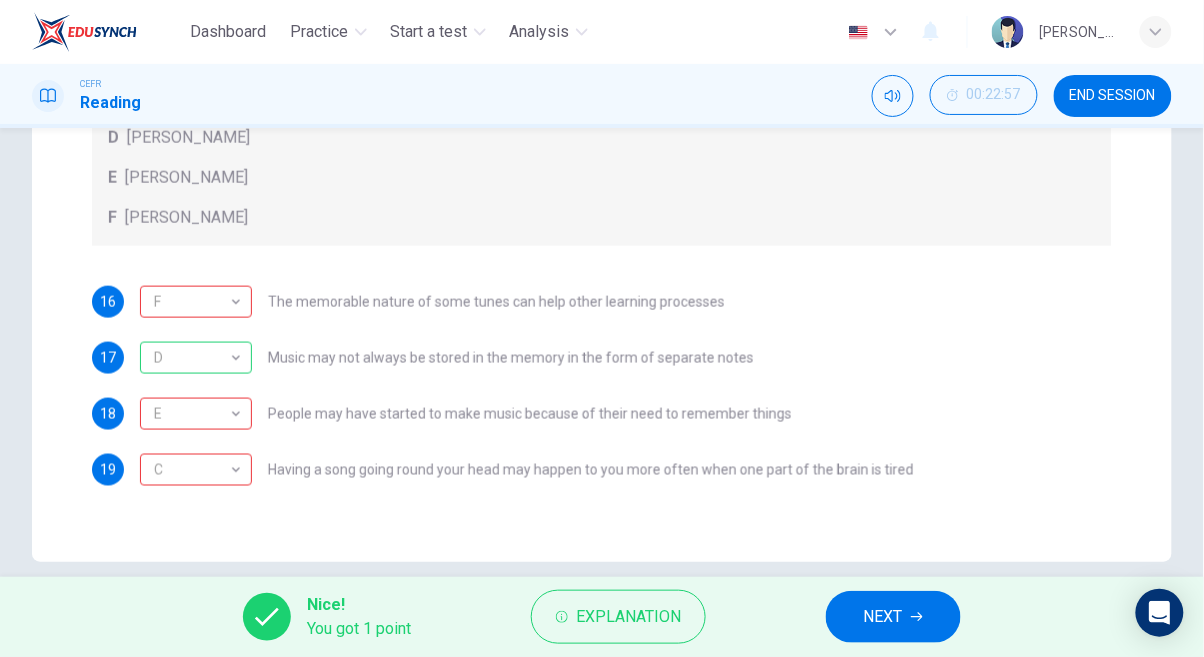 click on "E" at bounding box center [192, 414] 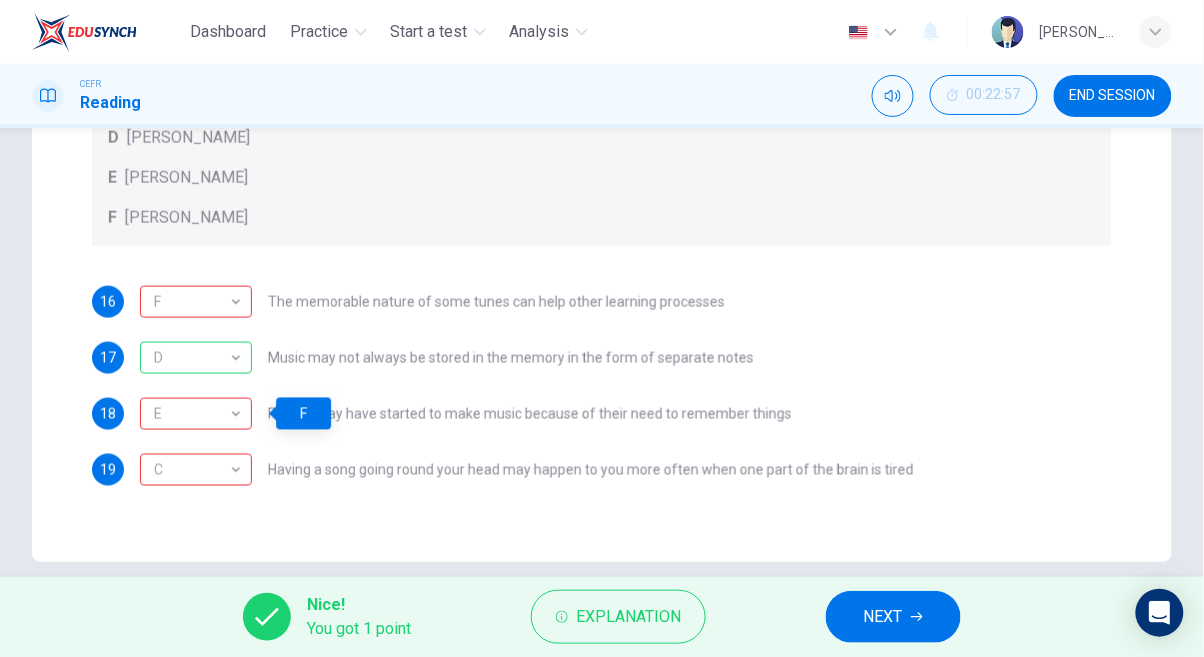 click on "C" at bounding box center [192, 470] 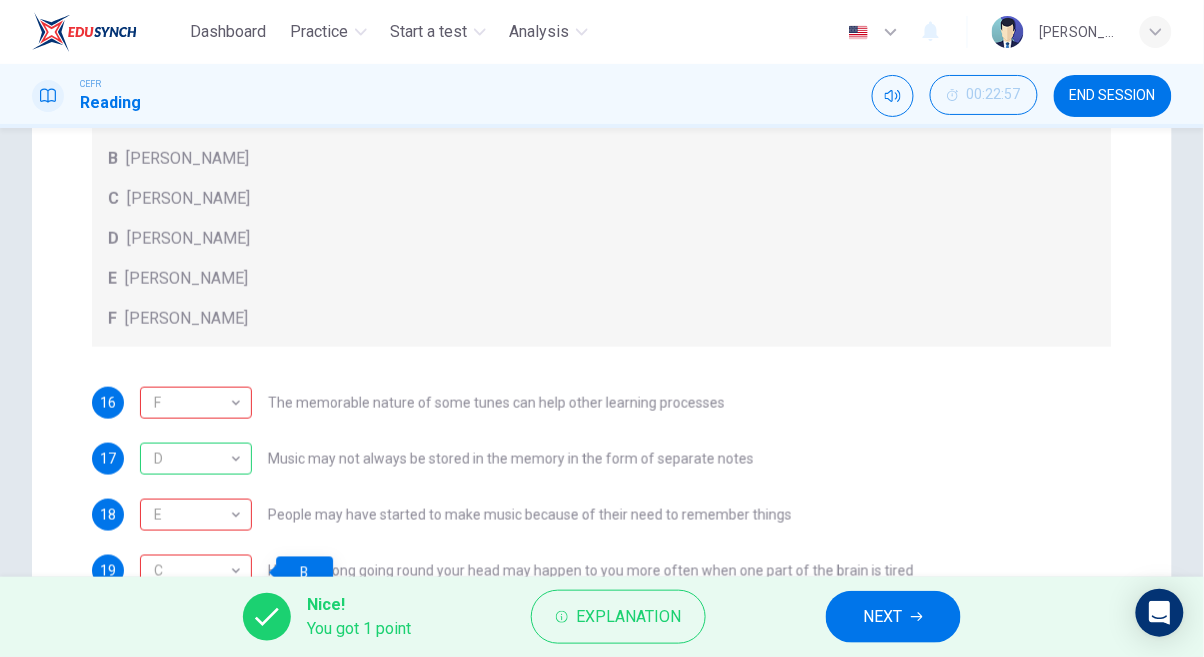 scroll, scrollTop: 437, scrollLeft: 0, axis: vertical 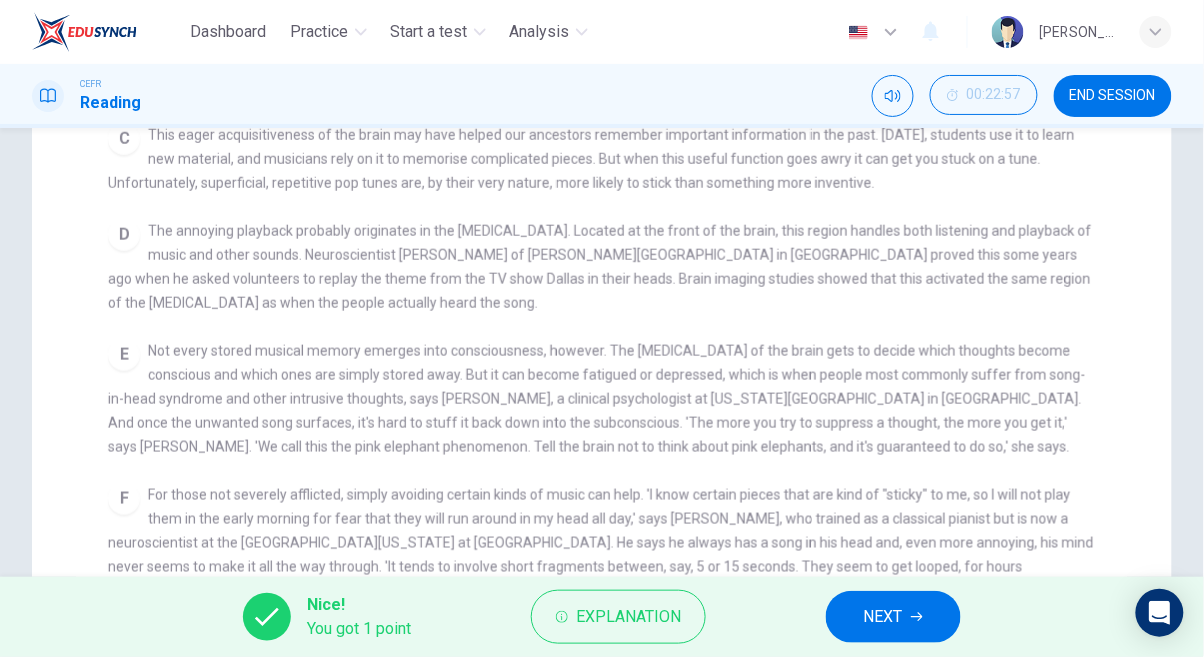 checkbox on "false" 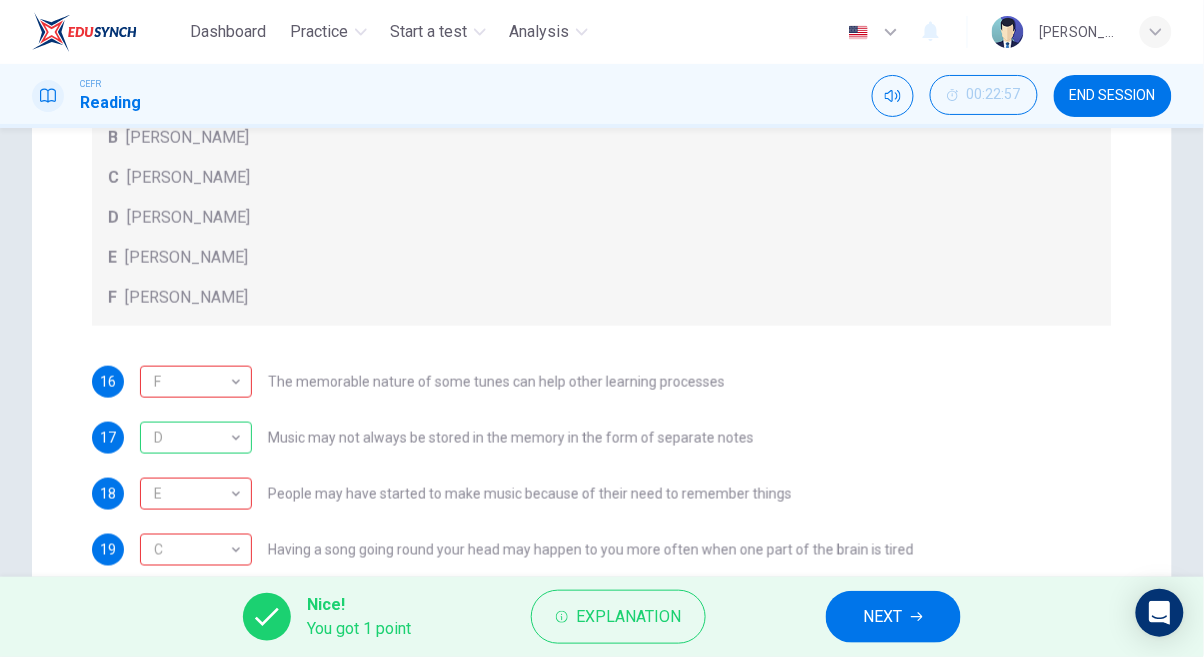 scroll, scrollTop: 472, scrollLeft: 0, axis: vertical 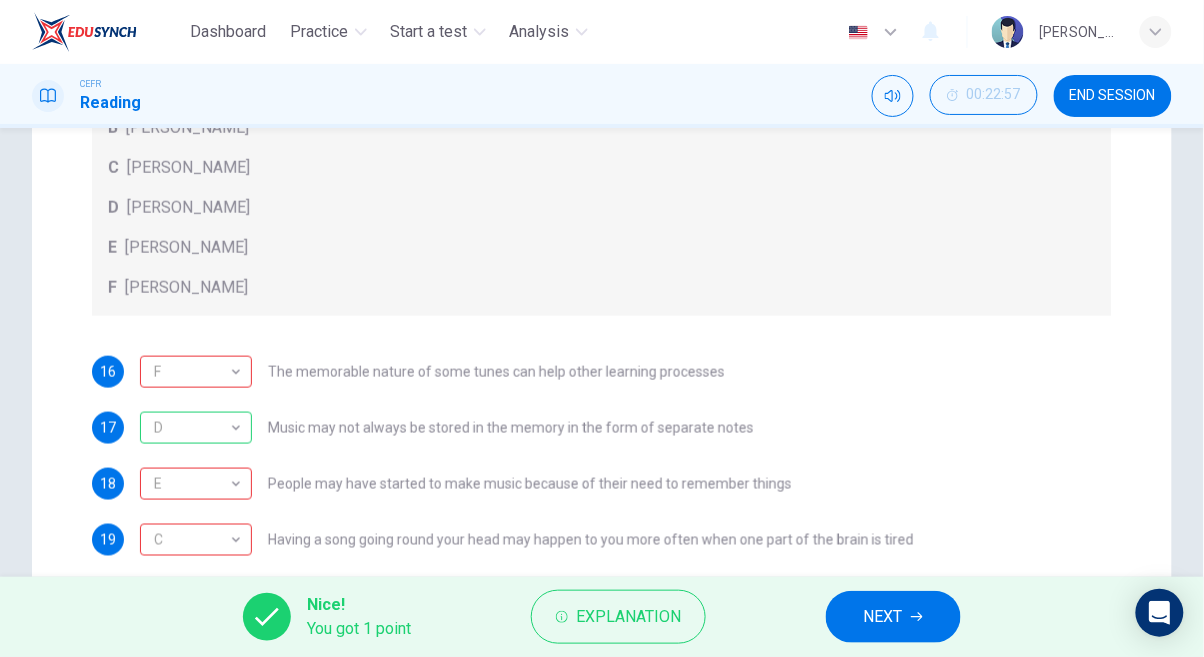 click on "C" at bounding box center [192, 540] 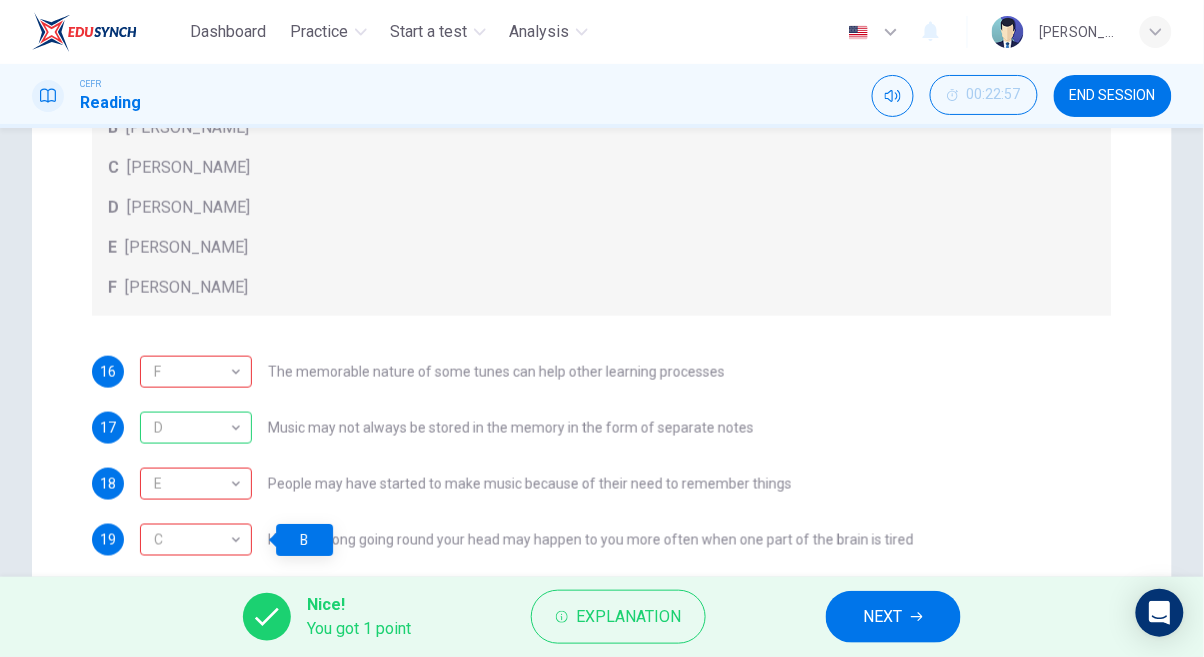 click on "NEXT" at bounding box center [883, 617] 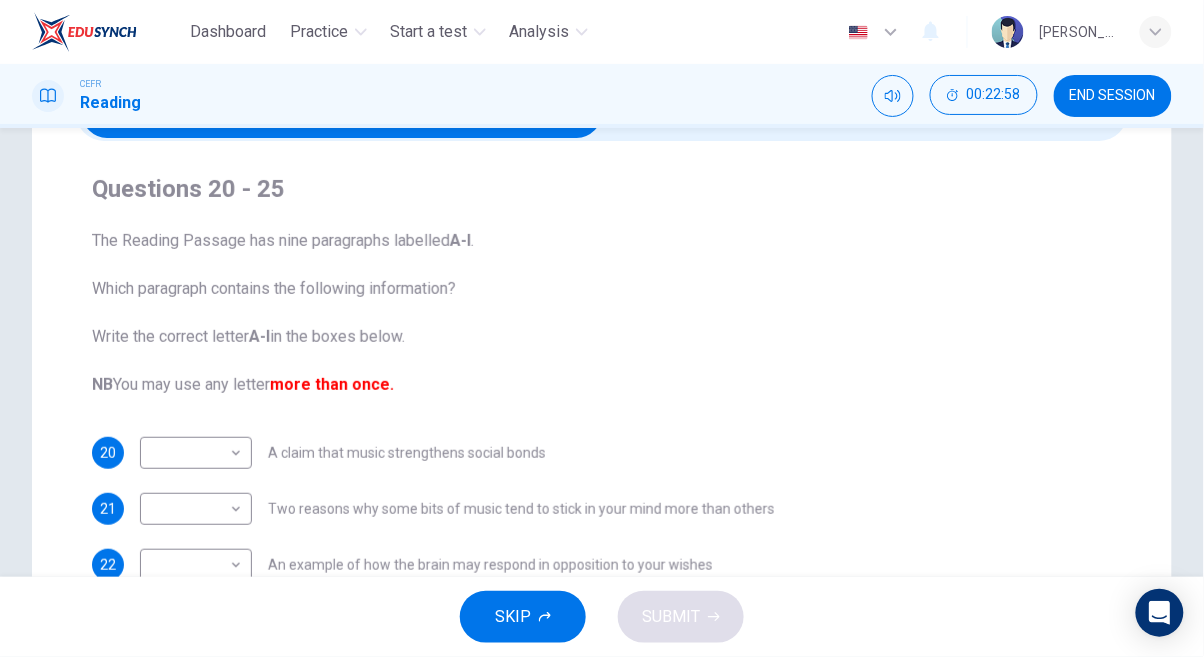 scroll, scrollTop: 126, scrollLeft: 0, axis: vertical 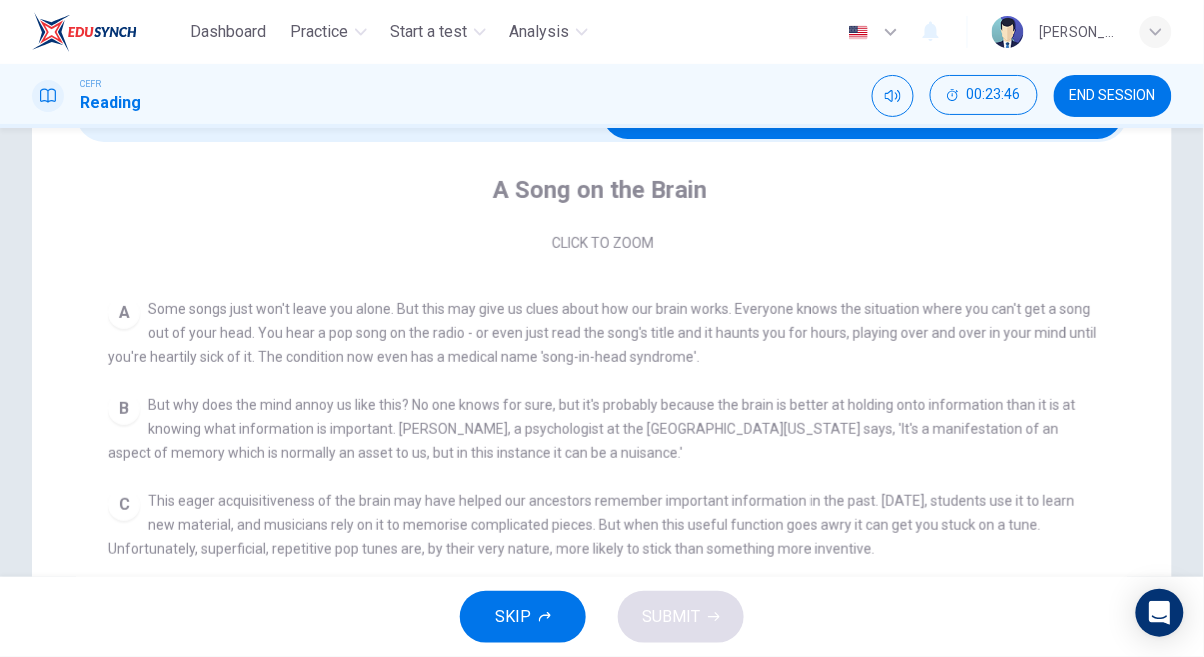 click on "A Song on the Brain CLICK TO ZOOM Click to Zoom A Some songs just won't leave you alone. But this may give us clues about how our brain works. Everyone knows the situation where you can't get a song out of your head. You hear a pop song on the radio - or even just read the song's title and it haunts you for hours, playing over and over in your mind until you're heartily sick of it. The condition now even has a medical name 'song-in-head syndrome'. B But why does the mind annoy us like this? No one knows for sure, but it's probably because the brain is better at holding onto information than it is at knowing what information is important. [PERSON_NAME], a psychologist at the [GEOGRAPHIC_DATA][US_STATE] says, 'It's a manifestation of an aspect of memory which is normally an asset to us, but in this instance it can be a nuisance.' C D E F G H I" at bounding box center (602, 560) 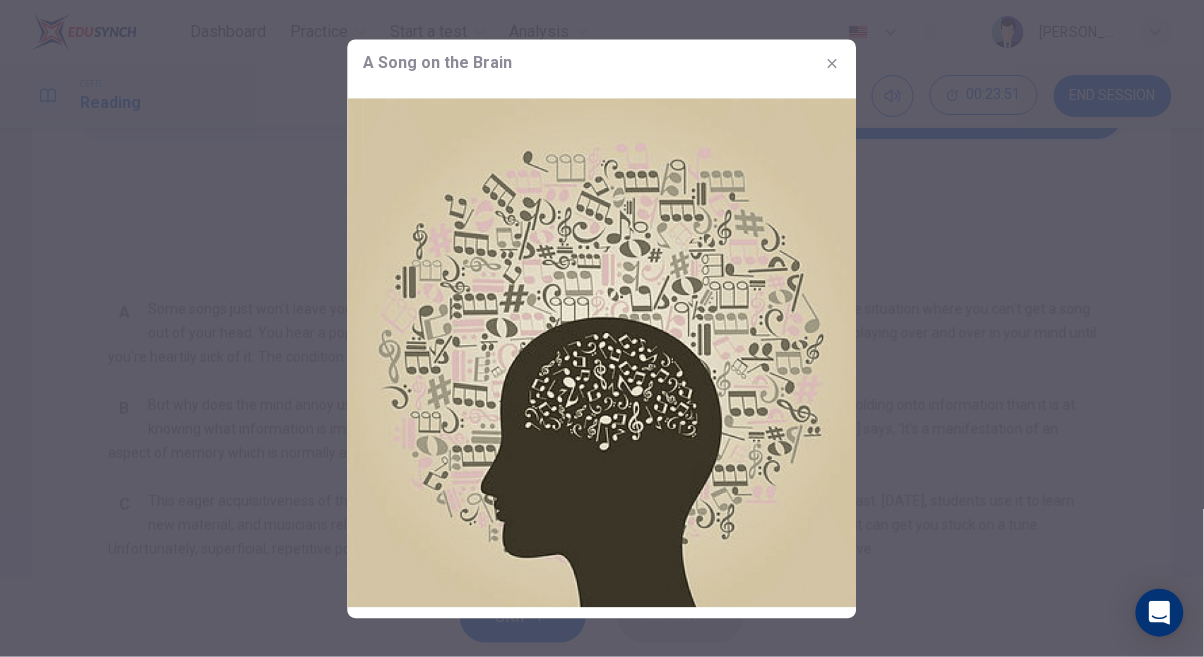 click 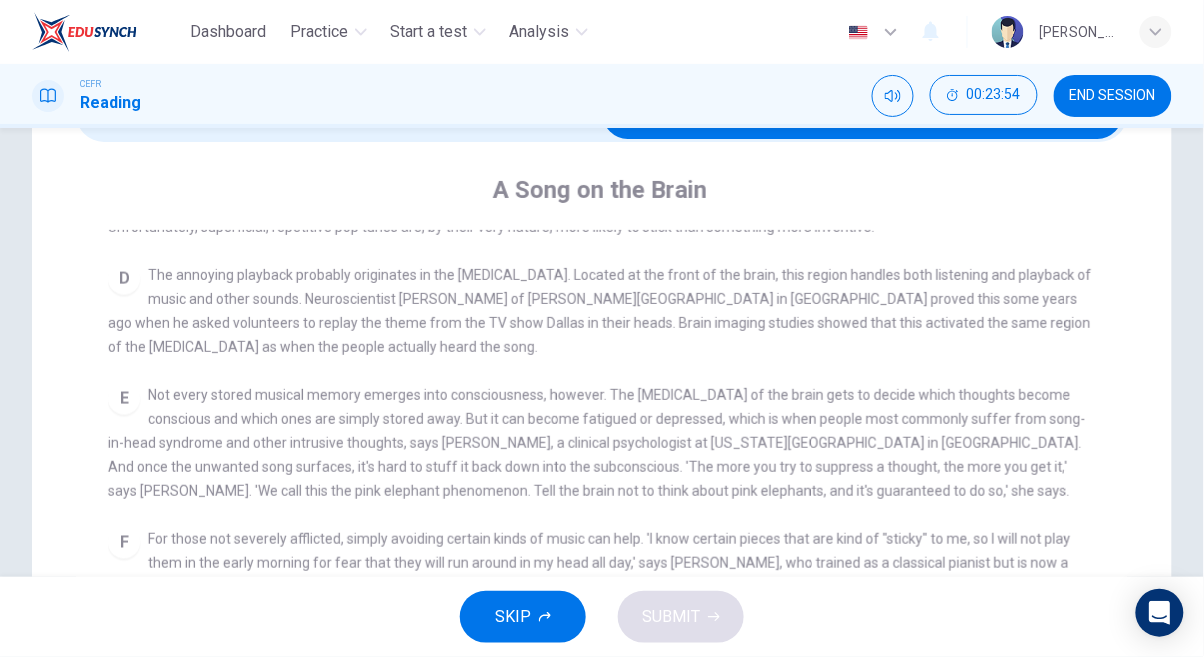 scroll, scrollTop: 692, scrollLeft: 0, axis: vertical 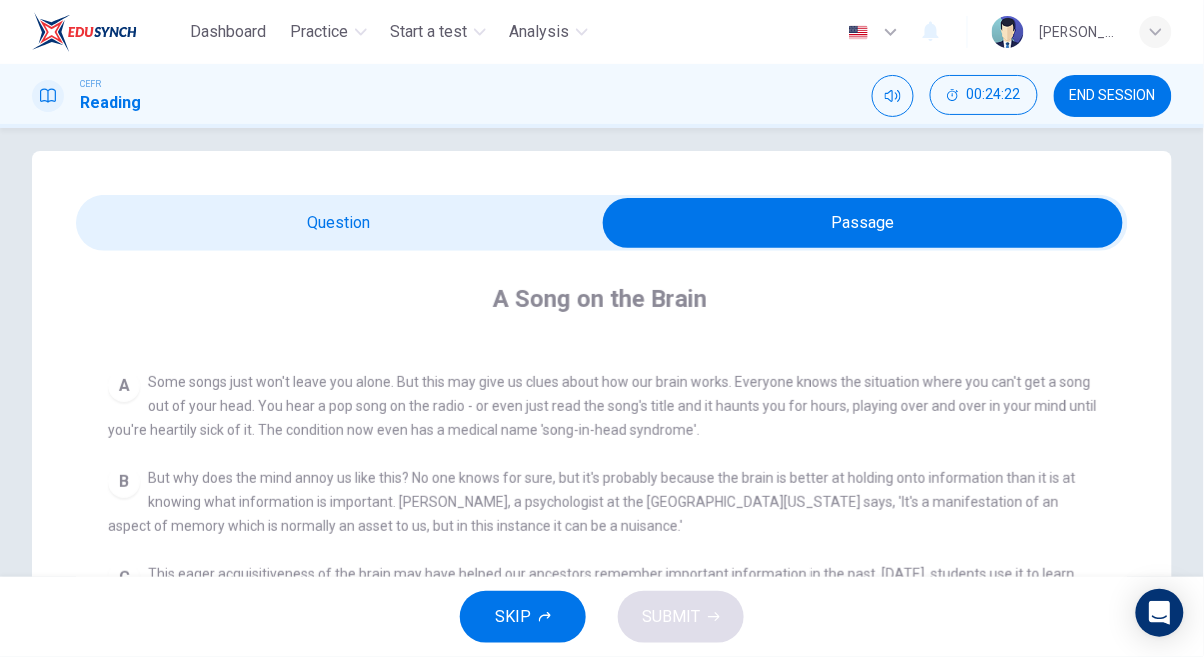 checkbox on "false" 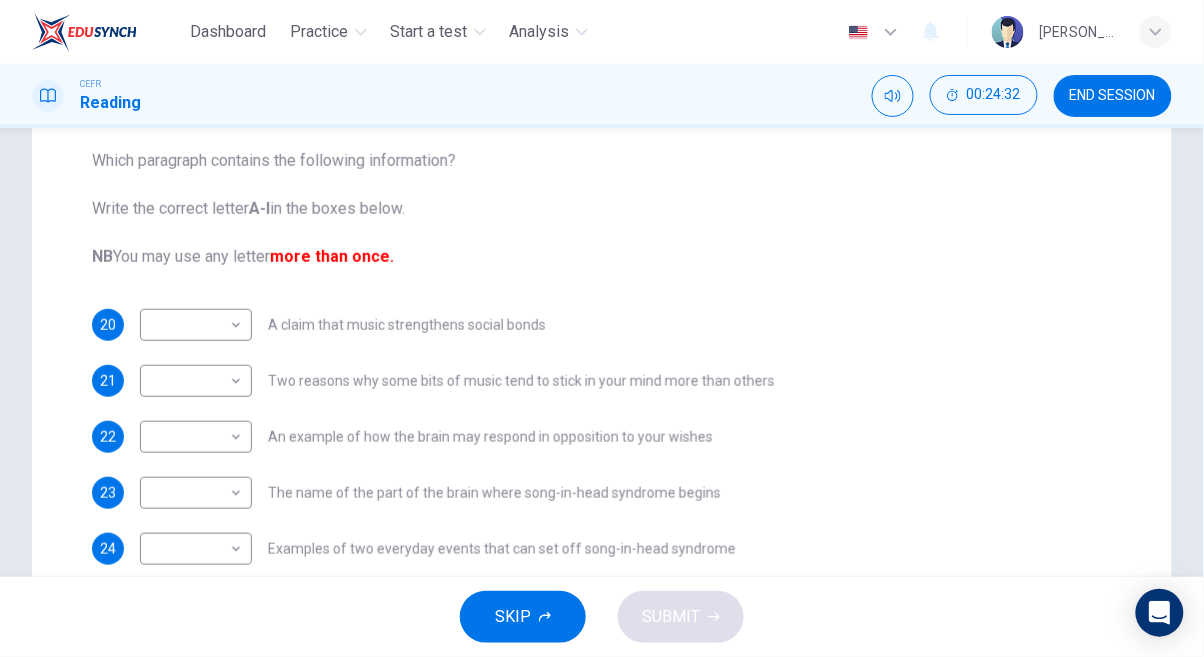 scroll, scrollTop: 264, scrollLeft: 0, axis: vertical 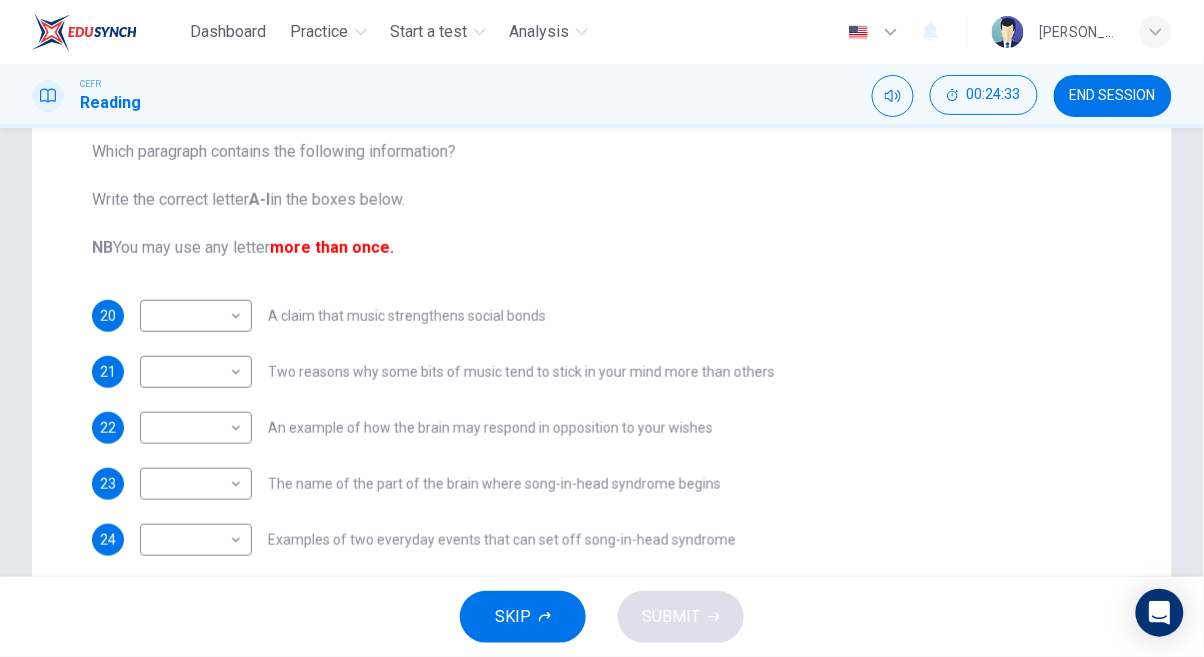 click on "Dashboard Practice Start a test Analysis English en ​ [PERSON_NAME] A/[PERSON_NAME] CEFR Reading 00:24:33 END SESSION Question Passage Questions 20 - 25 The Reading Passage has nine paragraphs labelled  A-l .
Which paragraph contains the following information?
Write the correct letter  A-l  in the boxes below.
NB  You may use any letter  more than once. 20 ​ ​ A claim that music strengthens social bonds 21 ​ ​ Two reasons why some bits of music tend to stick in your mind more than others 22 ​ ​ An example of how the brain may respond in opposition to your wishes 23 ​ ​ The name of the part of the brain where song-in-head syndrome begins 24 ​ ​ Examples of two everyday events that can set off song-in-head syndrome 25 ​ ​ A description of what one person does to prevent song-in-head syndrome A Song on the Brain CLICK TO ZOOM Click to Zoom A B C D E F G H I SKIP SUBMIT EduSynch - Online Language Proficiency Testing
Dashboard Practice Start a test Analysis Notifications 2025" at bounding box center [602, 328] 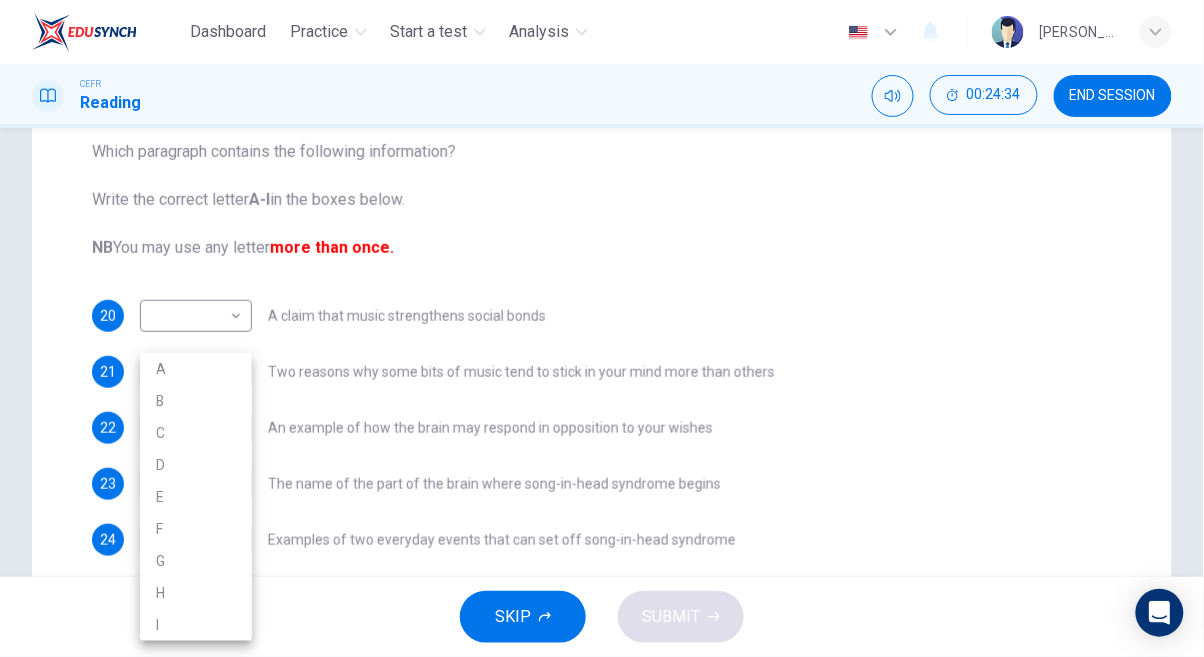 click on "A" at bounding box center (196, 369) 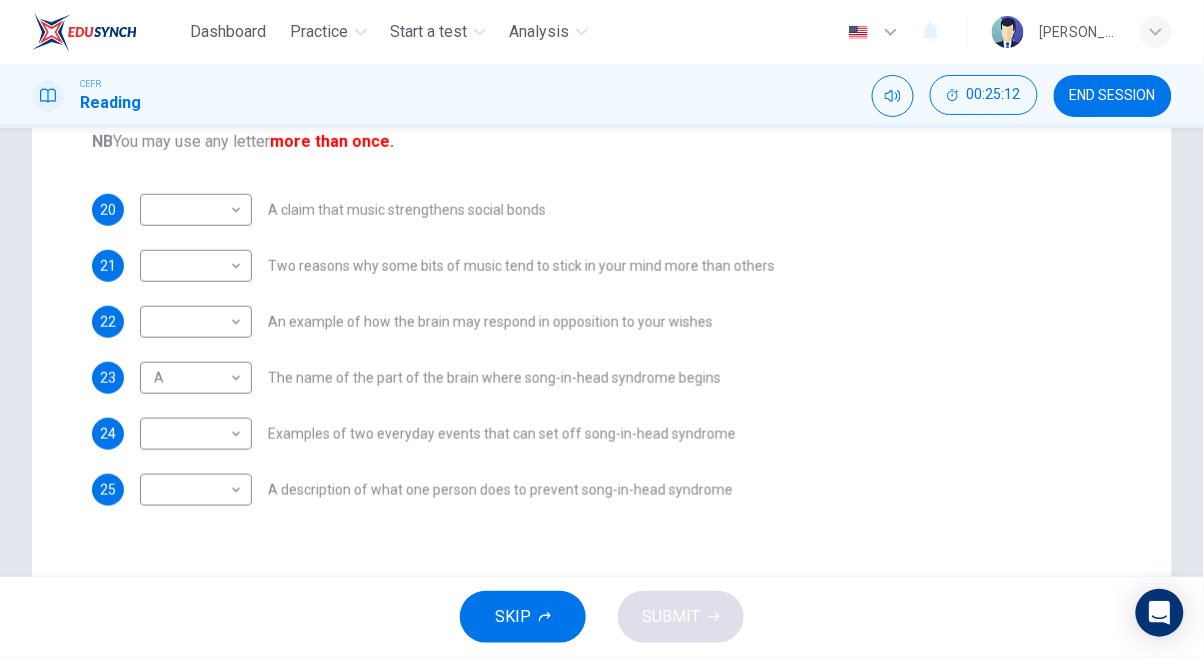 scroll, scrollTop: 370, scrollLeft: 0, axis: vertical 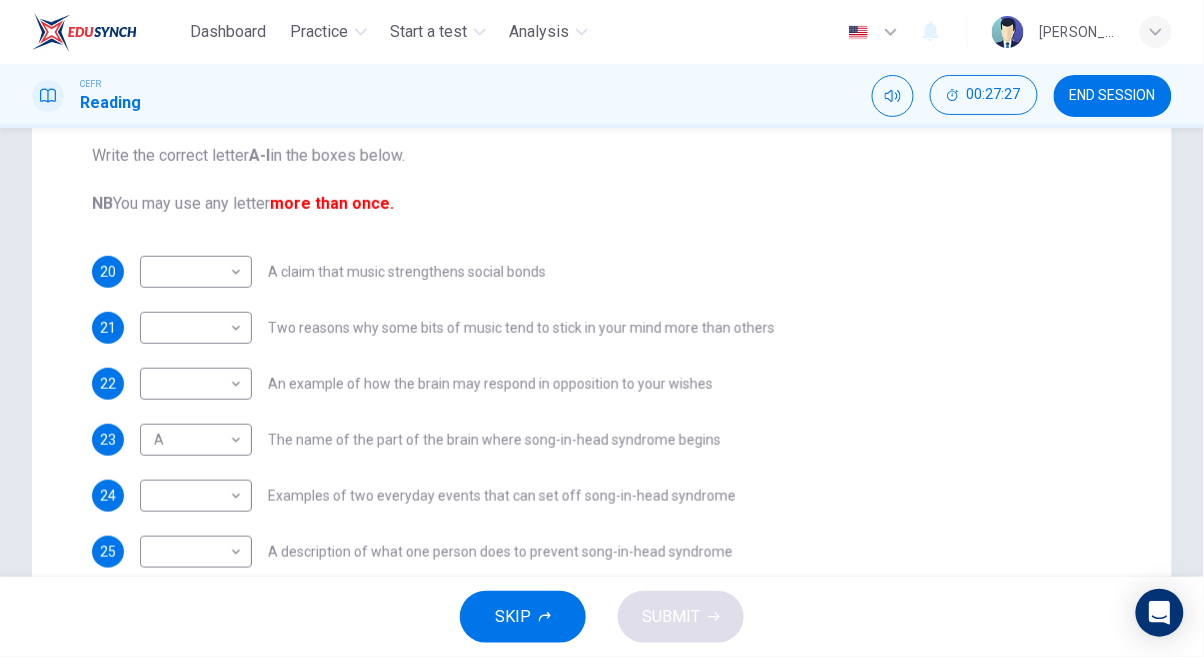 click on "Dashboard Practice Start a test Analysis English en ​ [PERSON_NAME] A/[PERSON_NAME] CEFR Reading 00:27:27 END SESSION Question Passage Questions 20 - 25 The Reading Passage has nine paragraphs labelled  A-l .
Which paragraph contains the following information?
Write the correct letter  A-l  in the boxes below.
NB  You may use any letter  more than once. 20 ​ ​ A claim that music strengthens social bonds 21 ​ ​ Two reasons why some bits of music tend to stick in your mind more than others 22 ​ ​ An example of how the brain may respond in opposition to your wishes 23 A A ​ The name of the part of the brain where song-in-head syndrome begins 24 ​ ​ Examples of two everyday events that can set off song-in-head syndrome 25 ​ ​ A description of what one person does to prevent song-in-head syndrome A Song on the Brain CLICK TO ZOOM Click to Zoom A B C D E F G H I SKIP SUBMIT EduSynch - Online Language Proficiency Testing
Dashboard Practice Start a test Analysis Notifications 2025" at bounding box center (602, 328) 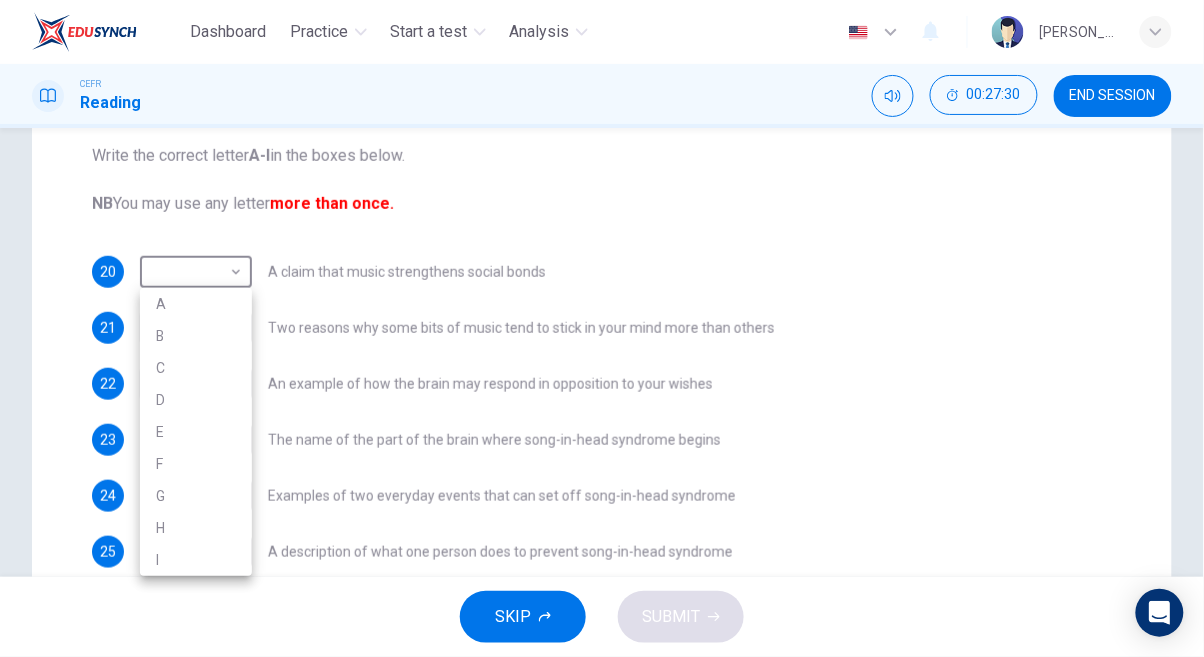 click at bounding box center (602, 328) 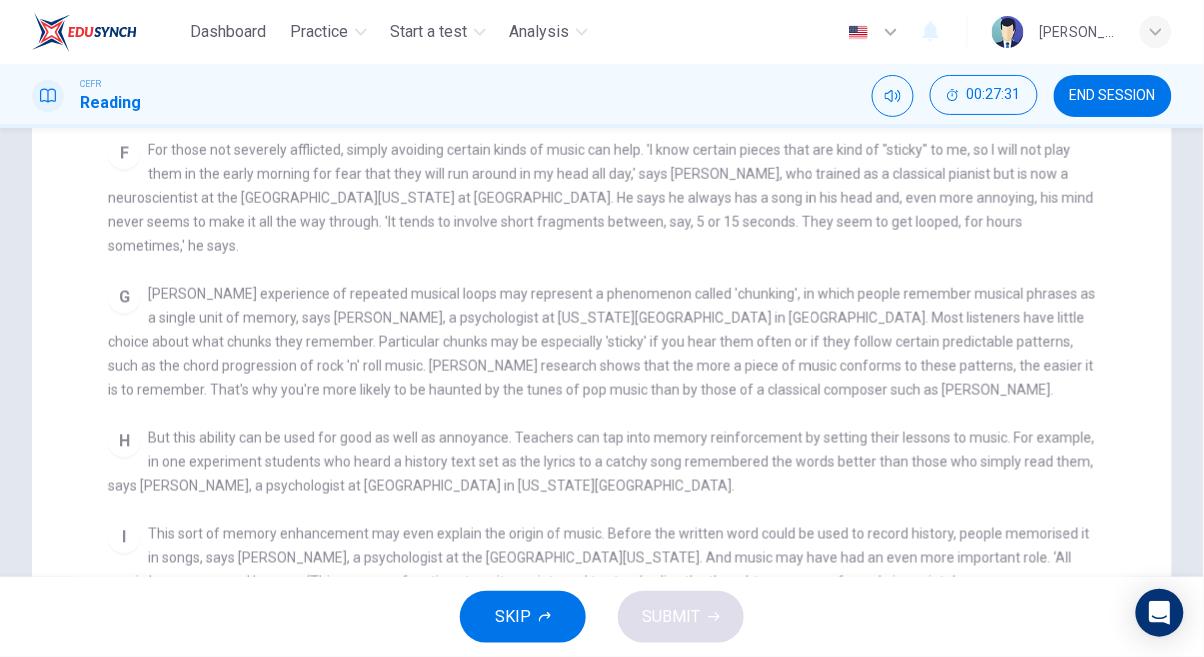 scroll, scrollTop: 579, scrollLeft: 0, axis: vertical 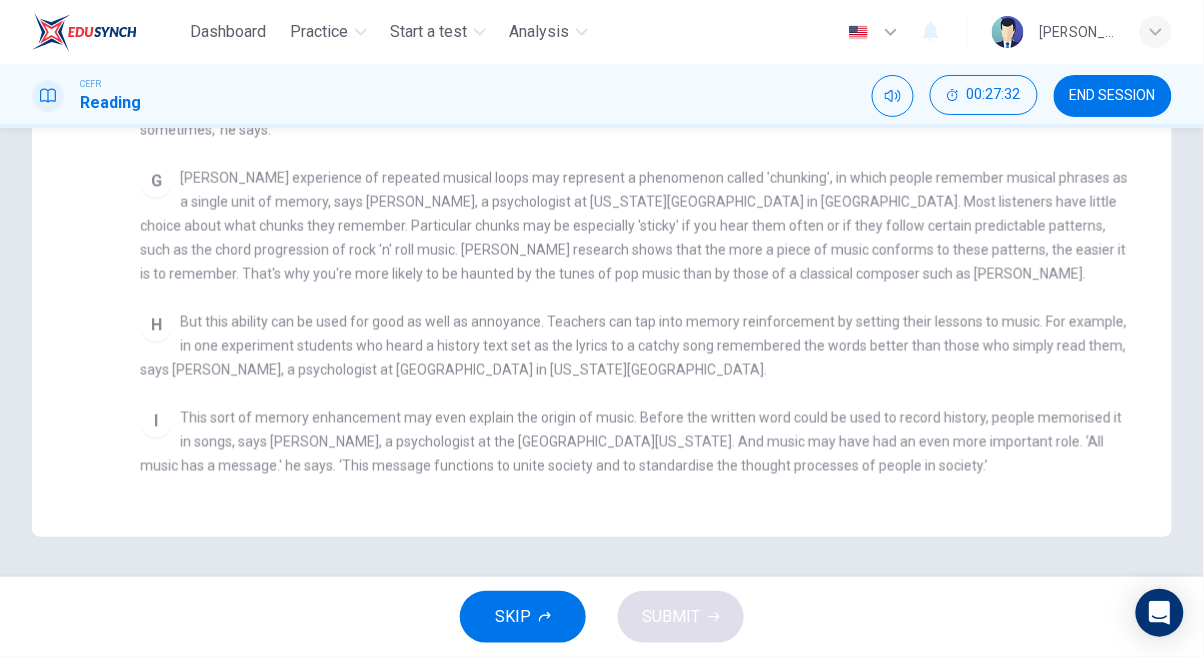 checkbox on "false" 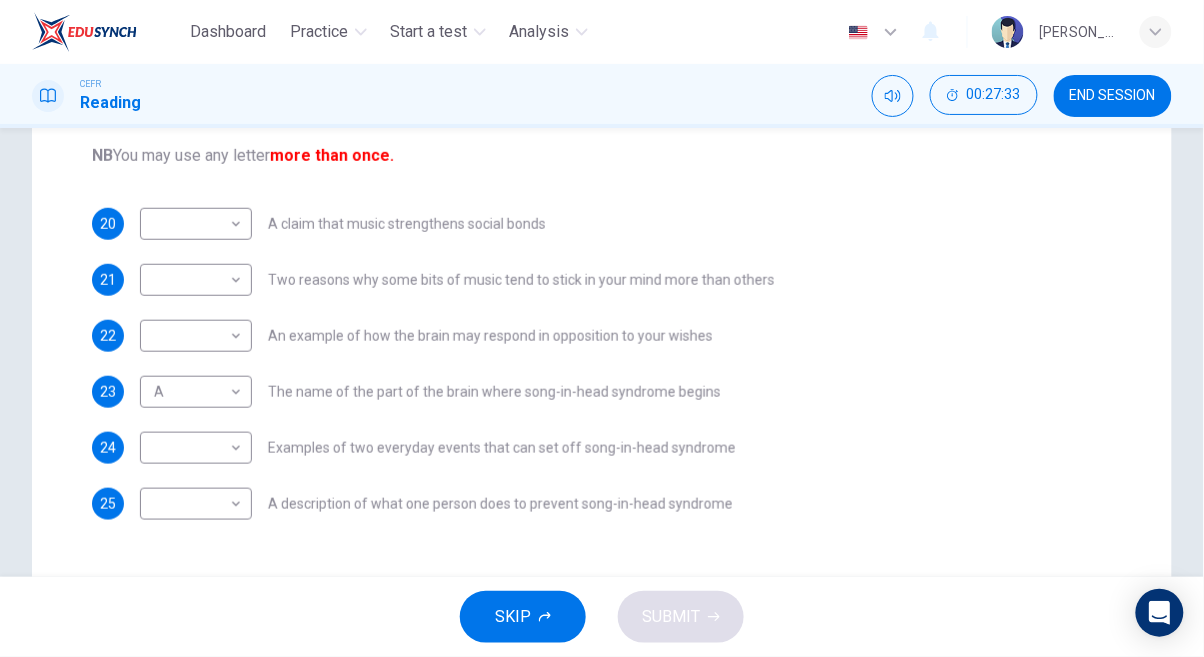 scroll, scrollTop: 355, scrollLeft: 0, axis: vertical 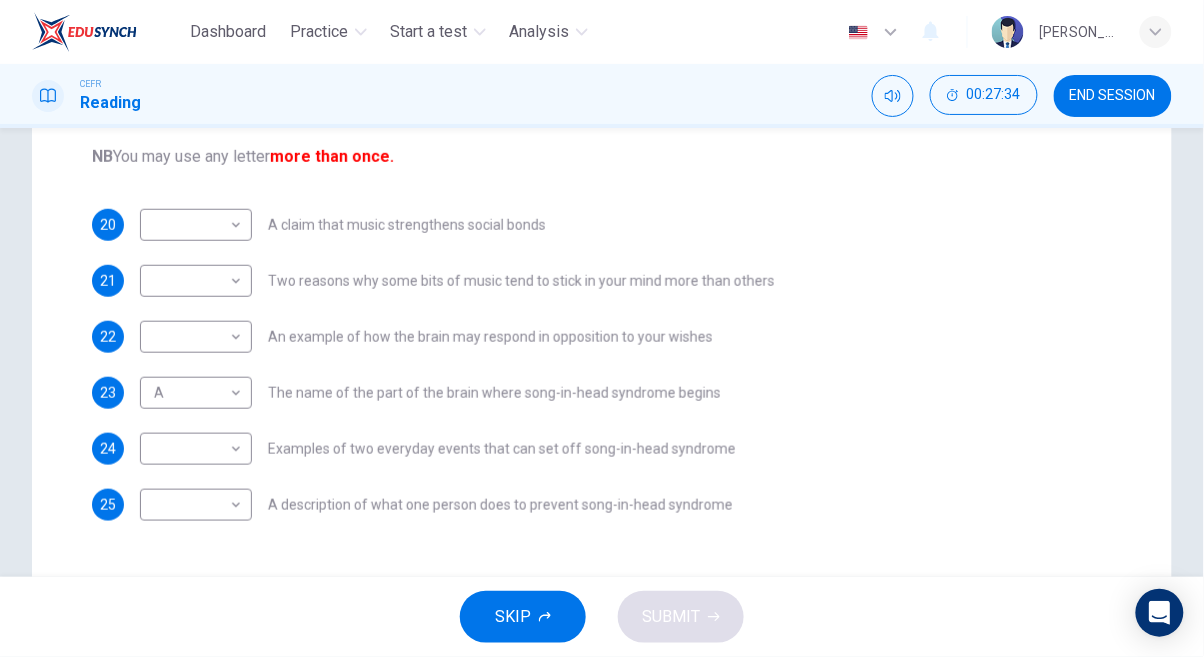 click on "Dashboard Practice Start a test Analysis English en ​ [PERSON_NAME] A/[PERSON_NAME] CEFR Reading 00:27:34 END SESSION Question Passage Questions 20 - 25 The Reading Passage has nine paragraphs labelled  A-l .
Which paragraph contains the following information?
Write the correct letter  A-l  in the boxes below.
NB  You may use any letter  more than once. 20 ​ ​ A claim that music strengthens social bonds 21 ​ ​ Two reasons why some bits of music tend to stick in your mind more than others 22 ​ ​ An example of how the brain may respond in opposition to your wishes 23 A A ​ The name of the part of the brain where song-in-head syndrome begins 24 ​ ​ Examples of two everyday events that can set off song-in-head syndrome 25 ​ ​ A description of what one person does to prevent song-in-head syndrome A Song on the Brain CLICK TO ZOOM Click to Zoom A B C D E F G H I SKIP SUBMIT EduSynch - Online Language Proficiency Testing
Dashboard Practice Start a test Analysis Notifications 2025" at bounding box center (602, 328) 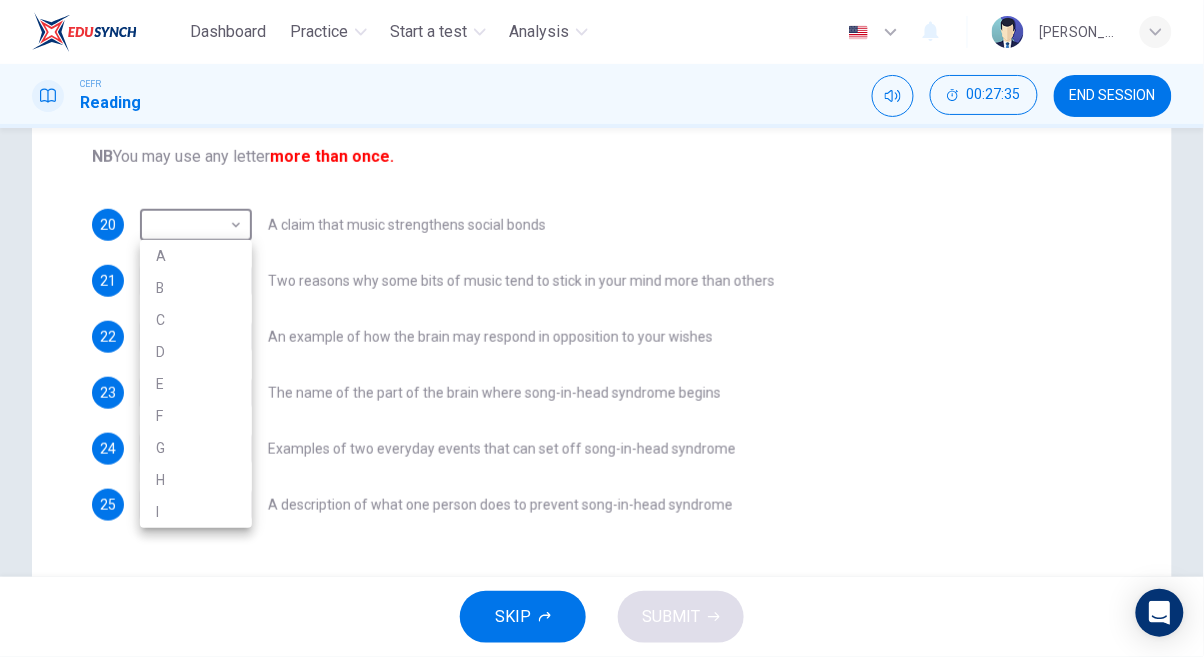 click on "I" at bounding box center [196, 512] 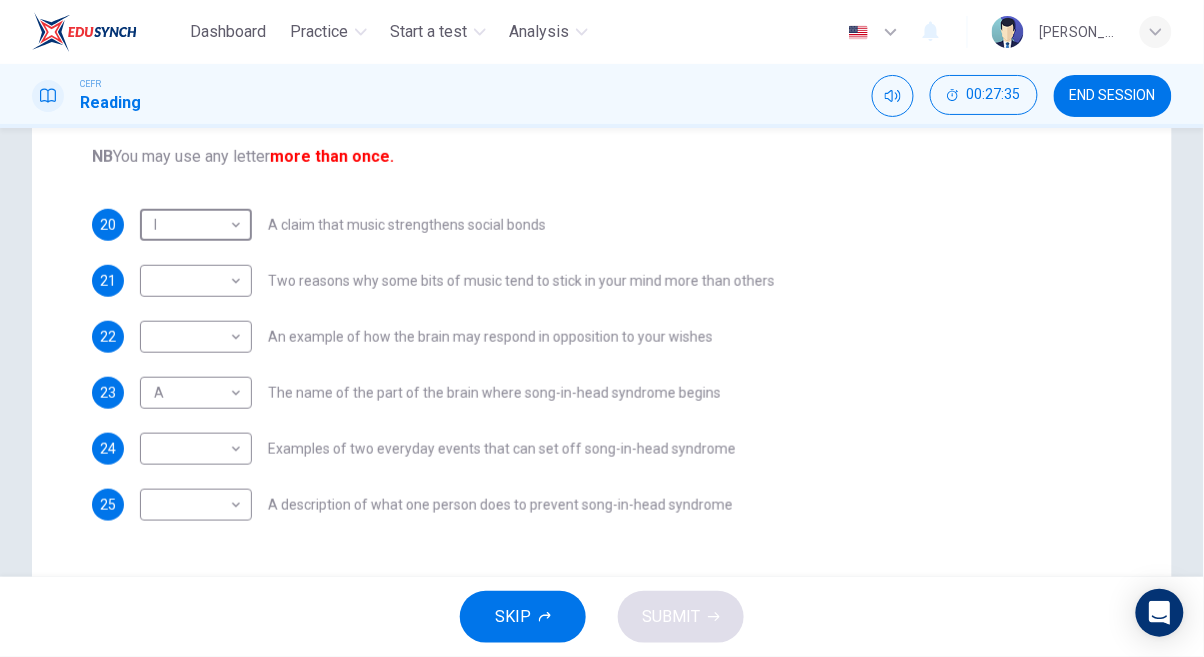 type on "I" 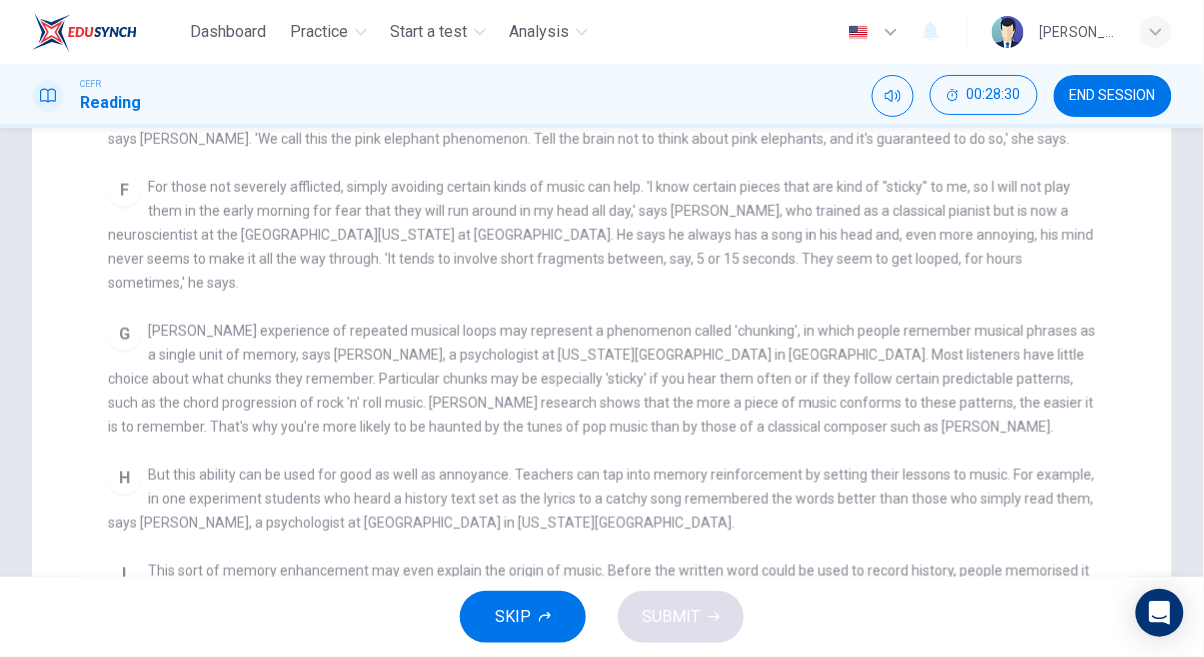 scroll, scrollTop: 425, scrollLeft: 0, axis: vertical 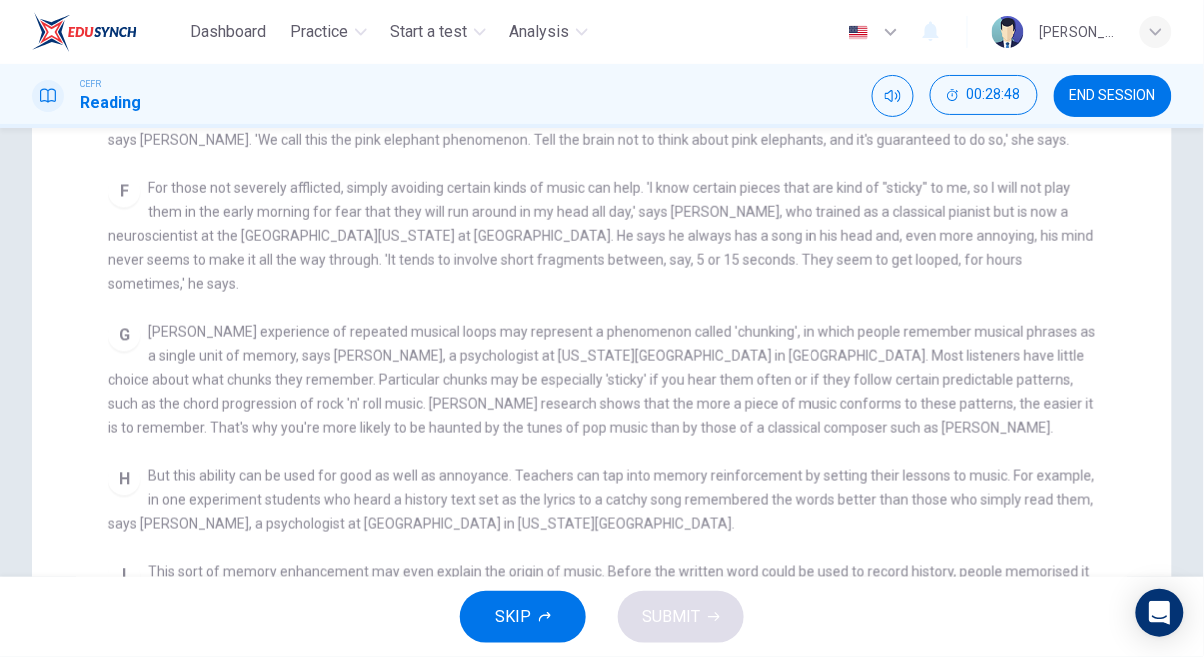 checkbox on "false" 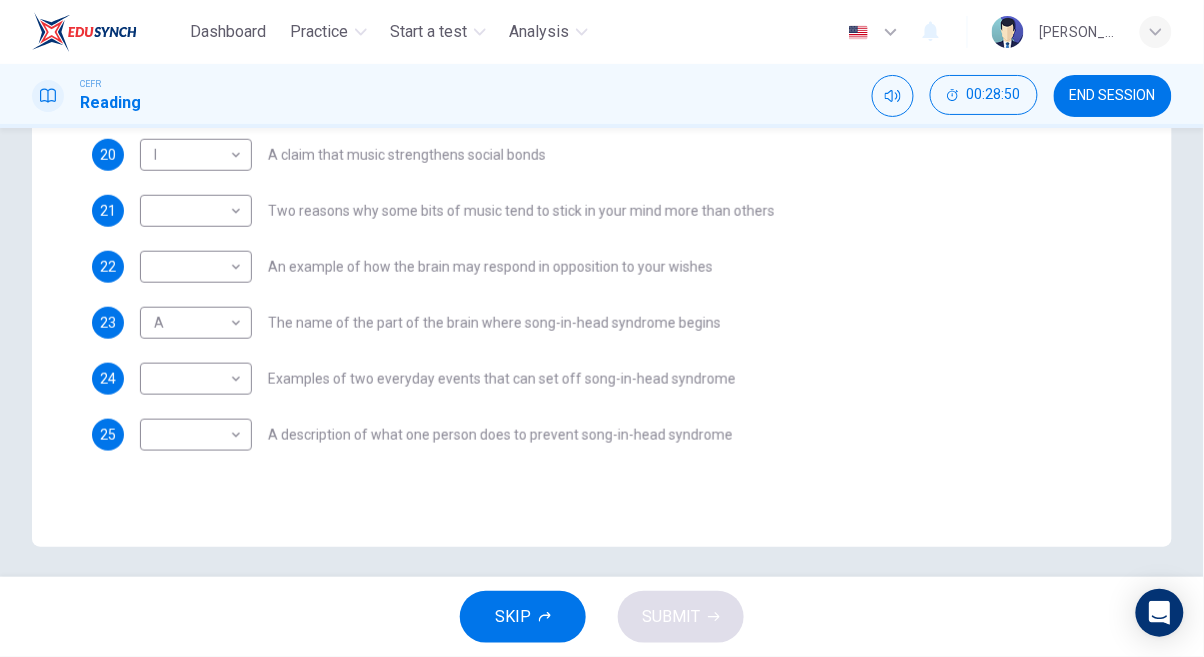 click on "Dashboard Practice Start a test Analysis English en ​ [PERSON_NAME] A/[PERSON_NAME] CEFR Reading 00:28:50 END SESSION Question Passage Questions 20 - 25 The Reading Passage has nine paragraphs labelled  A-l .
Which paragraph contains the following information?
Write the correct letter  A-l  in the boxes below.
NB  You may use any letter  more than once. 20 I I ​ A claim that music strengthens social bonds 21 ​ ​ Two reasons why some bits of music tend to stick in your mind more than others 22 ​ ​ An example of how the brain may respond in opposition to your wishes 23 A A ​ The name of the part of the brain where song-in-head syndrome begins 24 ​ ​ Examples of two everyday events that can set off song-in-head syndrome 25 ​ ​ A description of what one person does to prevent song-in-head syndrome A Song on the Brain CLICK TO ZOOM Click to Zoom A B C D E F G H I SKIP SUBMIT EduSynch - Online Language Proficiency Testing
Dashboard Practice Start a test Analysis Notifications 2025" at bounding box center [602, 328] 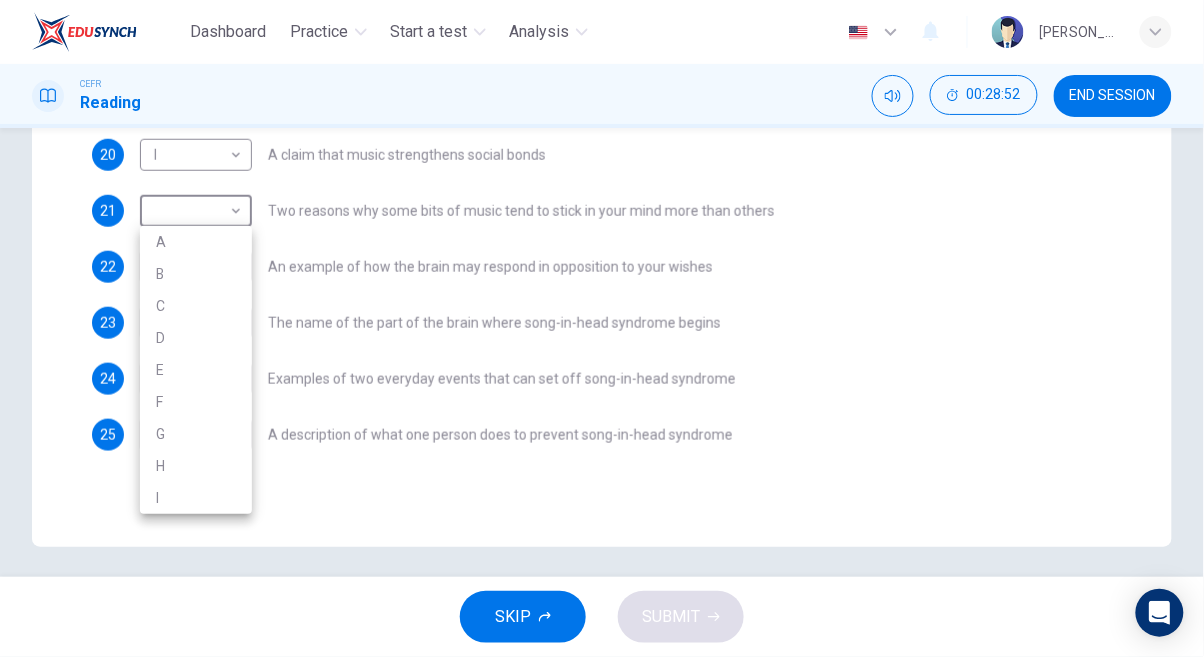 click on "G" at bounding box center (196, 434) 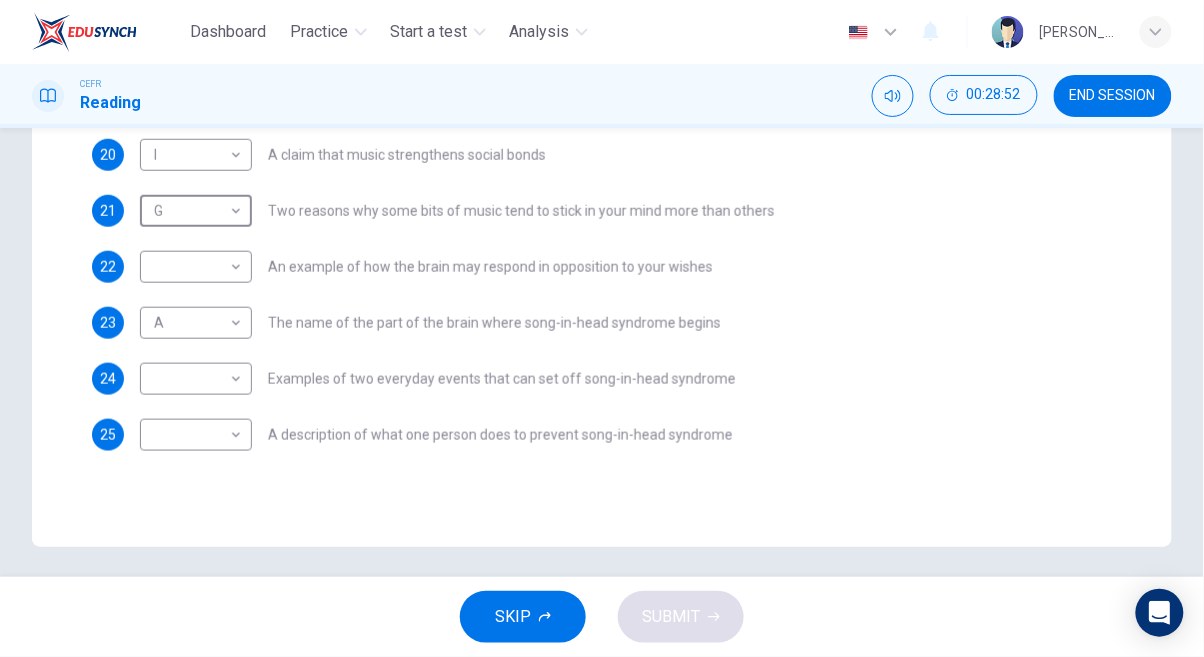 type on "G" 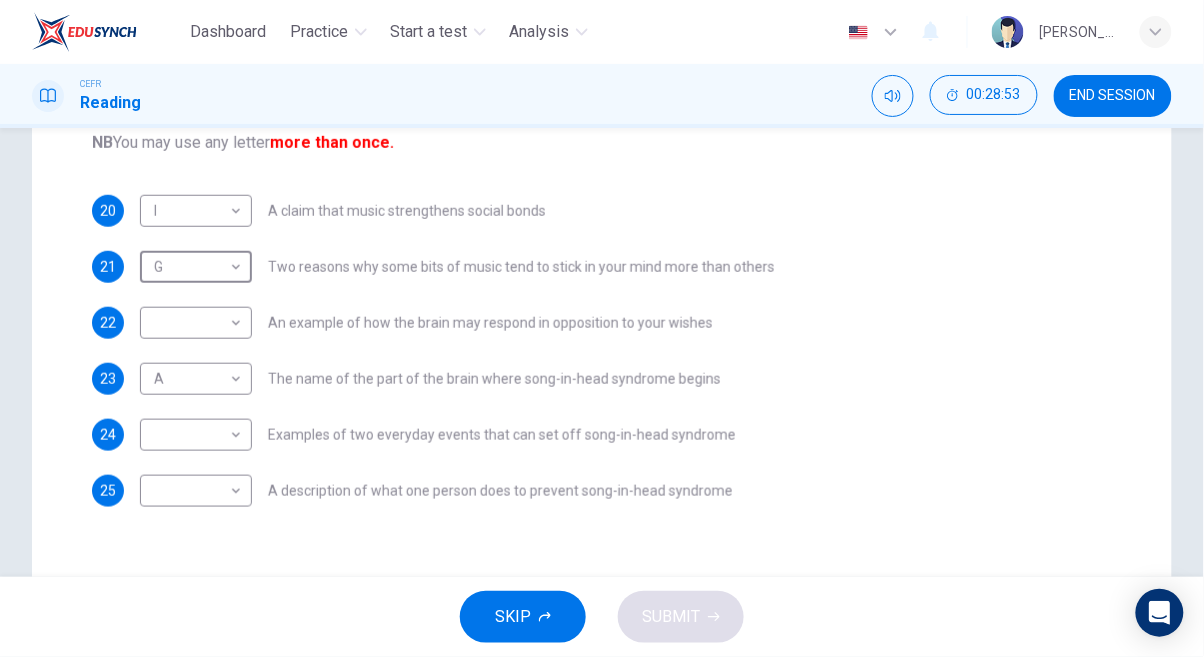 scroll, scrollTop: 364, scrollLeft: 0, axis: vertical 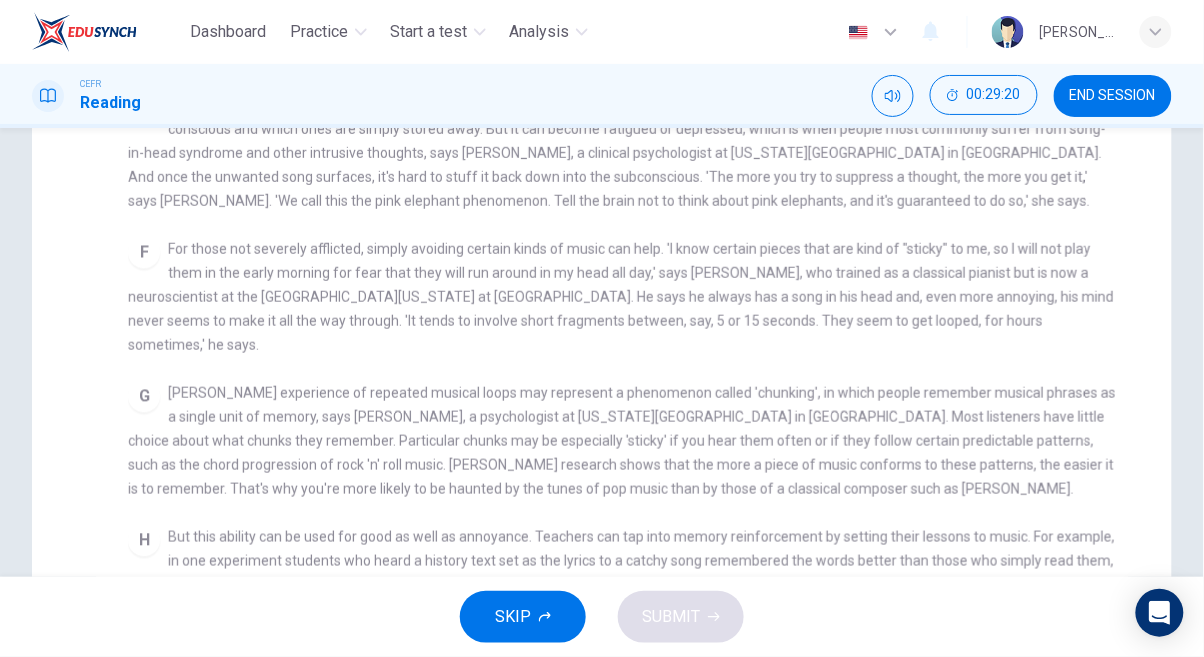 checkbox on "false" 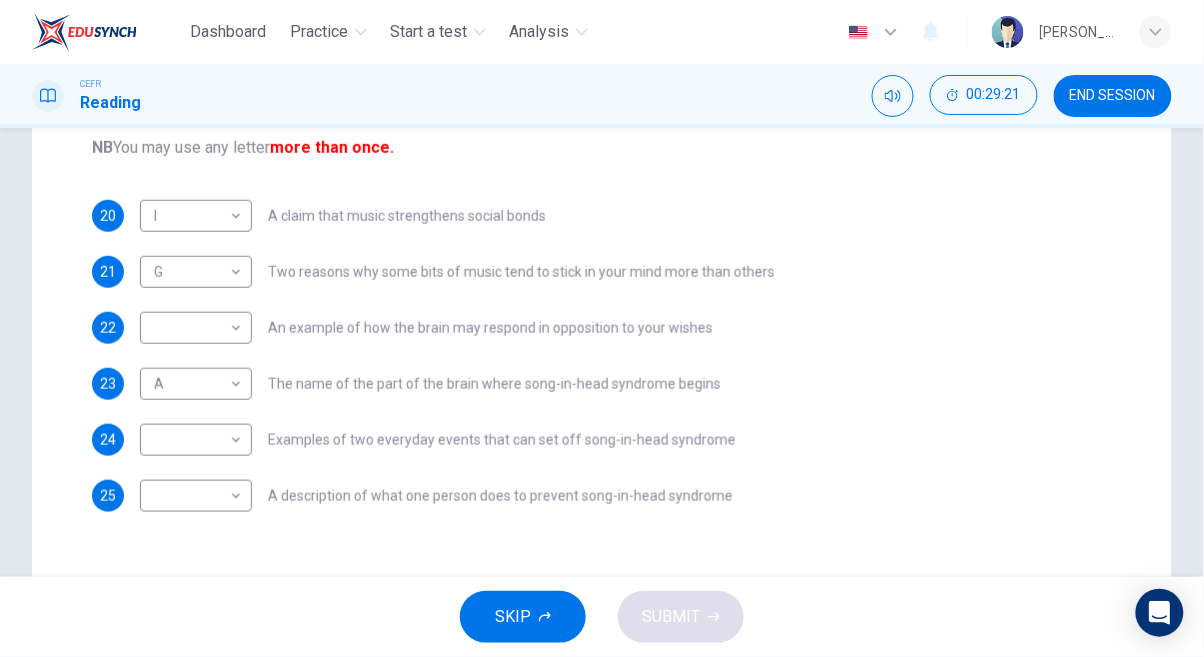 click on "Dashboard Practice Start a test Analysis English en ​ [PERSON_NAME] A/[PERSON_NAME] CEFR Reading 00:29:21 END SESSION Question Passage Questions 20 - 25 The Reading Passage has nine paragraphs labelled  A-l .
Which paragraph contains the following information?
Write the correct letter  A-l  in the boxes below.
NB  You may use any letter  more than once. 20 I I ​ A claim that music strengthens social bonds 21 G G ​ Two reasons why some bits of music tend to stick in your mind more than others 22 ​ ​ An example of how the brain may respond in opposition to your wishes 23 A A ​ The name of the part of the brain where song-in-head syndrome begins 24 ​ ​ Examples of two everyday events that can set off song-in-head syndrome 25 ​ ​ A description of what one person does to prevent song-in-head syndrome A Song on the Brain CLICK TO ZOOM Click to Zoom A B C D E F G H I SKIP SUBMIT EduSynch - Online Language Proficiency Testing
Dashboard Practice Start a test Analysis Notifications 2025" at bounding box center (602, 328) 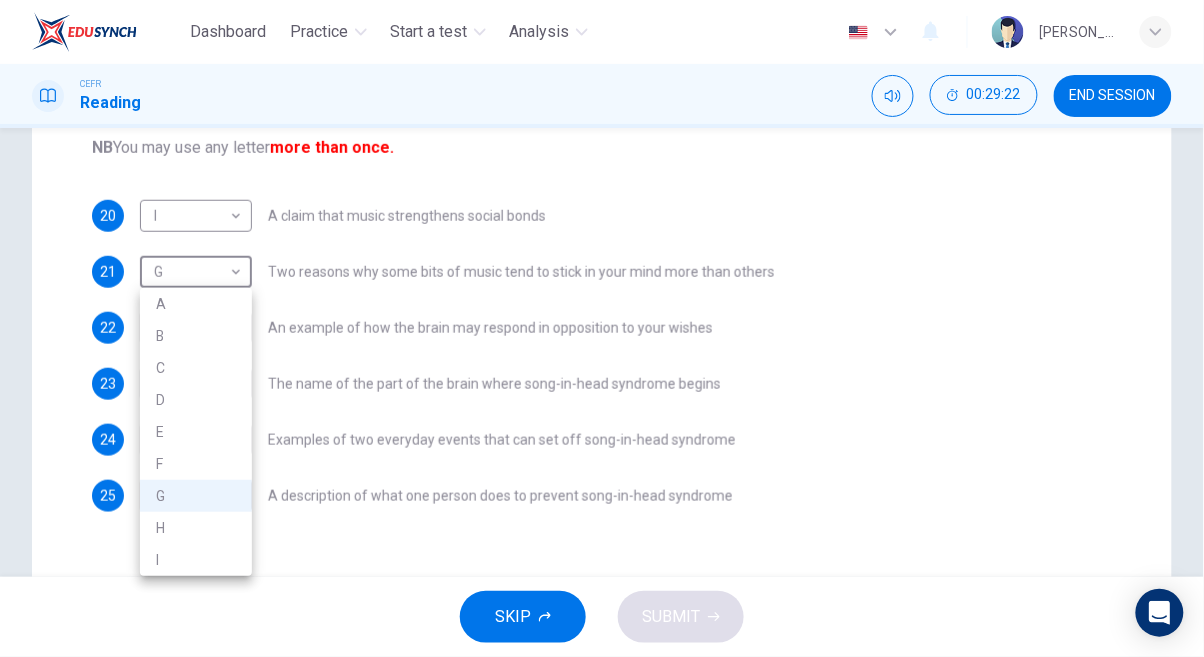 click on "F" at bounding box center (196, 464) 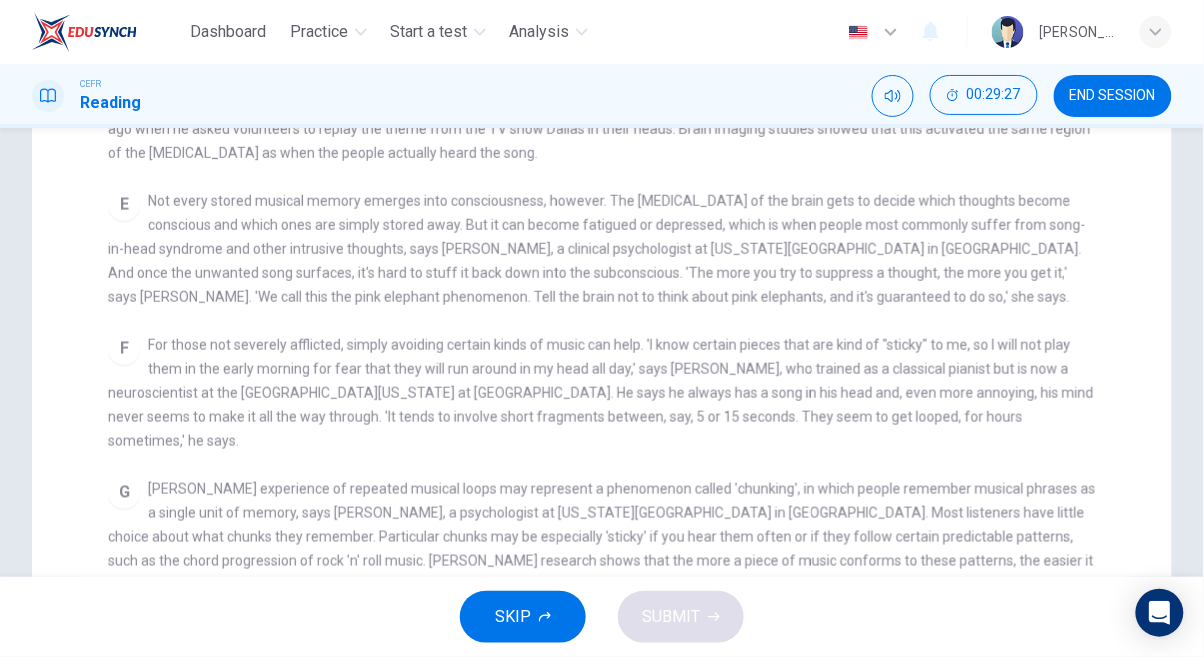 scroll, scrollTop: 596, scrollLeft: 0, axis: vertical 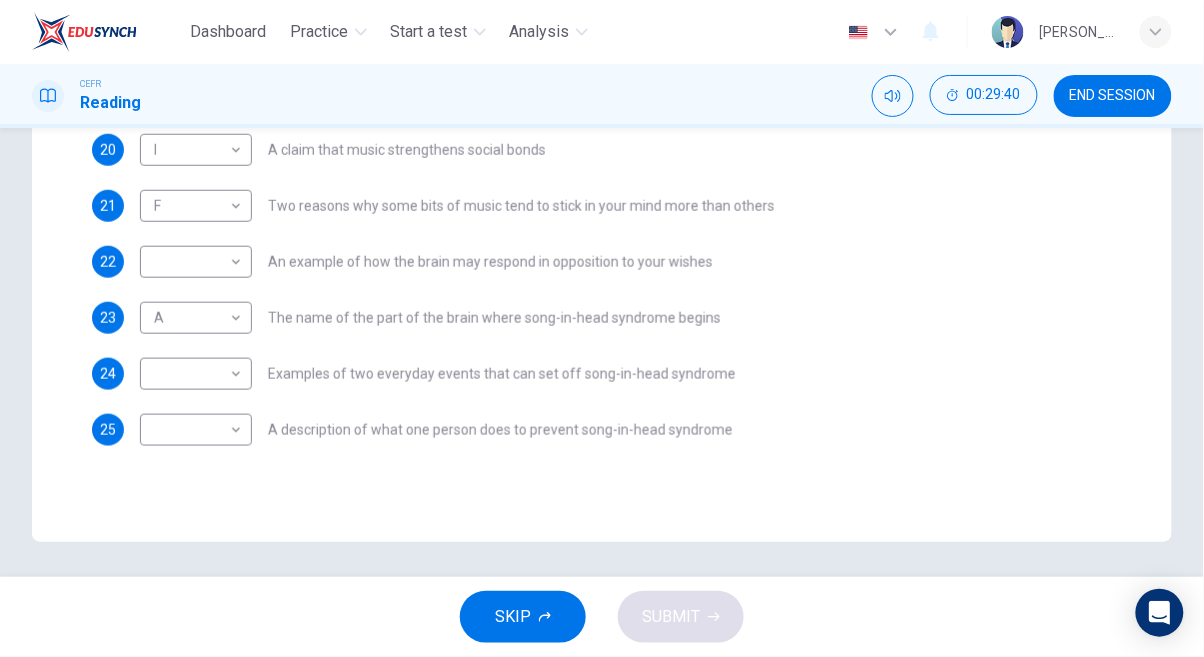 click on "Dashboard Practice Start a test Analysis English en ​ [PERSON_NAME] A/[PERSON_NAME] CEFR Reading 00:29:40 END SESSION Question Passage Questions 20 - 25 The Reading Passage has nine paragraphs labelled  A-l .
Which paragraph contains the following information?
Write the correct letter  A-l  in the boxes below.
NB  You may use any letter  more than once. 20 I I ​ A claim that music strengthens social bonds 21 F F ​ Two reasons why some bits of music tend to stick in your mind more than others 22 ​ ​ An example of how the brain may respond in opposition to your wishes 23 A A ​ The name of the part of the brain where song-in-head syndrome begins 24 ​ ​ Examples of two everyday events that can set off song-in-head syndrome 25 ​ ​ A description of what one person does to prevent song-in-head syndrome A Song on the Brain CLICK TO ZOOM Click to Zoom A B C D E F G H I SKIP SUBMIT EduSynch - Online Language Proficiency Testing
Dashboard Practice Start a test Analysis Notifications 2025" at bounding box center [602, 328] 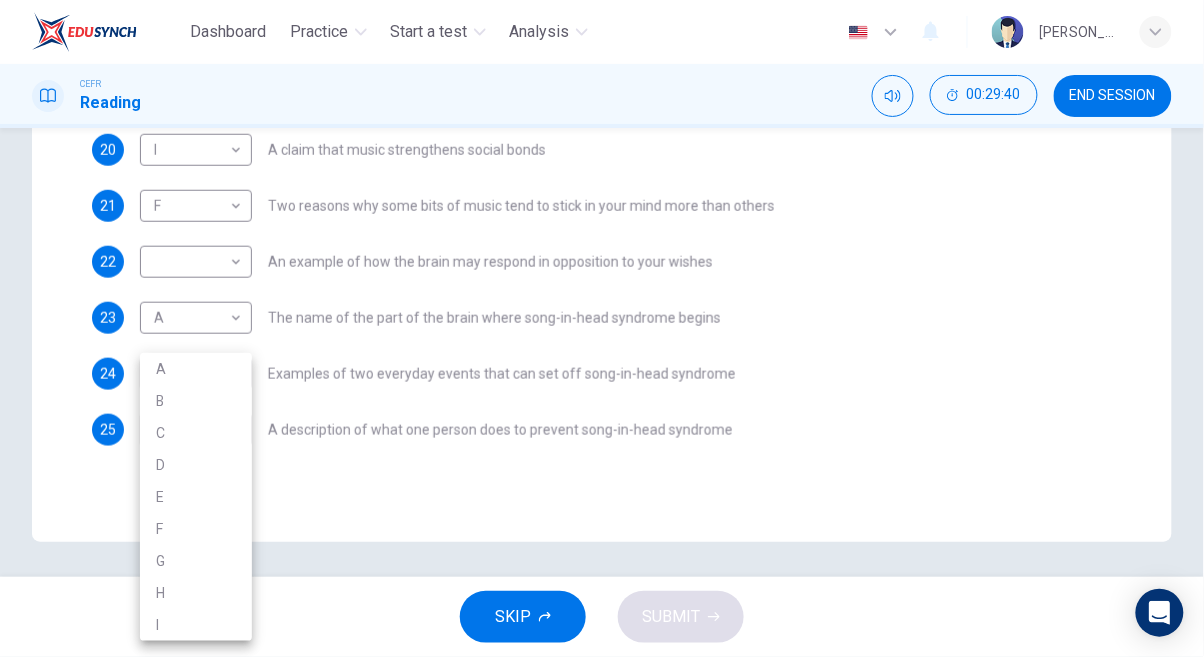 click at bounding box center [602, 328] 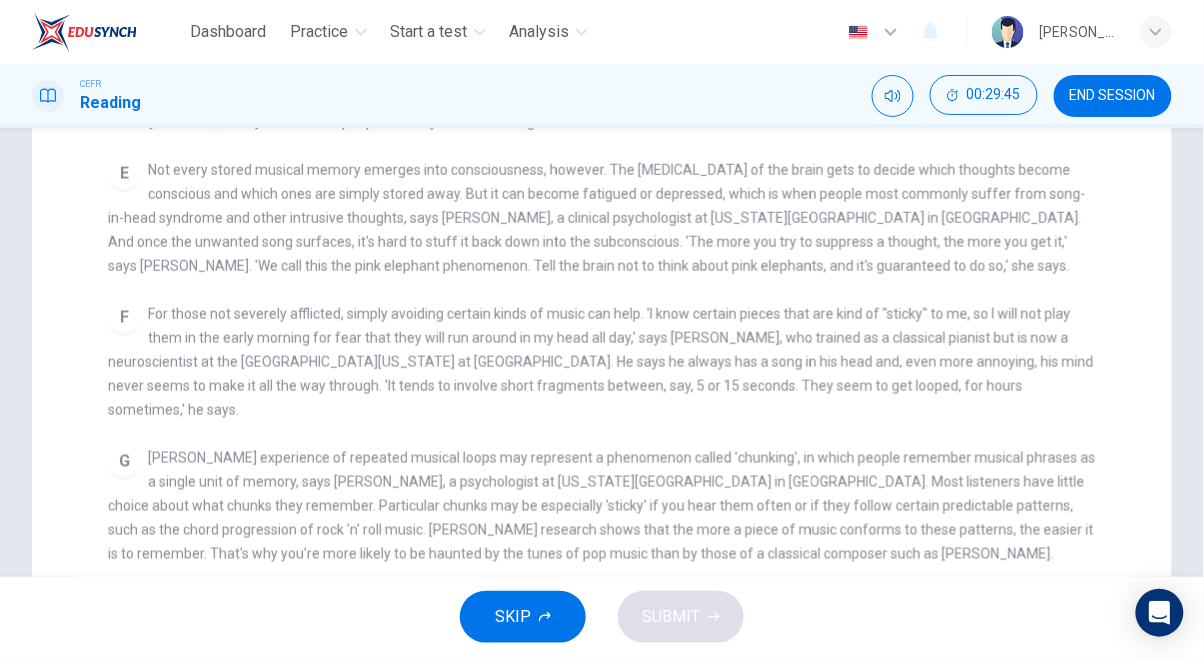 scroll, scrollTop: 560, scrollLeft: 0, axis: vertical 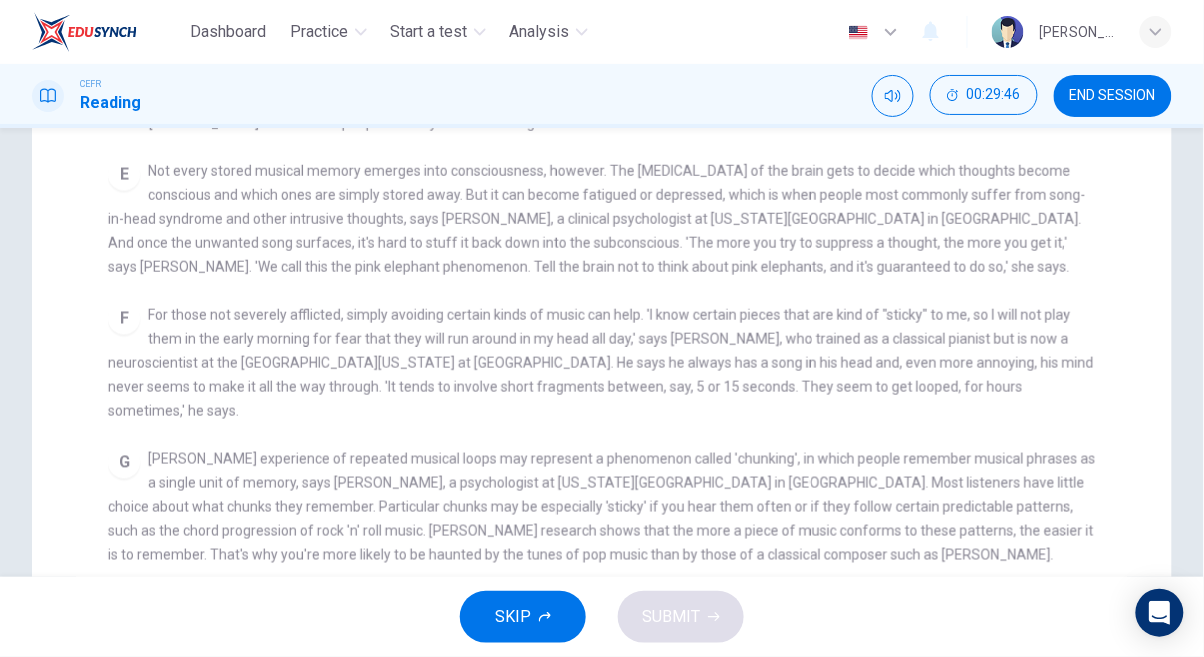 checkbox on "false" 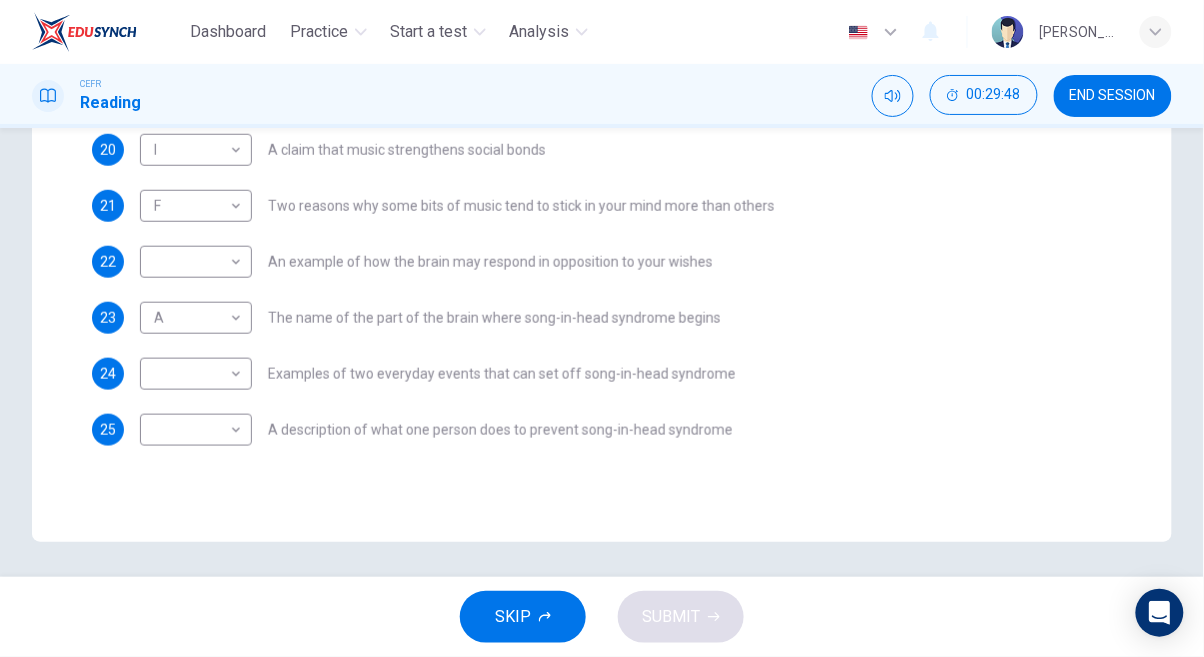 click on "Dashboard Practice Start a test Analysis English en ​ [PERSON_NAME] A/[PERSON_NAME] CEFR Reading 00:29:48 END SESSION Question Passage Questions 20 - 25 The Reading Passage has nine paragraphs labelled  A-l .
Which paragraph contains the following information?
Write the correct letter  A-l  in the boxes below.
NB  You may use any letter  more than once. 20 I I ​ A claim that music strengthens social bonds 21 F F ​ Two reasons why some bits of music tend to stick in your mind more than others 22 ​ ​ An example of how the brain may respond in opposition to your wishes 23 A A ​ The name of the part of the brain where song-in-head syndrome begins 24 ​ ​ Examples of two everyday events that can set off song-in-head syndrome 25 ​ ​ A description of what one person does to prevent song-in-head syndrome A Song on the Brain CLICK TO ZOOM Click to Zoom A B C D E F G H I SKIP SUBMIT EduSynch - Online Language Proficiency Testing
Dashboard Practice Start a test Analysis Notifications 2025" at bounding box center [602, 328] 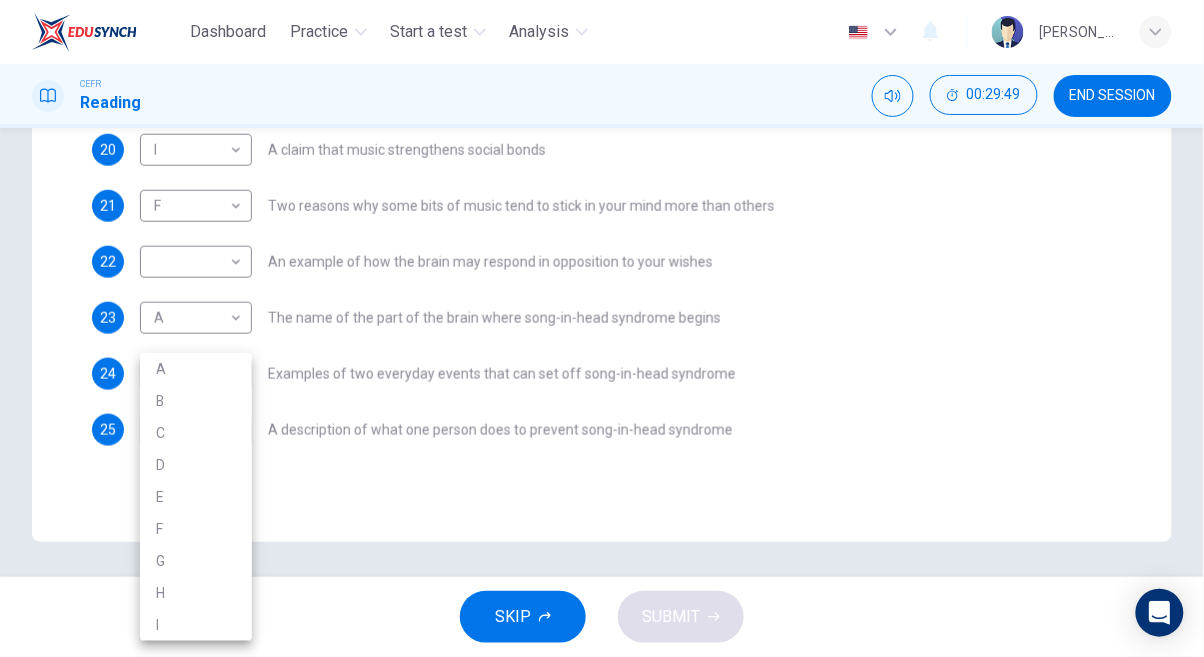 click on "E" at bounding box center [196, 497] 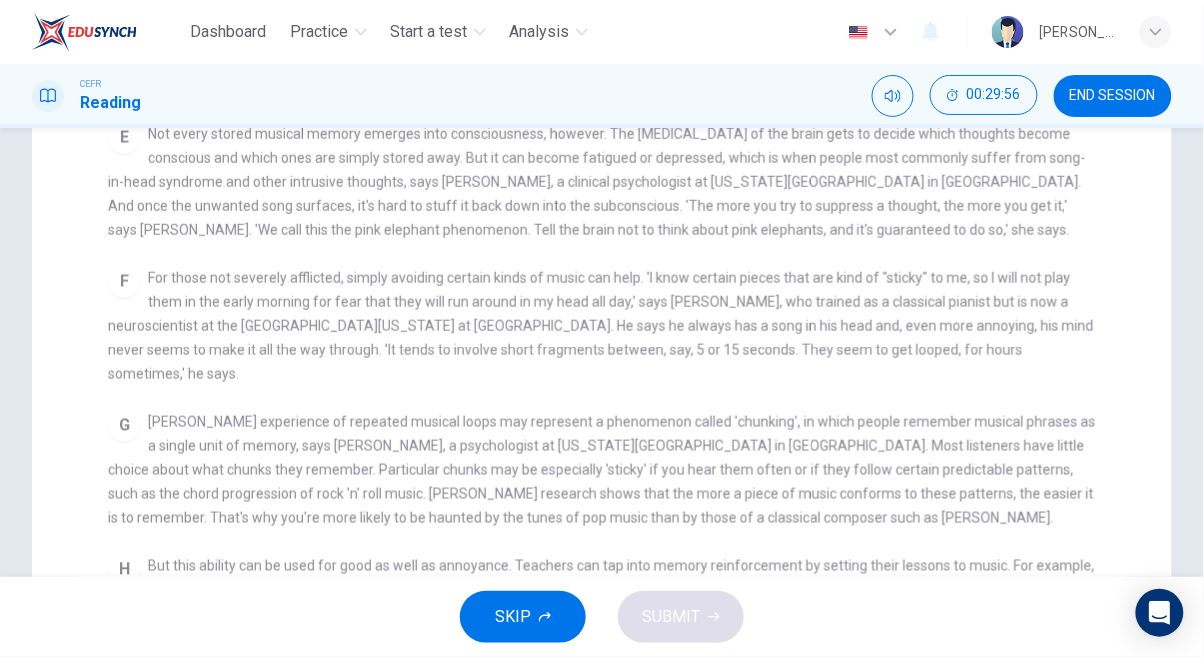 scroll, scrollTop: 605, scrollLeft: 0, axis: vertical 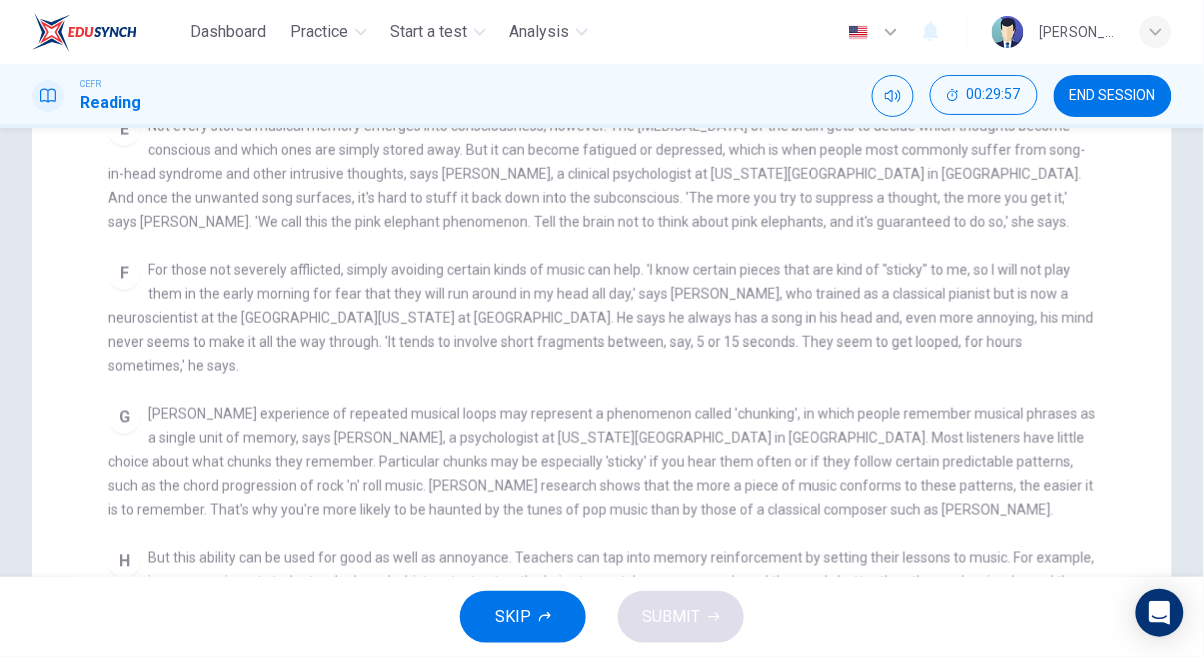 checkbox on "false" 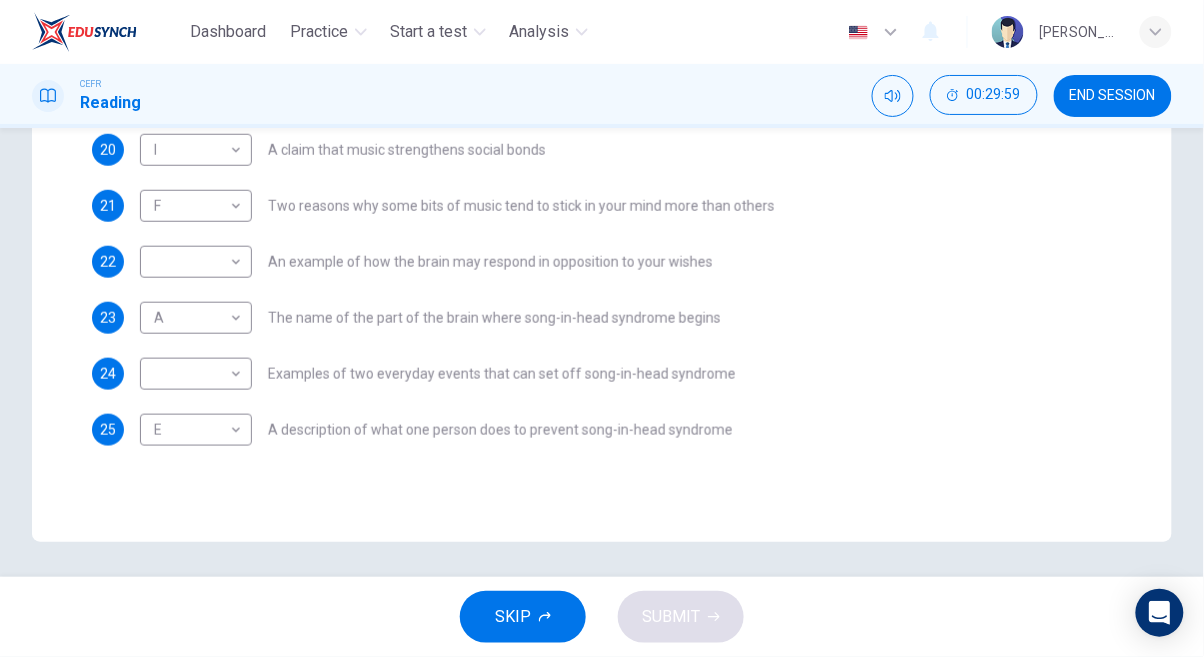 click on "Dashboard Practice Start a test Analysis English en ​ [PERSON_NAME] A/[PERSON_NAME] CEFR Reading 00:29:59 END SESSION Question Passage Questions 20 - 25 The Reading Passage has nine paragraphs labelled  A-l .
Which paragraph contains the following information?
Write the correct letter  A-l  in the boxes below.
NB  You may use any letter  more than once. 20 I I ​ A claim that music strengthens social bonds 21 F F ​ Two reasons why some bits of music tend to stick in your mind more than others 22 ​ ​ An example of how the brain may respond in opposition to your wishes 23 A A ​ The name of the part of the brain where song-in-head syndrome begins 24 ​ ​ Examples of two everyday events that can set off song-in-head syndrome 25 E E ​ A description of what one person does to prevent song-in-head syndrome A Song on the Brain CLICK TO ZOOM Click to Zoom A B C D E F G H I SKIP SUBMIT EduSynch - Online Language Proficiency Testing
Dashboard Practice Start a test Analysis Notifications 2025" at bounding box center (602, 328) 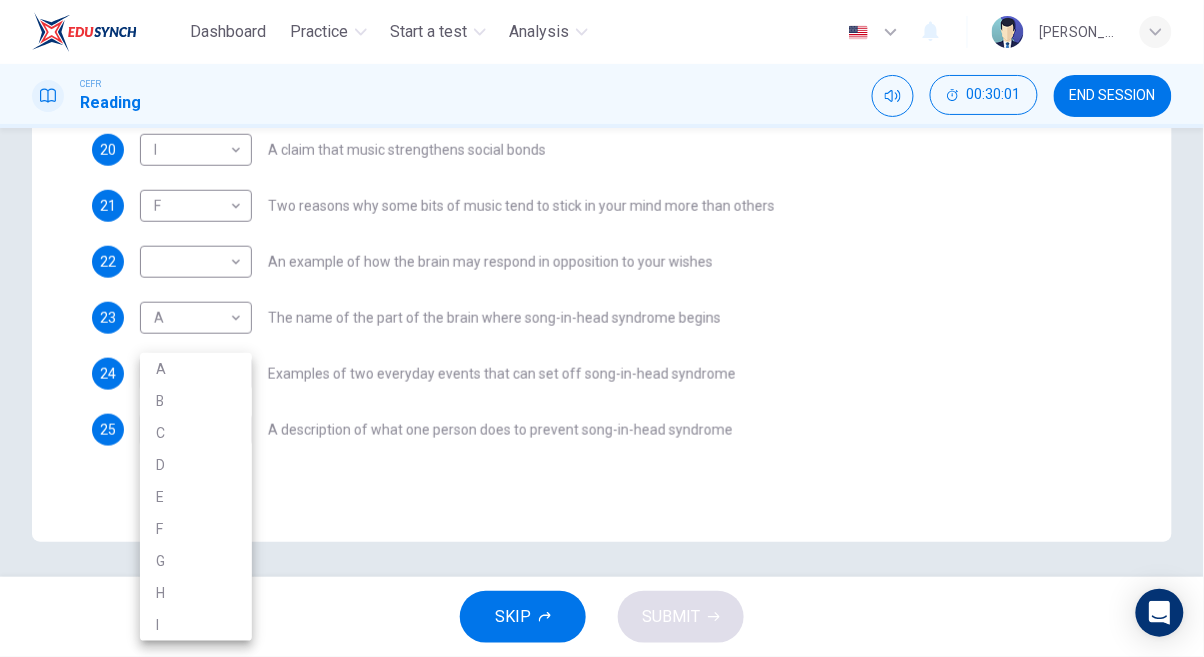 click at bounding box center (602, 328) 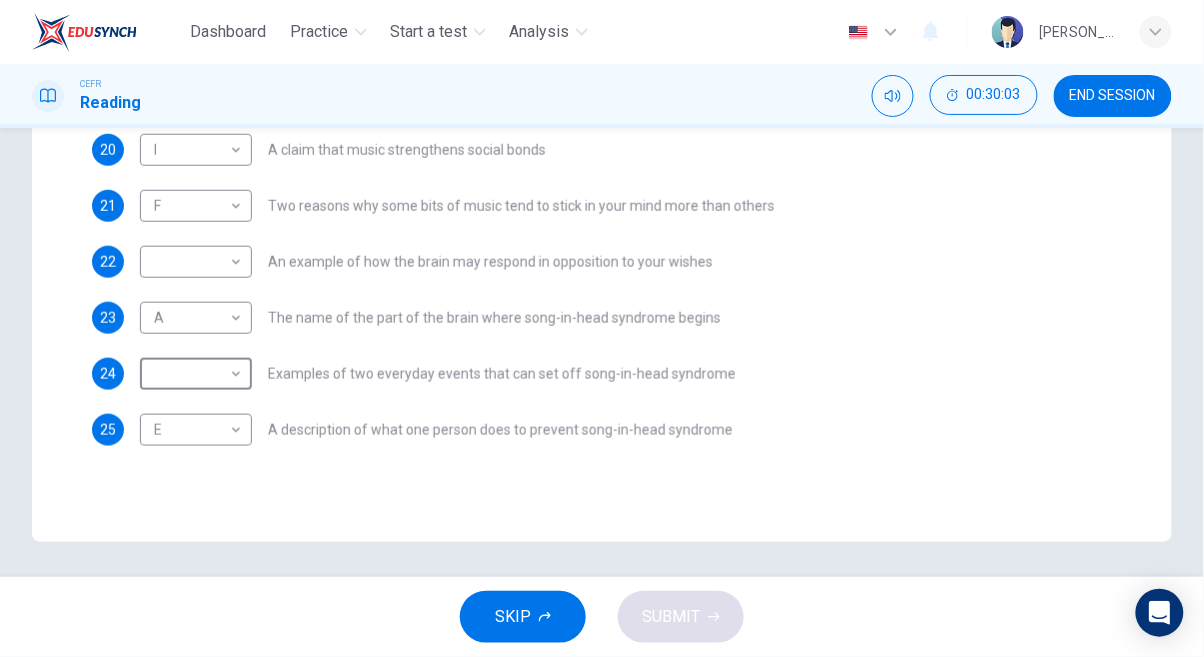 click on "Dashboard Practice Start a test Analysis English en ​ [PERSON_NAME] A/[PERSON_NAME] CEFR Reading 00:30:03 END SESSION Question Passage Questions 20 - 25 The Reading Passage has nine paragraphs labelled  A-l .
Which paragraph contains the following information?
Write the correct letter  A-l  in the boxes below.
NB  You may use any letter  more than once. 20 I I ​ A claim that music strengthens social bonds 21 F F ​ Two reasons why some bits of music tend to stick in your mind more than others 22 ​ ​ An example of how the brain may respond in opposition to your wishes 23 A A ​ The name of the part of the brain where song-in-head syndrome begins 24 ​ ​ Examples of two everyday events that can set off song-in-head syndrome 25 E E ​ A description of what one person does to prevent song-in-head syndrome A Song on the Brain CLICK TO ZOOM Click to Zoom A B C D E F G H I SKIP SUBMIT EduSynch - Online Language Proficiency Testing
Dashboard Practice Start a test Analysis Notifications 2025" at bounding box center (602, 328) 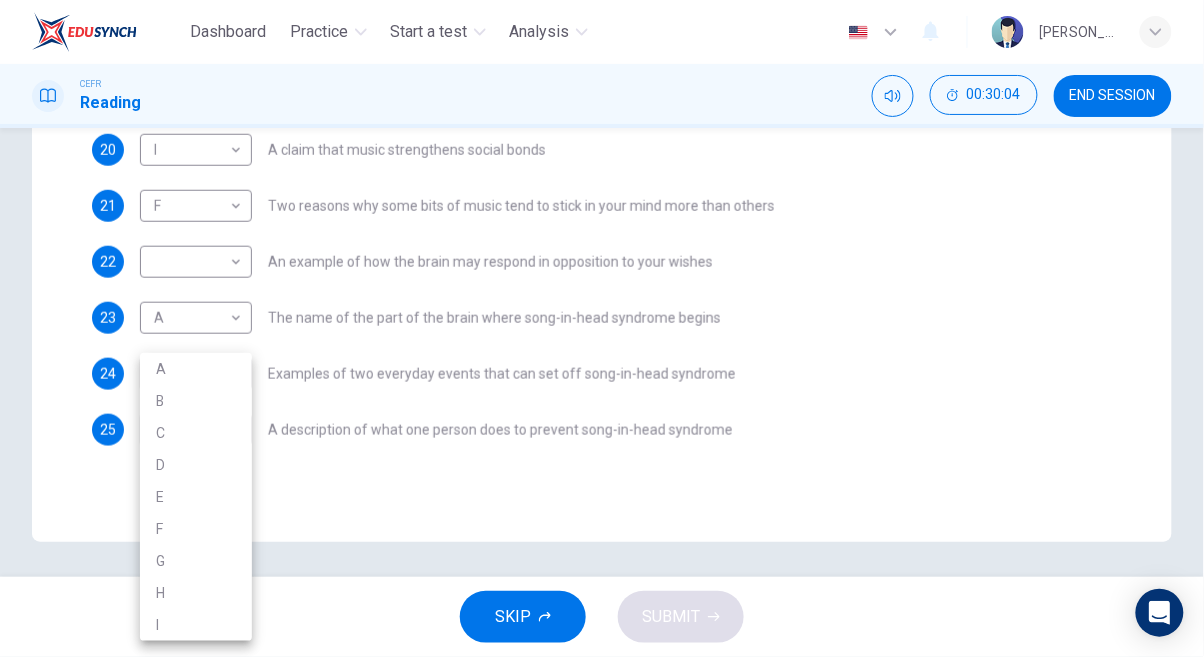 click on "G" at bounding box center (196, 561) 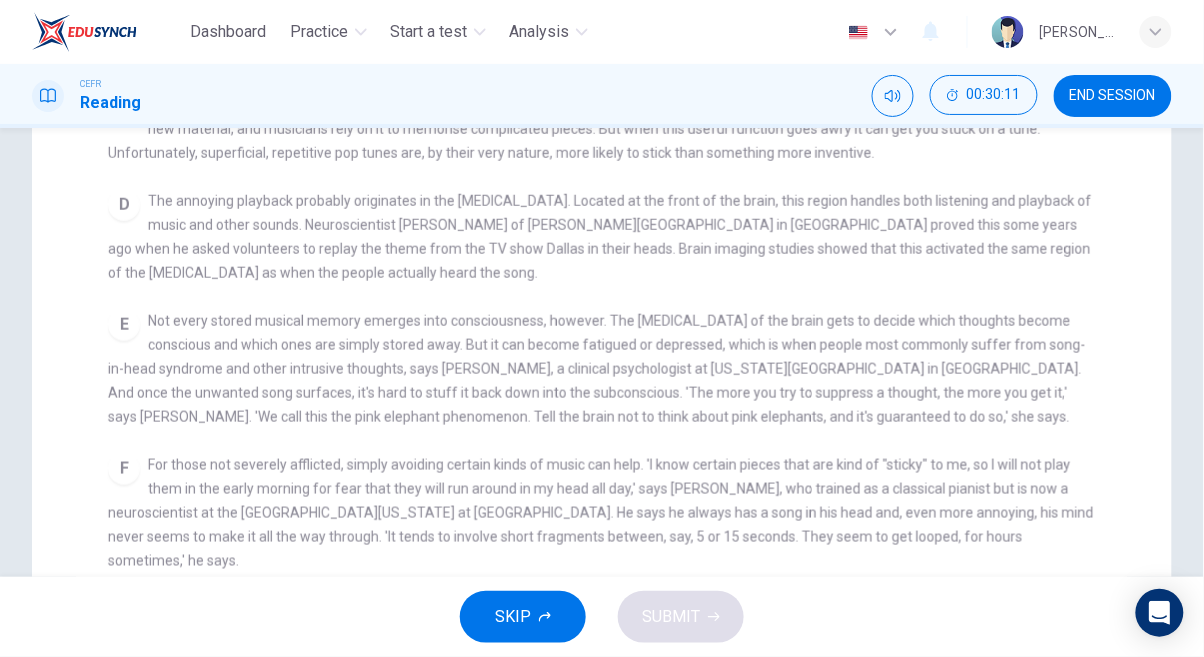 scroll, scrollTop: 409, scrollLeft: 0, axis: vertical 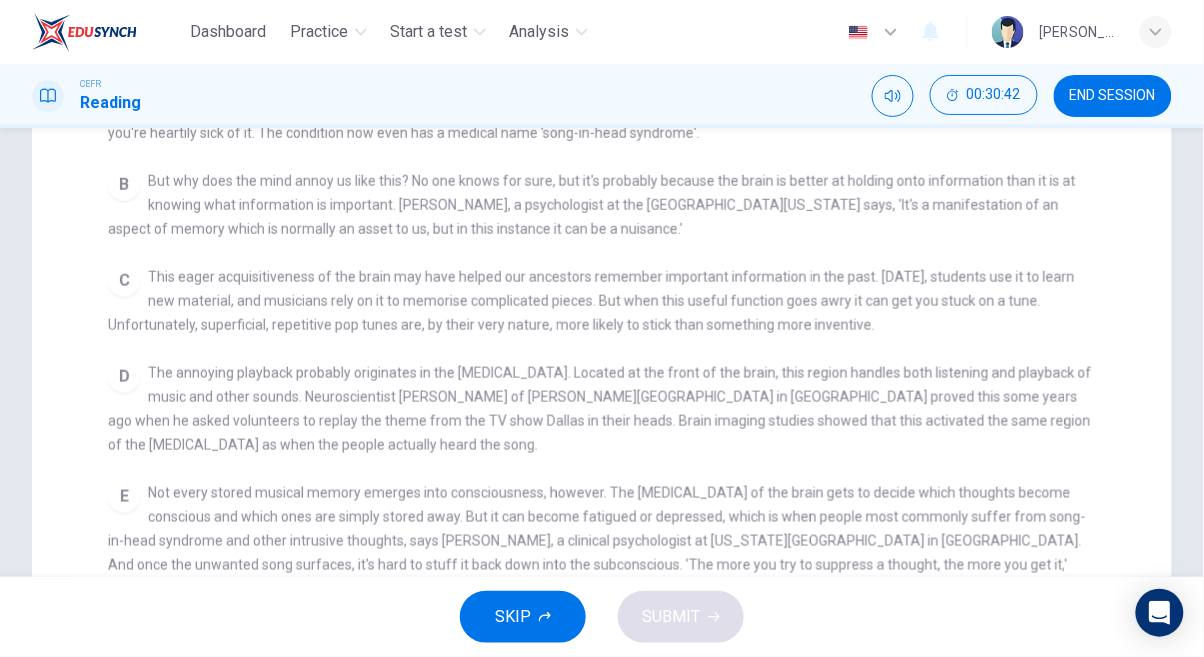 click on "D The annoying playback probably originates in the [MEDICAL_DATA]. Located at the front of the brain, this region handles both listening and playback of music and other sounds. Neuroscientist [PERSON_NAME] of [PERSON_NAME][GEOGRAPHIC_DATA] in [GEOGRAPHIC_DATA] proved this some years ago when he asked volunteers to replay the theme from the TV show Dallas in their heads. Brain imaging studies showed that this activated the same region of the [MEDICAL_DATA] as when the people actually heard the song." at bounding box center [602, 409] 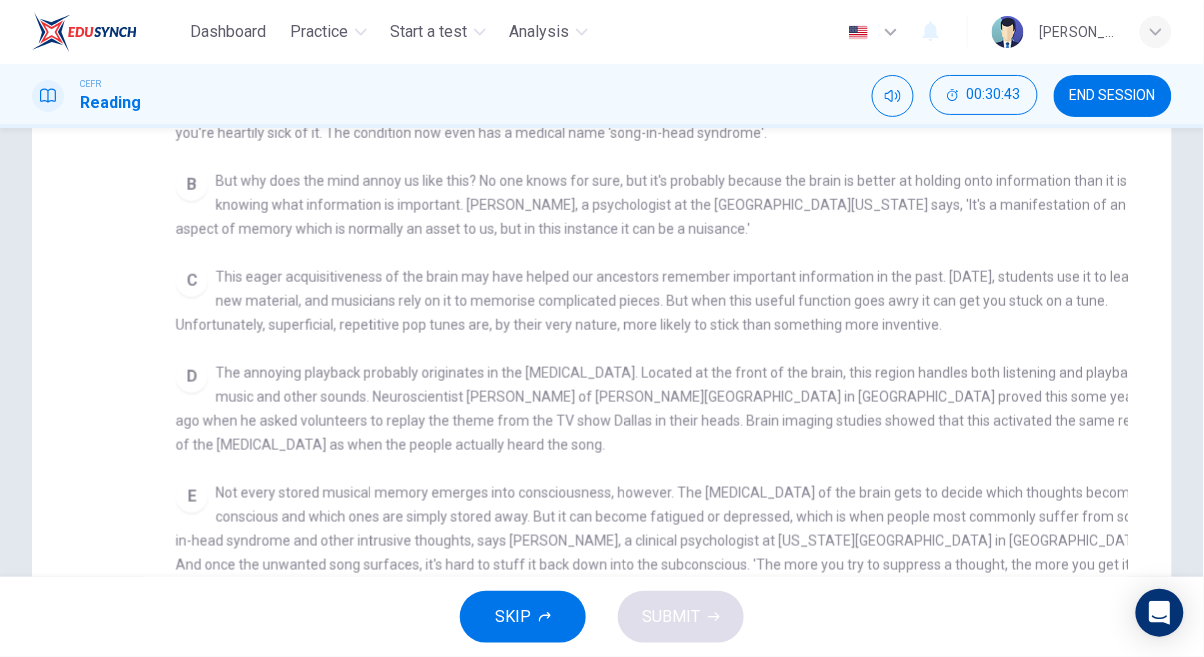 checkbox on "false" 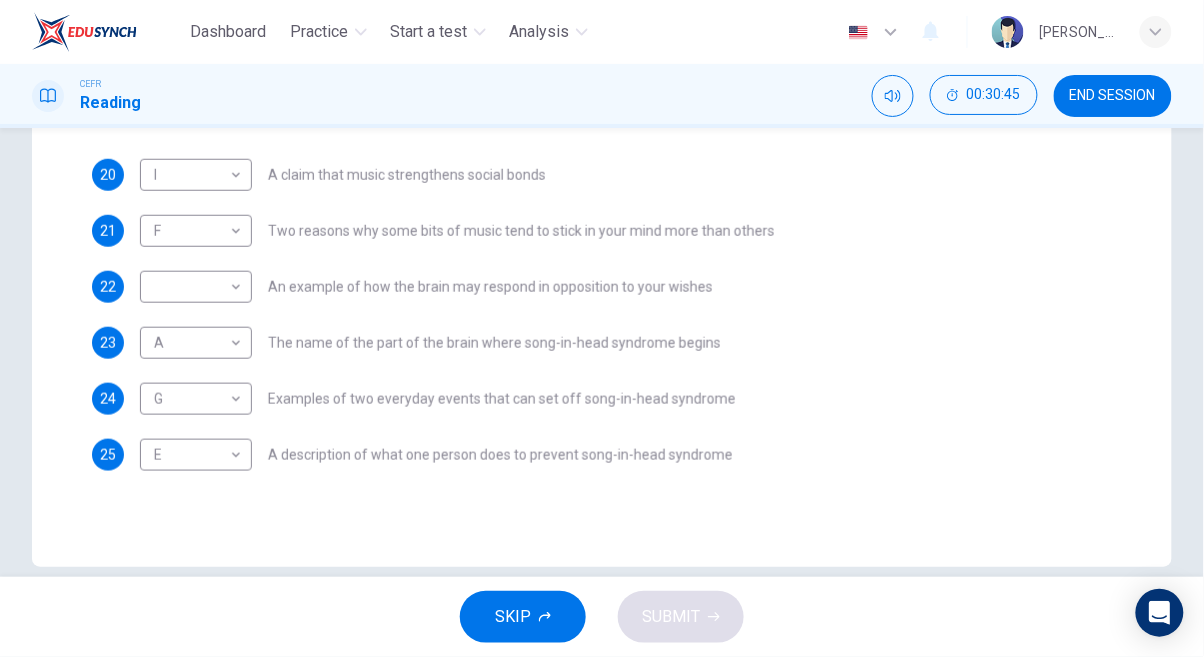 click on "Dashboard Practice Start a test Analysis English en ​ [PERSON_NAME] A/[PERSON_NAME] CEFR Reading 00:30:45 END SESSION Question Passage Questions 20 - 25 The Reading Passage has nine paragraphs labelled  A-l .
Which paragraph contains the following information?
Write the correct letter  A-l  in the boxes below.
NB  You may use any letter  more than once. 20 I I ​ A claim that music strengthens social bonds 21 F F ​ Two reasons why some bits of music tend to stick in your mind more than others 22 ​ ​ An example of how the brain may respond in opposition to your wishes 23 A A ​ The name of the part of the brain where song-in-head syndrome begins 24 G G ​ Examples of two everyday events that can set off song-in-head syndrome 25 E E ​ A description of what one person does to prevent song-in-head syndrome A Song on the Brain CLICK TO ZOOM Click to Zoom A B C D E F G H I SKIP SUBMIT EduSynch - Online Language Proficiency Testing
Dashboard Practice Start a test Analysis Notifications 2025" at bounding box center (602, 328) 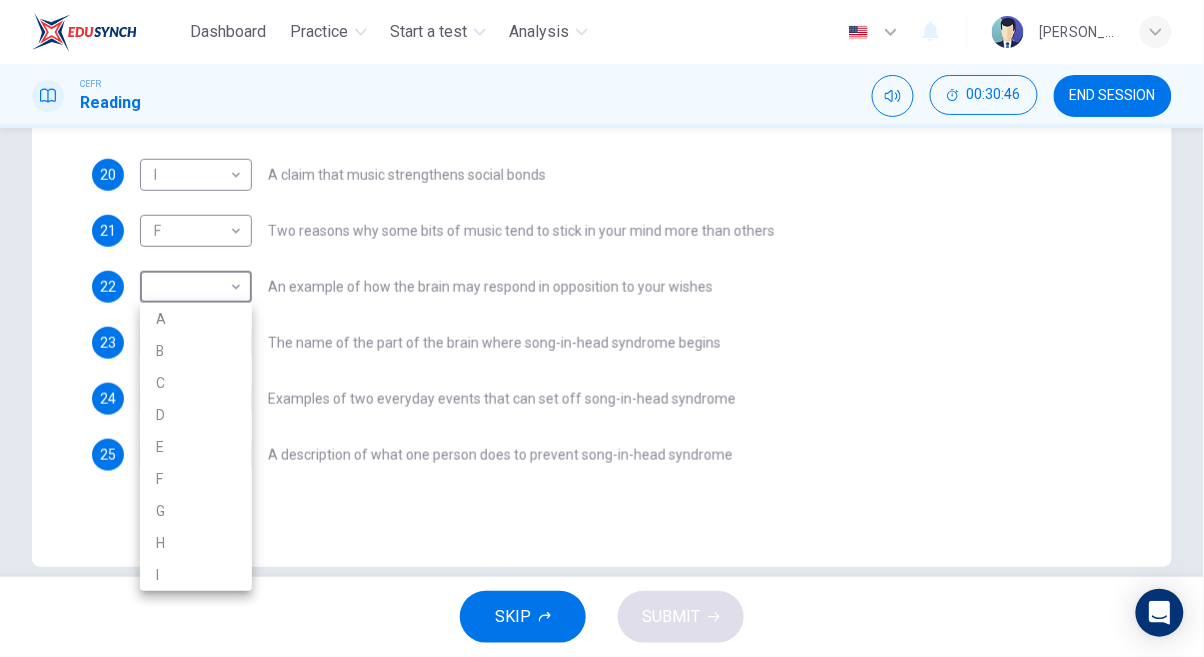click on "G" at bounding box center [196, 511] 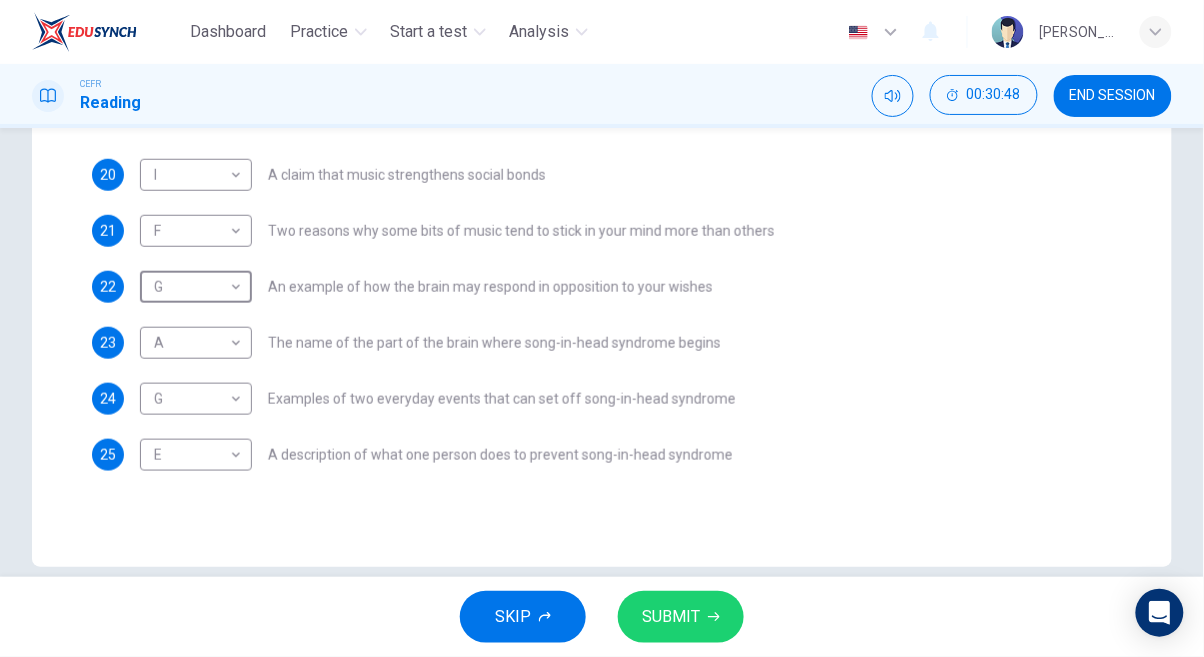 click on "SUBMIT" at bounding box center (671, 617) 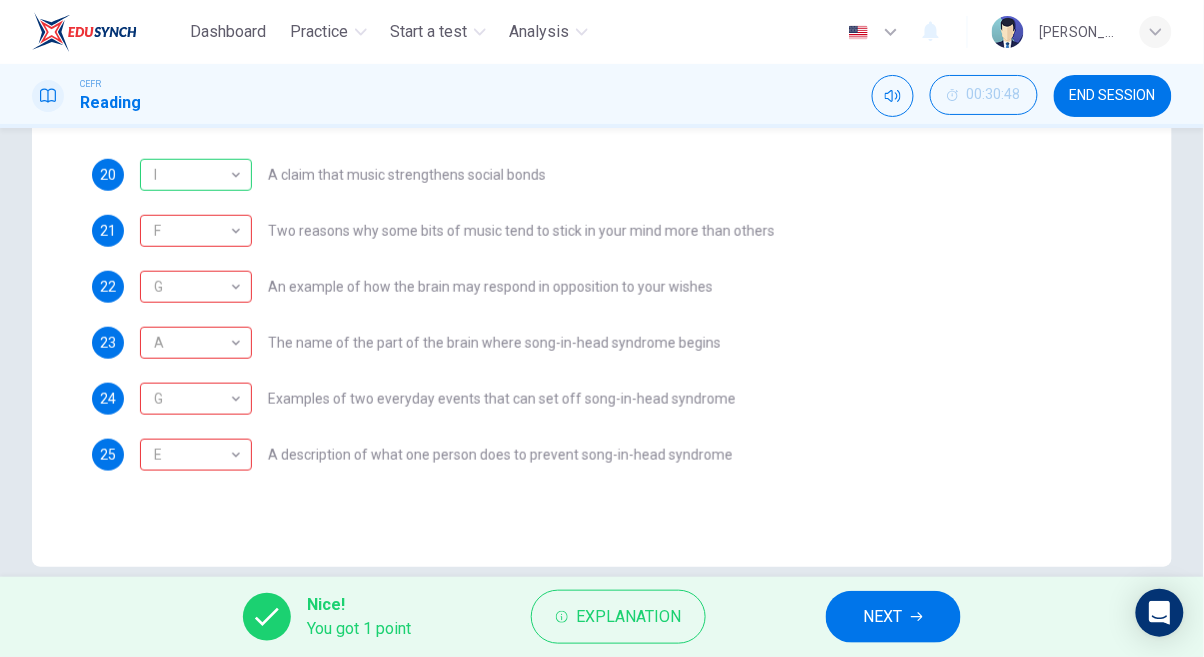click on "F" at bounding box center [192, 231] 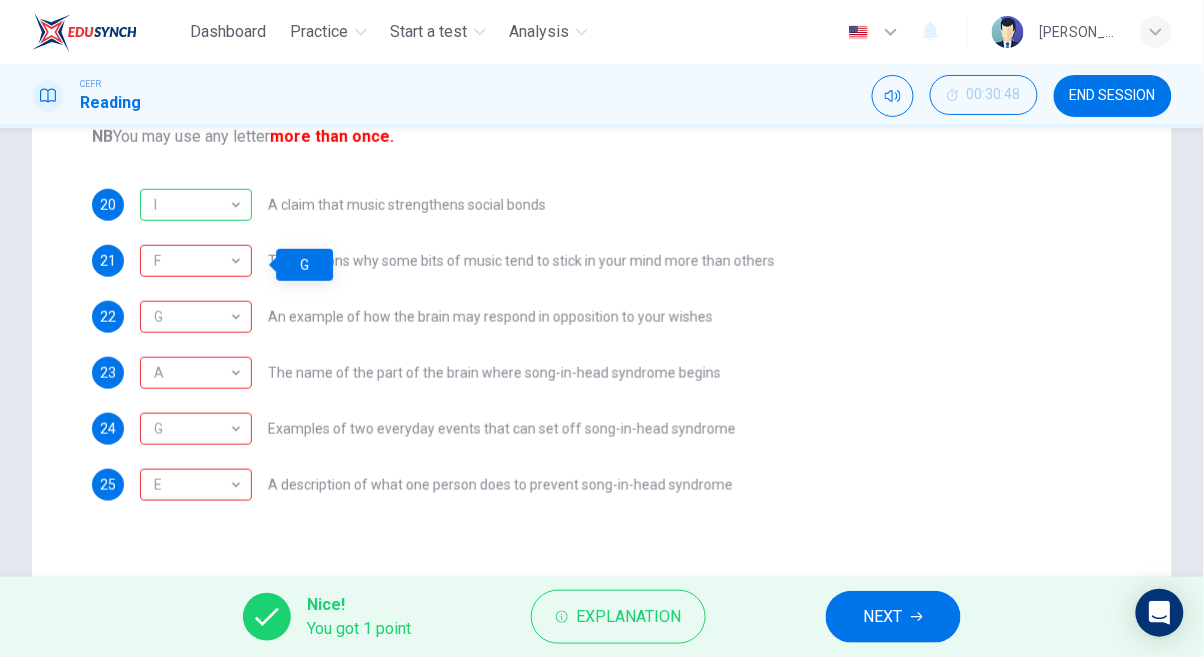 scroll, scrollTop: 370, scrollLeft: 0, axis: vertical 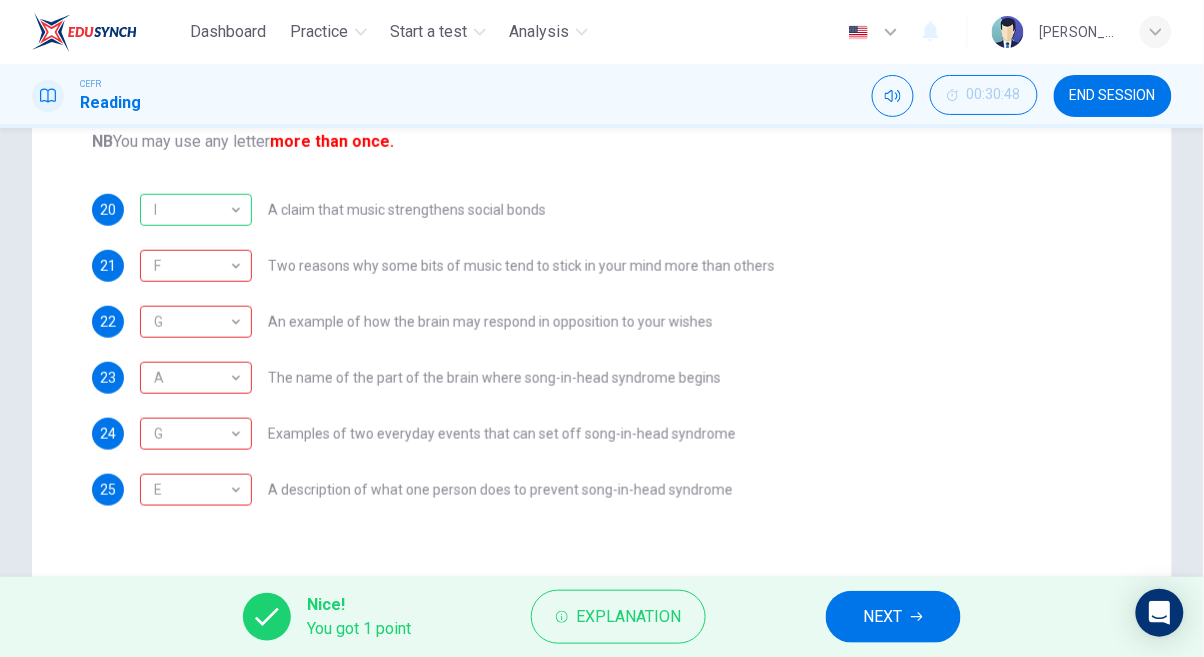 click on "G" at bounding box center (192, 322) 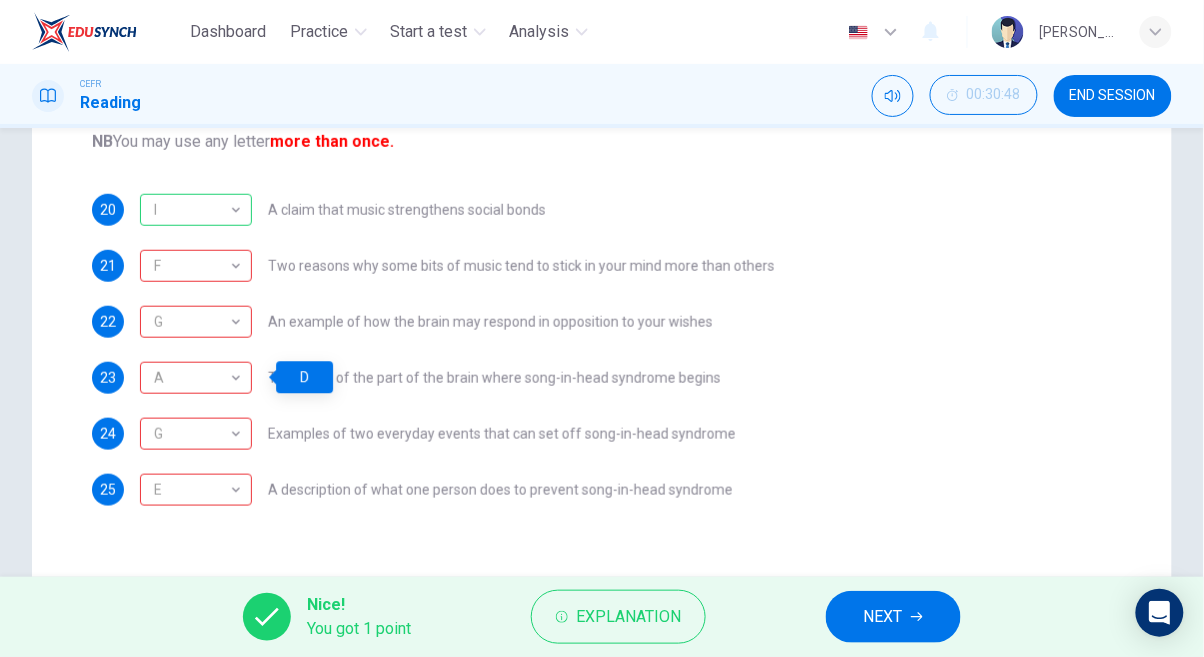 click on "24 G G ​ Examples of two everyday events that can set off song-in-head syndrome" at bounding box center (602, 434) 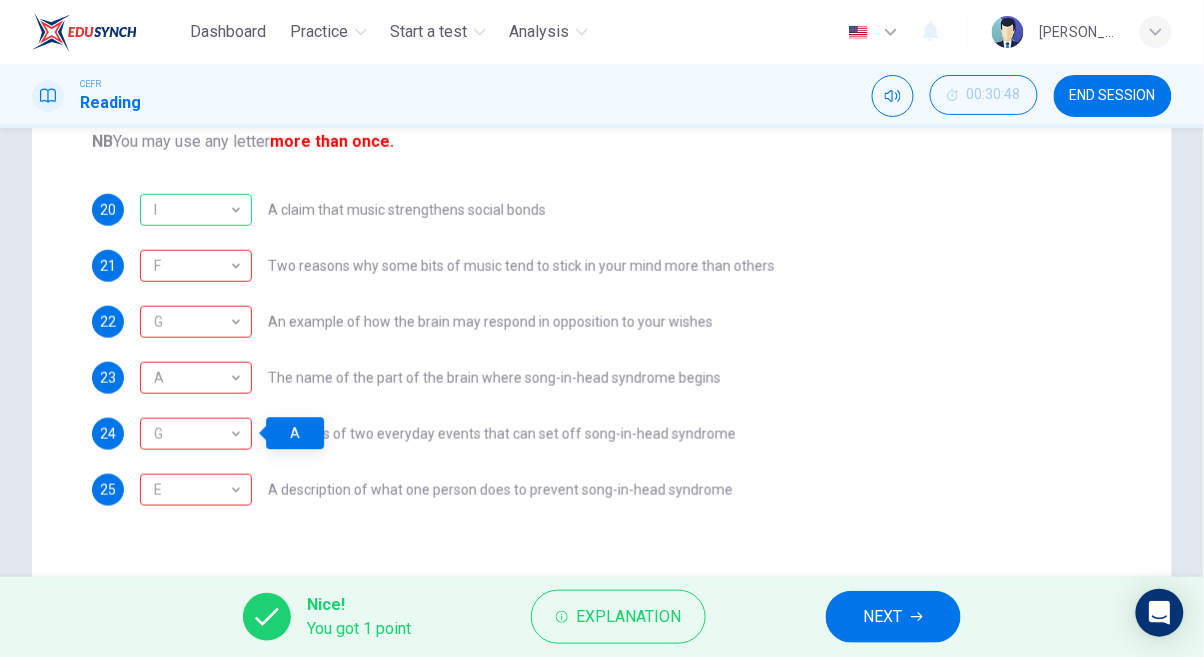 click 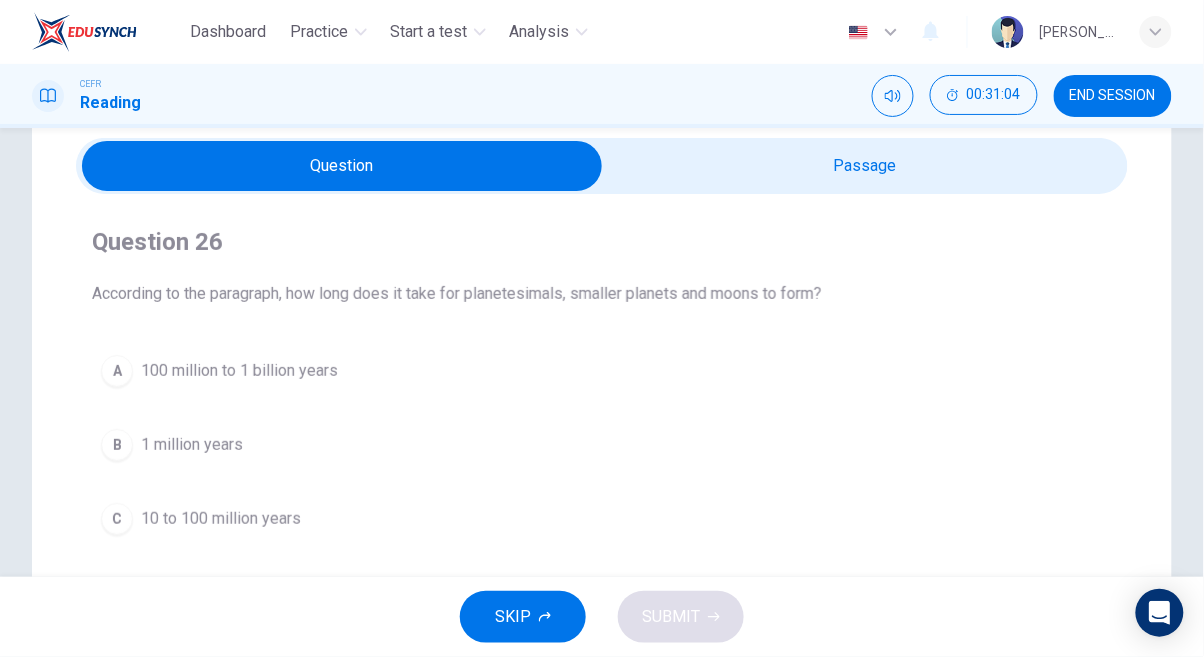 scroll, scrollTop: 72, scrollLeft: 0, axis: vertical 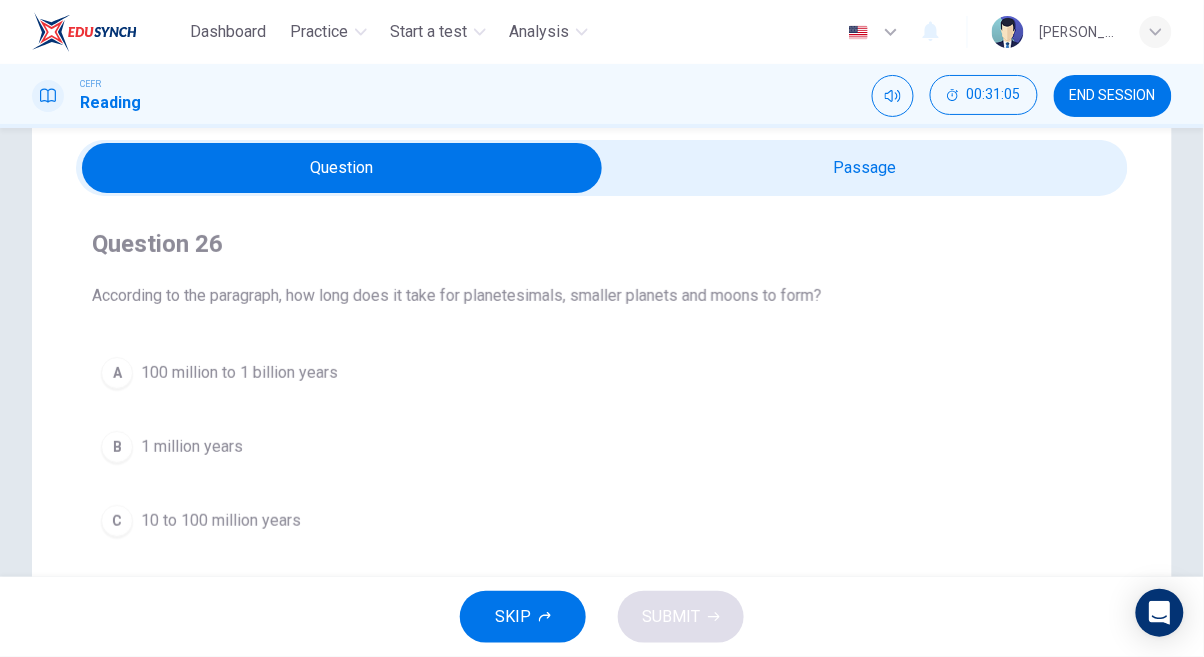 click on "Question 26 According to the paragraph, how long does it take for planetesimals, smaller planets and moons to form? A 100 million to 1 billion years B 1 million years C 10 to 100 million years D Not more than 100 million years" at bounding box center [602, 424] 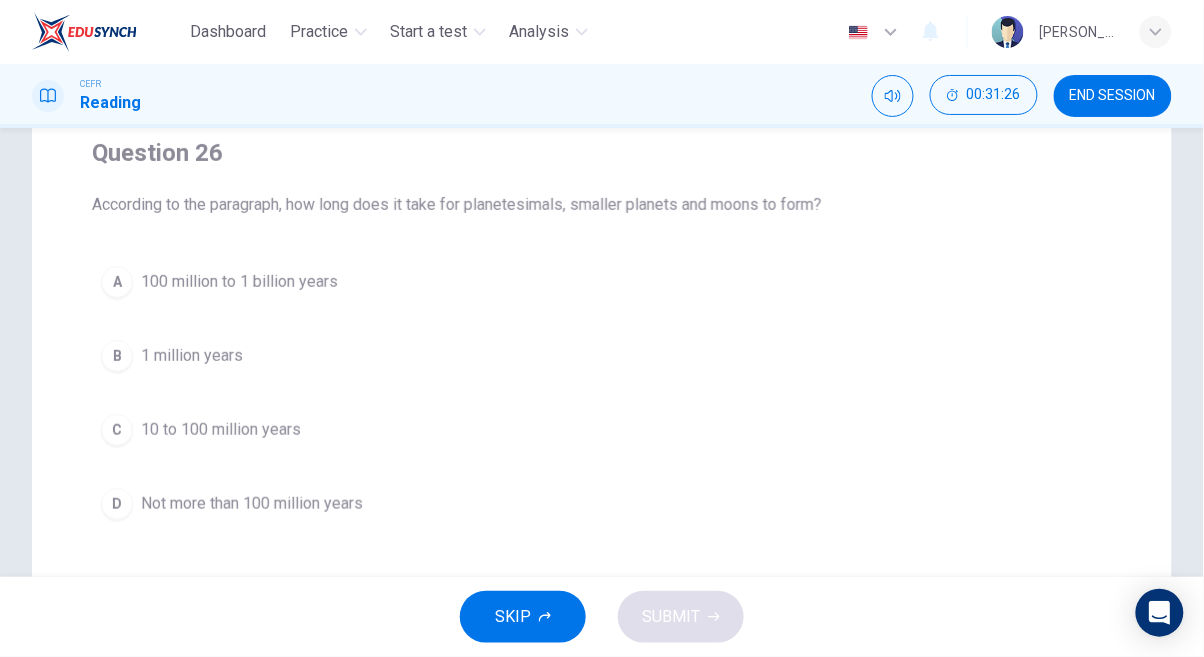 scroll, scrollTop: 170, scrollLeft: 0, axis: vertical 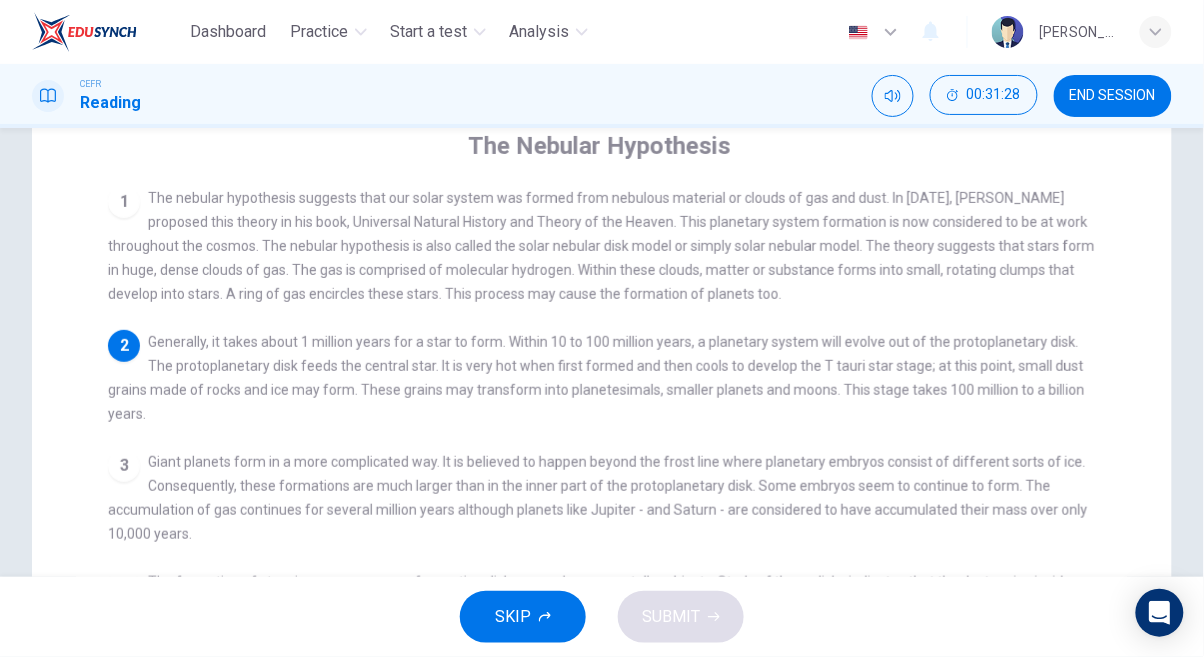 click on "2" at bounding box center (124, 346) 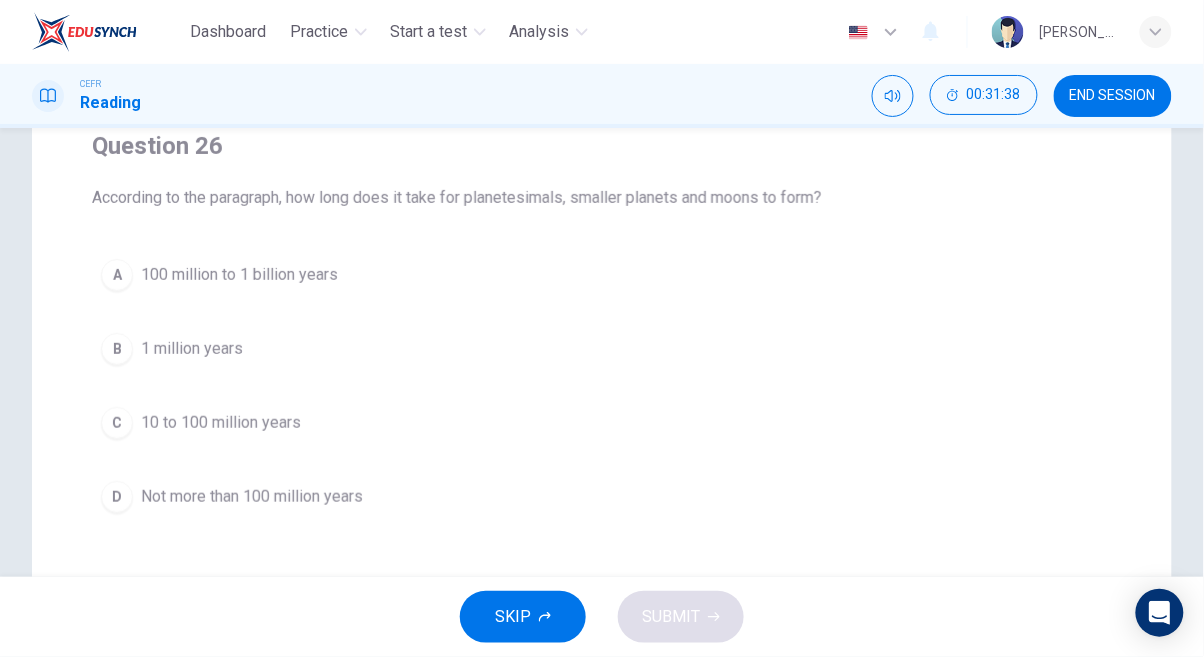 click on "10 to 100 million years" at bounding box center [221, 423] 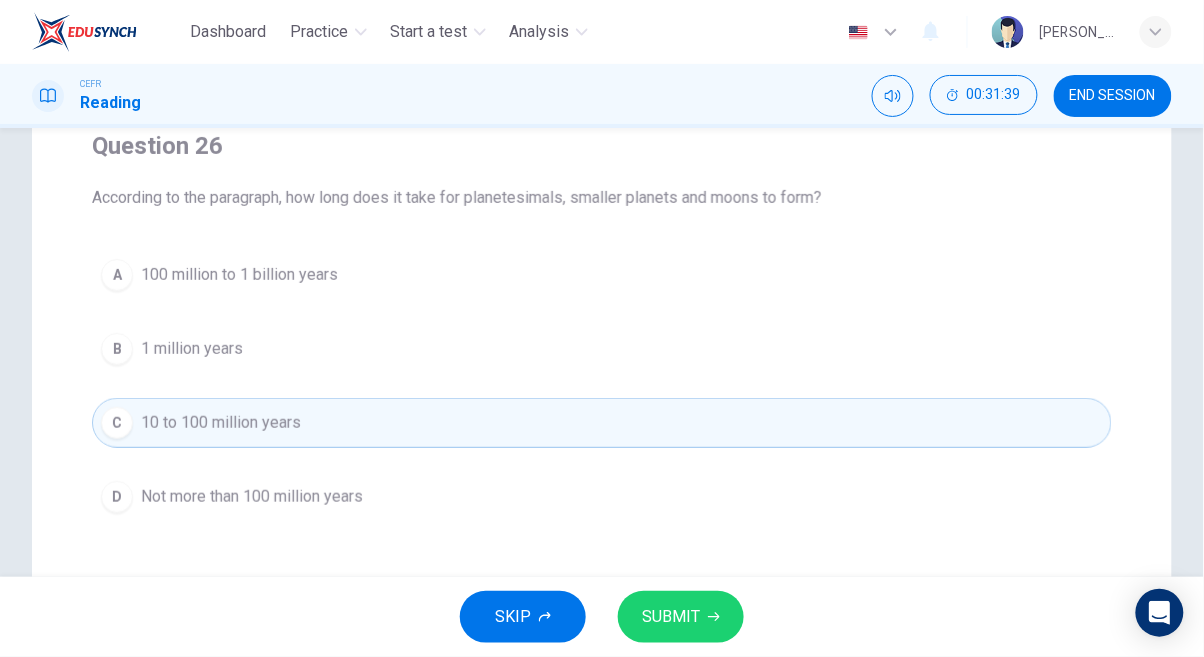 click 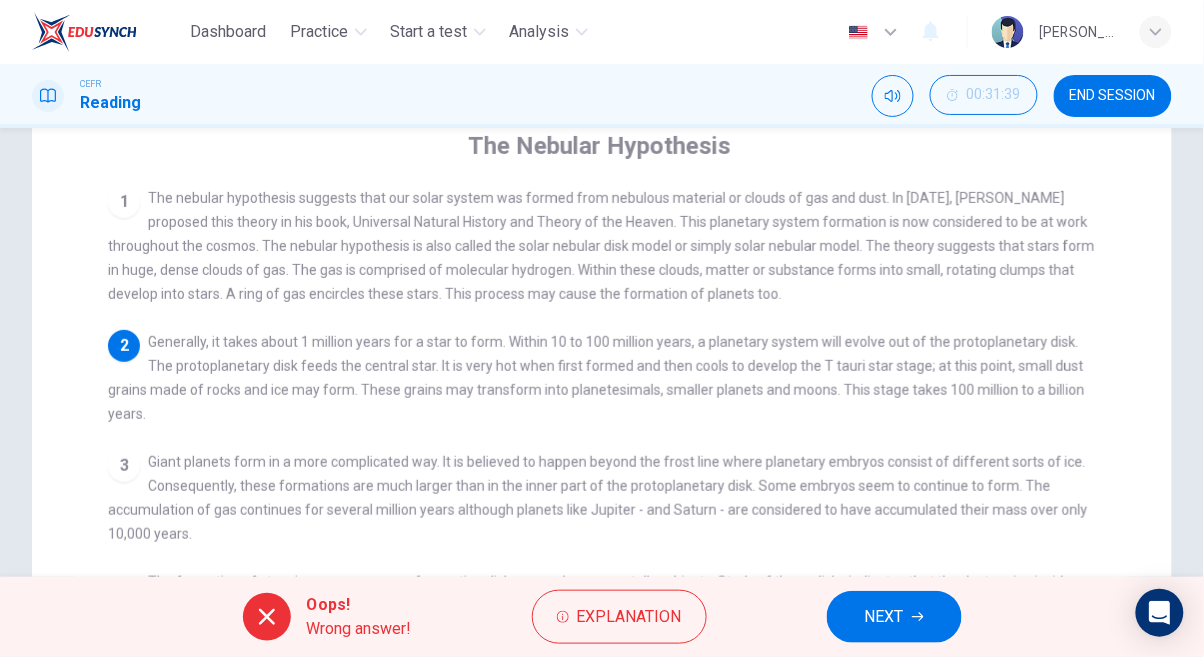 click 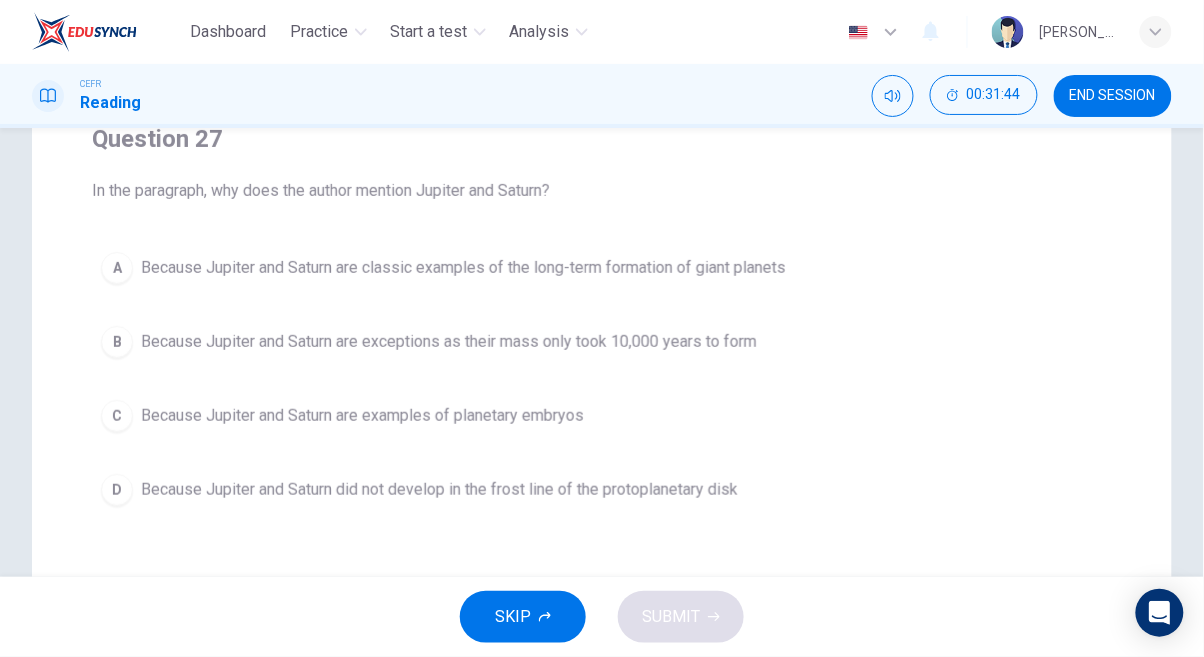 scroll, scrollTop: 180, scrollLeft: 0, axis: vertical 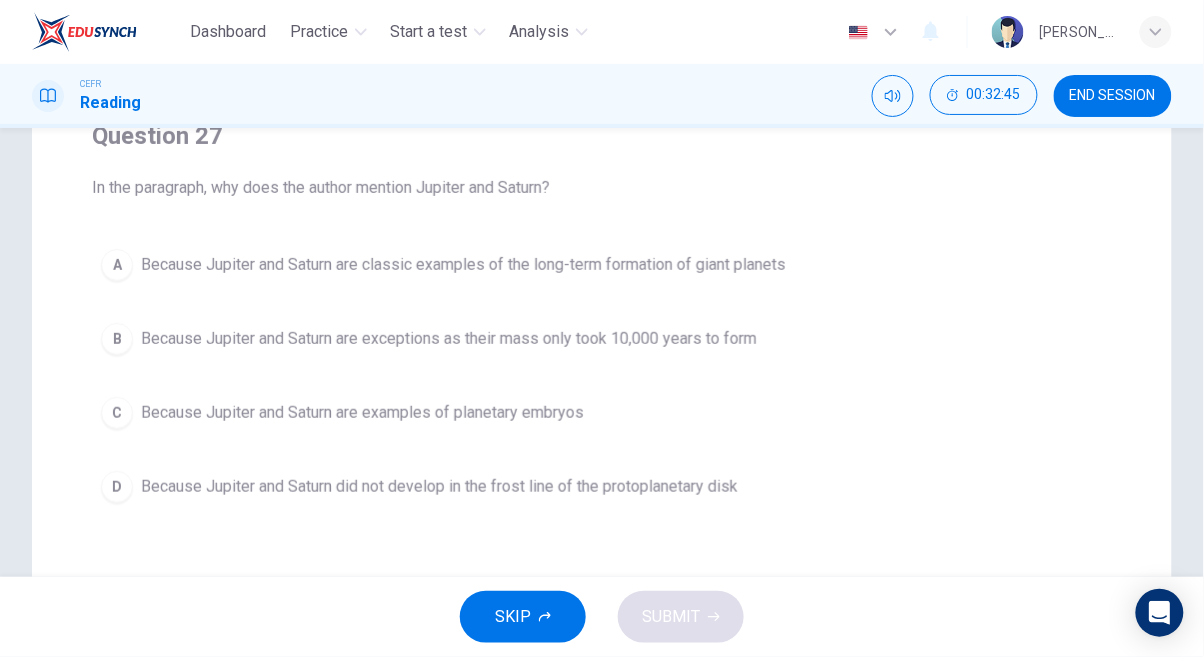 click on "B" at bounding box center (117, 339) 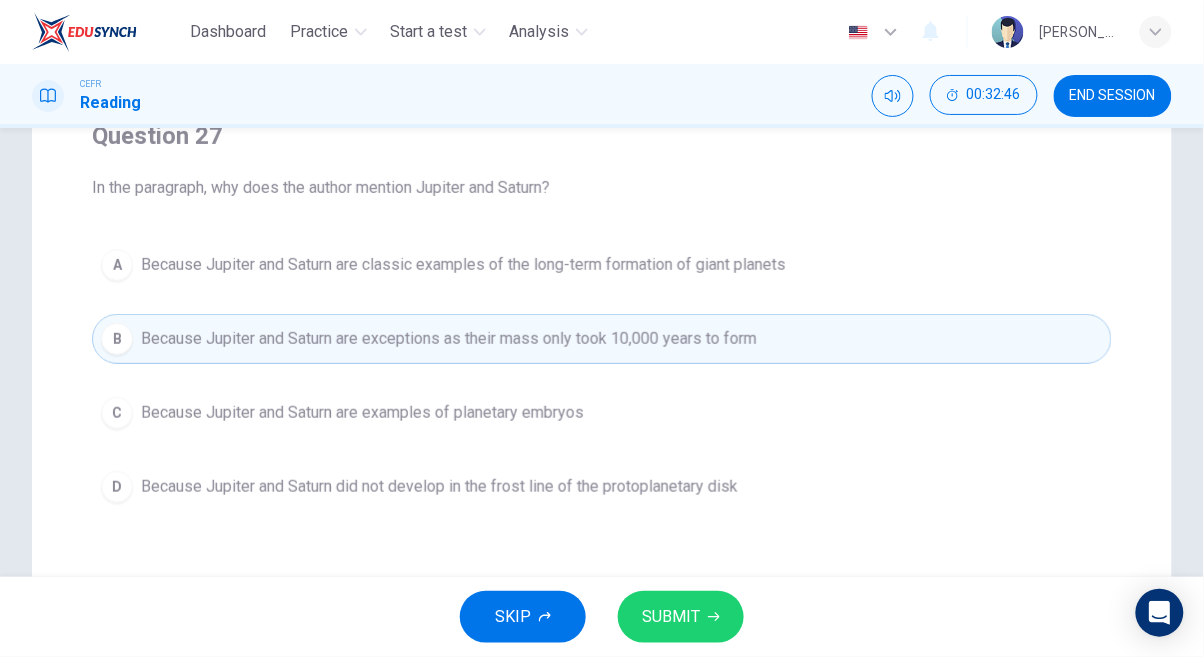 click 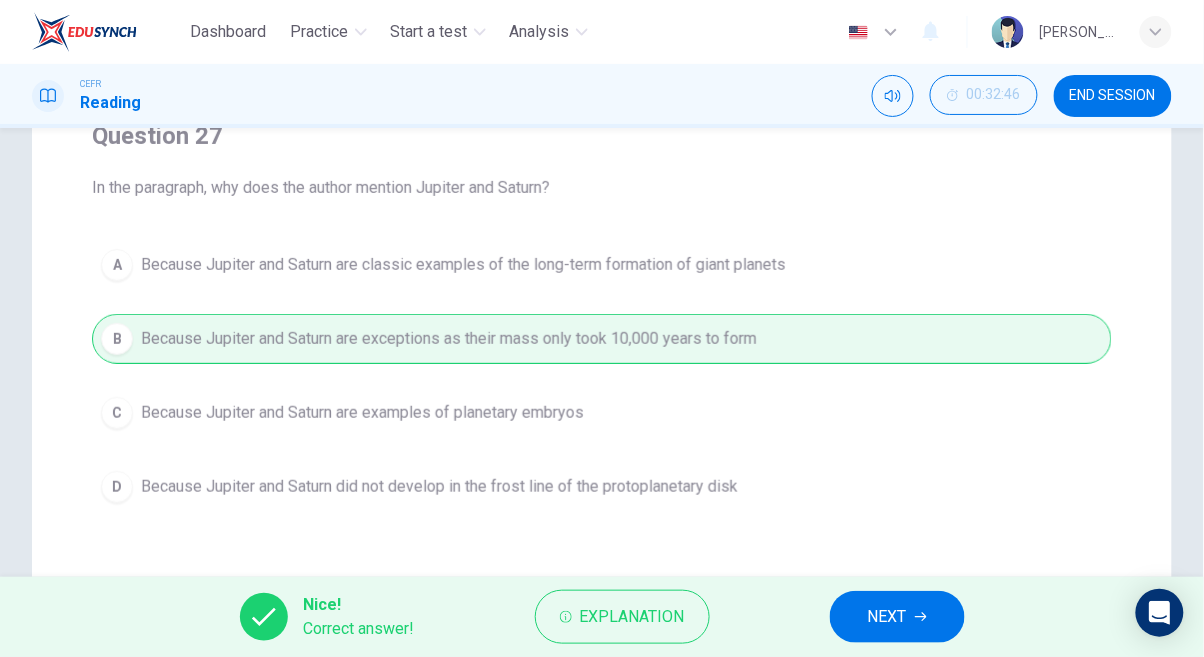 click 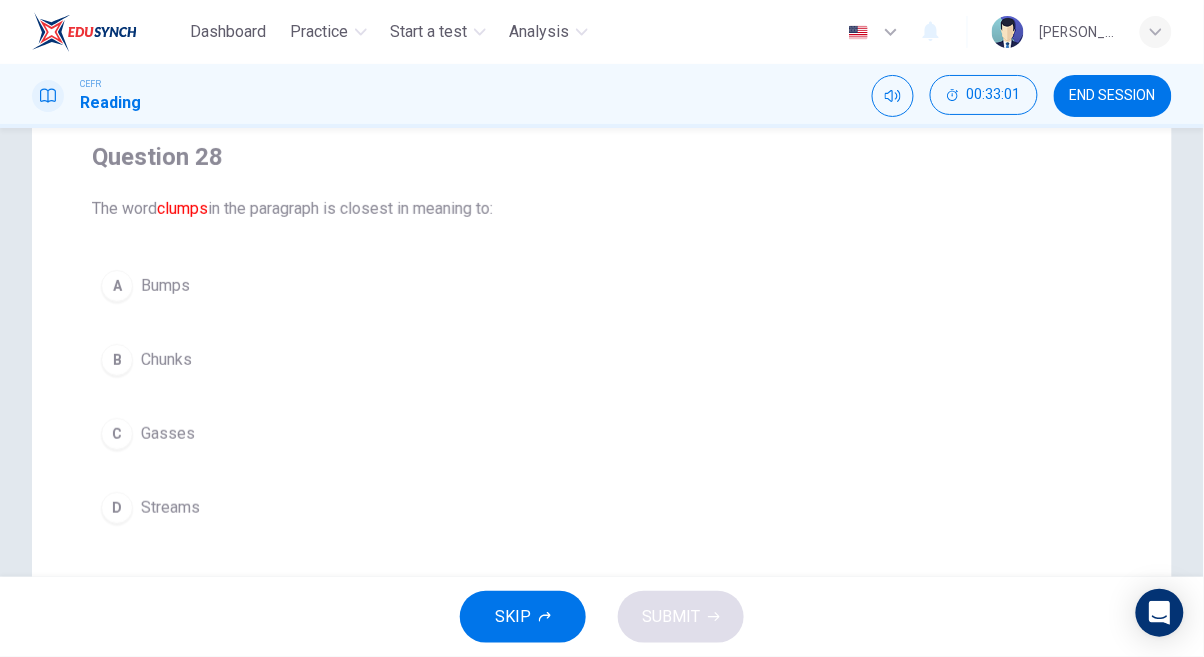 scroll, scrollTop: 151, scrollLeft: 0, axis: vertical 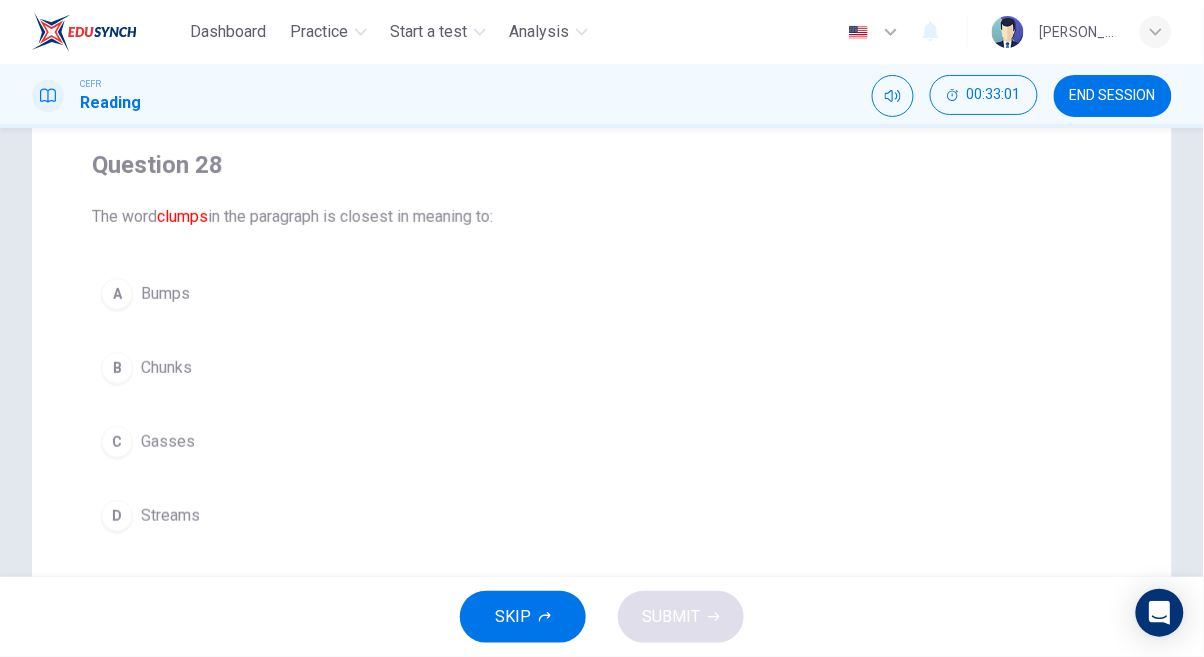 click on "Bumps" at bounding box center (165, 294) 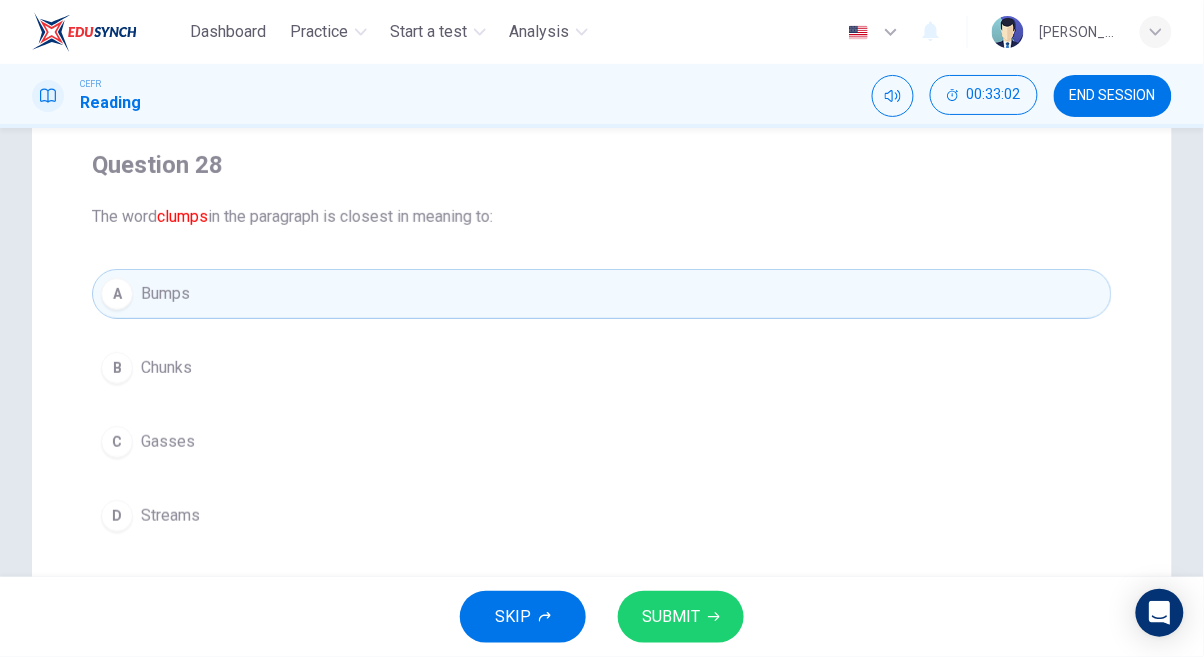 click on "A" at bounding box center (117, 294) 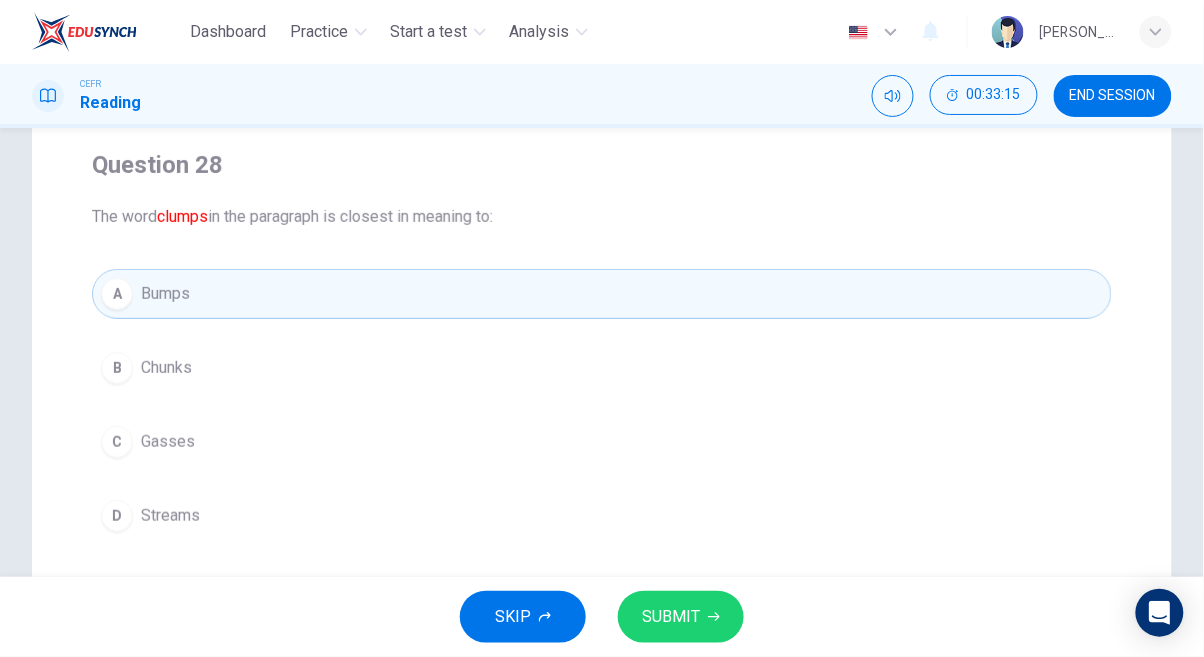 click on "Gasses" at bounding box center [168, 442] 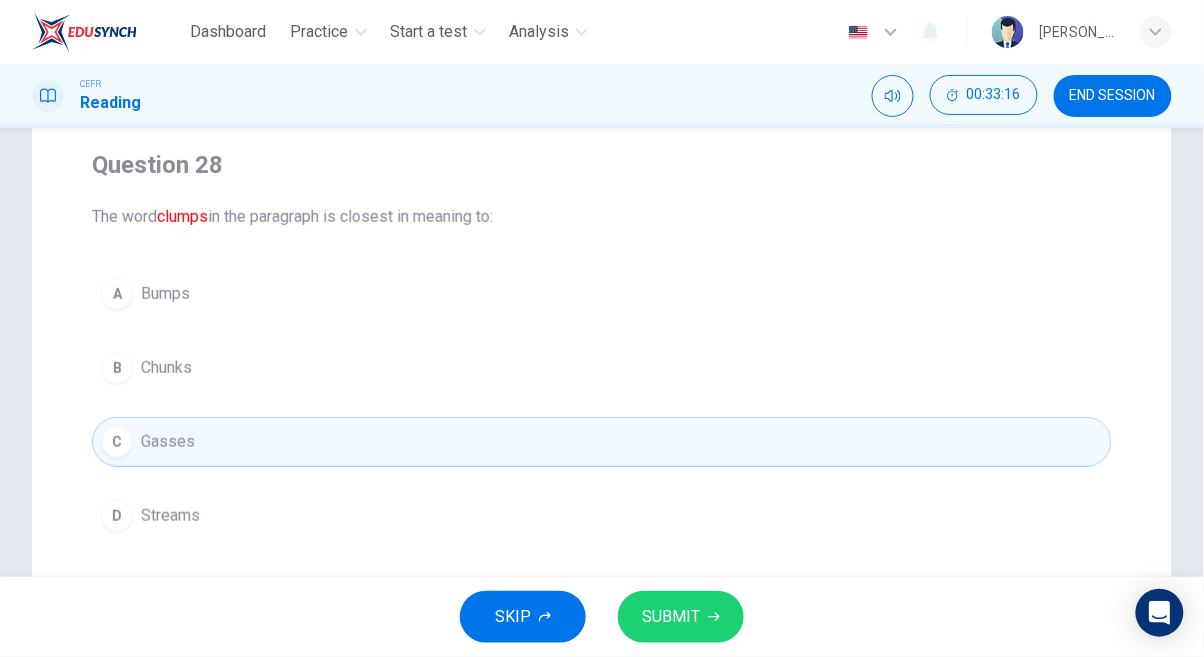 click on "SUBMIT" at bounding box center [671, 617] 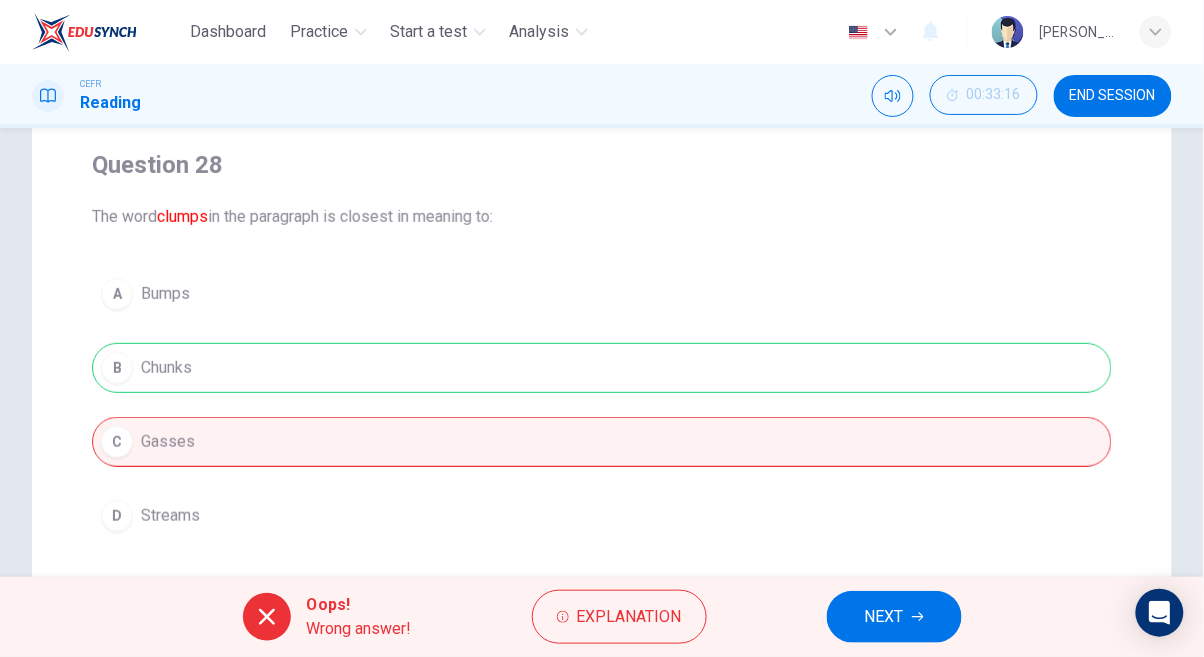 click on "A Bumps B Chunks C Gasses D Streams" at bounding box center (602, 405) 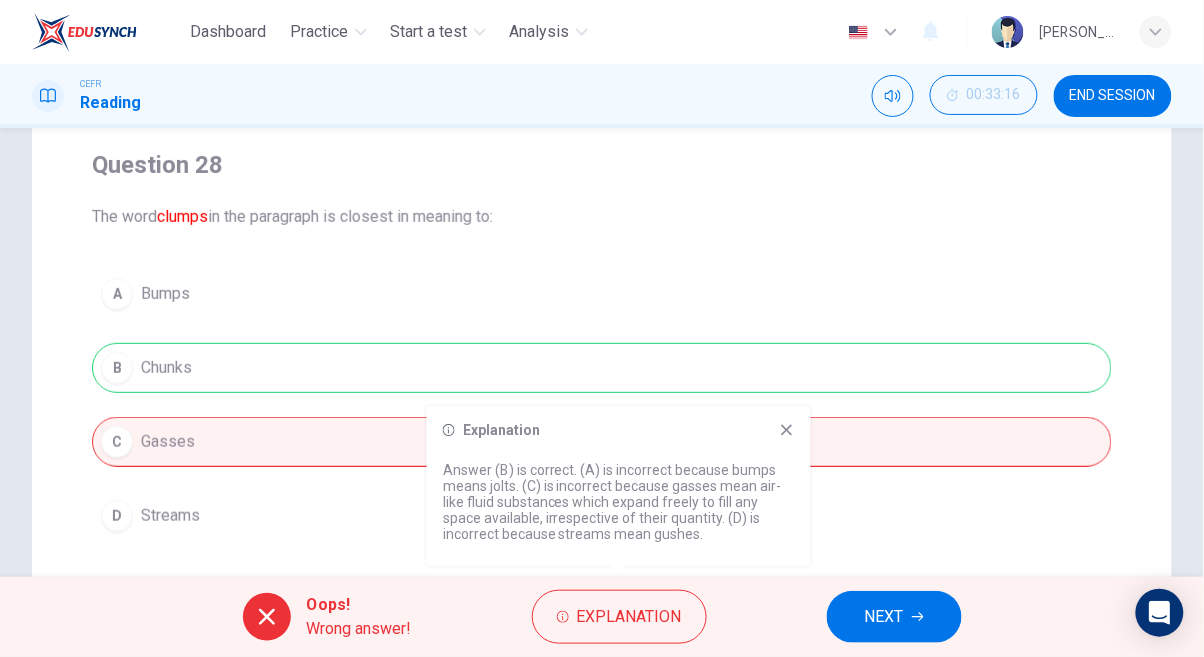 click 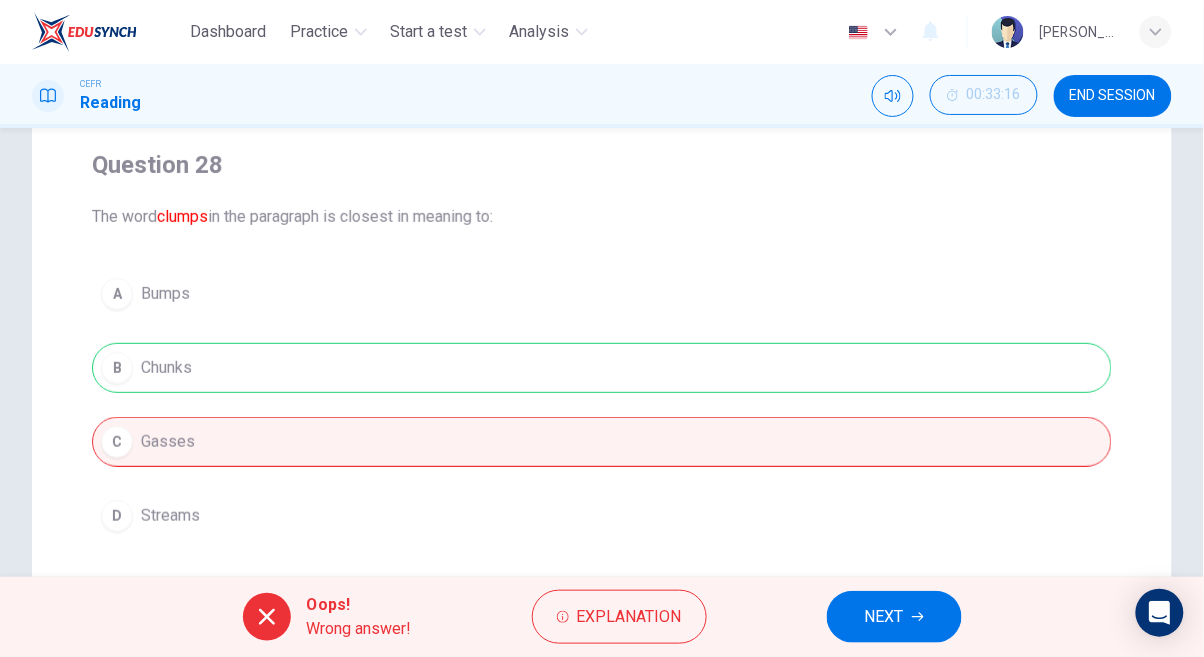 click on "NEXT" at bounding box center (884, 617) 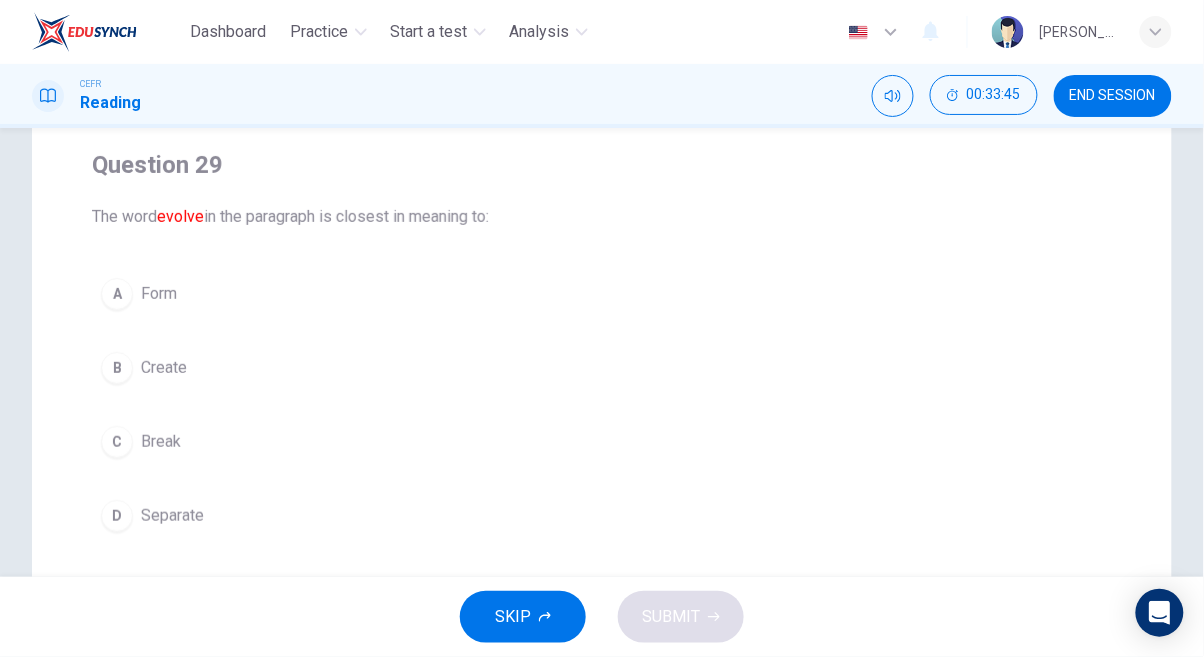 click on "Separate" at bounding box center (172, 516) 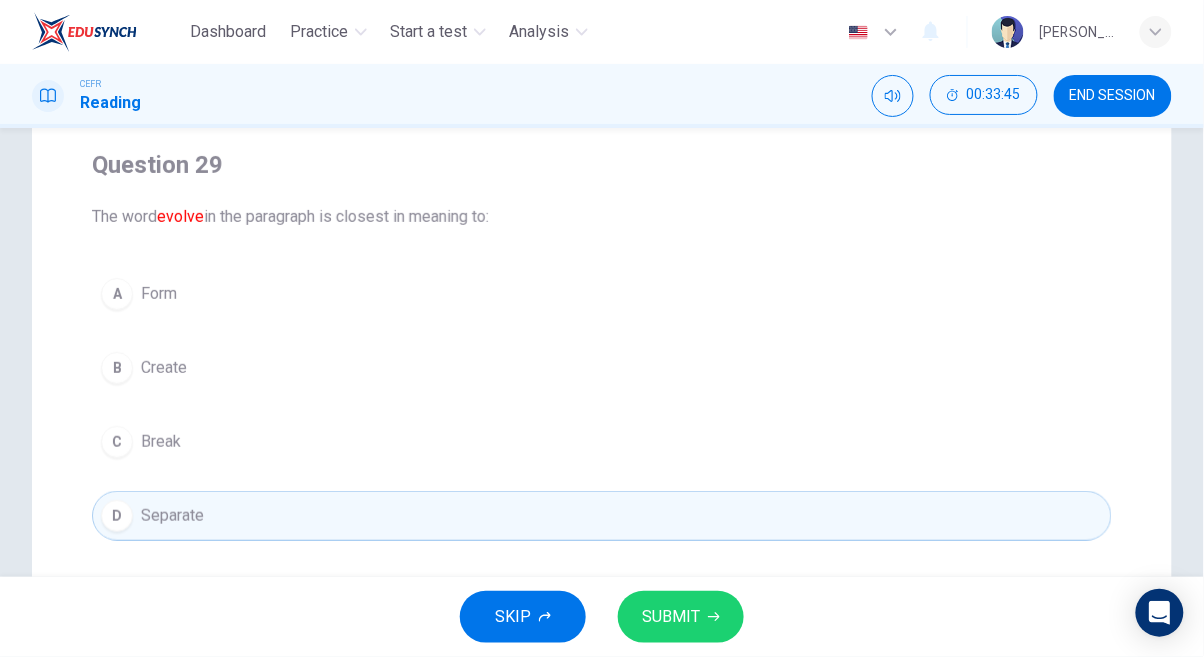 click on "SUBMIT" at bounding box center [671, 617] 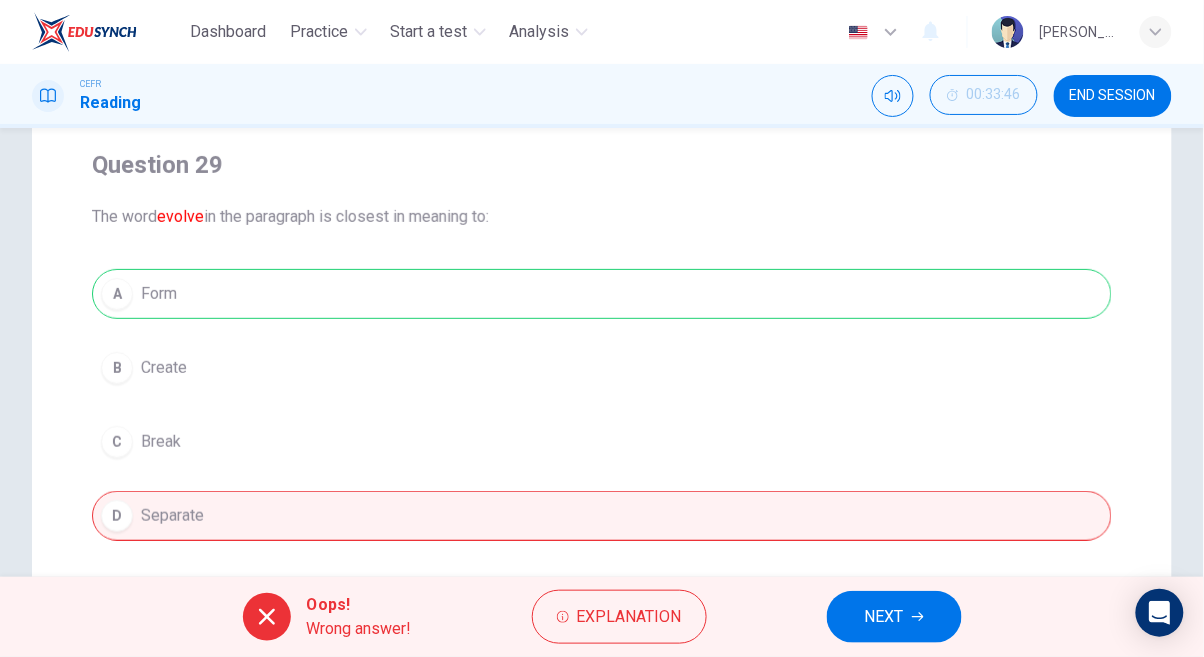 click on "NEXT" at bounding box center (884, 617) 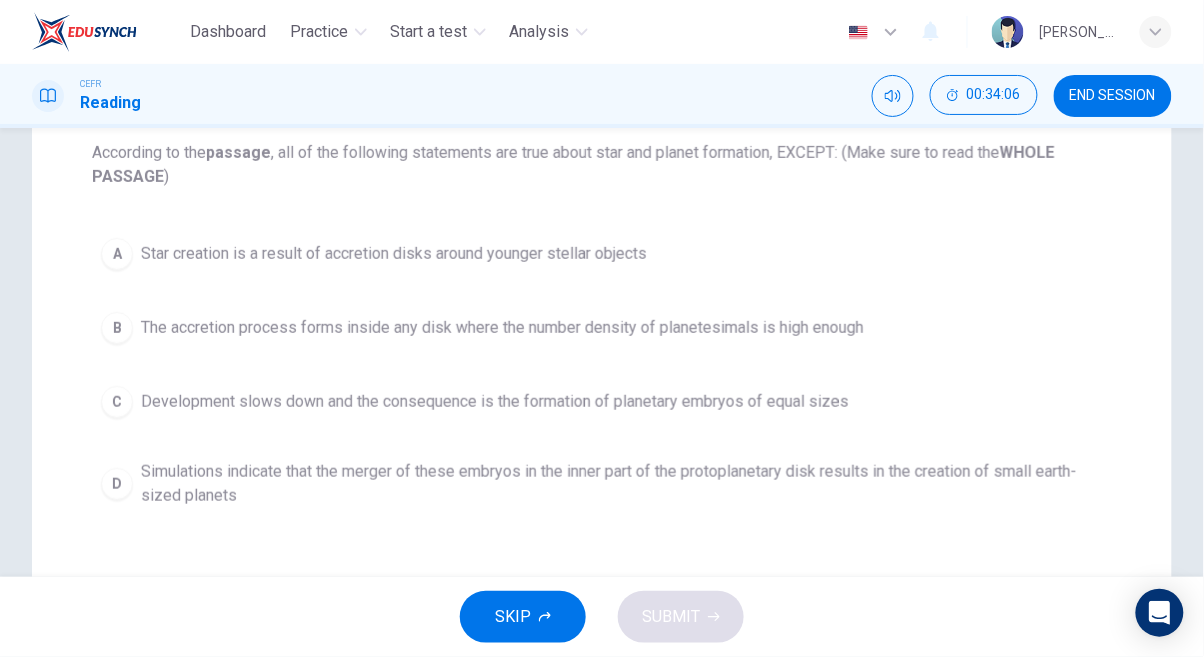 scroll, scrollTop: 217, scrollLeft: 0, axis: vertical 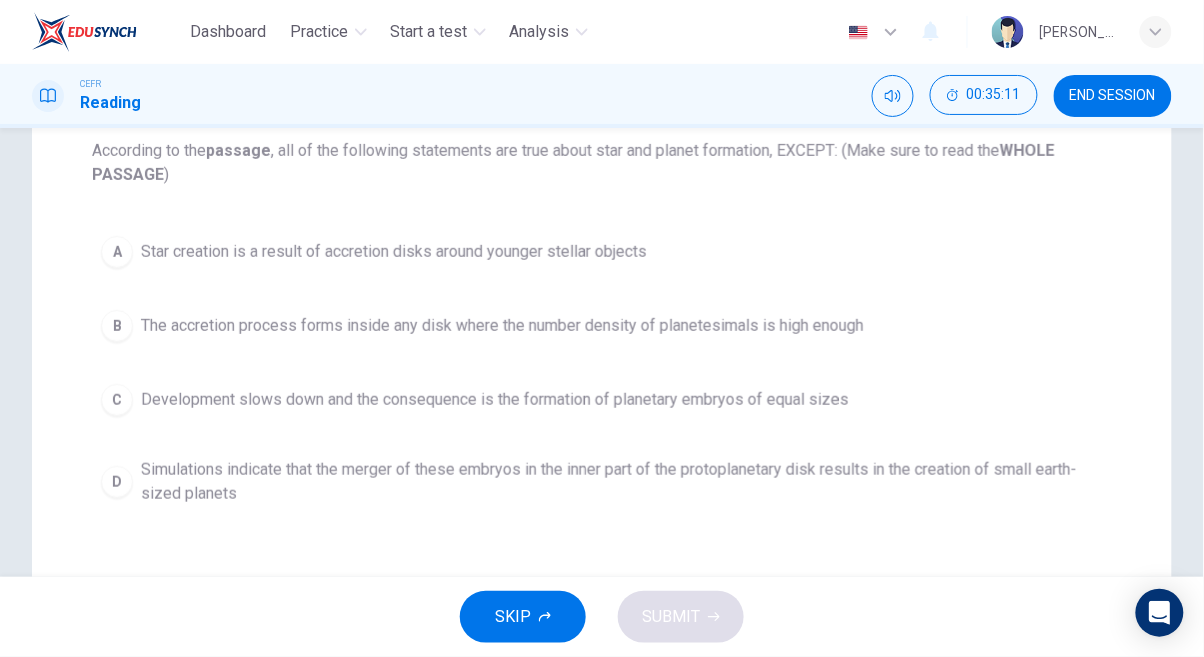 click on "Star creation is a result of accretion disks around younger stellar objects" at bounding box center [394, 252] 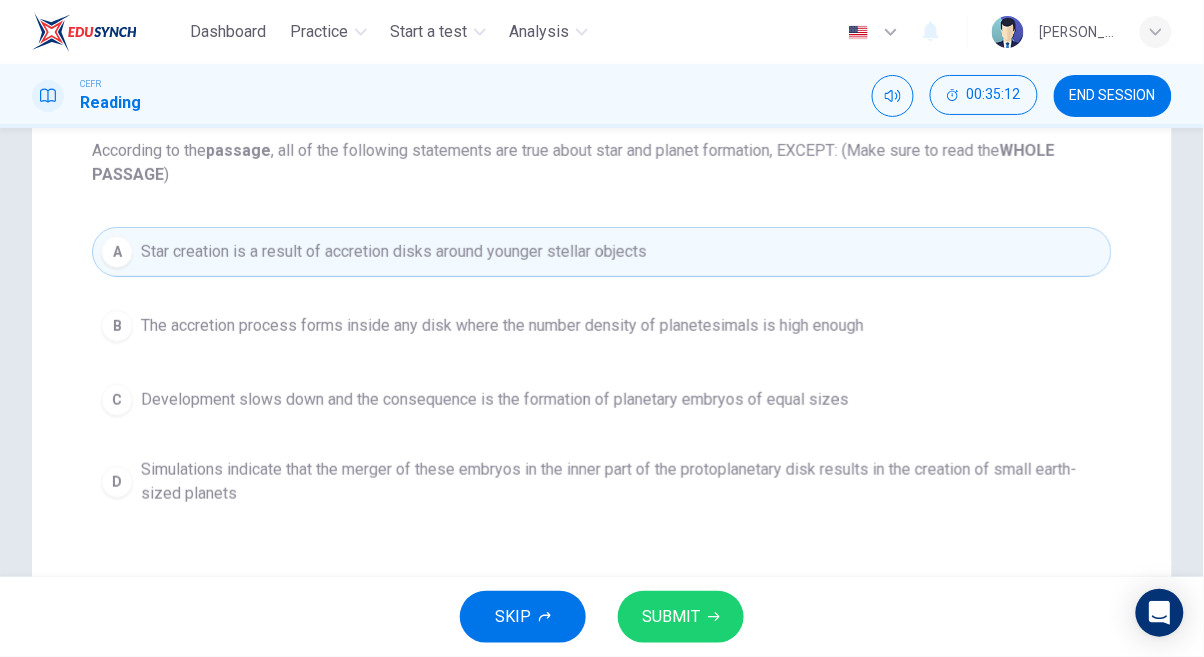 click on "SUBMIT" at bounding box center [671, 617] 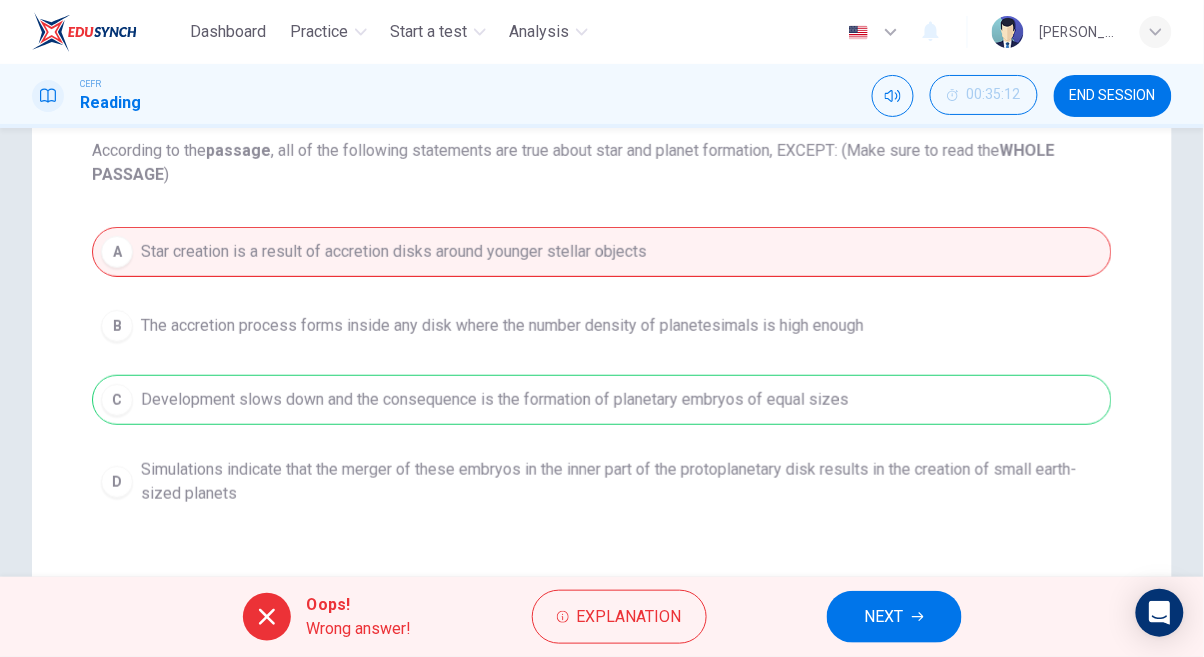 click 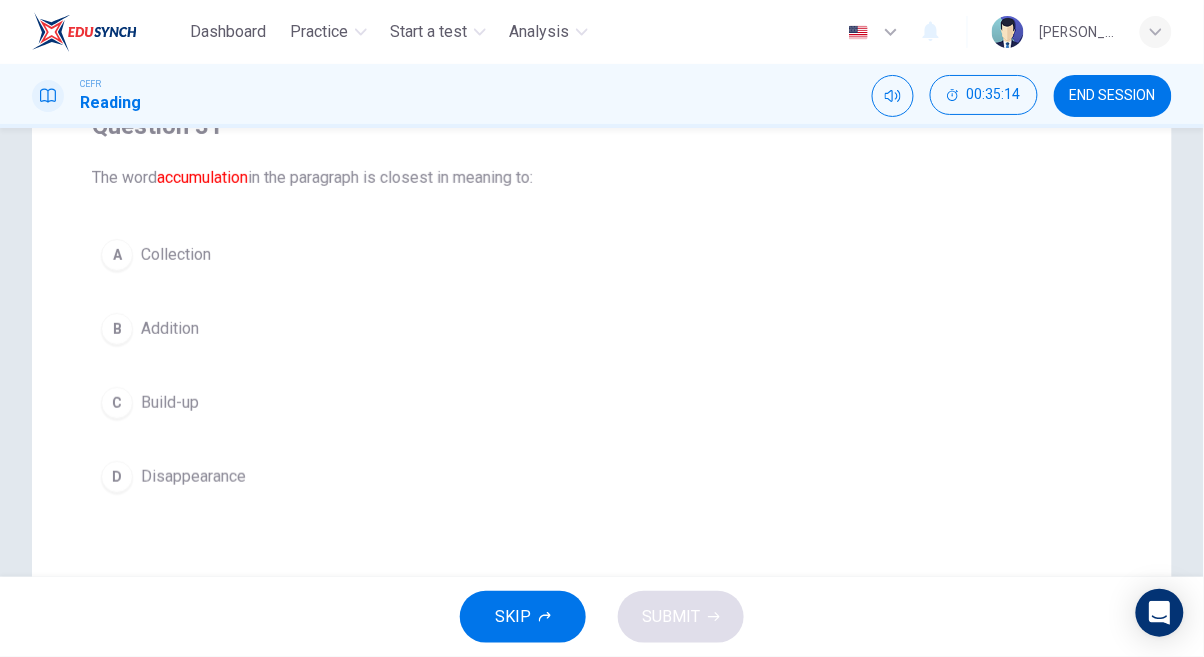 scroll, scrollTop: 190, scrollLeft: 0, axis: vertical 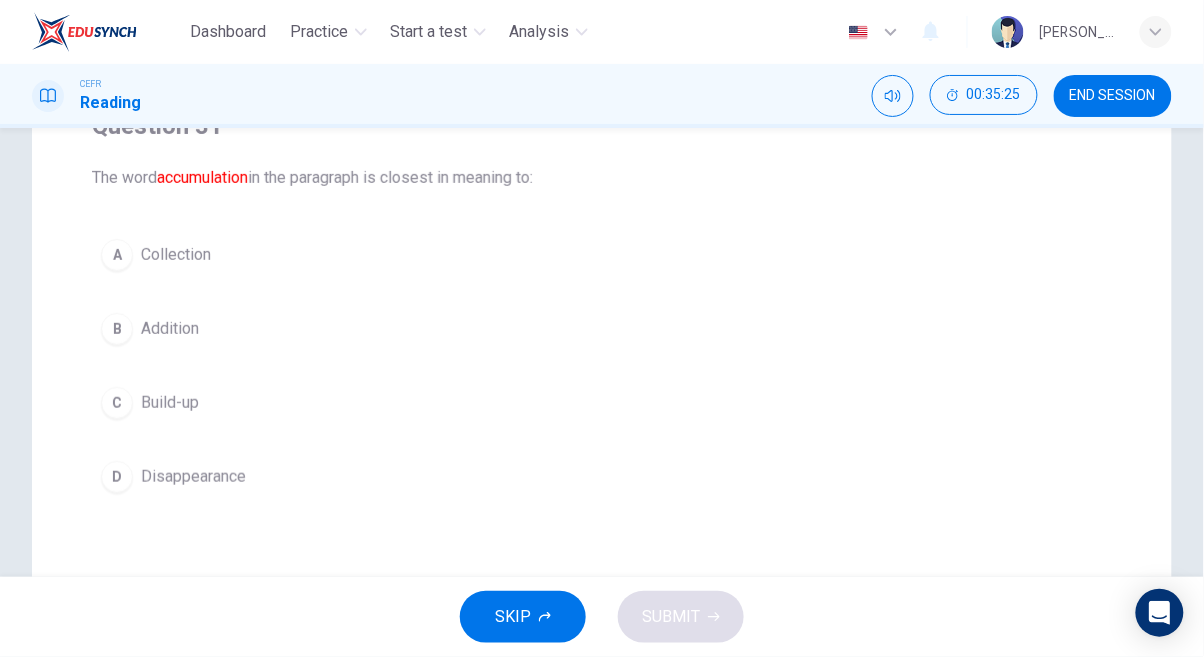 click on "A Collection" at bounding box center (602, 255) 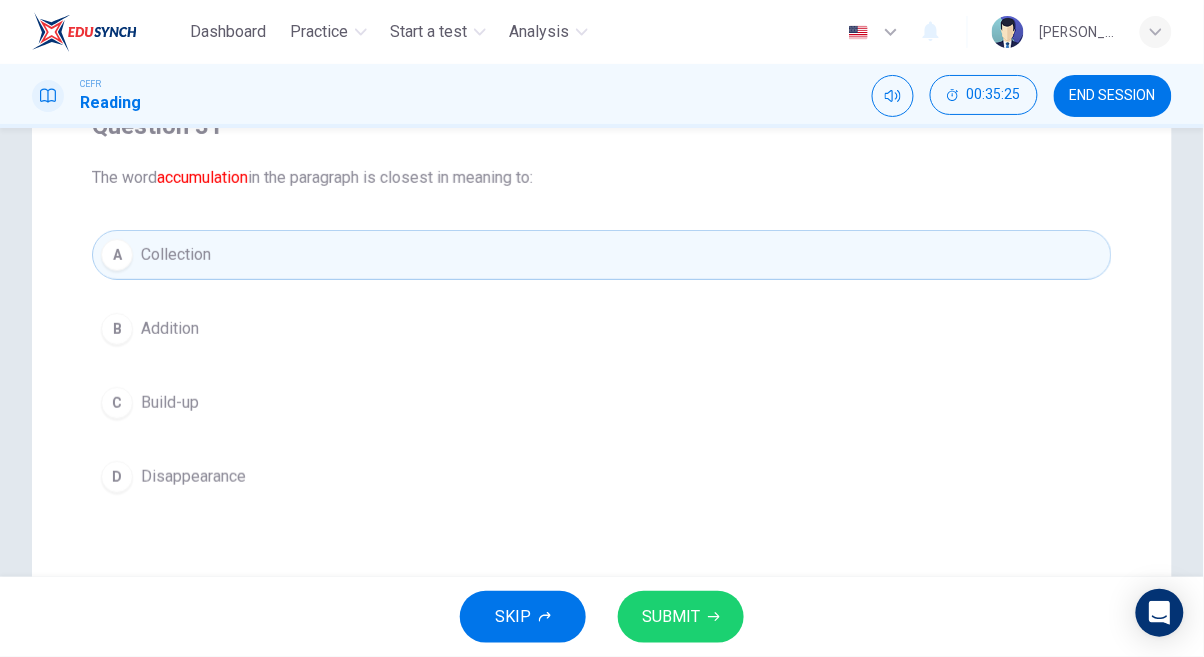 click on "SUBMIT" at bounding box center (671, 617) 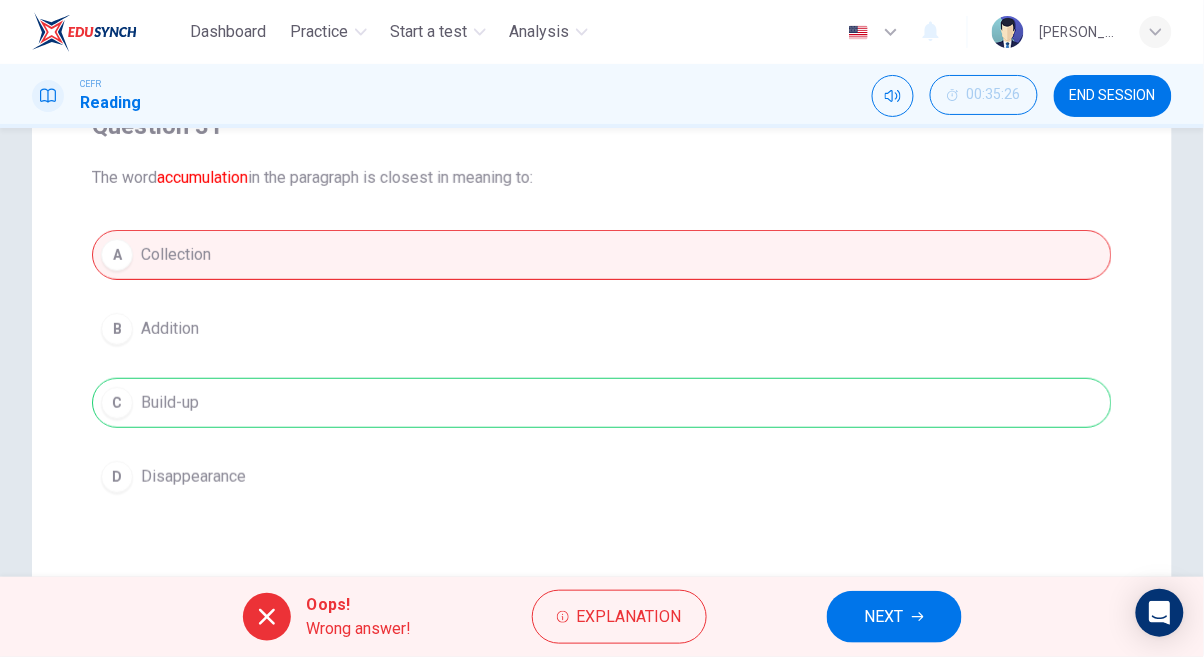 click 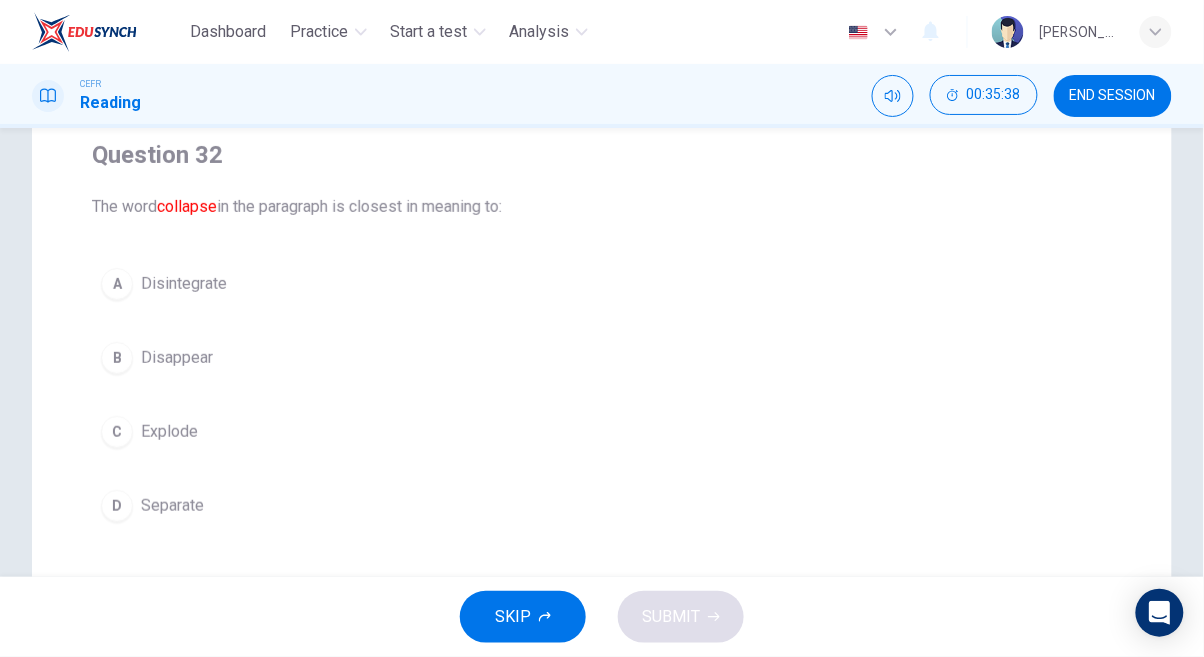 scroll, scrollTop: 162, scrollLeft: 0, axis: vertical 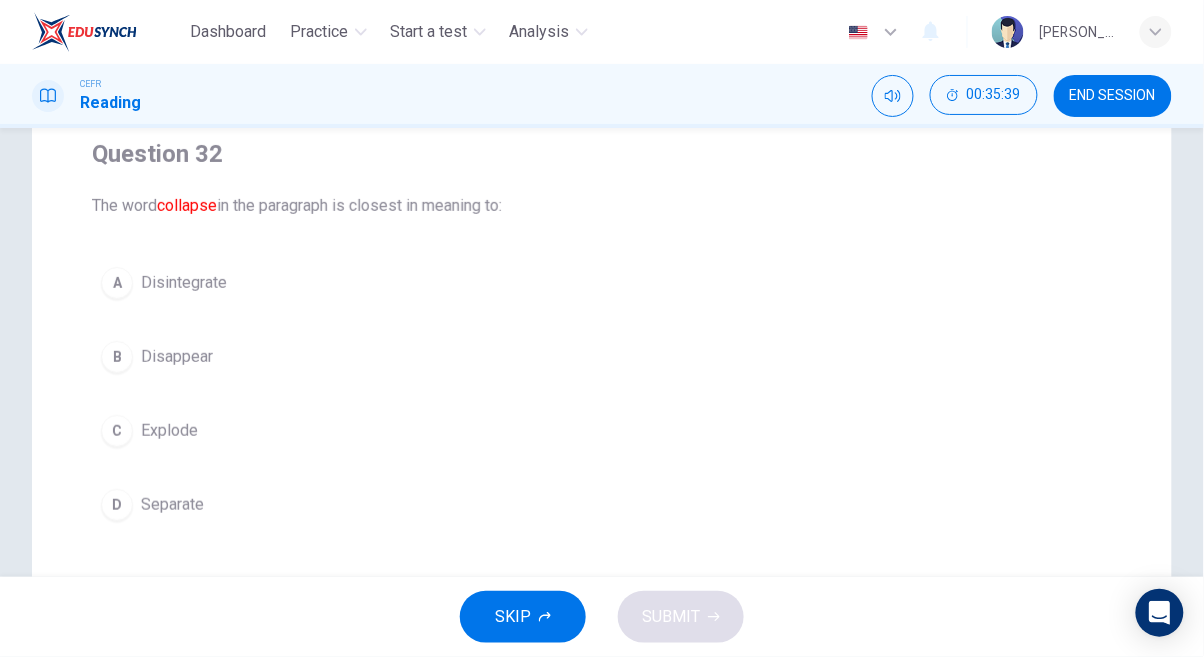 click on "Separate" at bounding box center [172, 505] 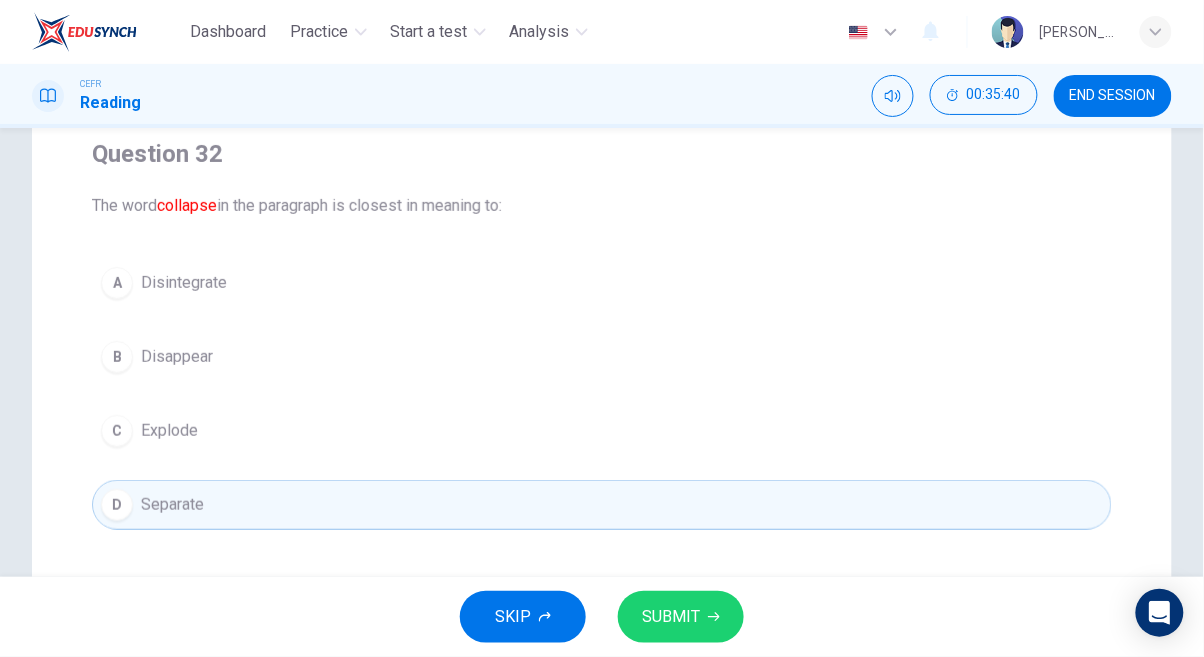 click on "Separate" at bounding box center (172, 505) 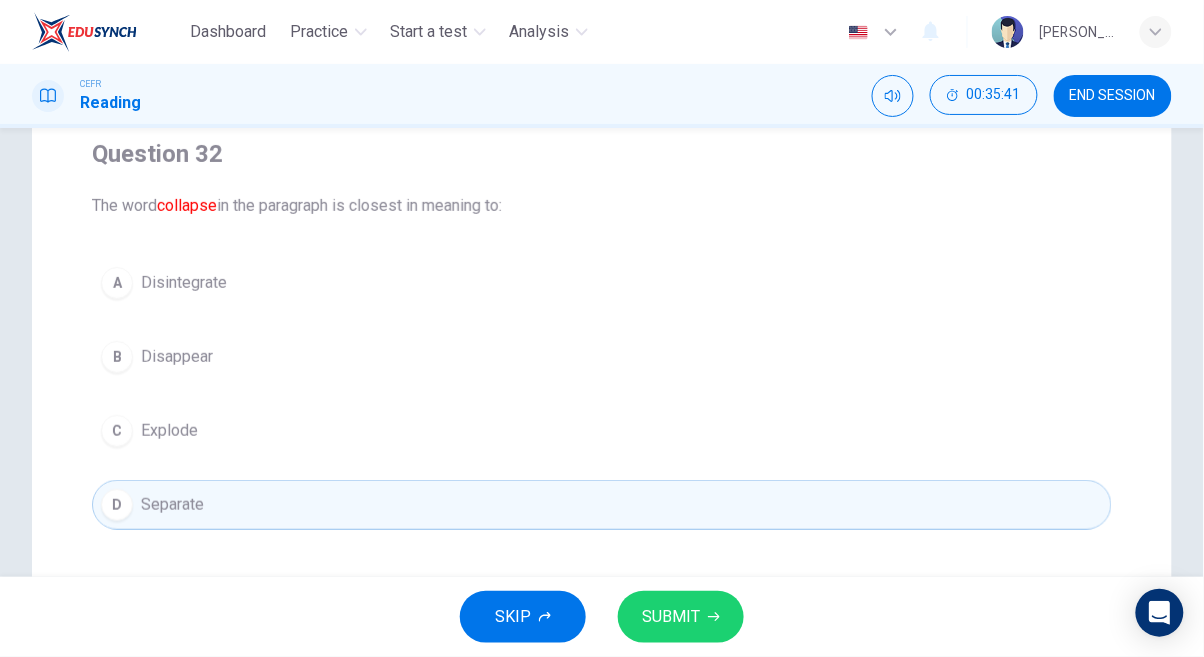 click on "SUBMIT" at bounding box center [671, 617] 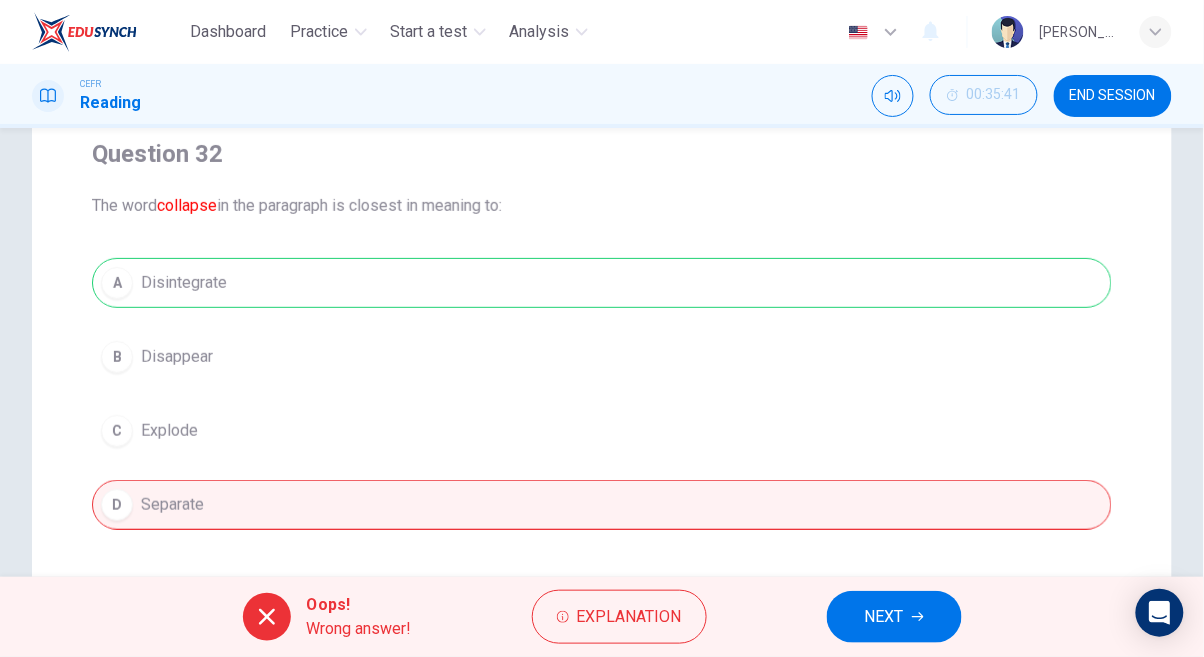 click 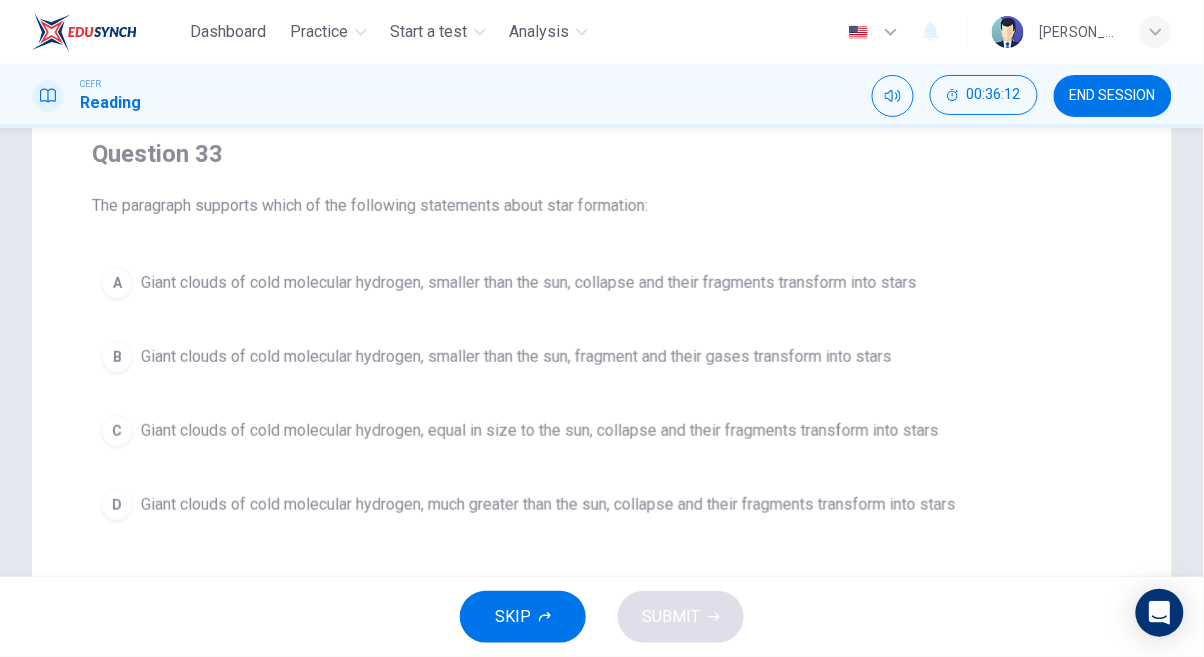 click on "Giant clouds of cold molecular hydrogen, much greater than the sun, collapse and their fragments transform into stars" at bounding box center [548, 505] 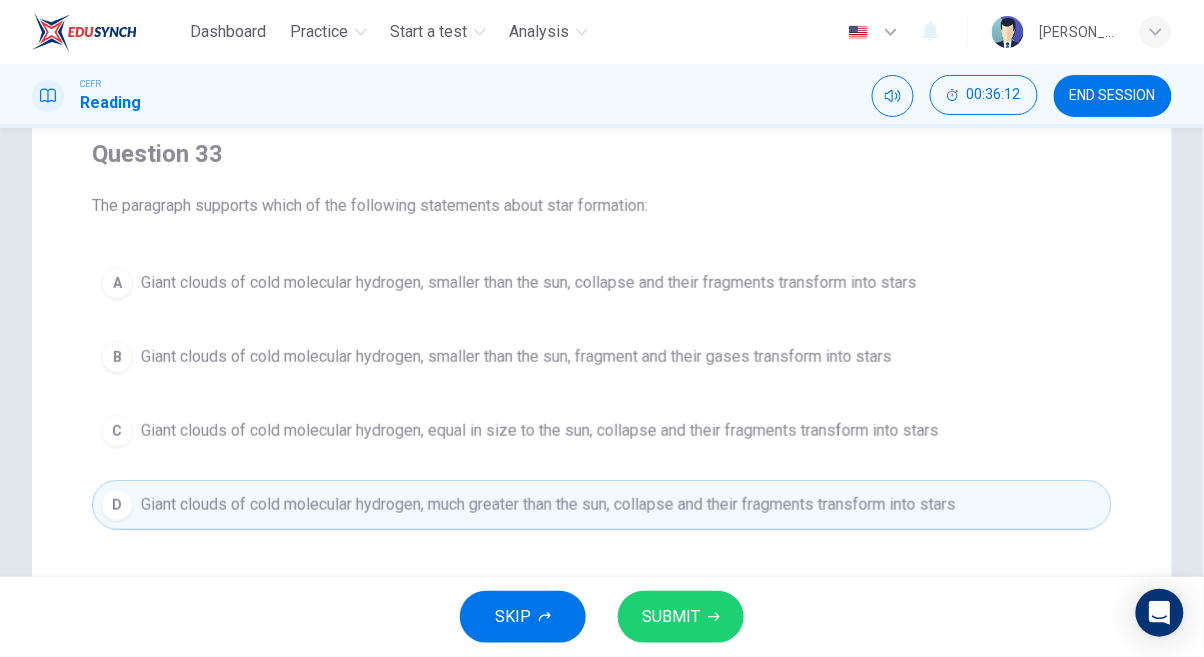click on "SUBMIT" at bounding box center [671, 617] 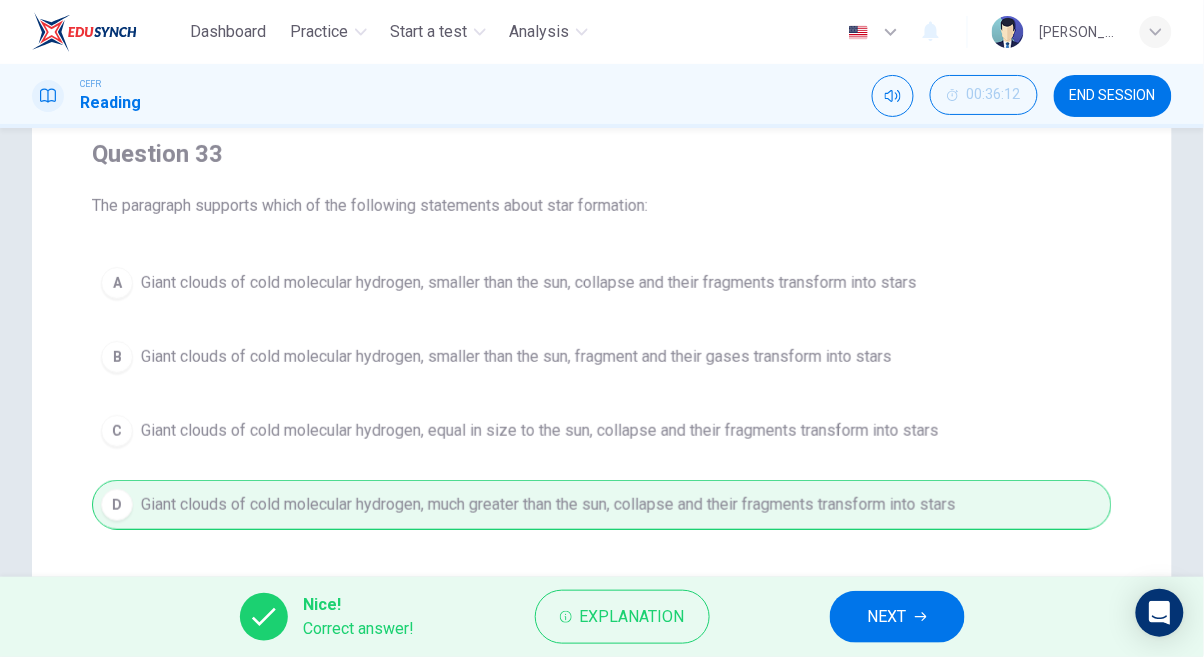 click on "NEXT" at bounding box center (897, 617) 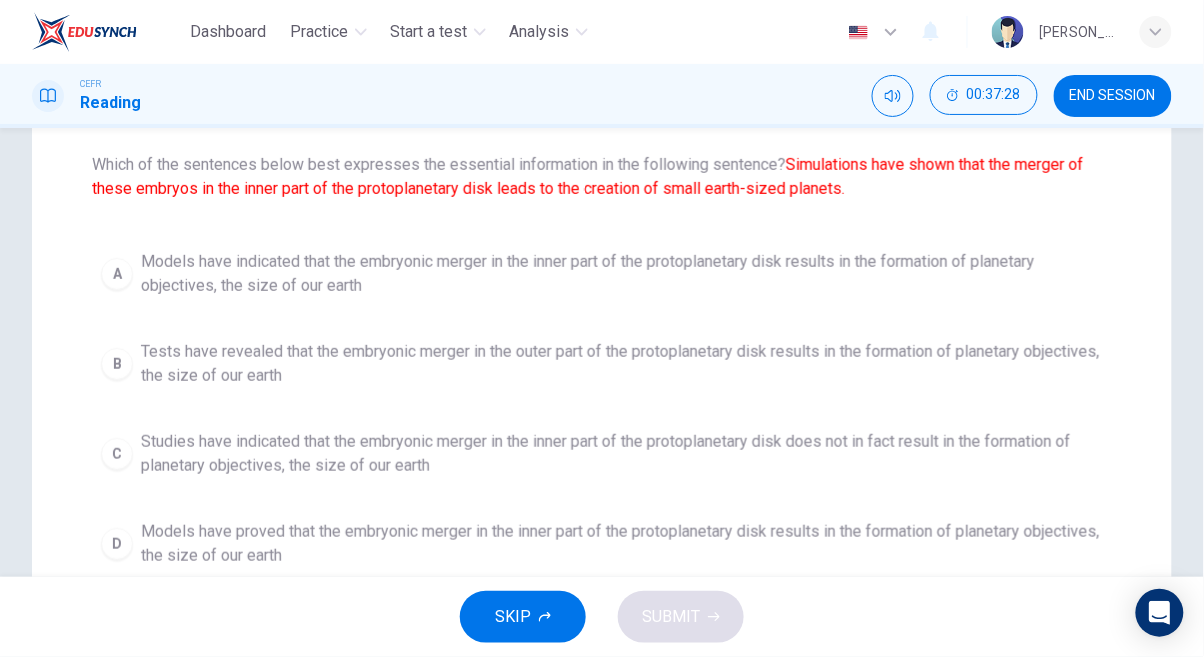 scroll, scrollTop: 202, scrollLeft: 0, axis: vertical 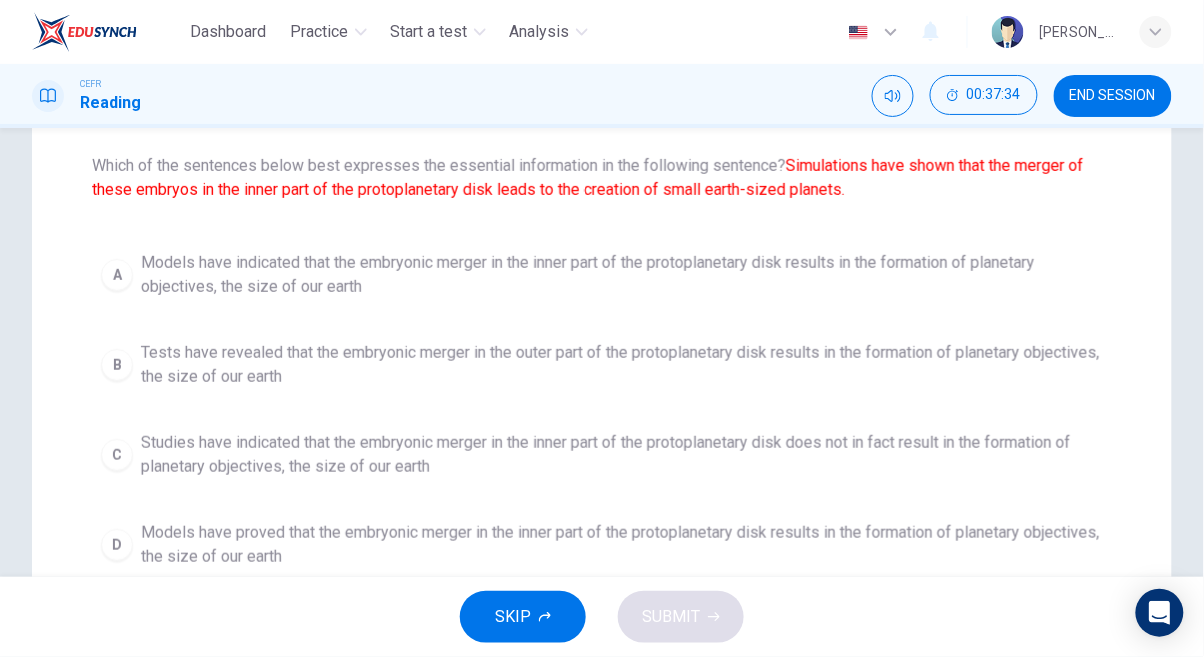 click on "Models have proved that the embryonic merger in the inner part of the protoplanetary disk results in the formation of planetary objectives, the size of our earth" at bounding box center (622, 545) 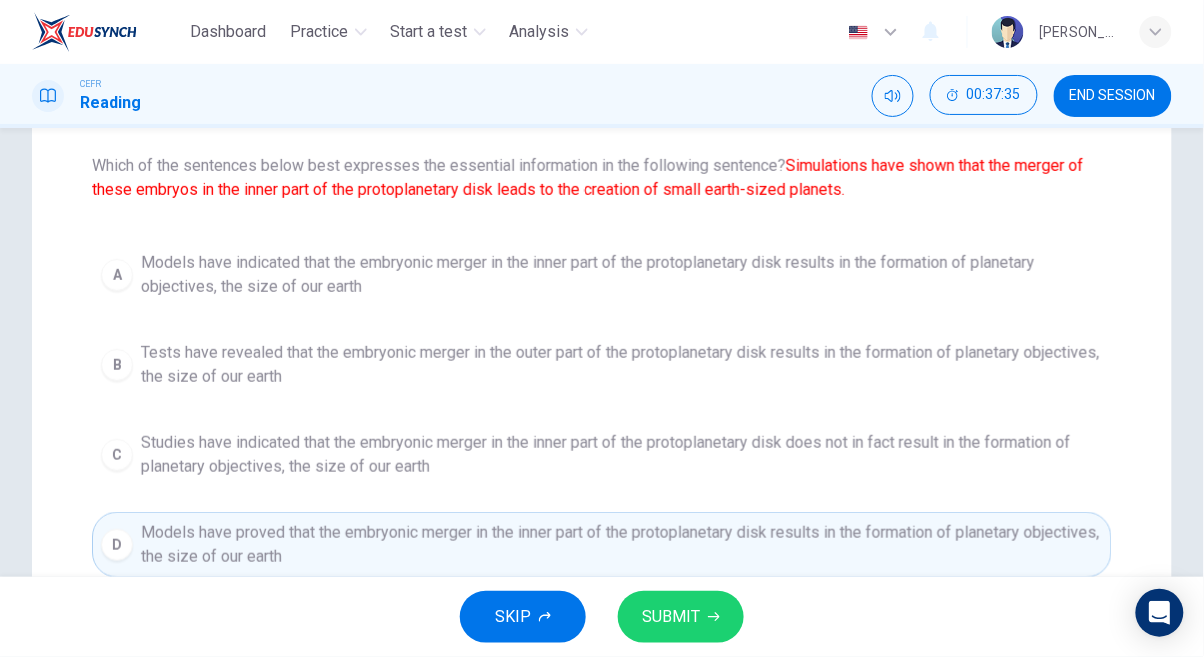 click 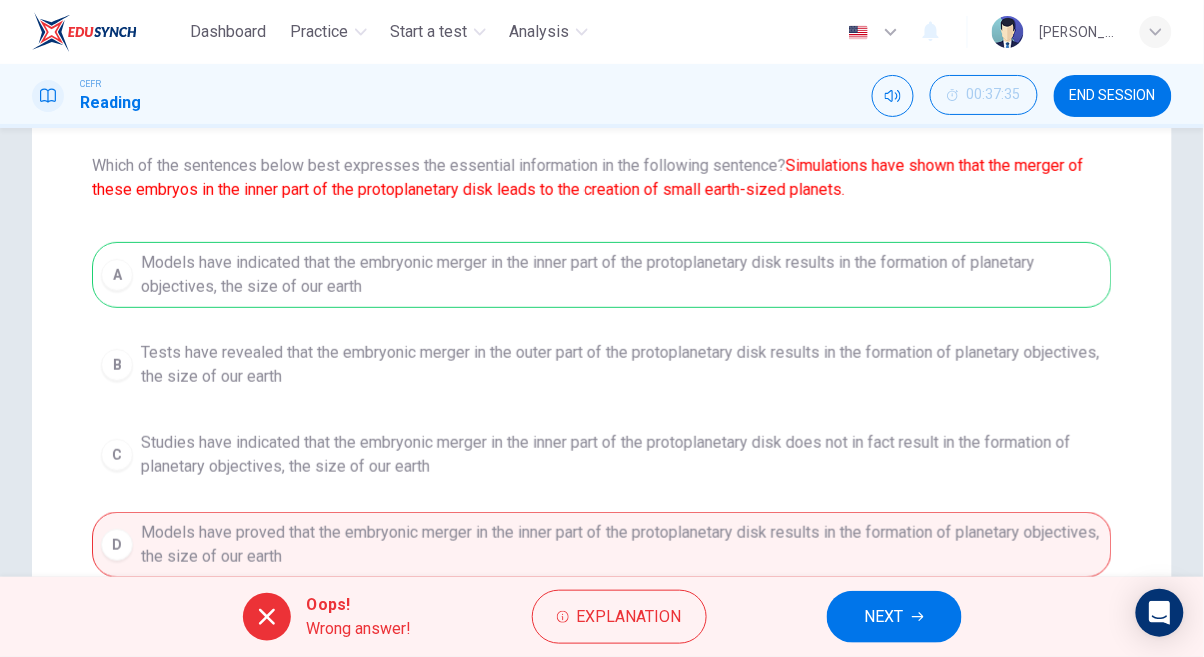 click on "NEXT" at bounding box center [884, 617] 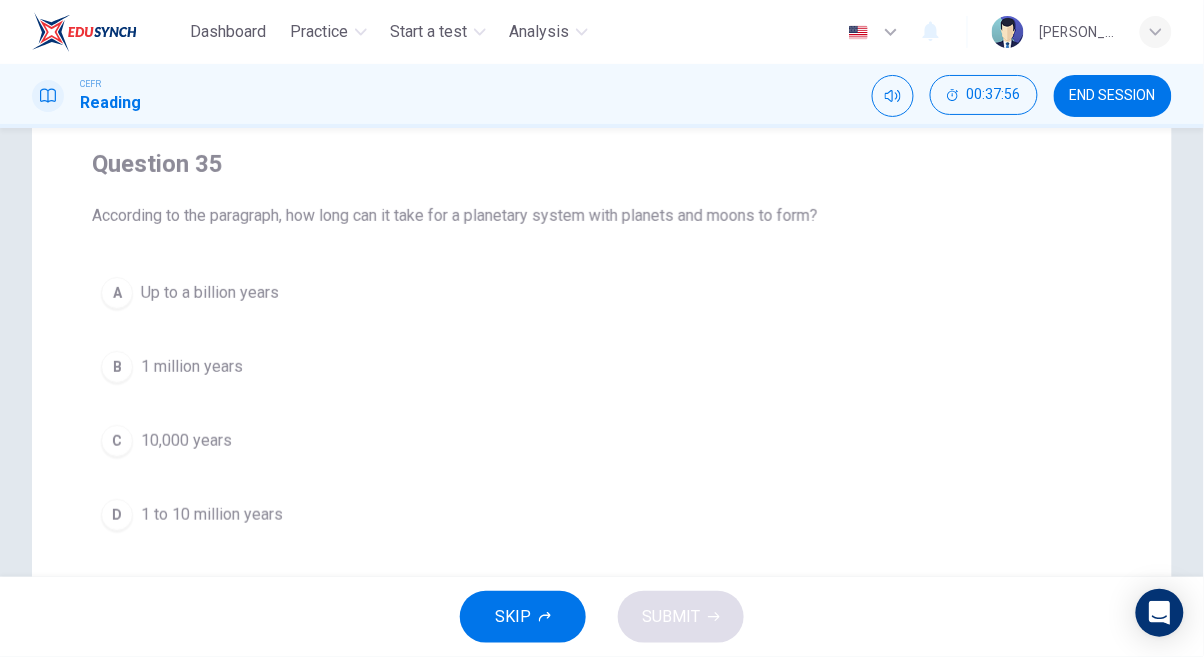 scroll, scrollTop: 154, scrollLeft: 0, axis: vertical 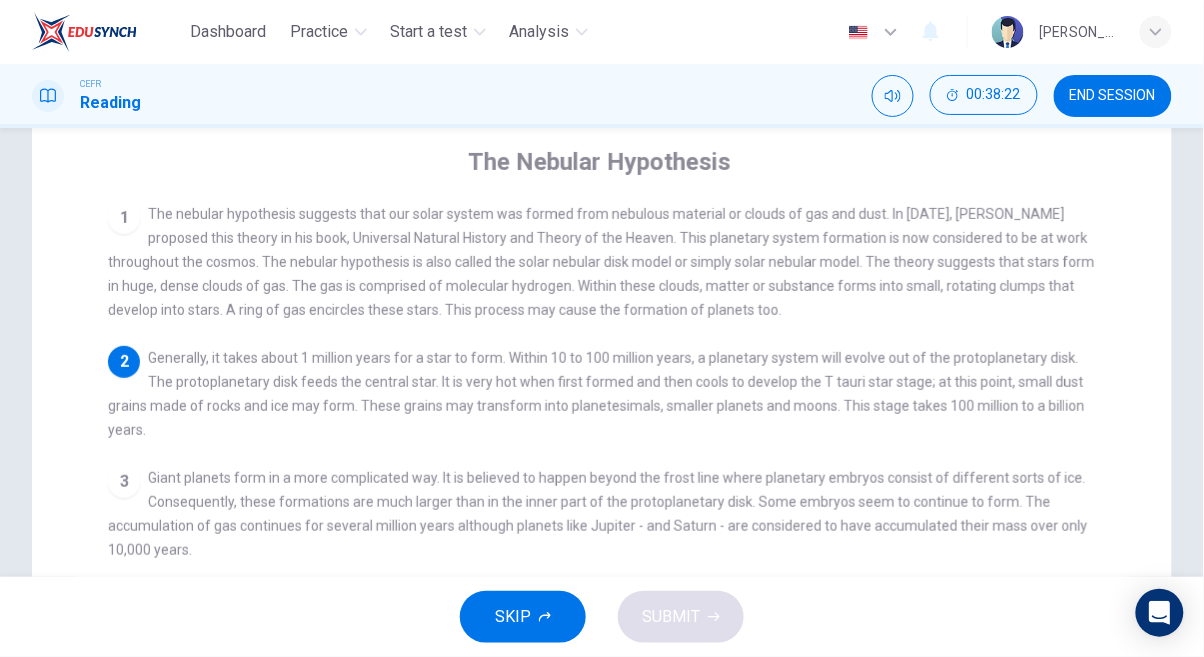 checkbox on "false" 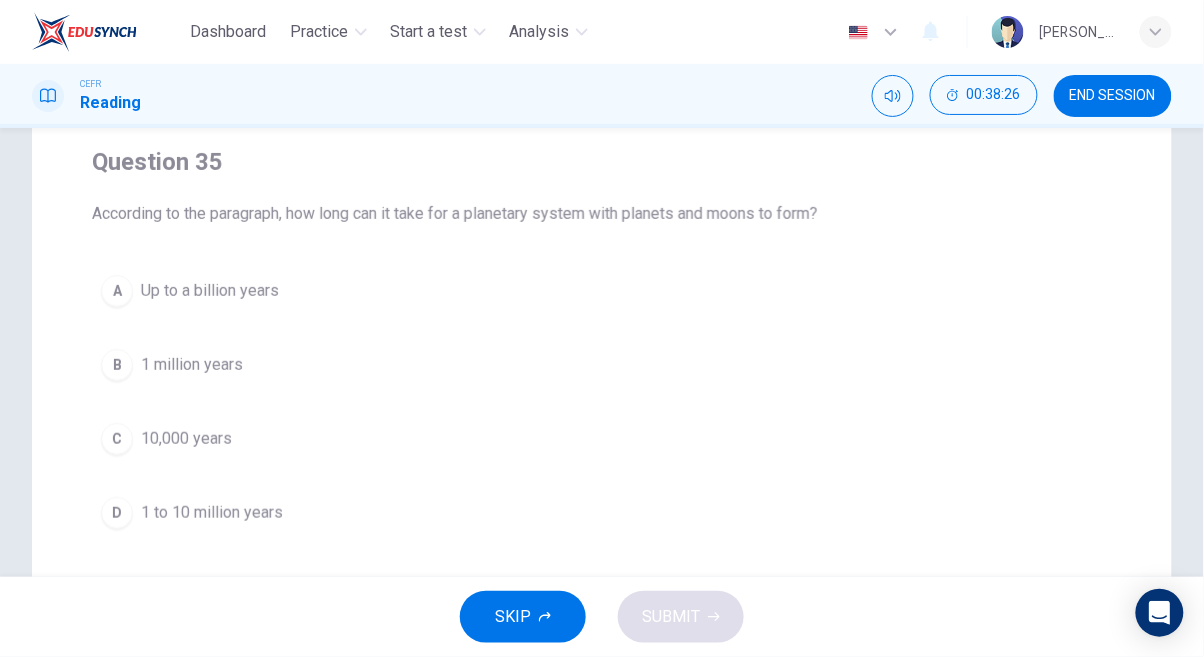 click on "A Up to a billion years" at bounding box center (602, 291) 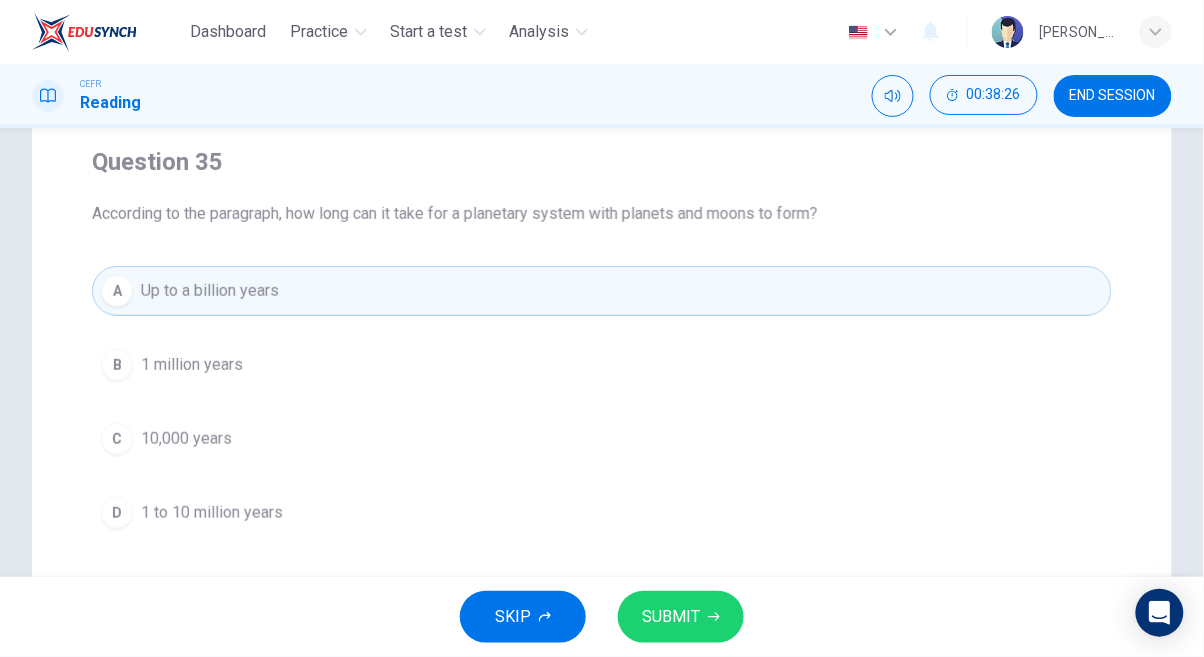 click 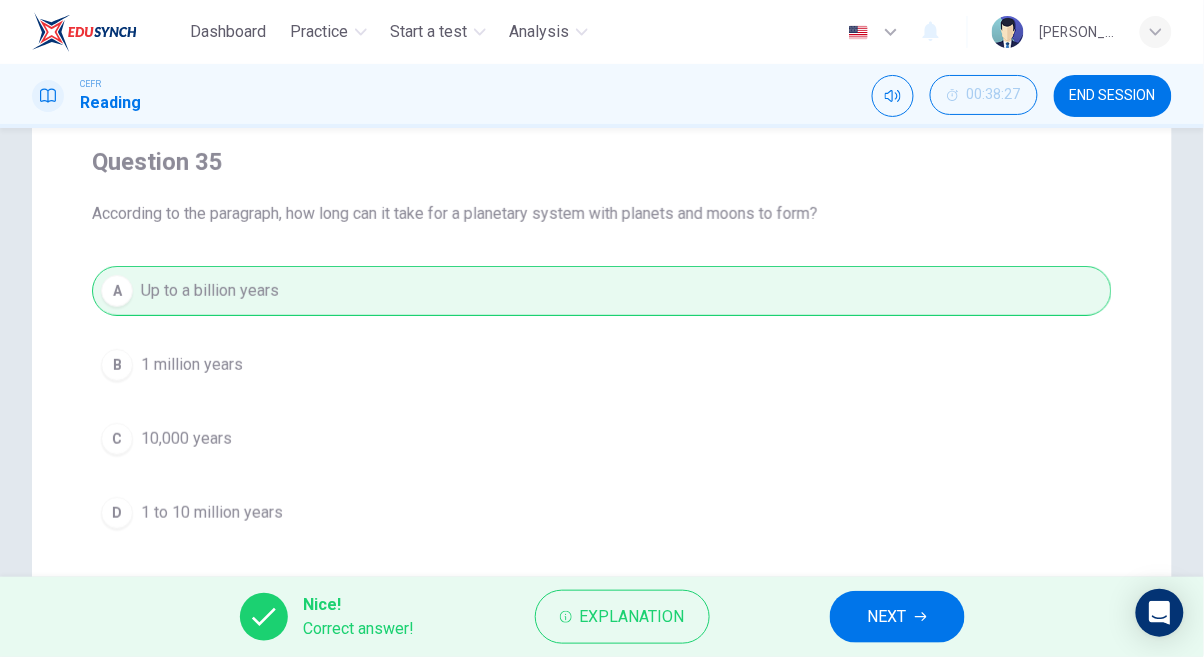 click on "NEXT" at bounding box center (887, 617) 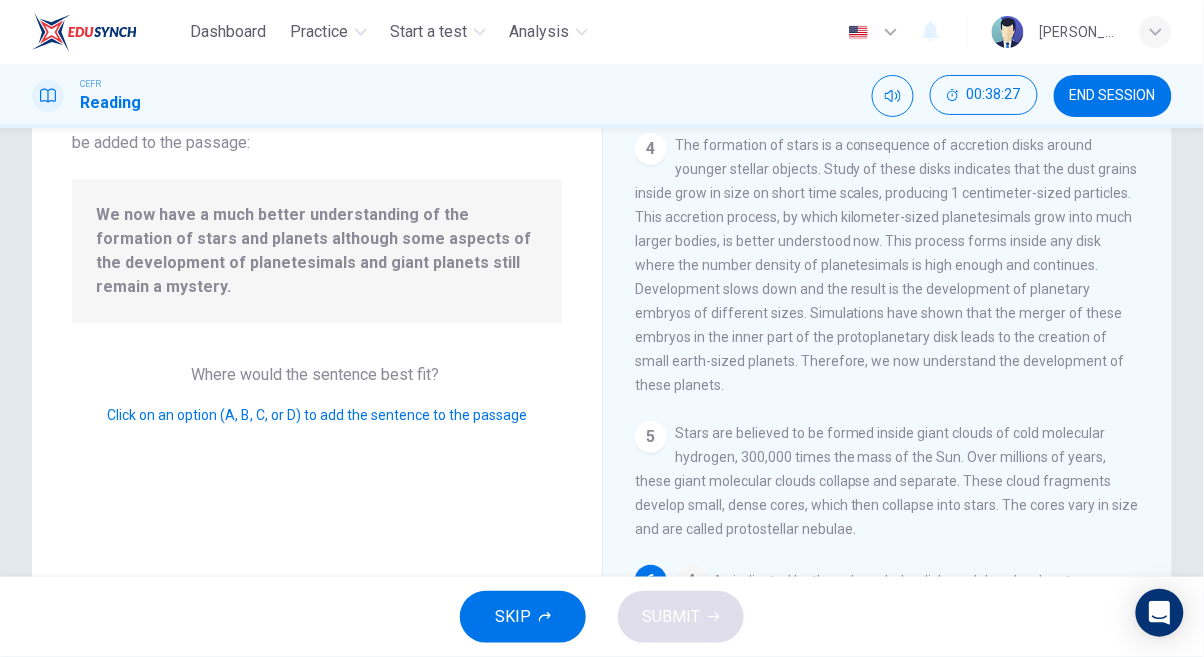 scroll, scrollTop: 626, scrollLeft: 0, axis: vertical 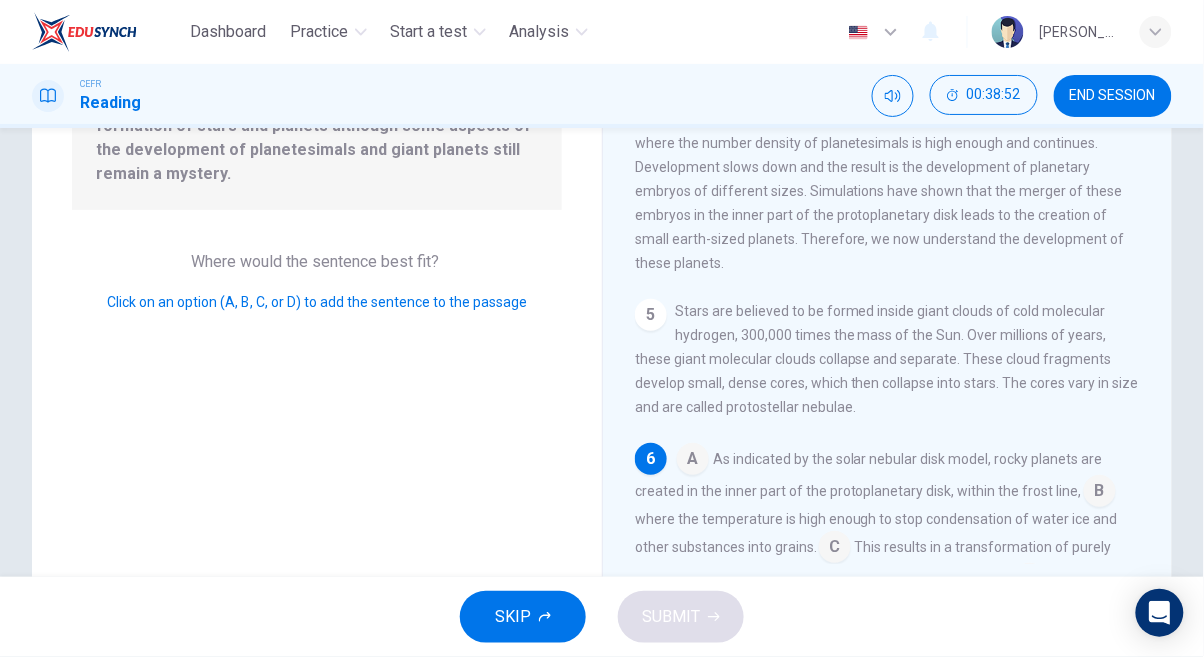 click at bounding box center (1030, 581) 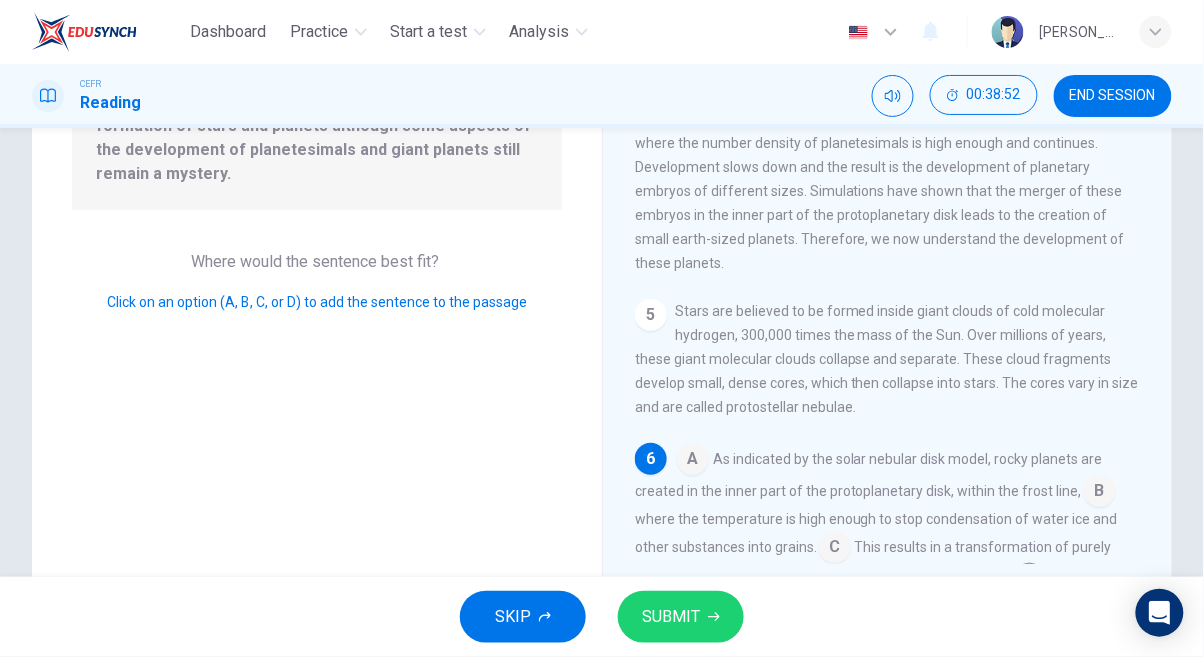 click on "SUBMIT" at bounding box center [671, 617] 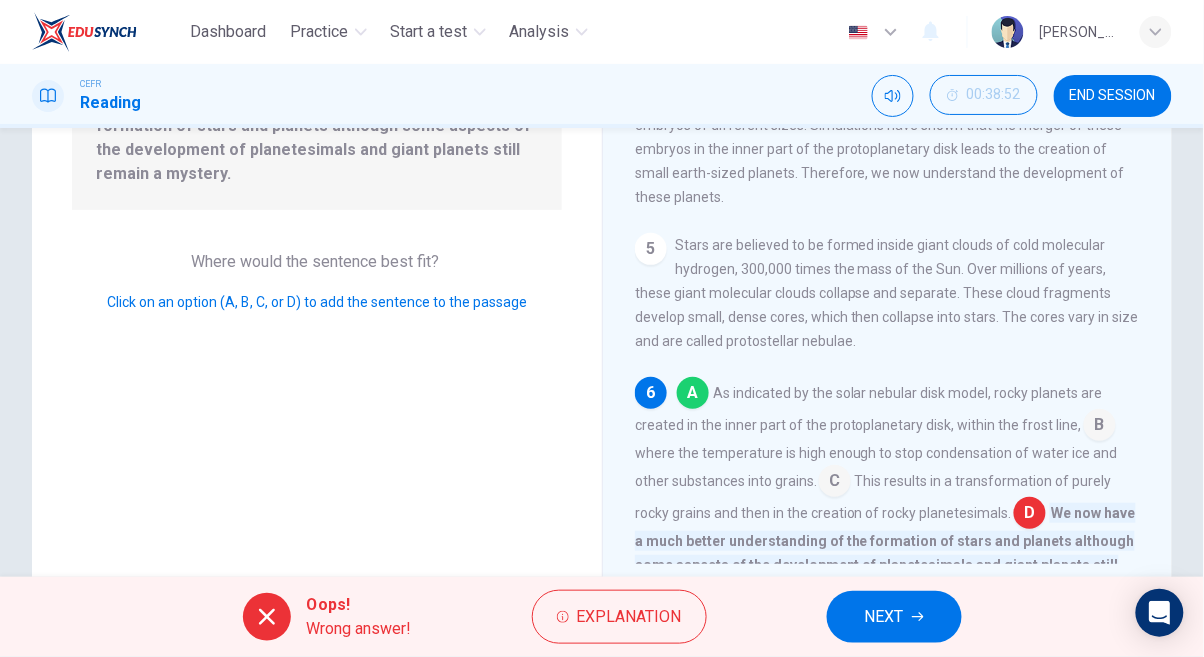 scroll, scrollTop: 693, scrollLeft: 0, axis: vertical 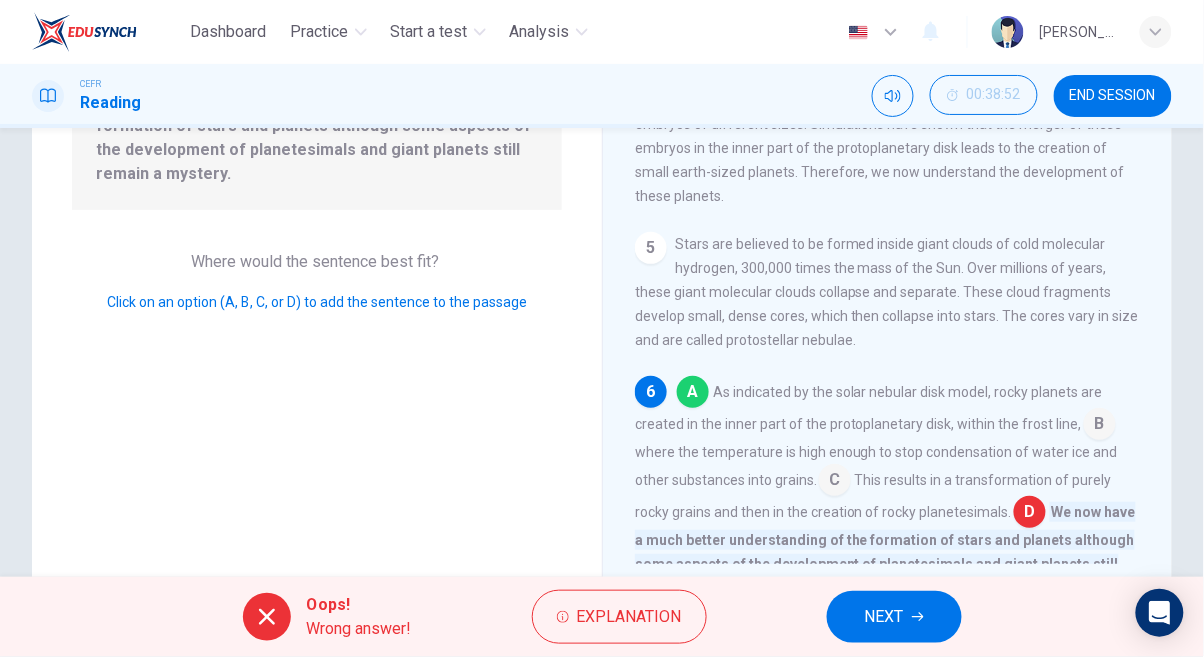 click 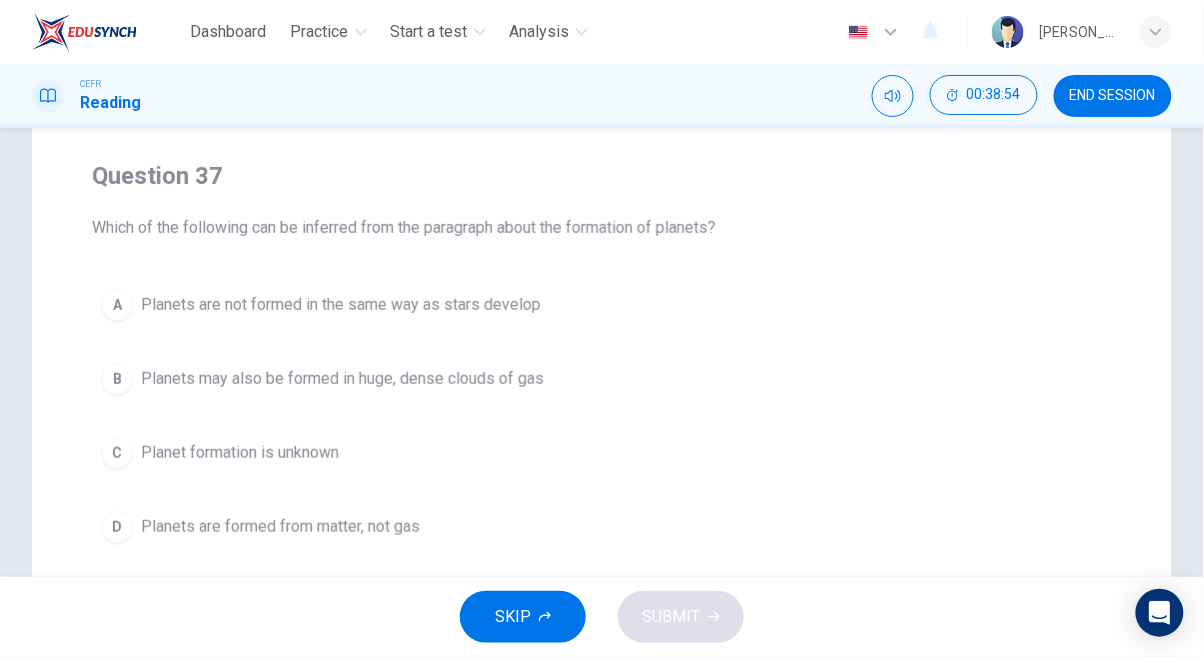 scroll, scrollTop: 145, scrollLeft: 0, axis: vertical 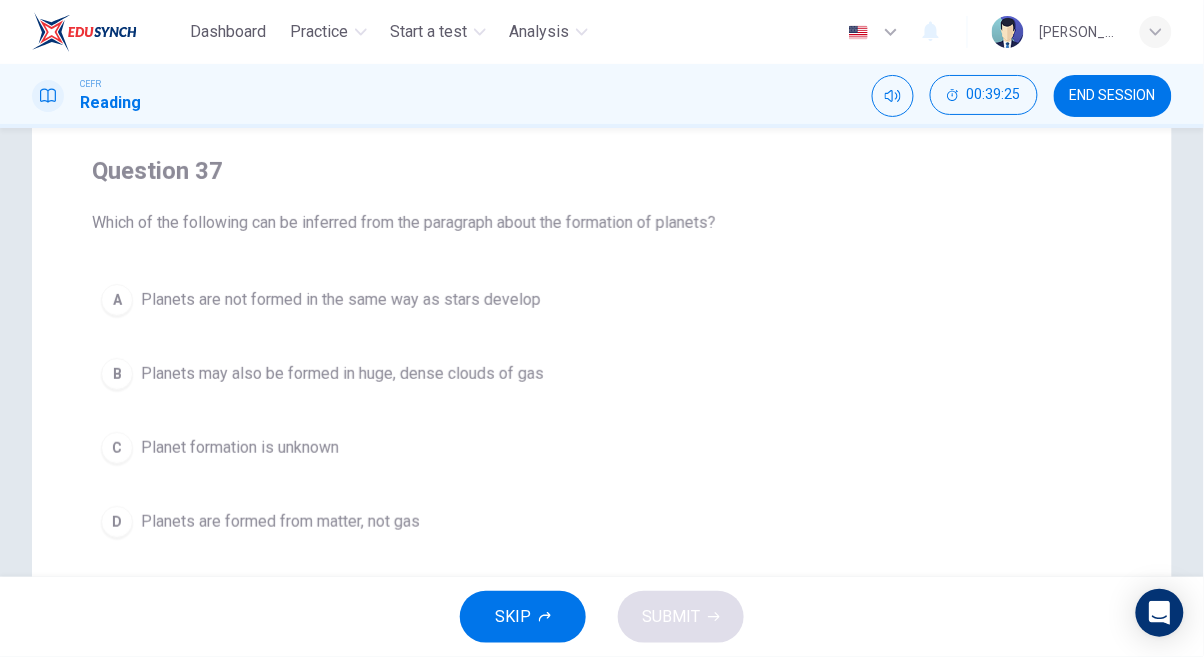 click on "Planets may also be formed in huge, dense clouds of gas" at bounding box center [342, 374] 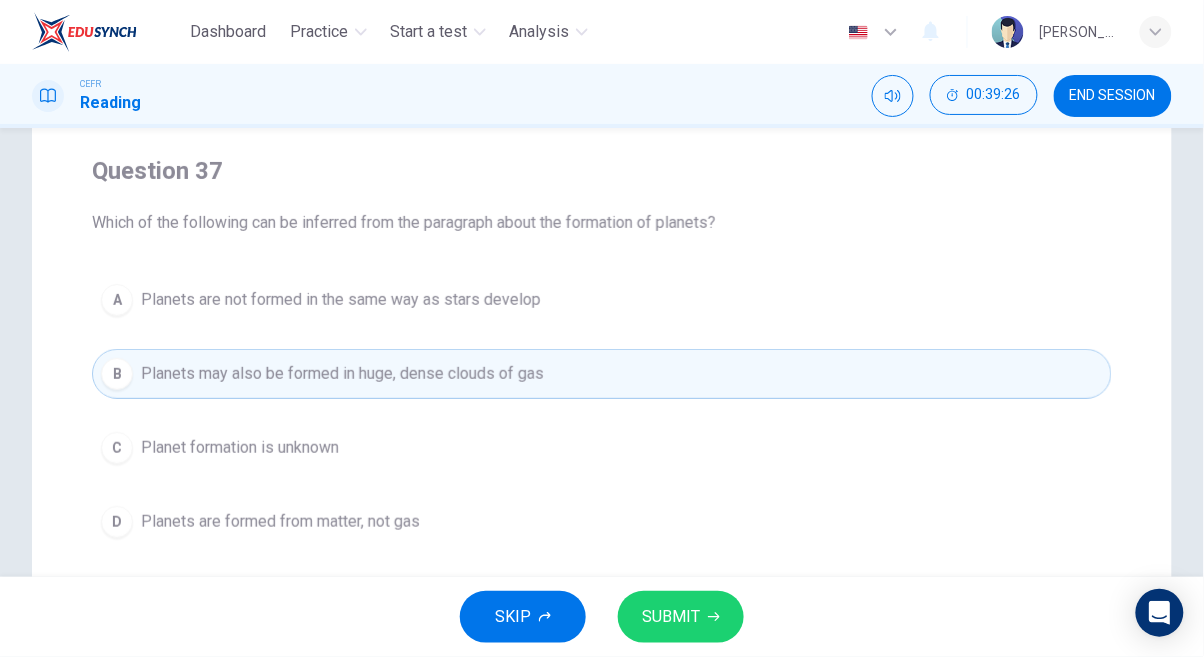 click on "SUBMIT" at bounding box center (671, 617) 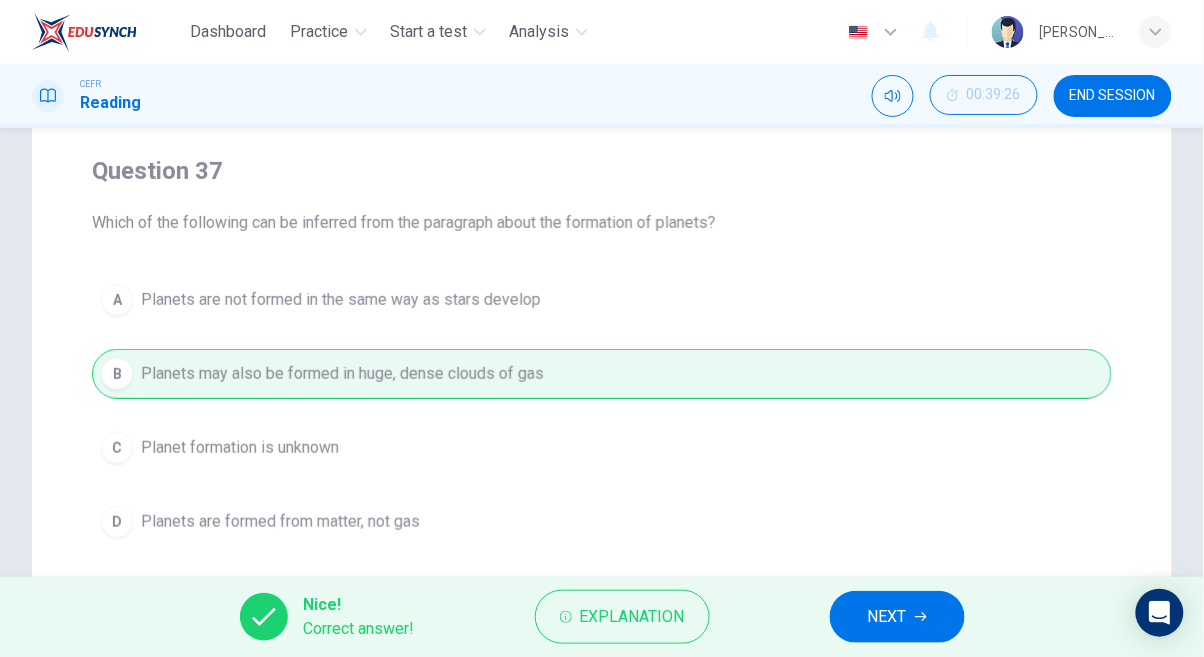 click on "NEXT" at bounding box center [887, 617] 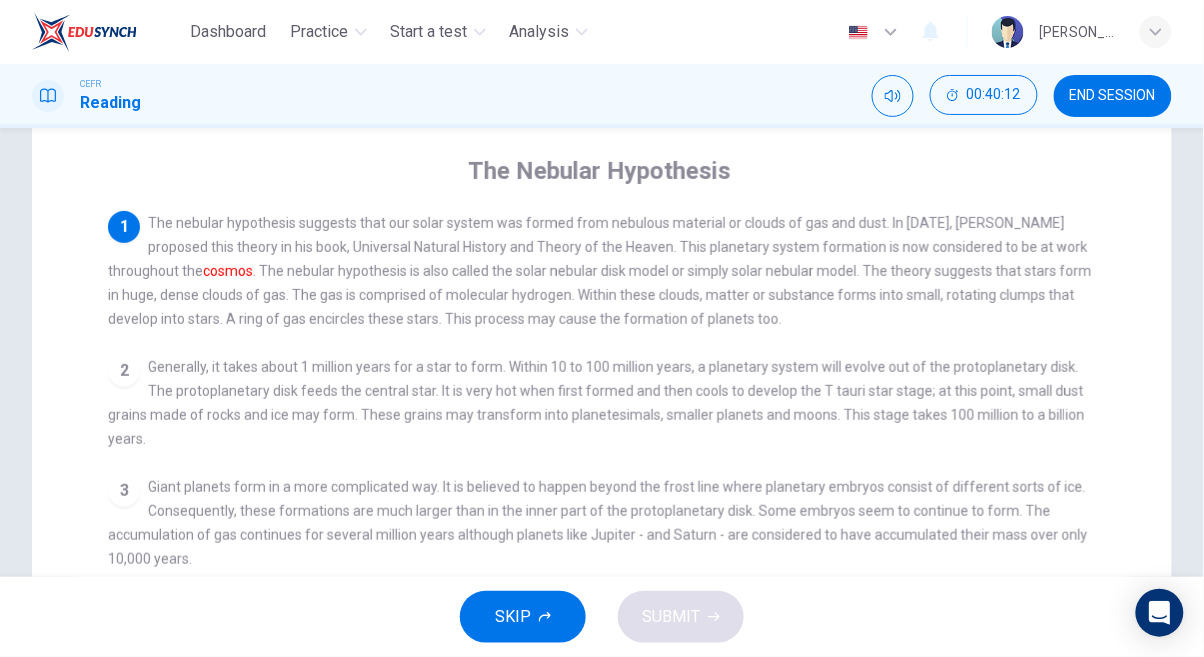 checkbox on "false" 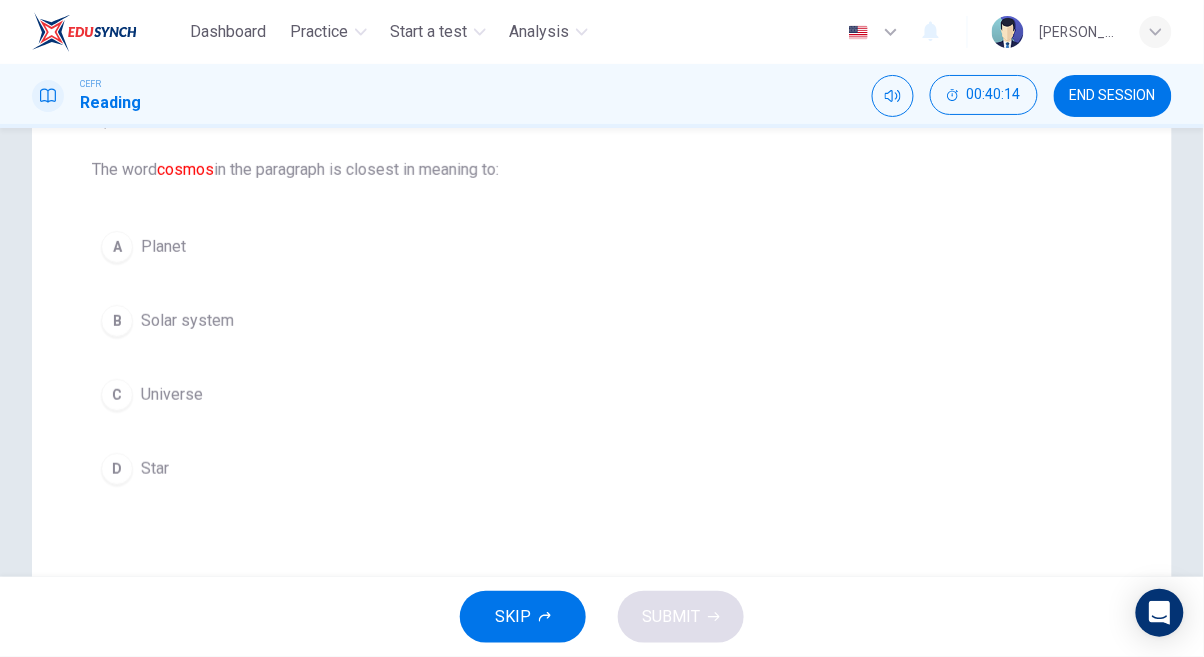 scroll, scrollTop: 199, scrollLeft: 0, axis: vertical 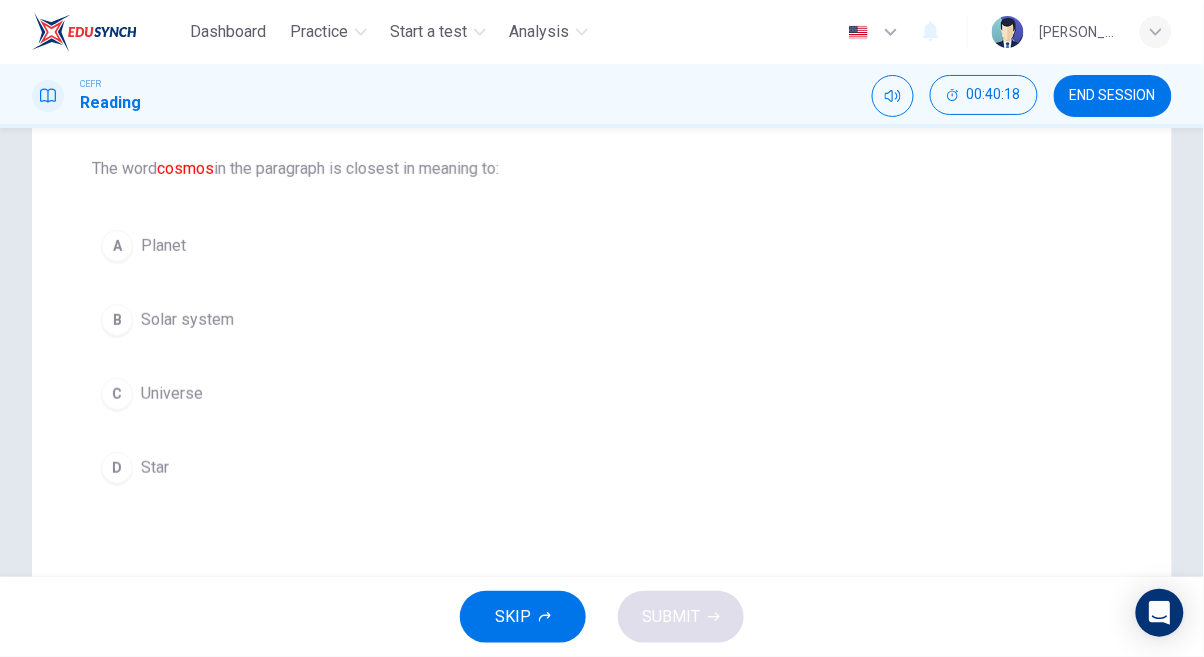 click on "D Star" at bounding box center [602, 468] 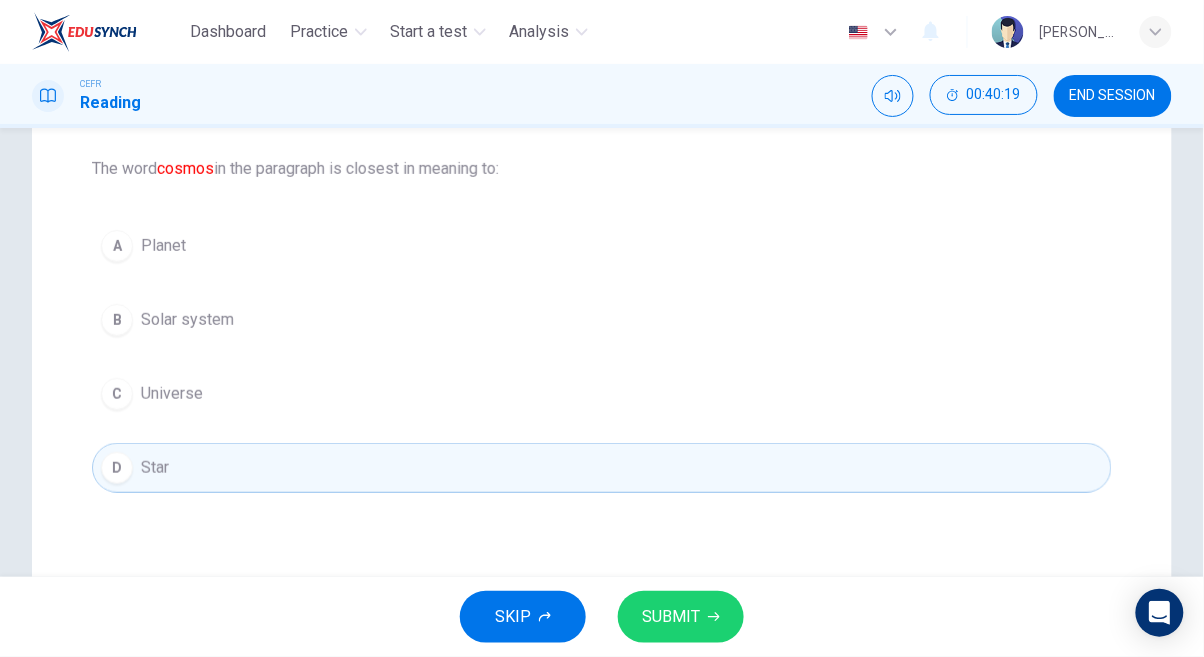 click 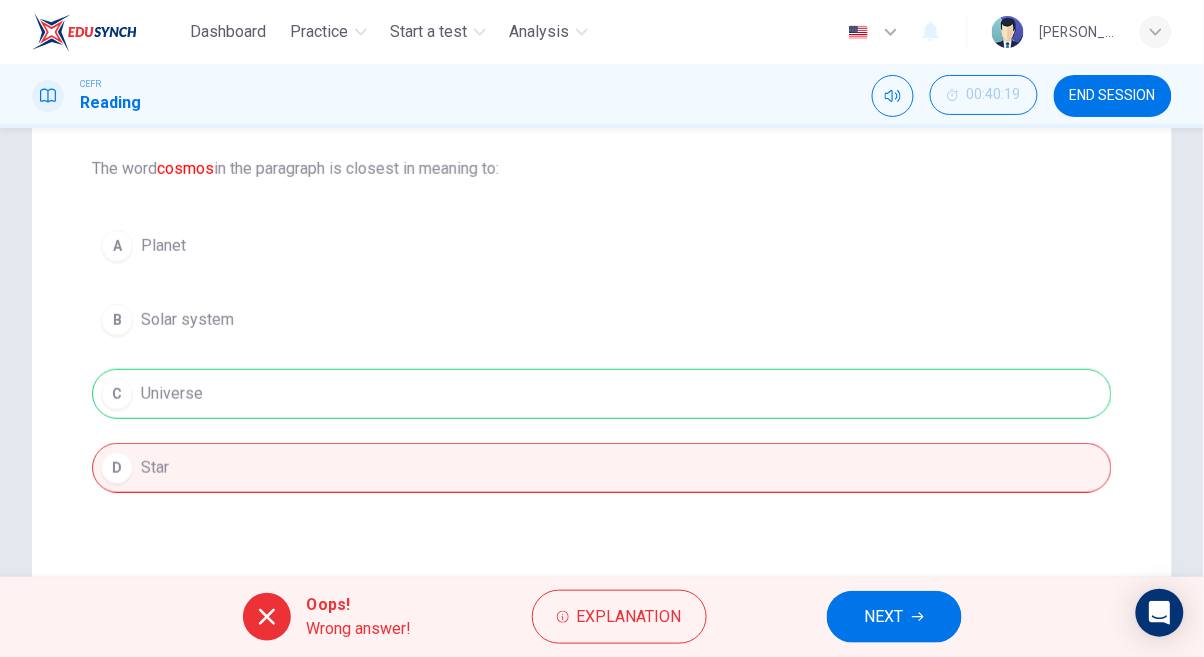 click on "NEXT" at bounding box center (884, 617) 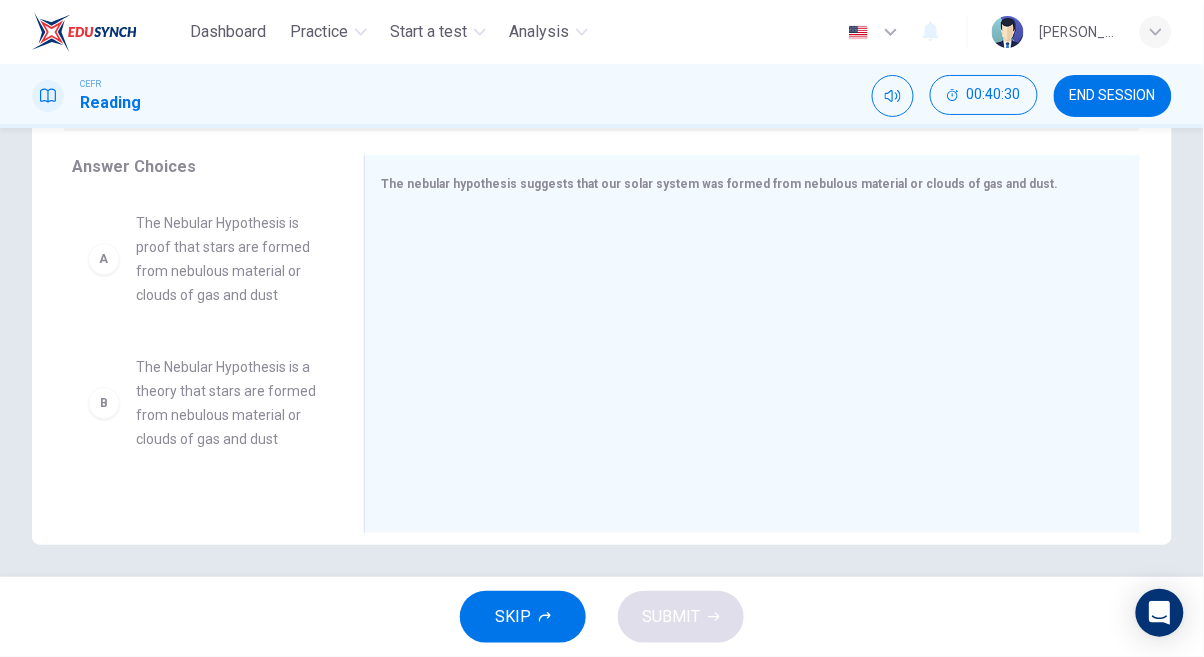 scroll, scrollTop: 320, scrollLeft: 0, axis: vertical 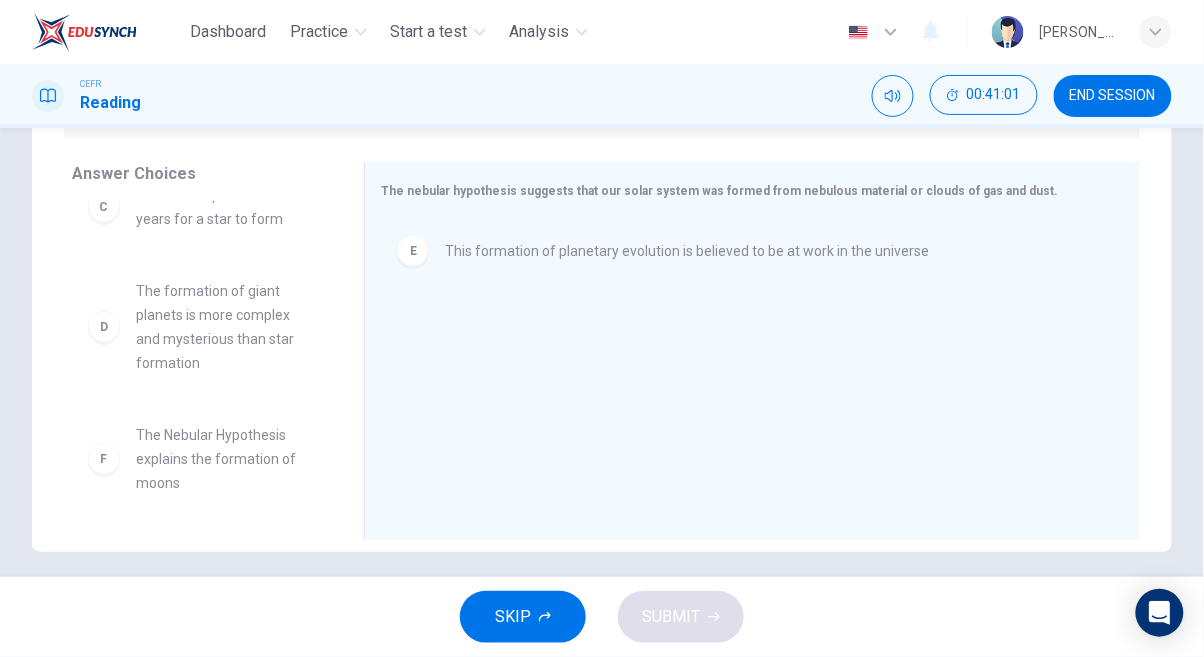 click on "The formation of giant planets is more complex and mysterious than star formation" at bounding box center [226, 327] 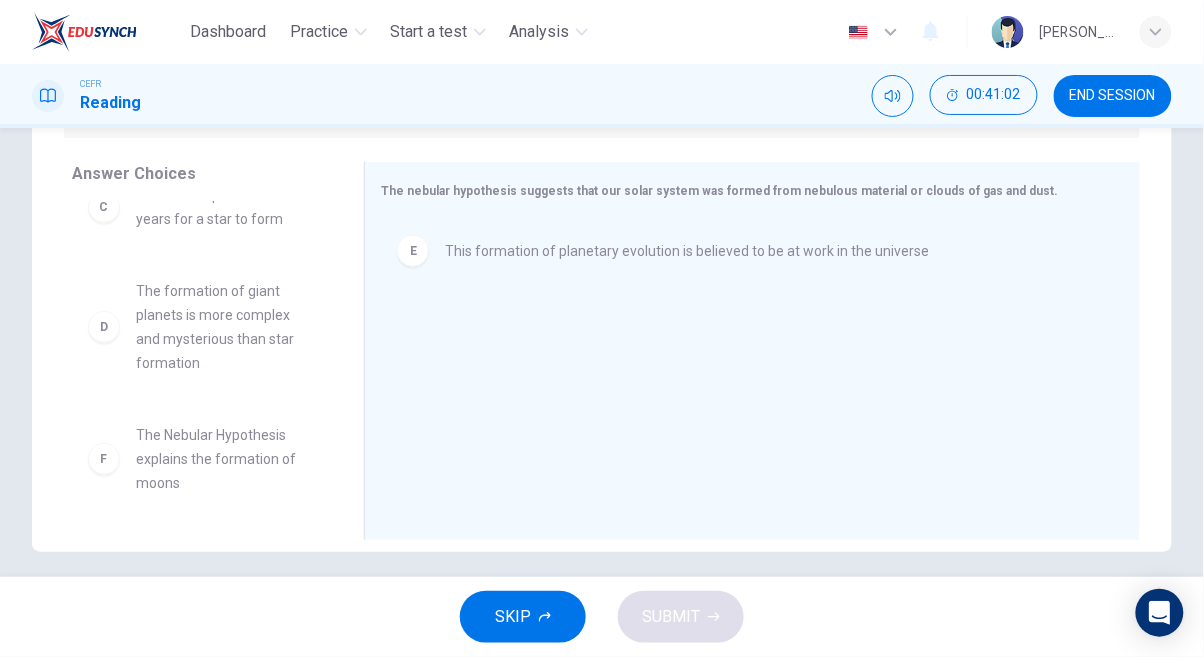 click on "The formation of giant planets is more complex and mysterious than star formation" at bounding box center [226, 327] 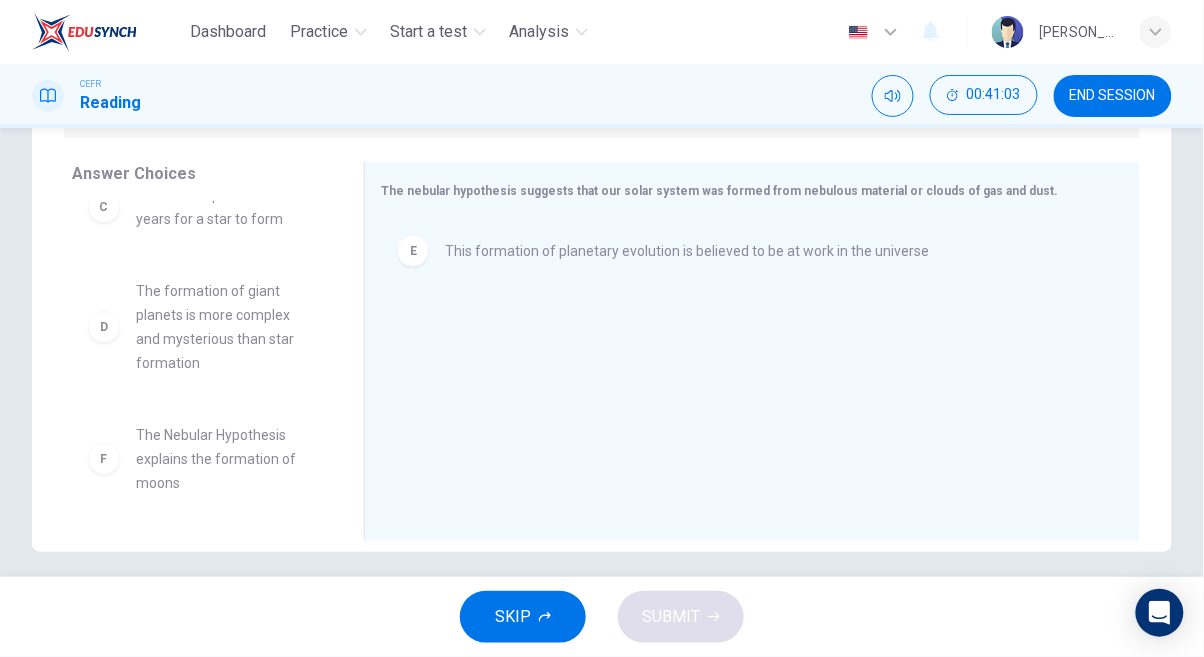 click on "The formation of giant planets is more complex and mysterious than star formation" at bounding box center (226, 327) 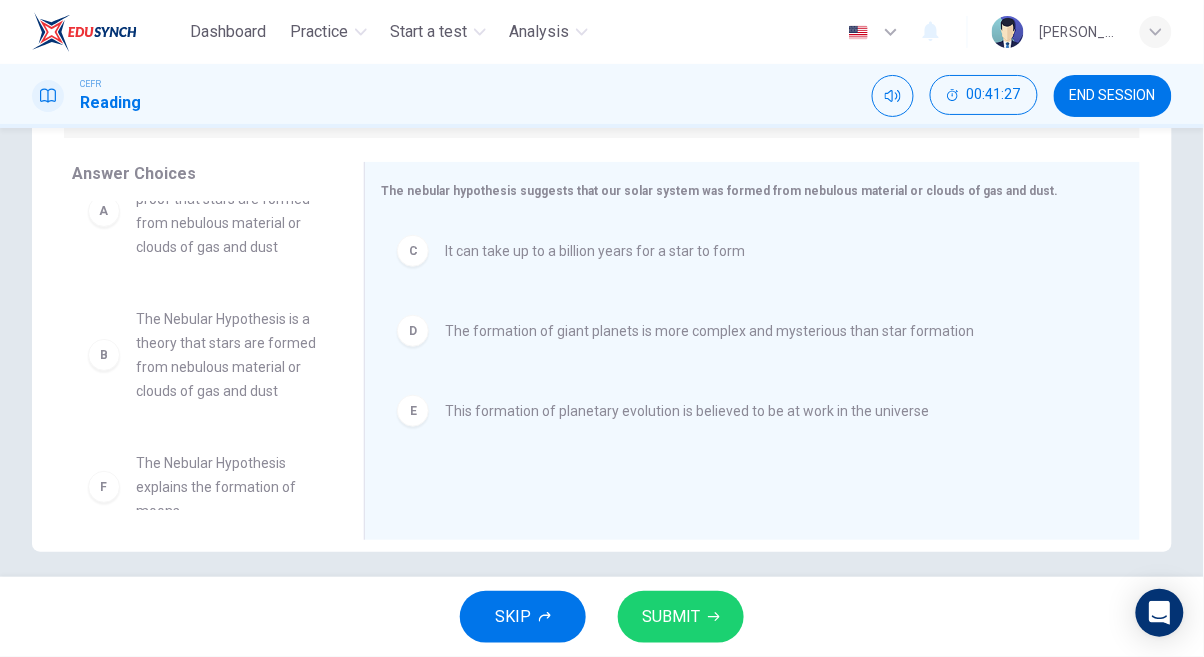 scroll, scrollTop: 83, scrollLeft: 0, axis: vertical 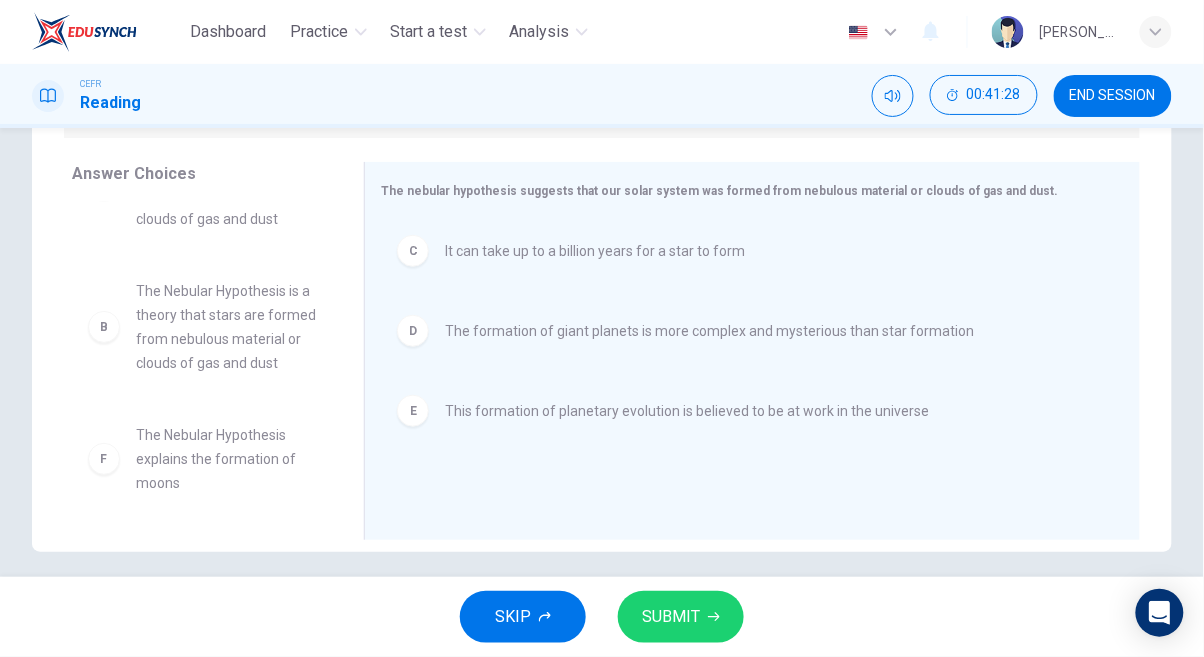 click on "SUBMIT" at bounding box center (671, 617) 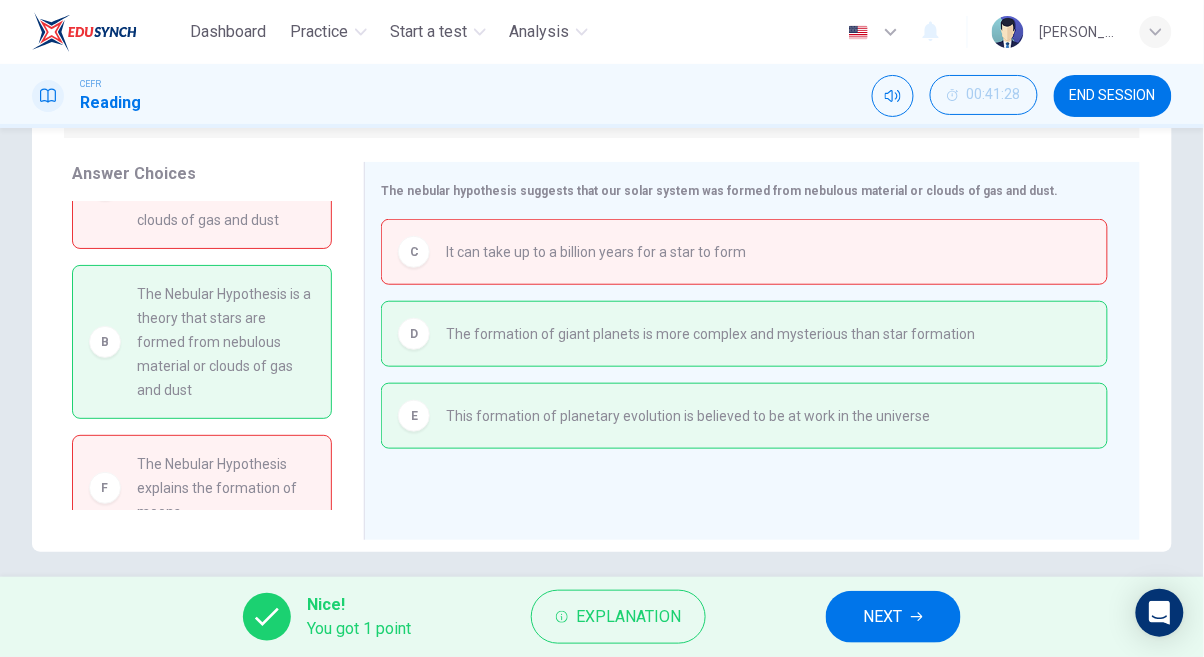 click on "NEXT" at bounding box center (883, 617) 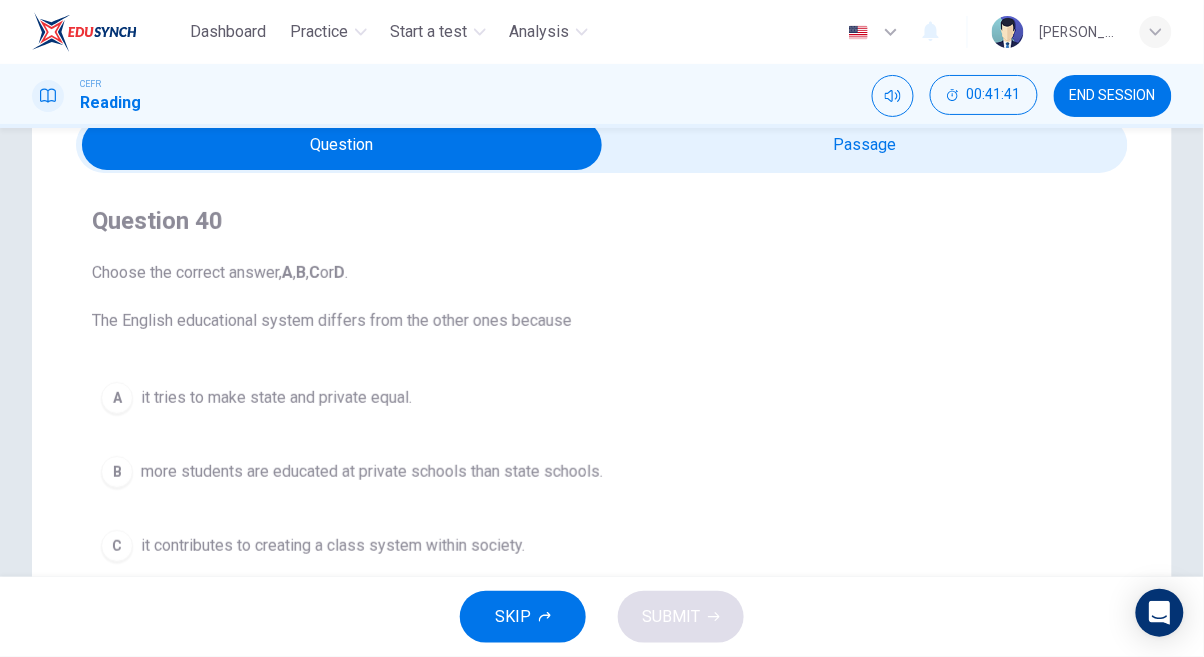 scroll, scrollTop: 102, scrollLeft: 0, axis: vertical 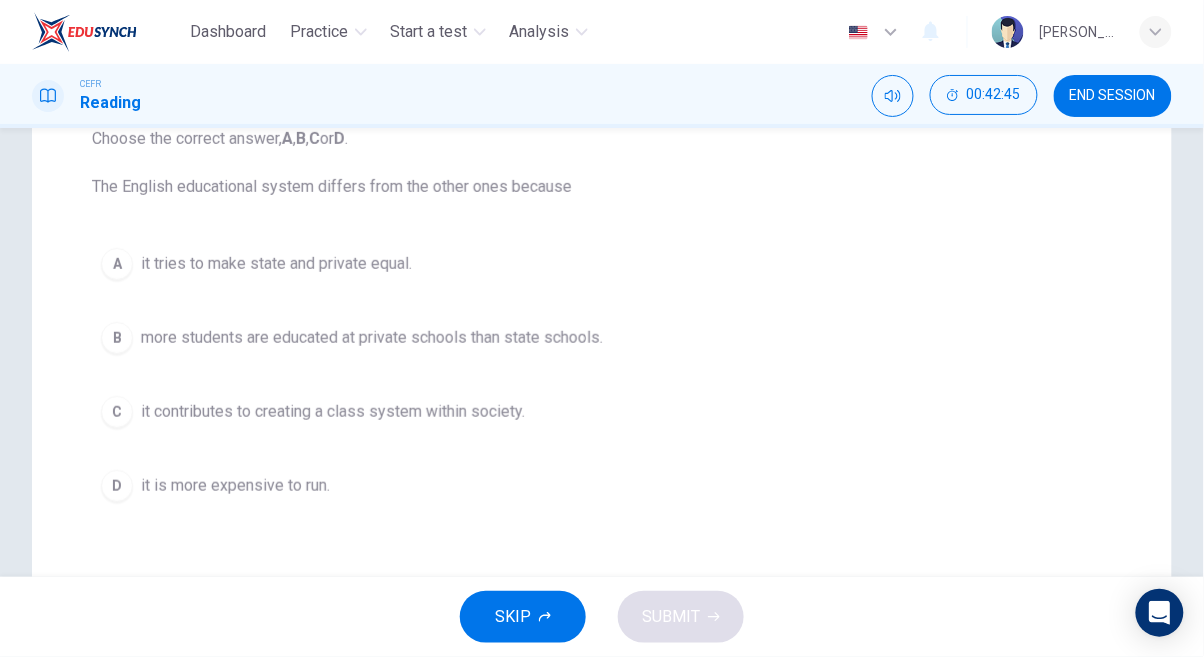 click on "more students are educated at private schools than state schools." at bounding box center (372, 338) 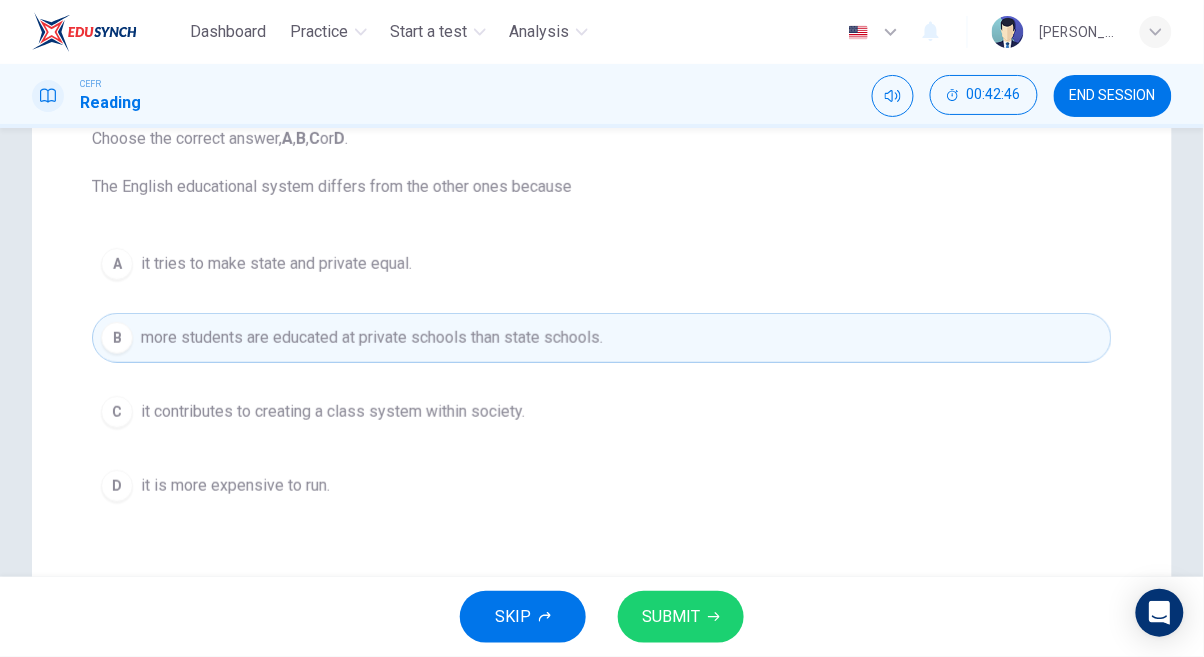 click on "SUBMIT" at bounding box center [671, 617] 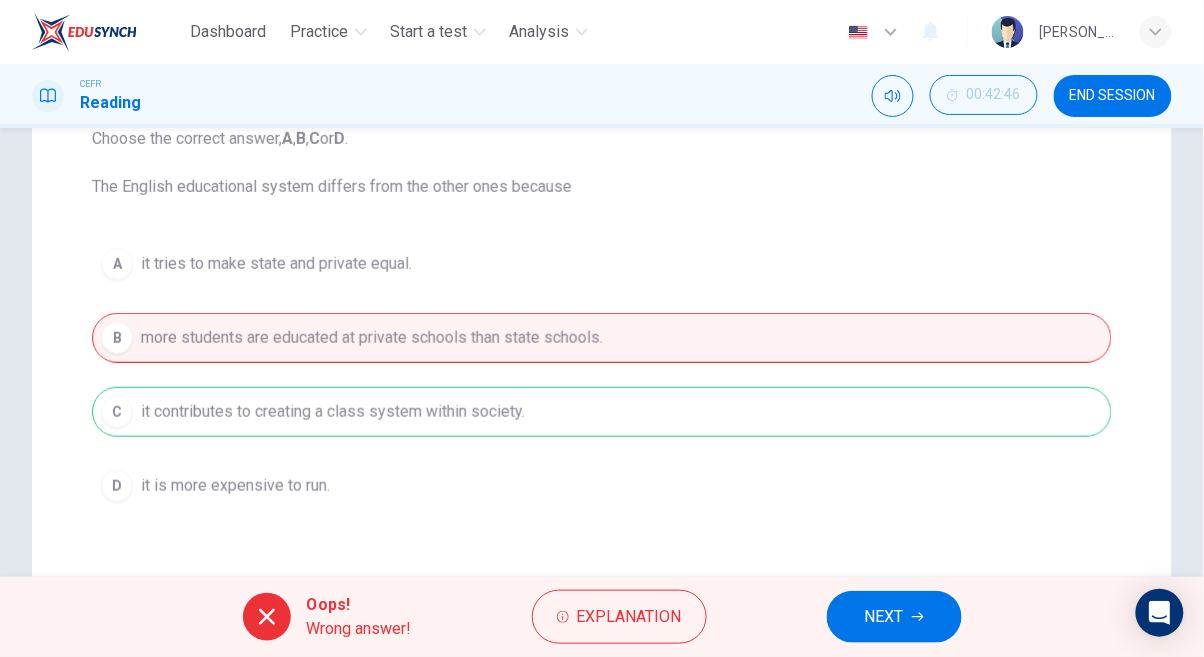 click on "NEXT" at bounding box center [884, 617] 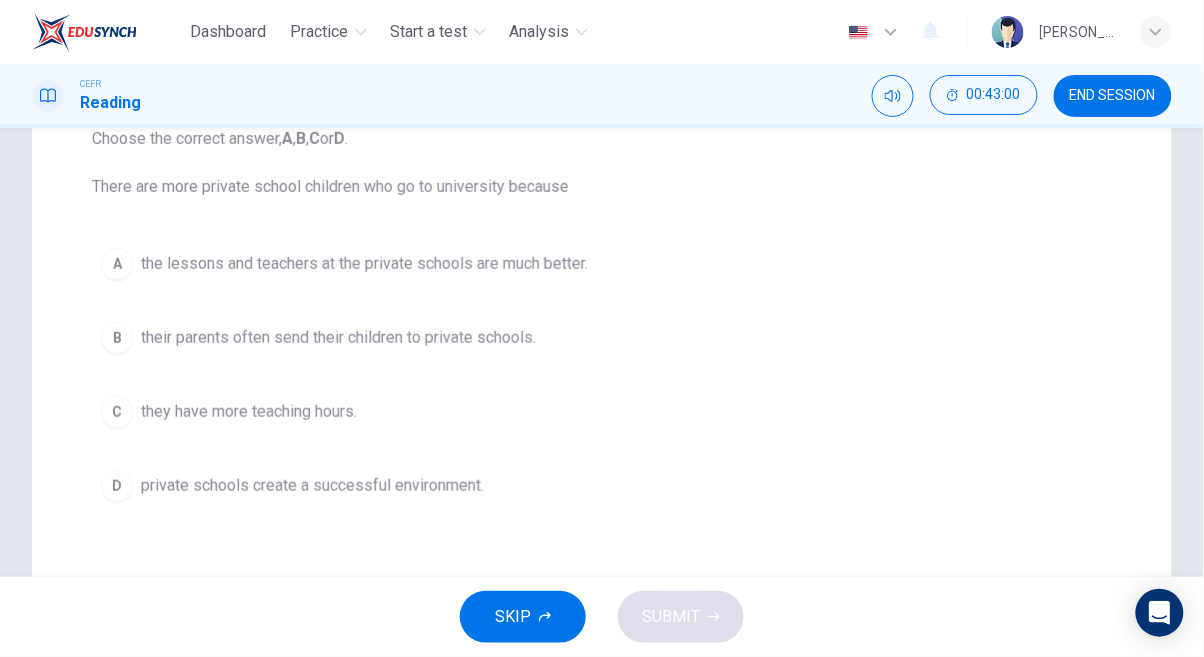 click on "the lessons and teachers at the private schools are much better." at bounding box center (364, 264) 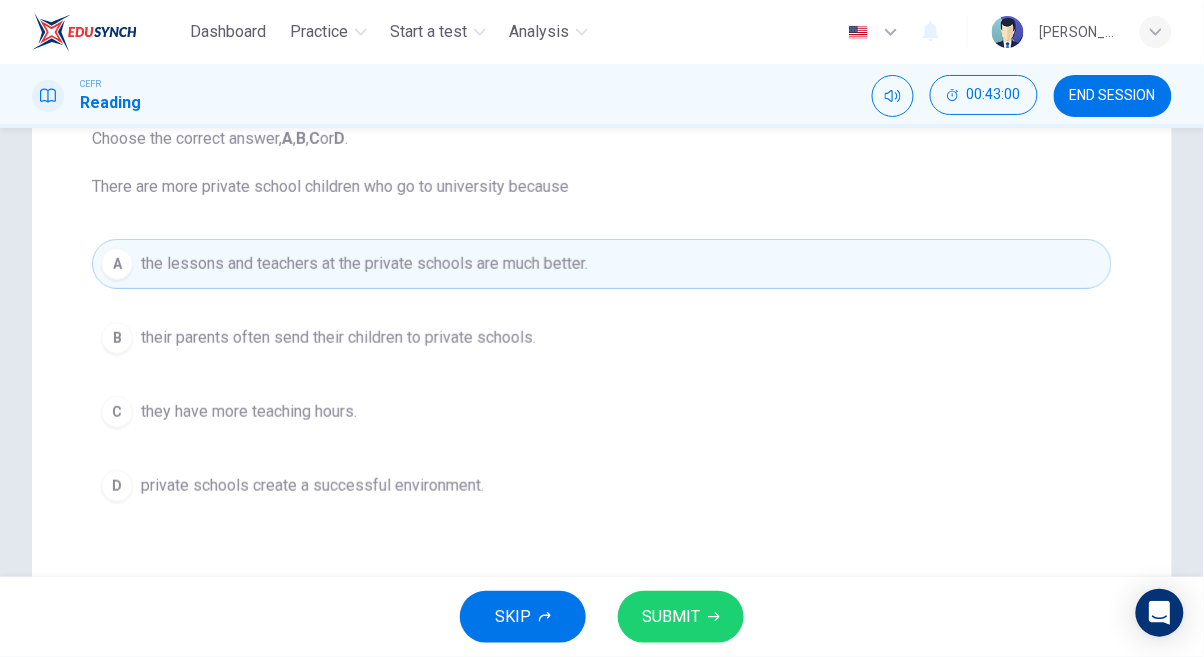 click on "SUBMIT" at bounding box center (671, 617) 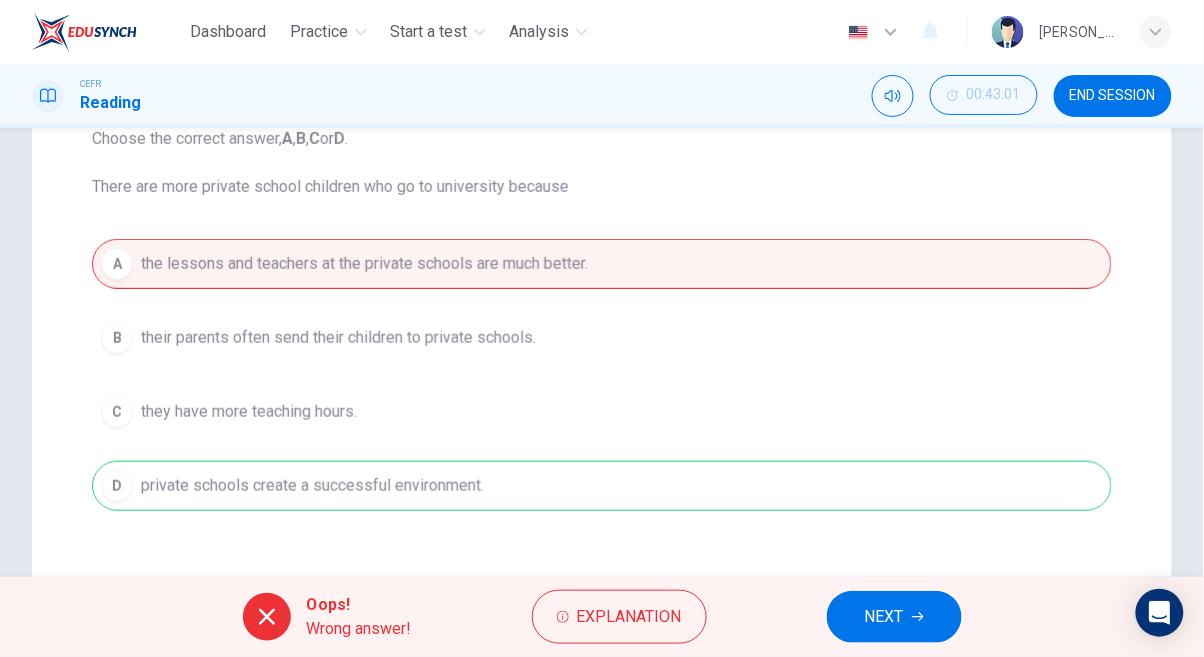 click on "NEXT" at bounding box center [884, 617] 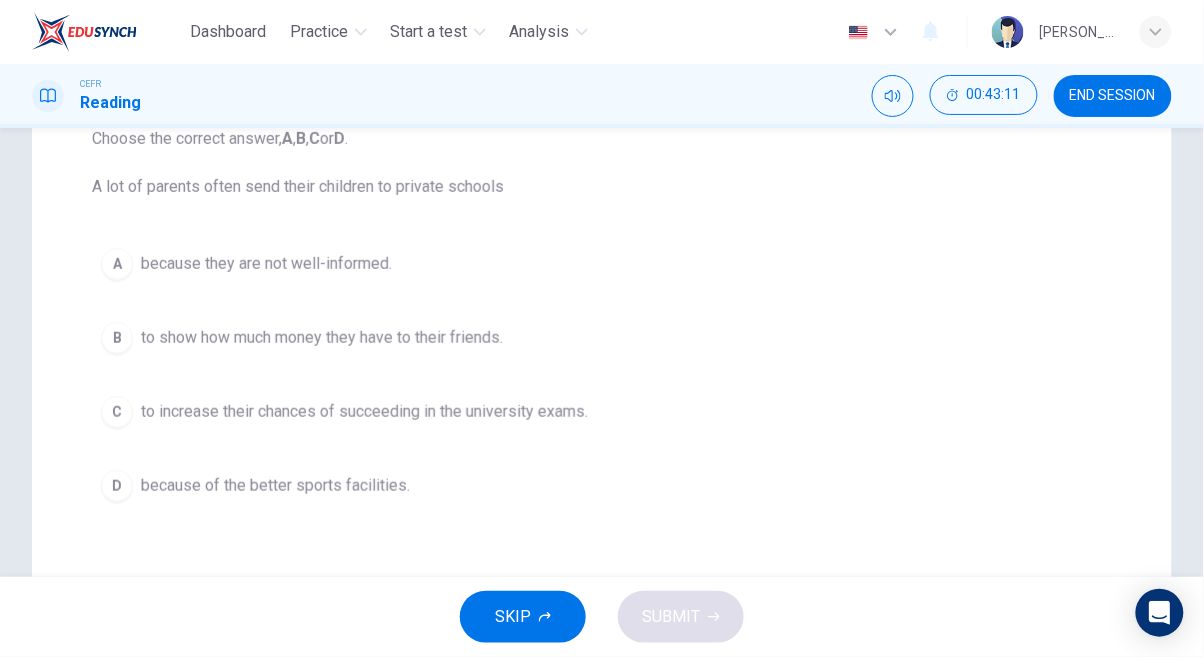 click on "to increase their chances of succeeding in the university exams." at bounding box center [364, 412] 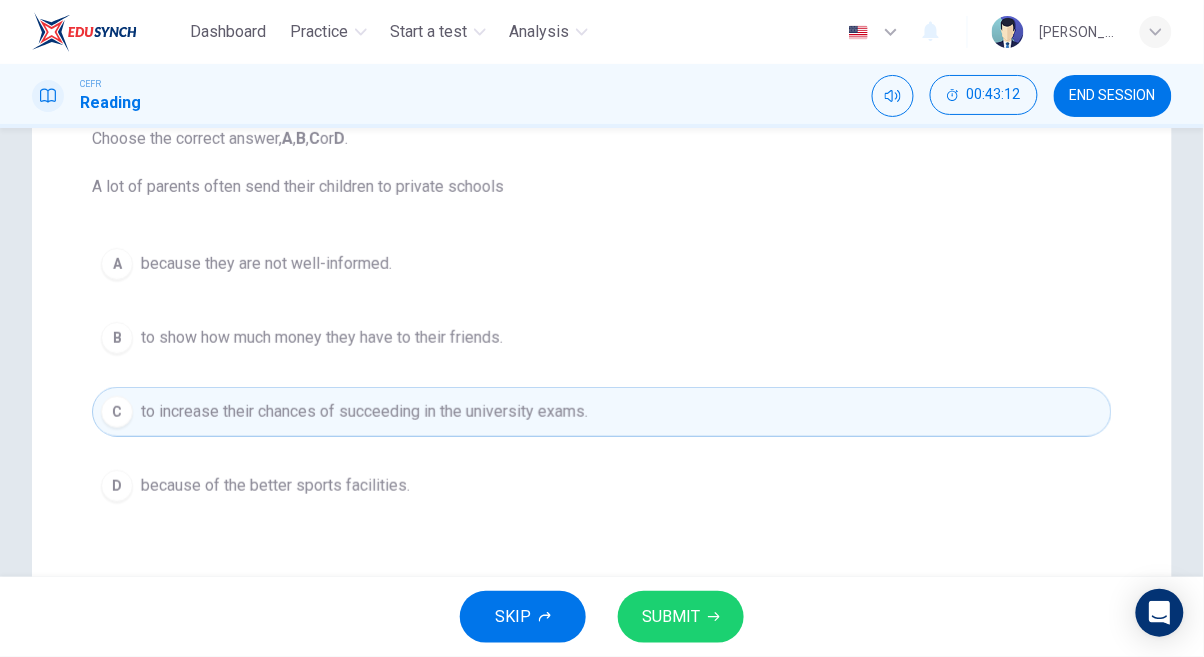 click on "SUBMIT" at bounding box center (671, 617) 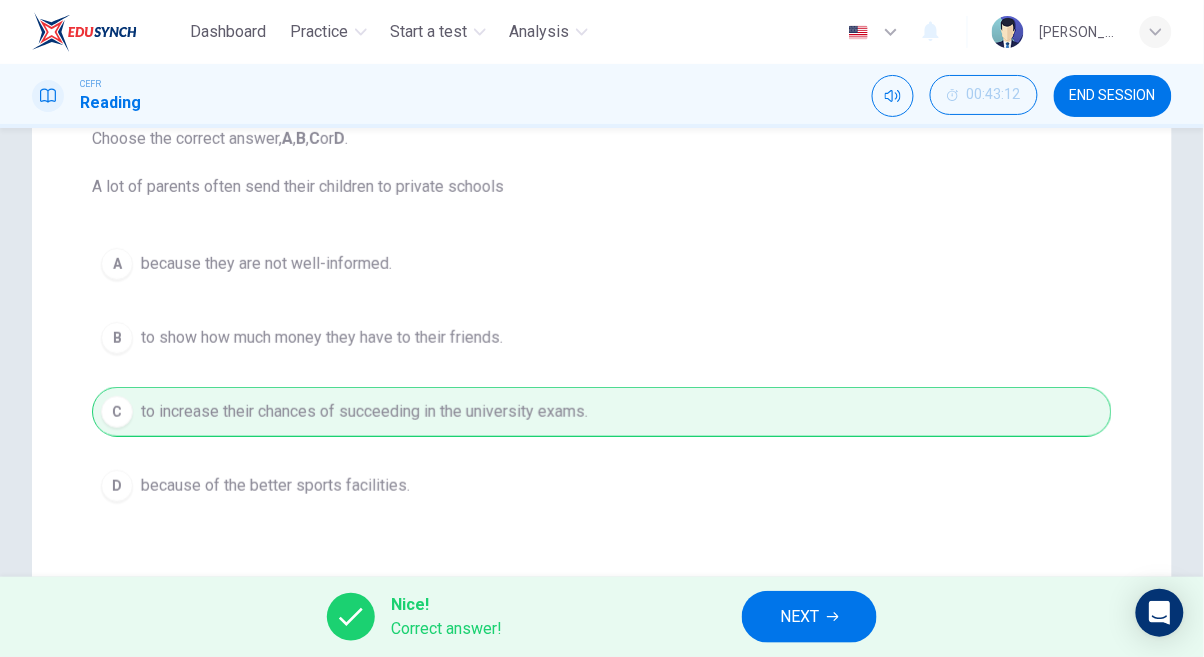 click on "NEXT" at bounding box center (809, 617) 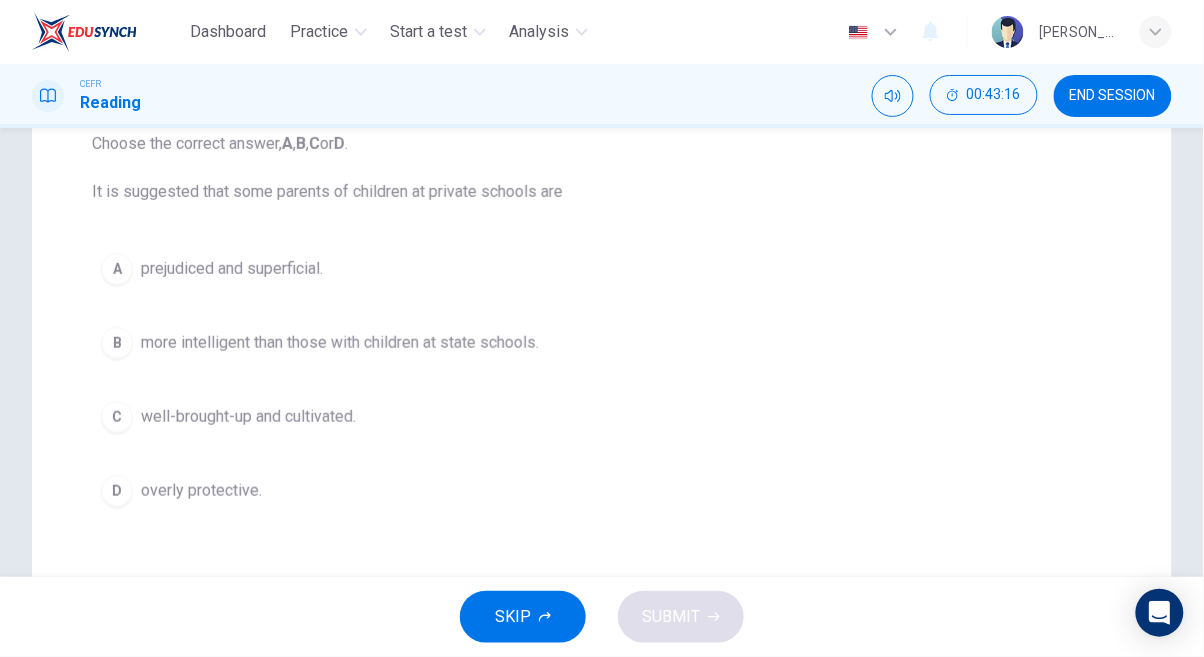 scroll, scrollTop: 225, scrollLeft: 0, axis: vertical 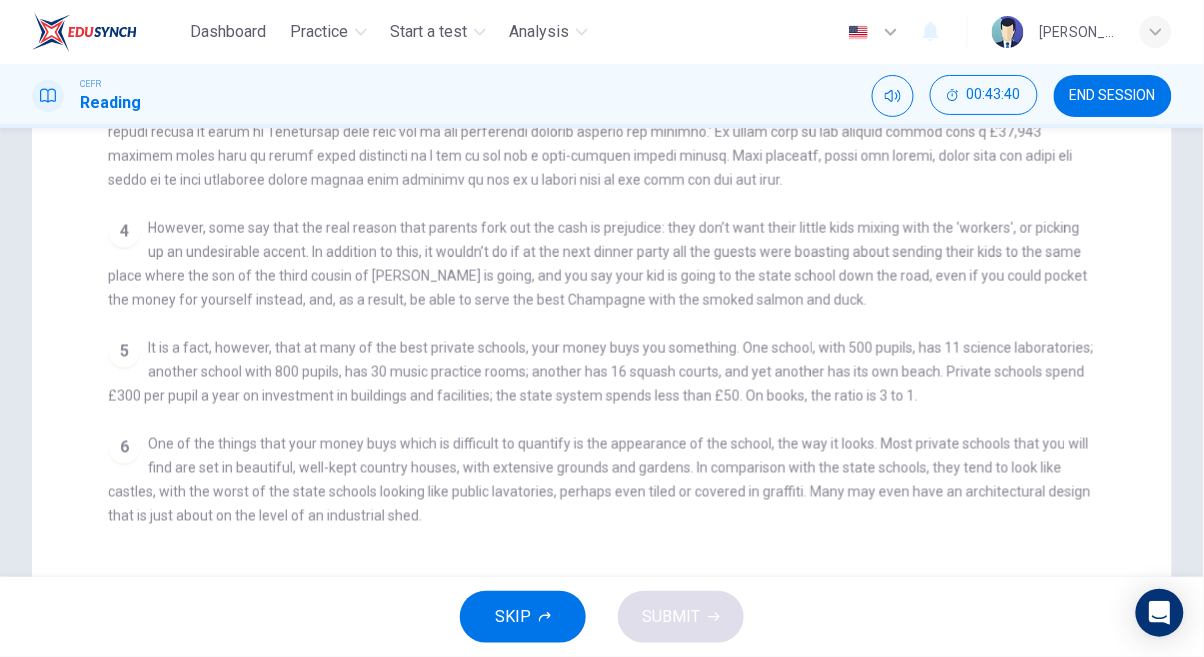 checkbox on "false" 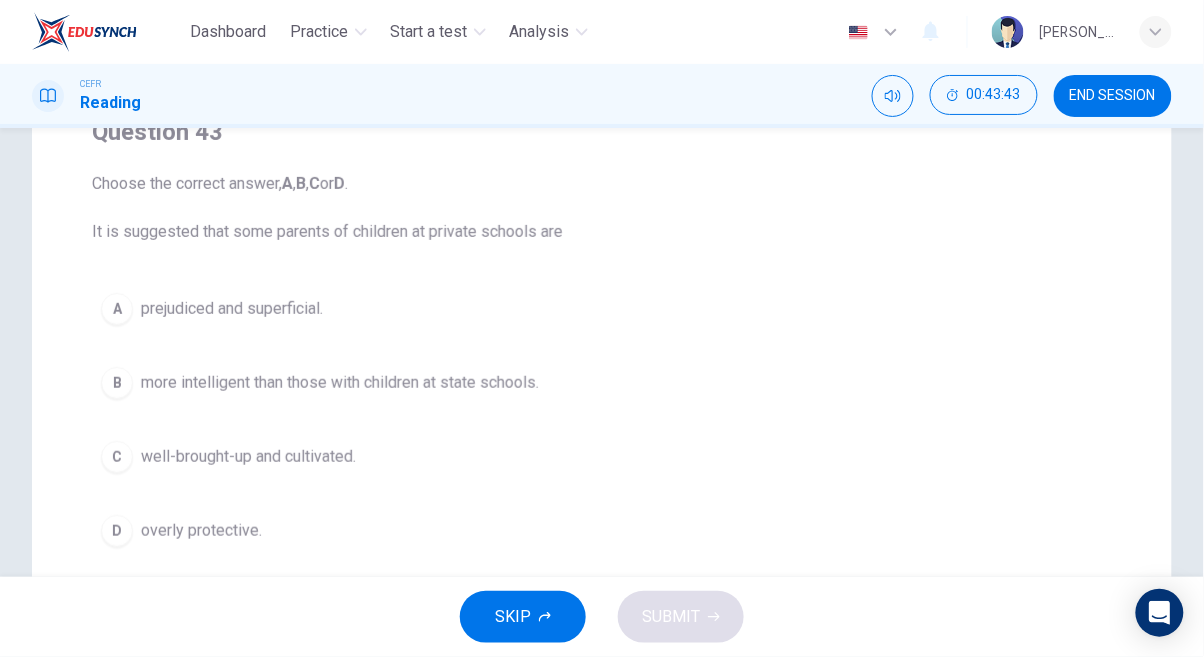 scroll, scrollTop: 184, scrollLeft: 0, axis: vertical 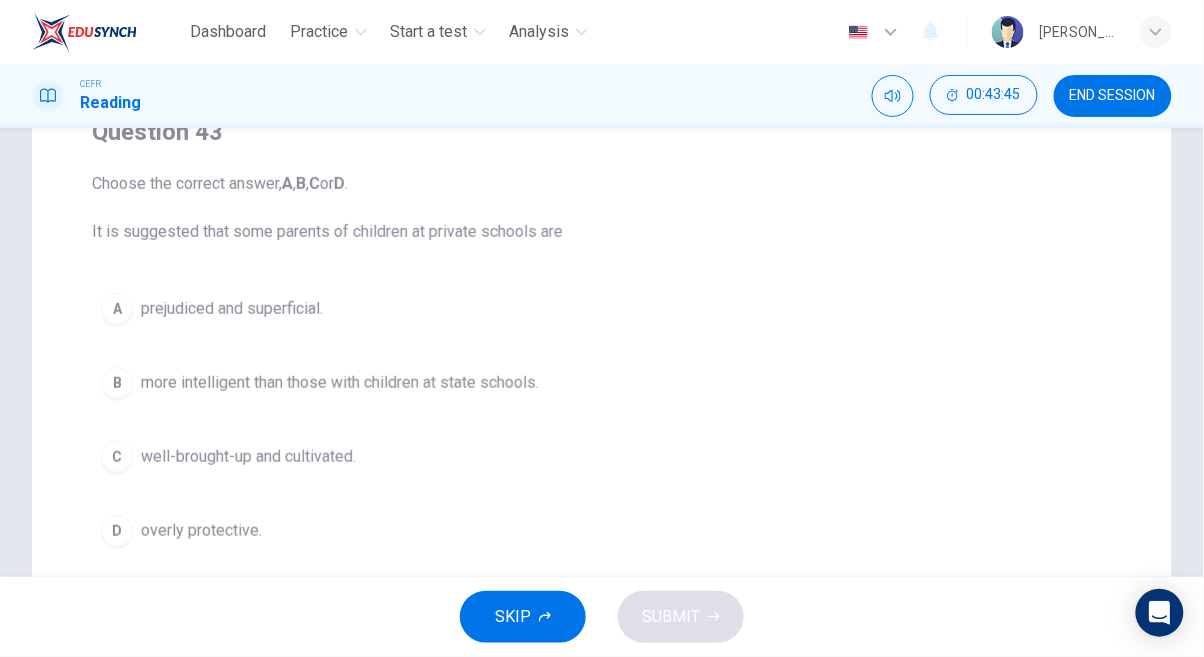 click on "more intelligent than those with children at state schools." at bounding box center (340, 383) 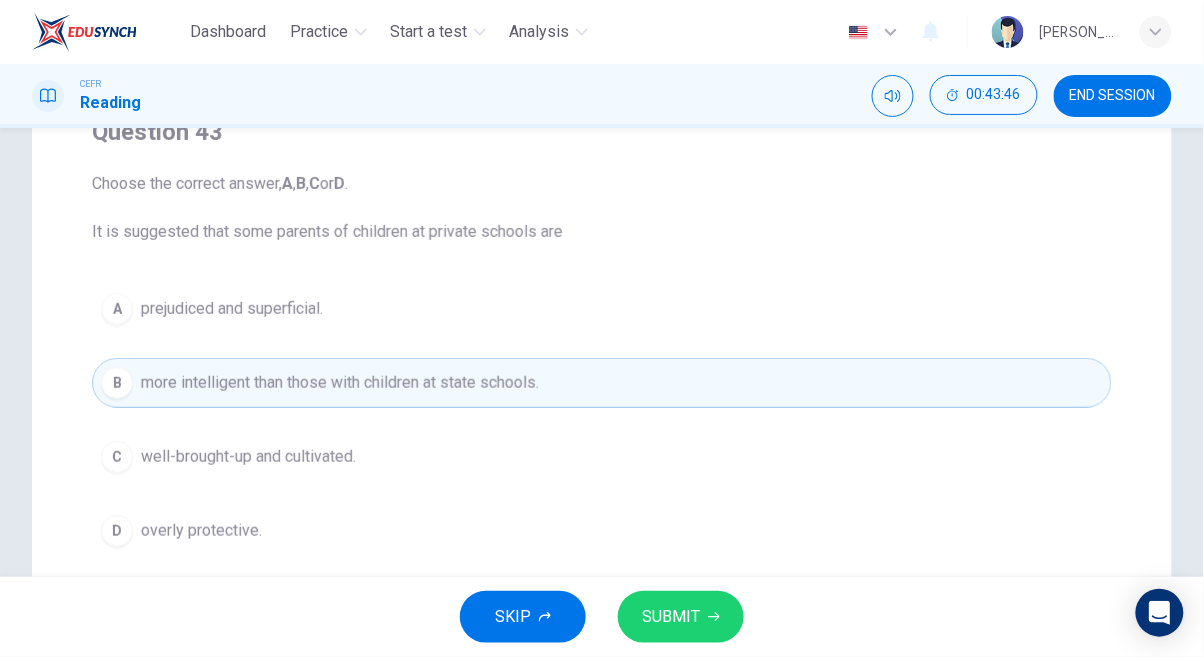 click 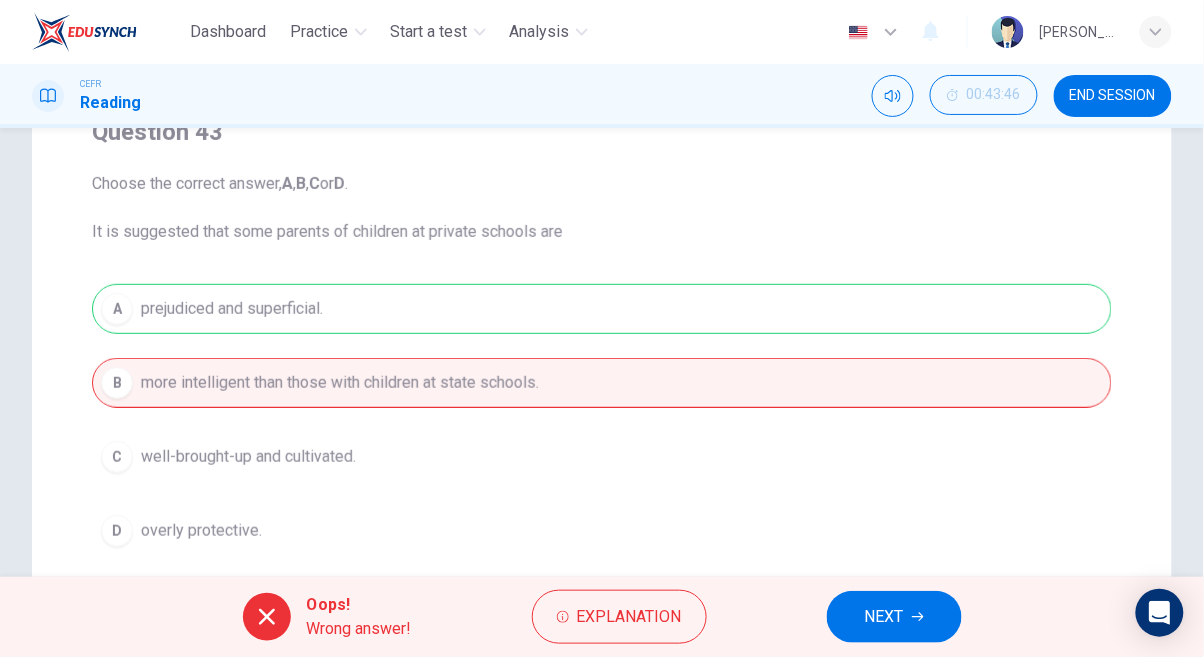 click 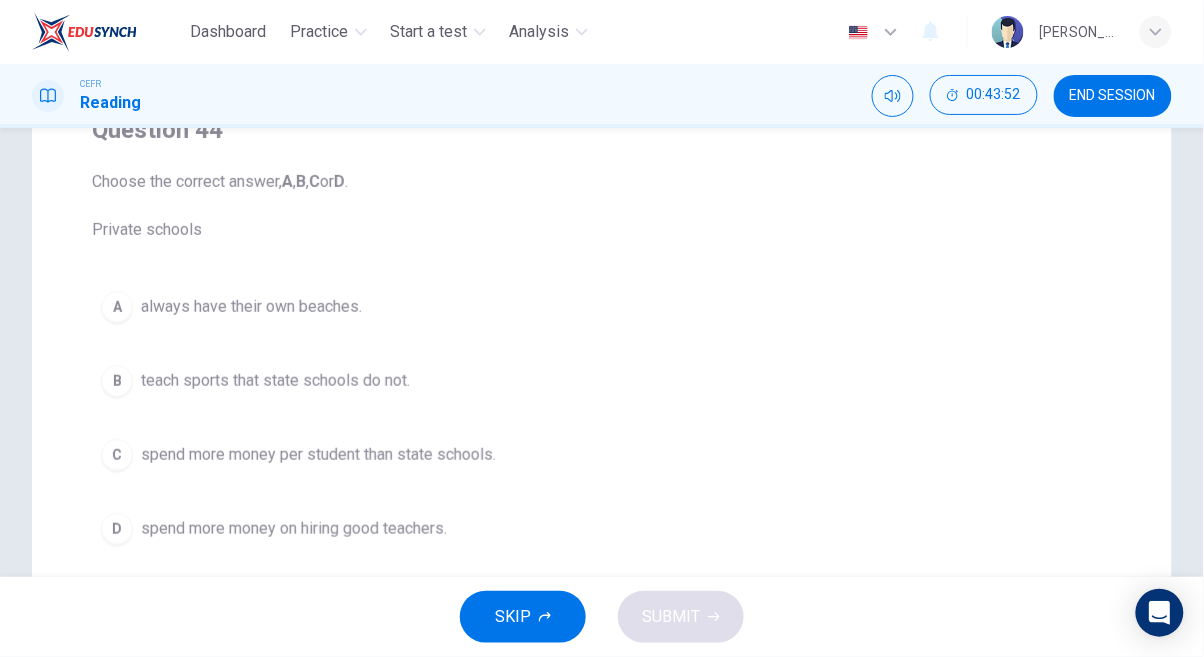 scroll, scrollTop: 187, scrollLeft: 0, axis: vertical 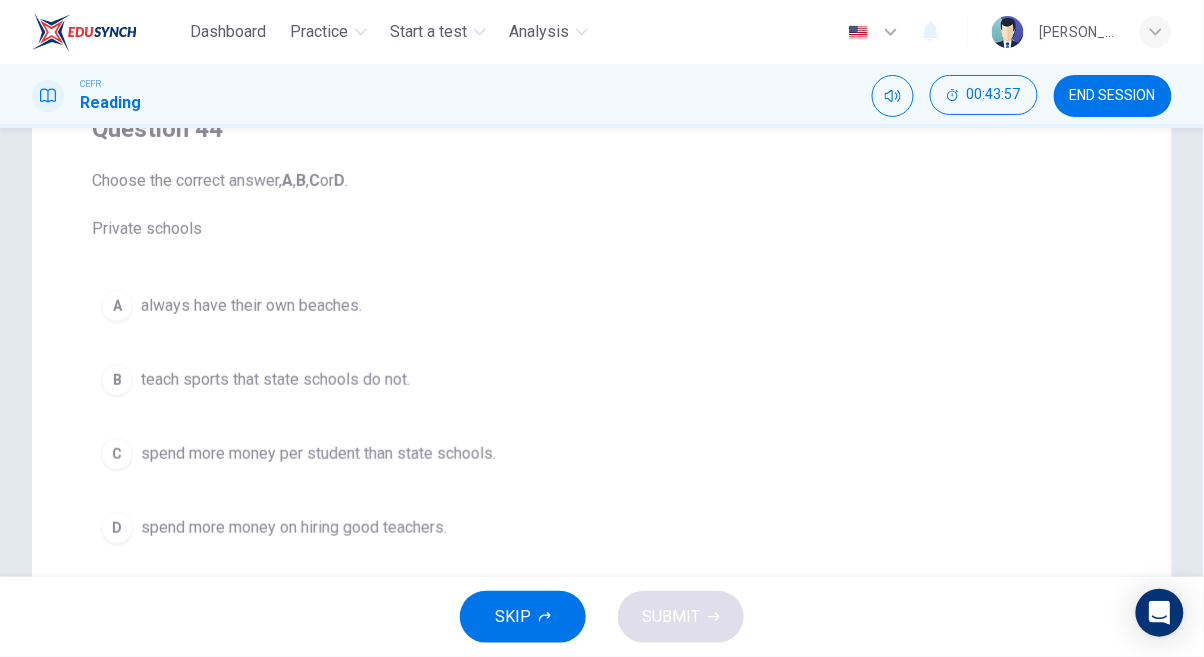 click on "always have their own beaches." at bounding box center (251, 306) 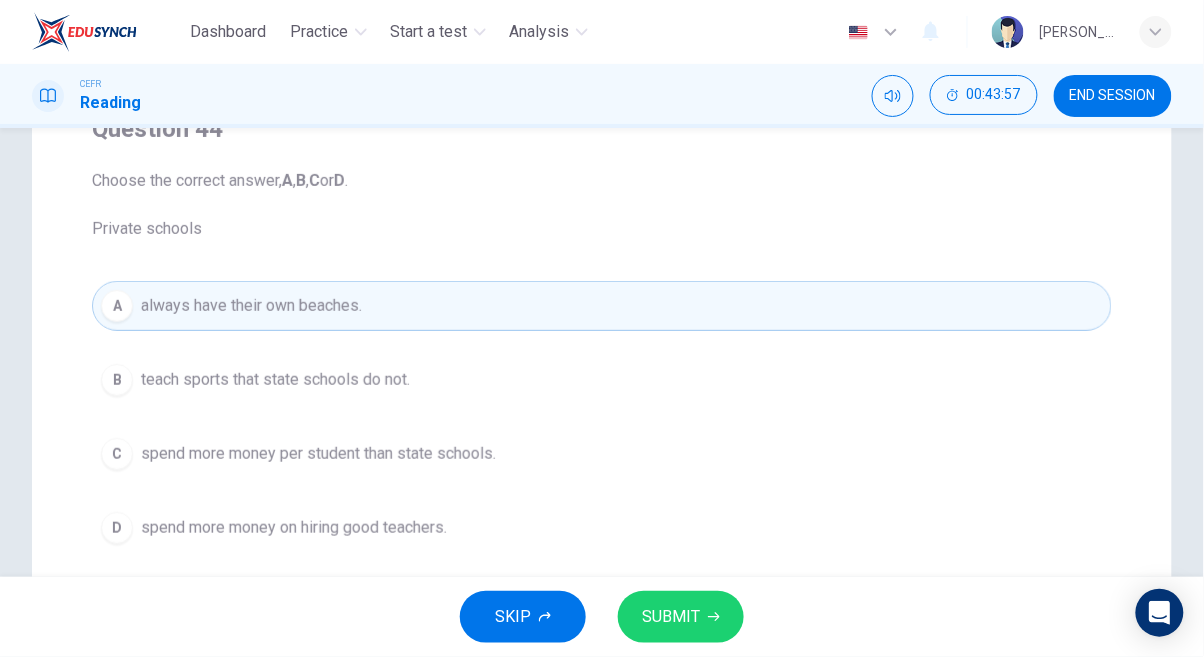 click on "SUBMIT" at bounding box center (671, 617) 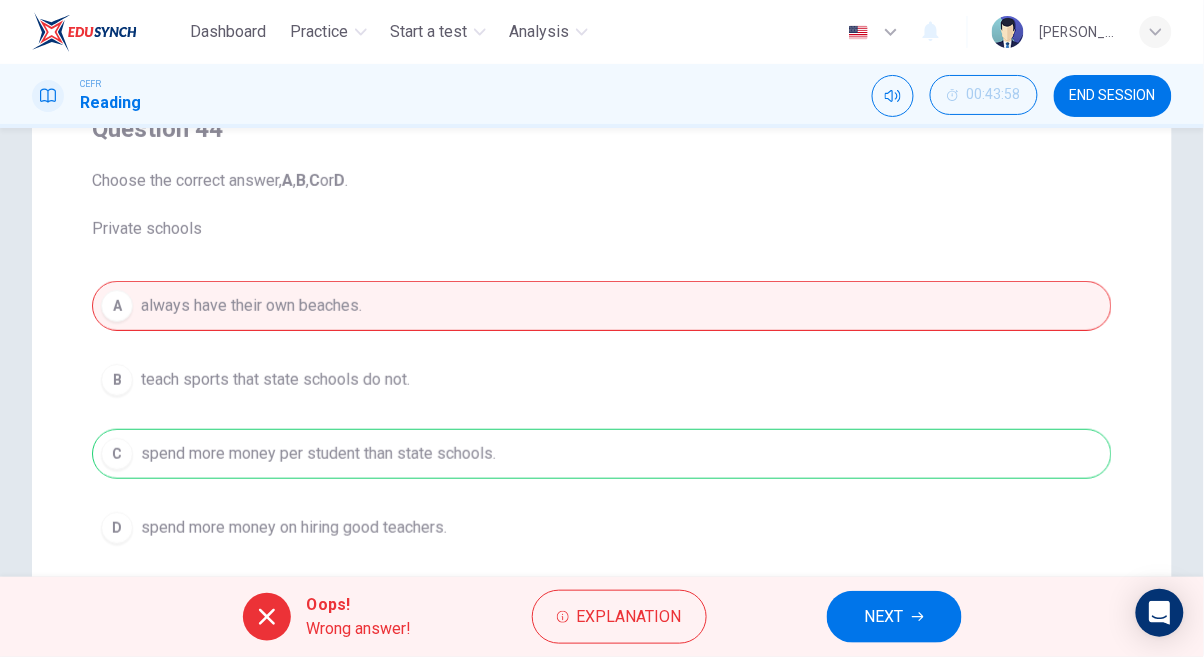 click on "NEXT" at bounding box center [884, 617] 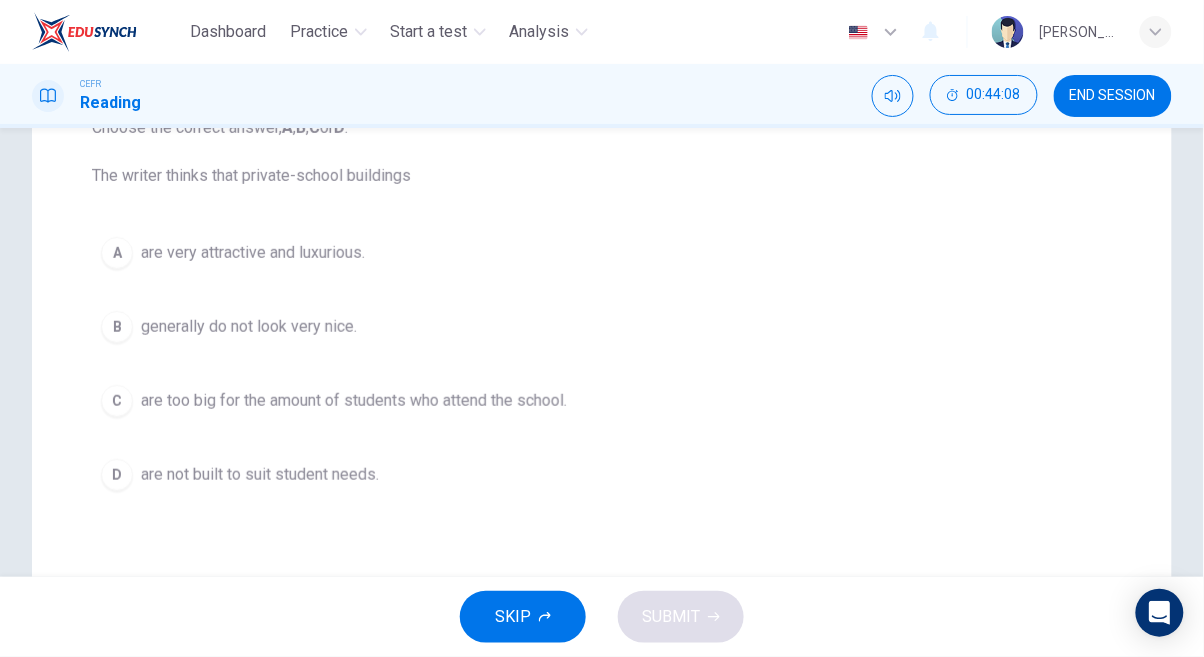 scroll, scrollTop: 241, scrollLeft: 0, axis: vertical 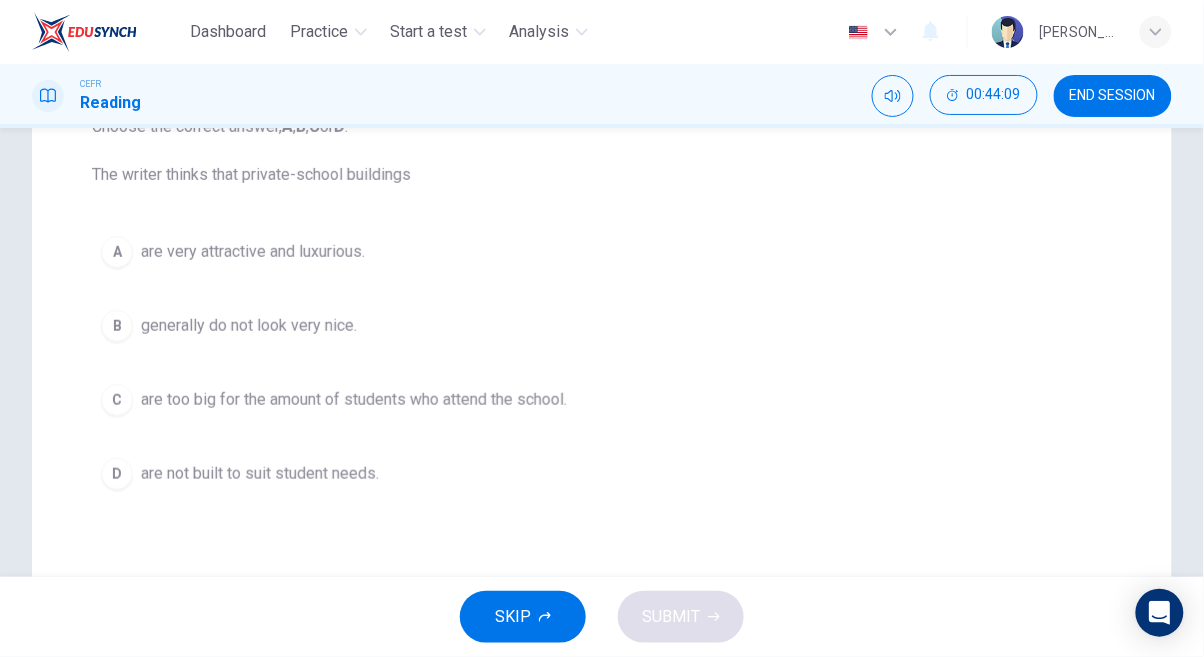 click on "A are very attractive and luxurious." at bounding box center (602, 252) 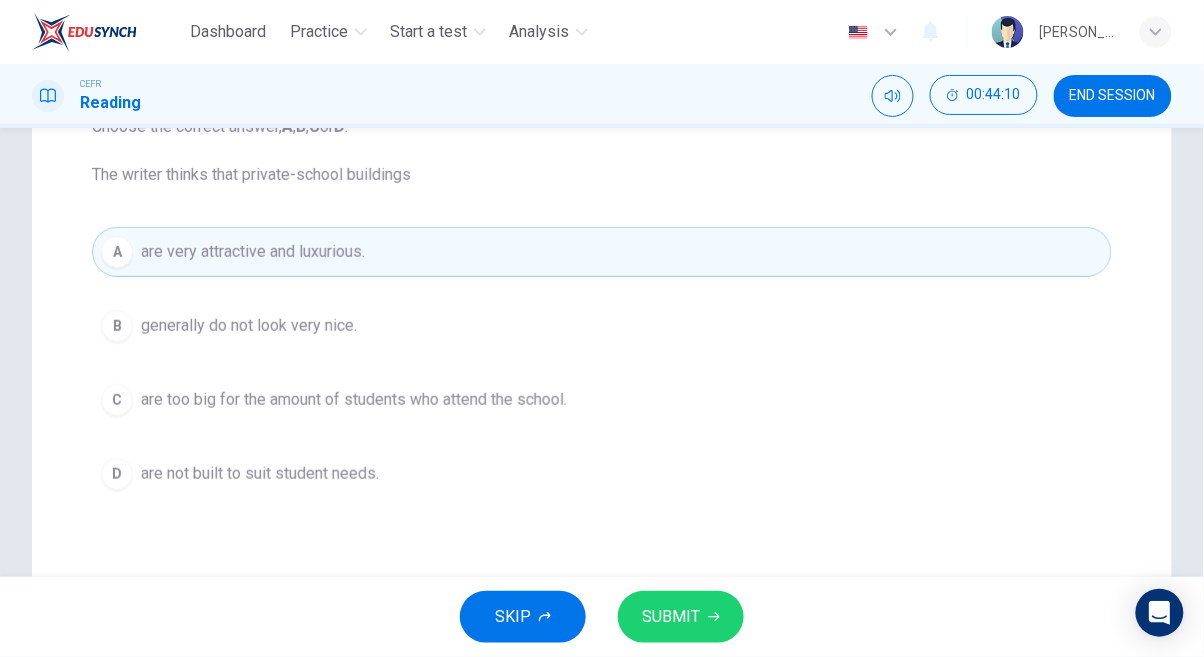 click 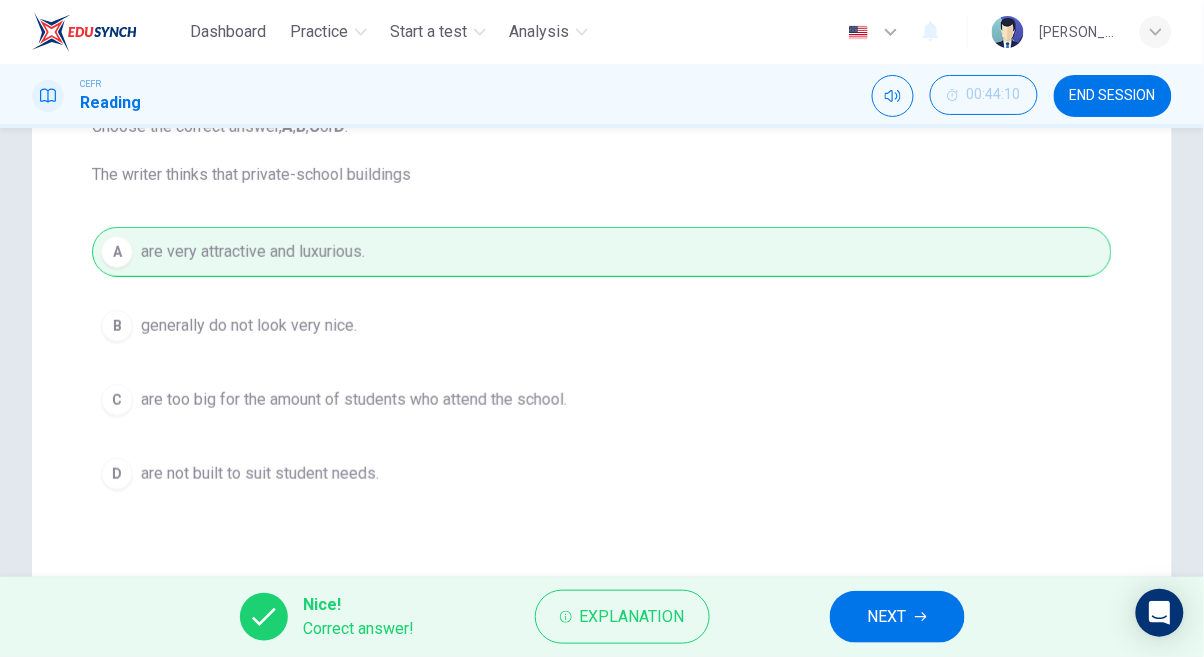 click on "NEXT" at bounding box center [887, 617] 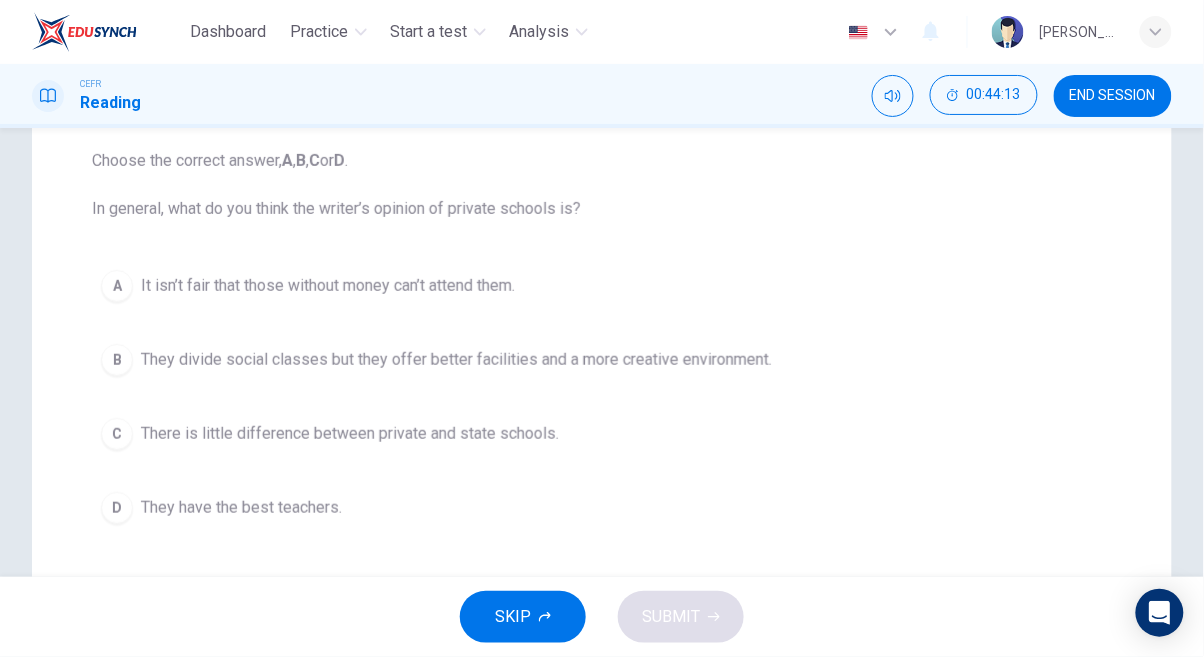 scroll, scrollTop: 208, scrollLeft: 0, axis: vertical 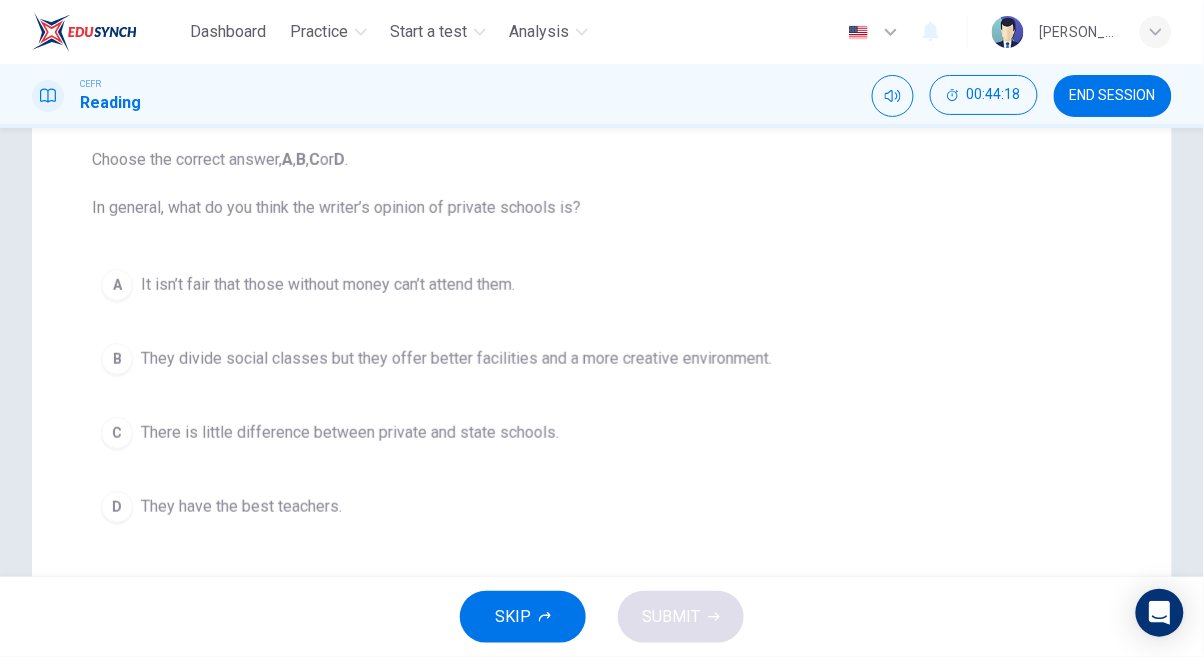 click on "They divide social classes but they offer better facilities and a more
creative environment." at bounding box center [456, 359] 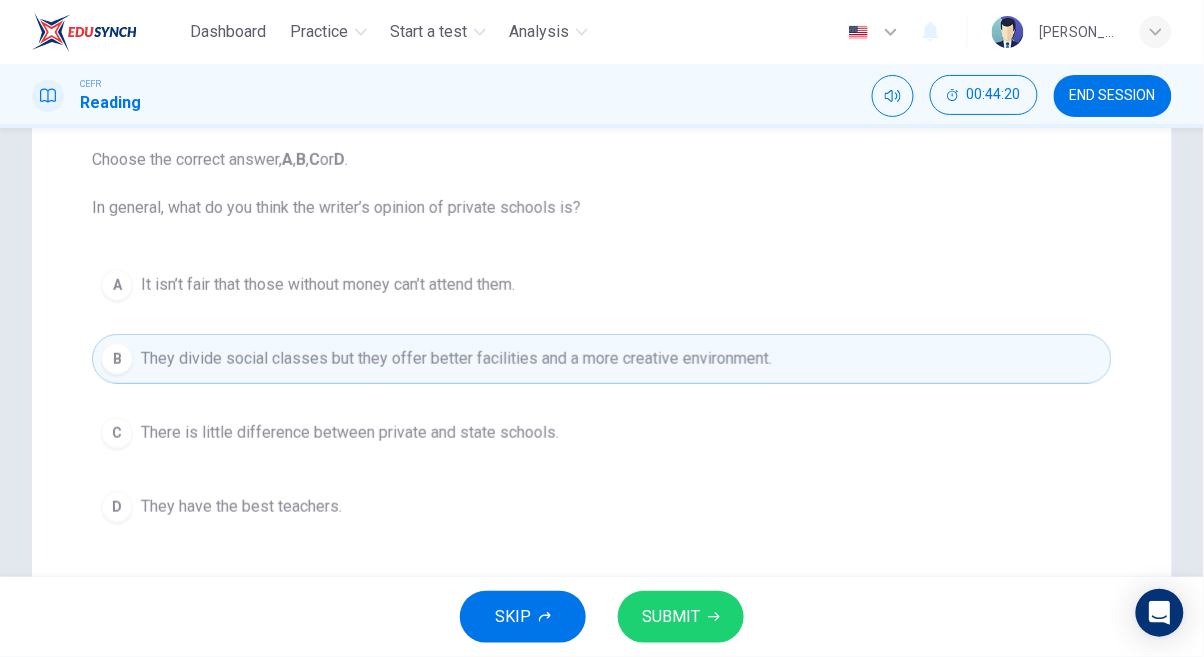 click on "SUBMIT" at bounding box center (671, 617) 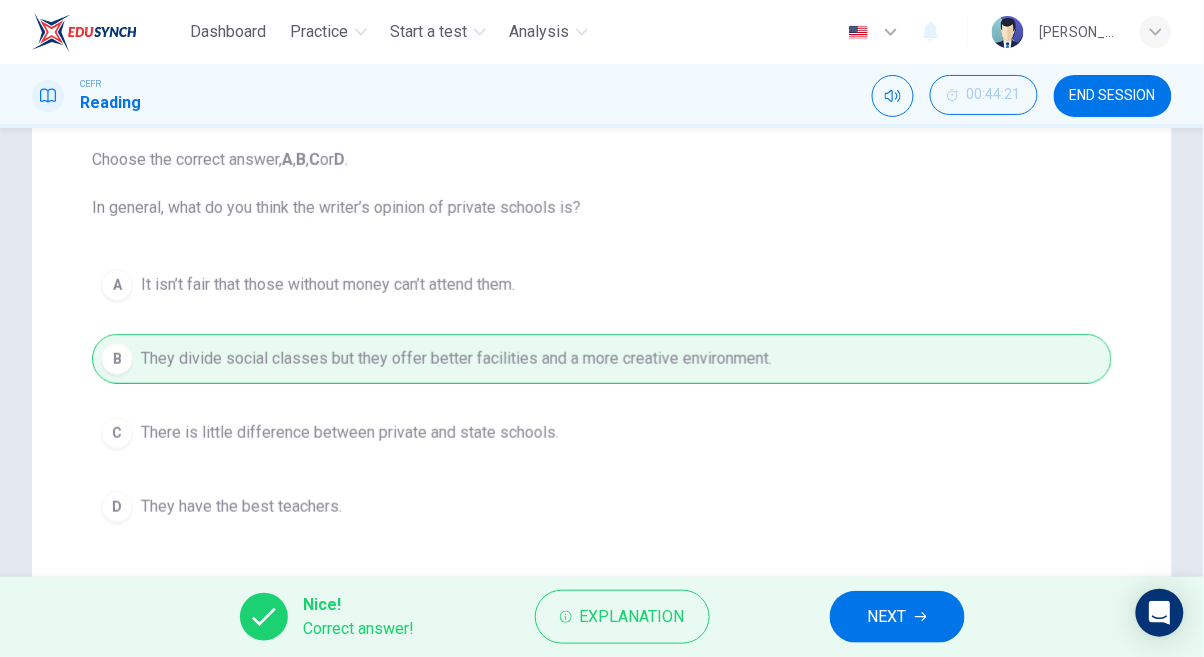 click on "NEXT" at bounding box center [887, 617] 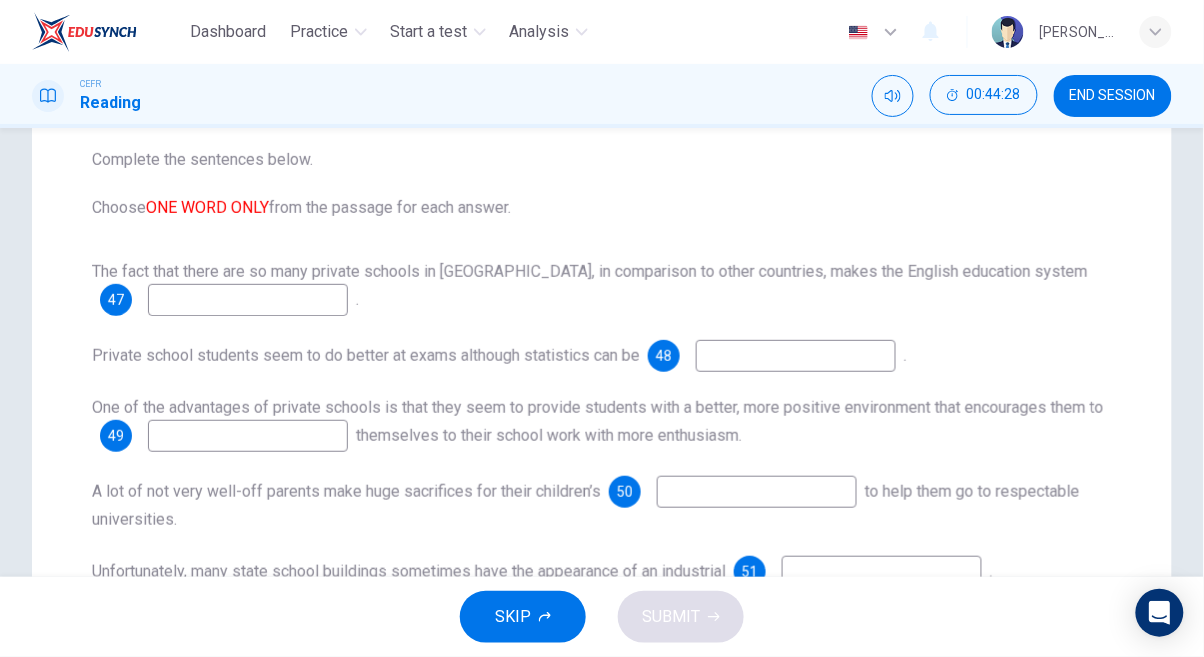 click at bounding box center [248, 300] 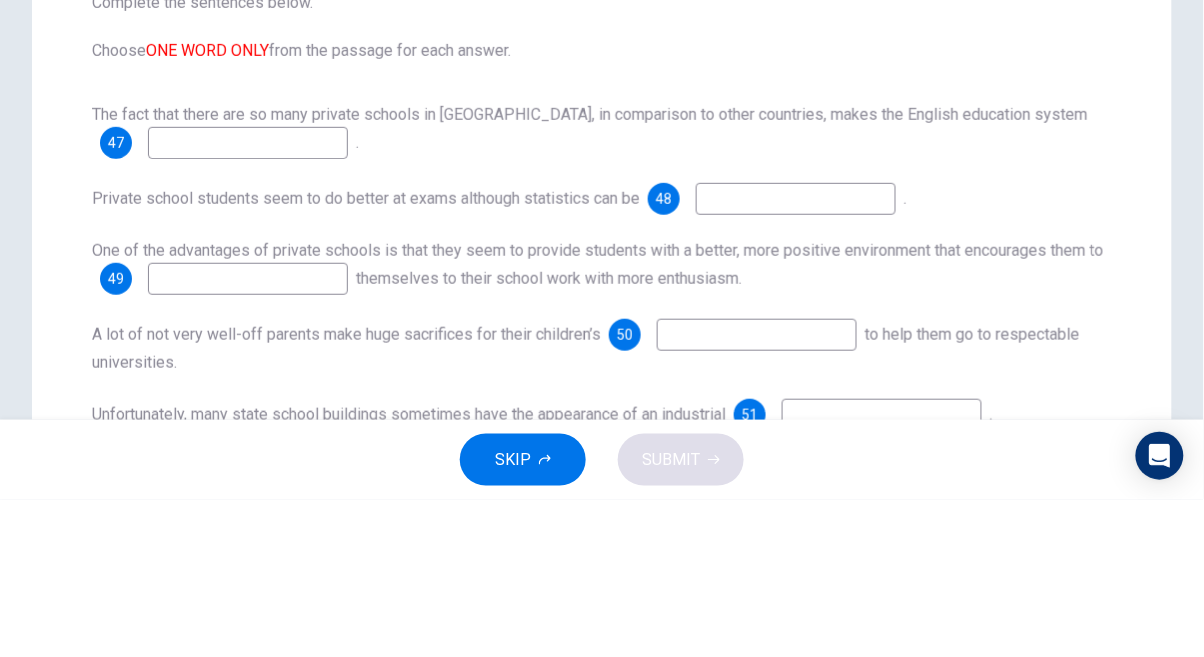 click on "Question Passage Questions 47 - 51 Complete the sentences below.
Choose  ONE WORD ONLY  from the passage for each answer. The fact that there are so many private schools in [GEOGRAPHIC_DATA], in comparison to other countries, makes the English education system  47 . Private school students seem to do better at exams although statistics can
be  48 . One of the advantages of private schools is that they seem to provide students with a better, more positive environment that encourages them to  49  themselves to their school work with more enthusiasm. A lot of not very well-off parents make huge sacrifices for their children’s  50  to help them go to respectable universities. Unfortunately, many state school buildings sometimes have the appearance of an industrial  51 . Private Schools CLICK TO ZOOM Click to Zoom 1 2 3 4 5 6" at bounding box center [602, 362] 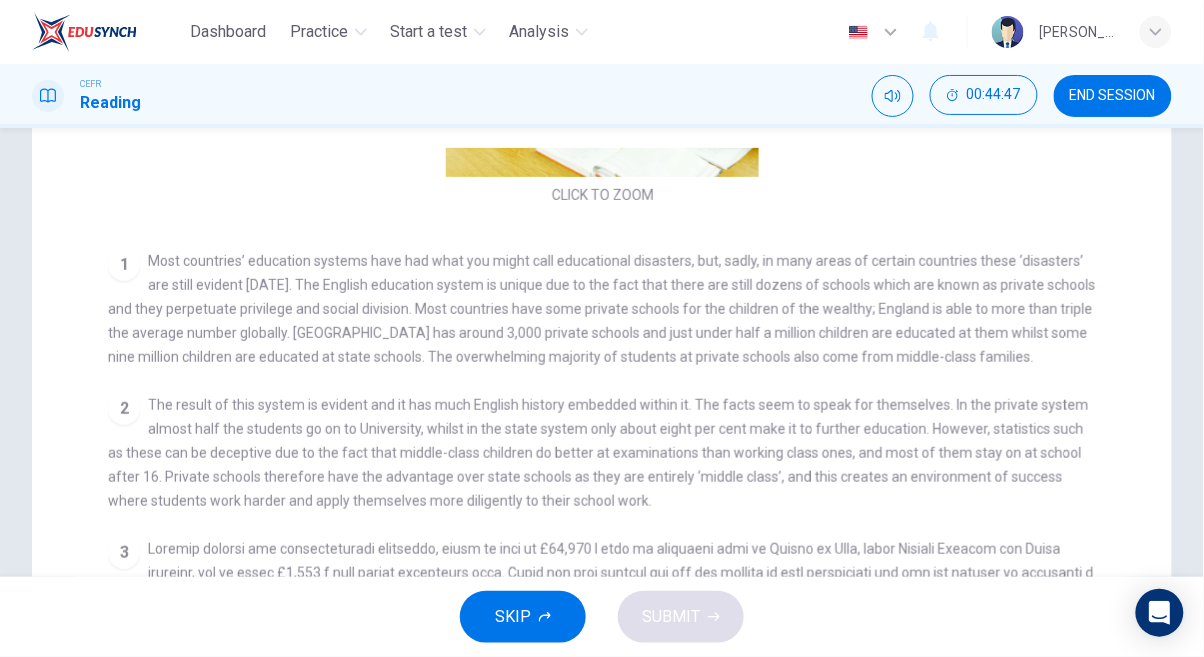 scroll, scrollTop: 283, scrollLeft: 0, axis: vertical 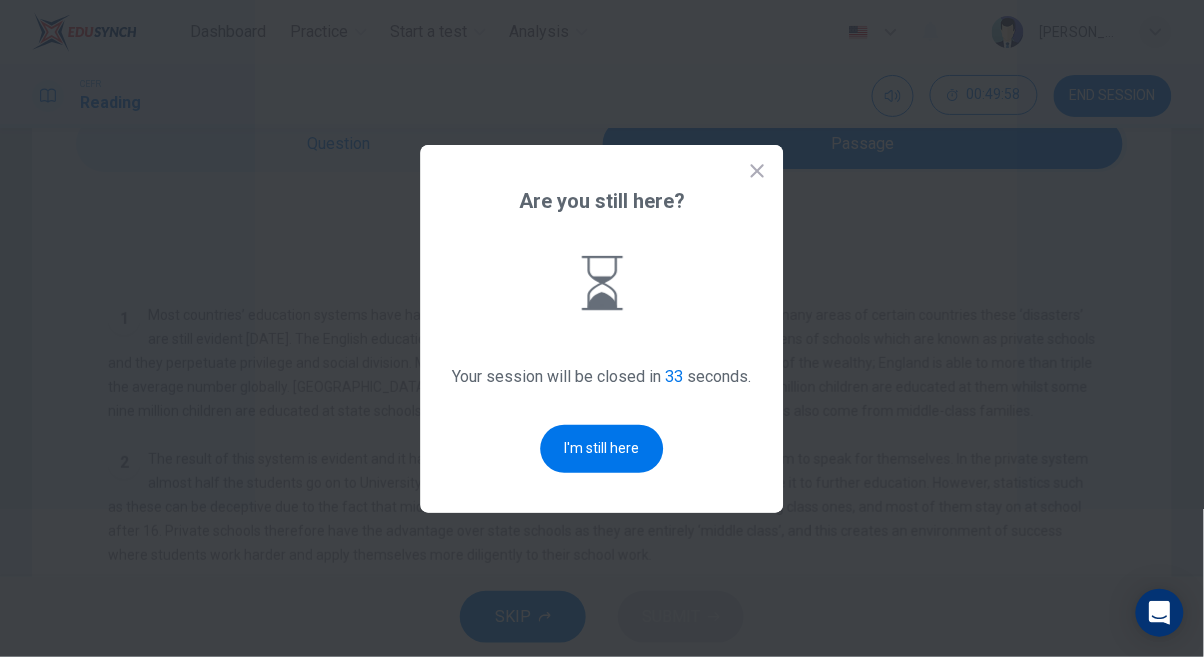 click on "I'm still here" at bounding box center [602, 449] 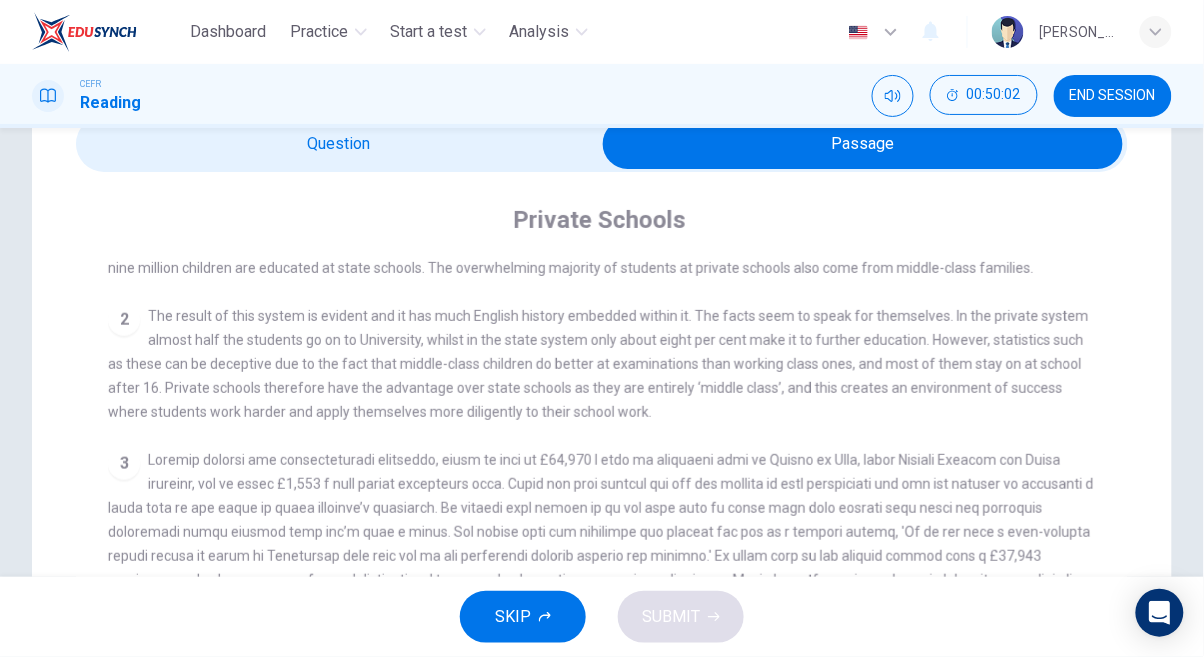 scroll, scrollTop: 497, scrollLeft: 0, axis: vertical 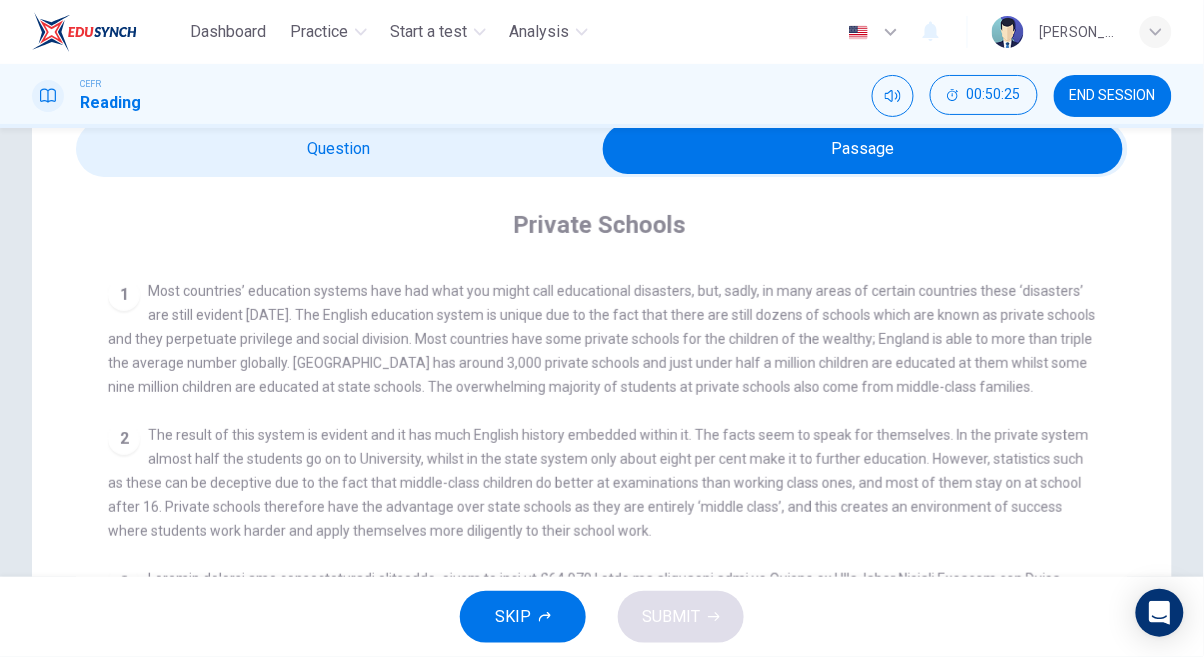 click at bounding box center [863, 149] 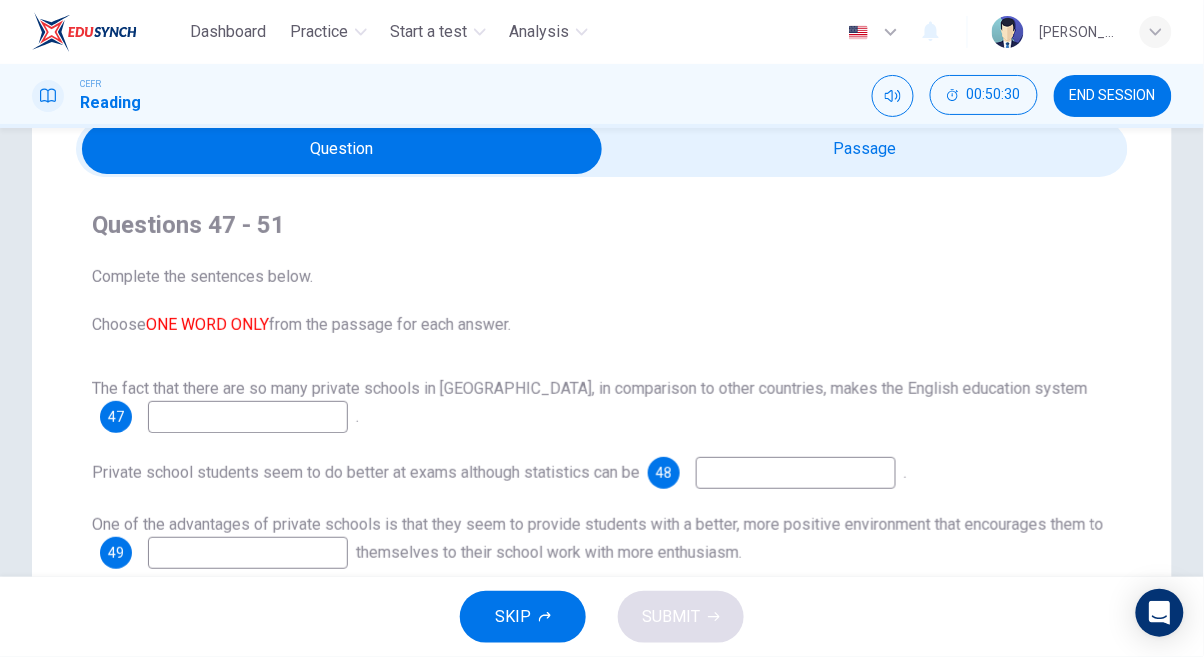 click at bounding box center (248, 417) 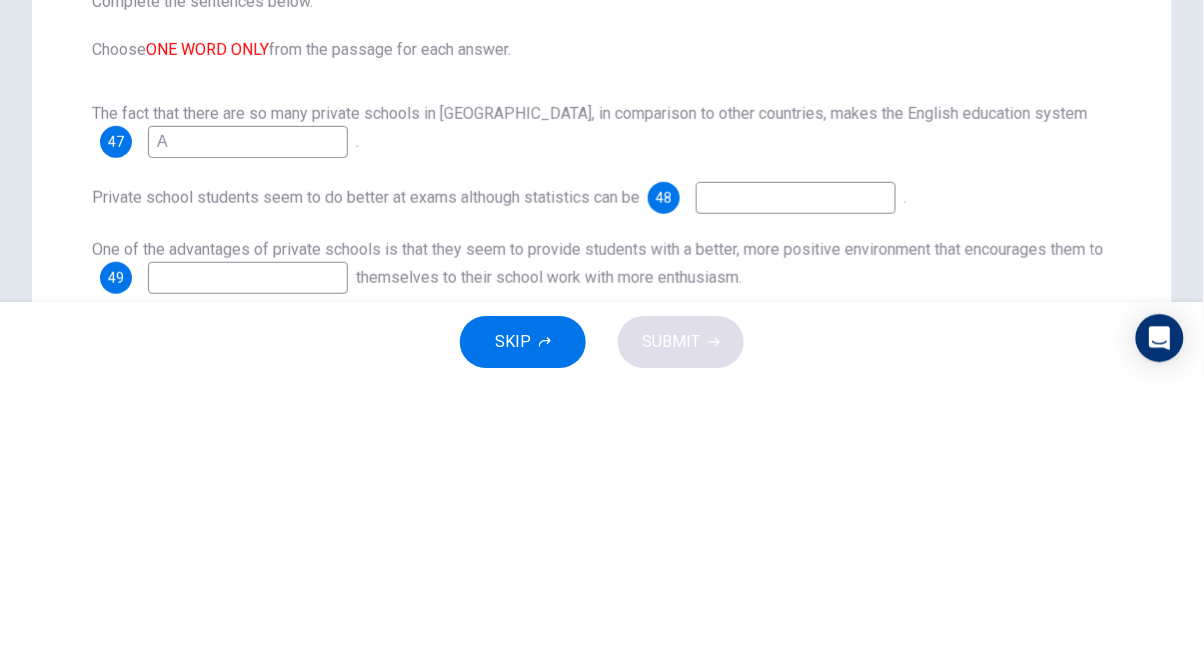 type on "A" 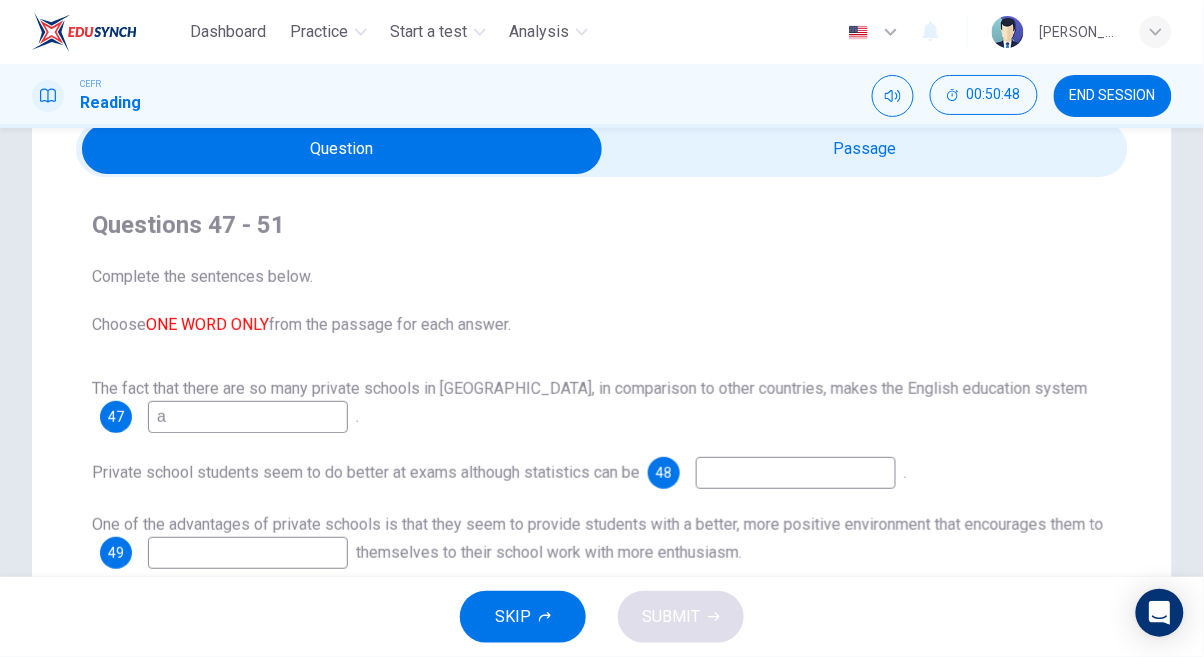 click on "a" at bounding box center [248, 417] 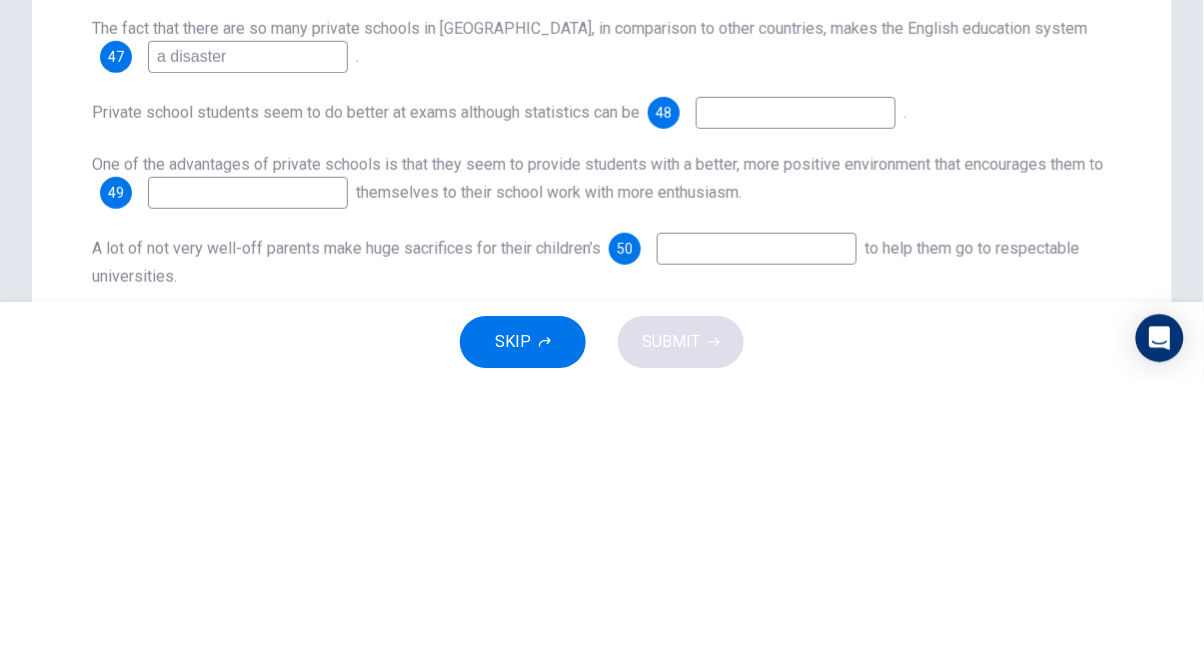 scroll, scrollTop: 187, scrollLeft: 0, axis: vertical 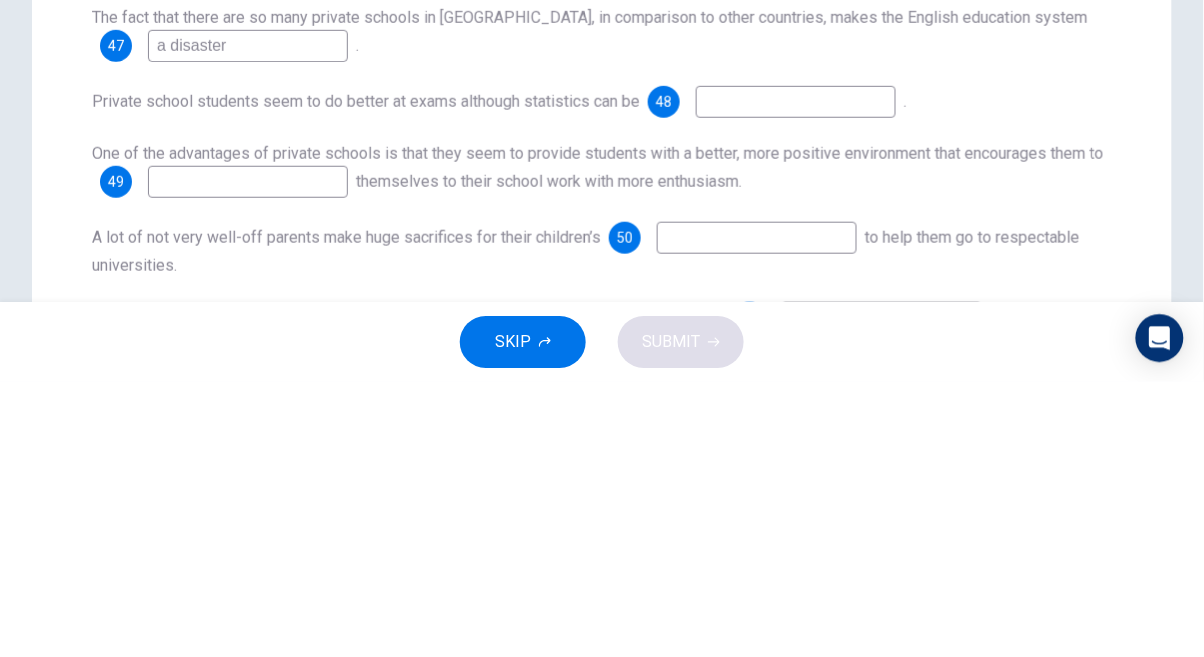 type on "a disaster" 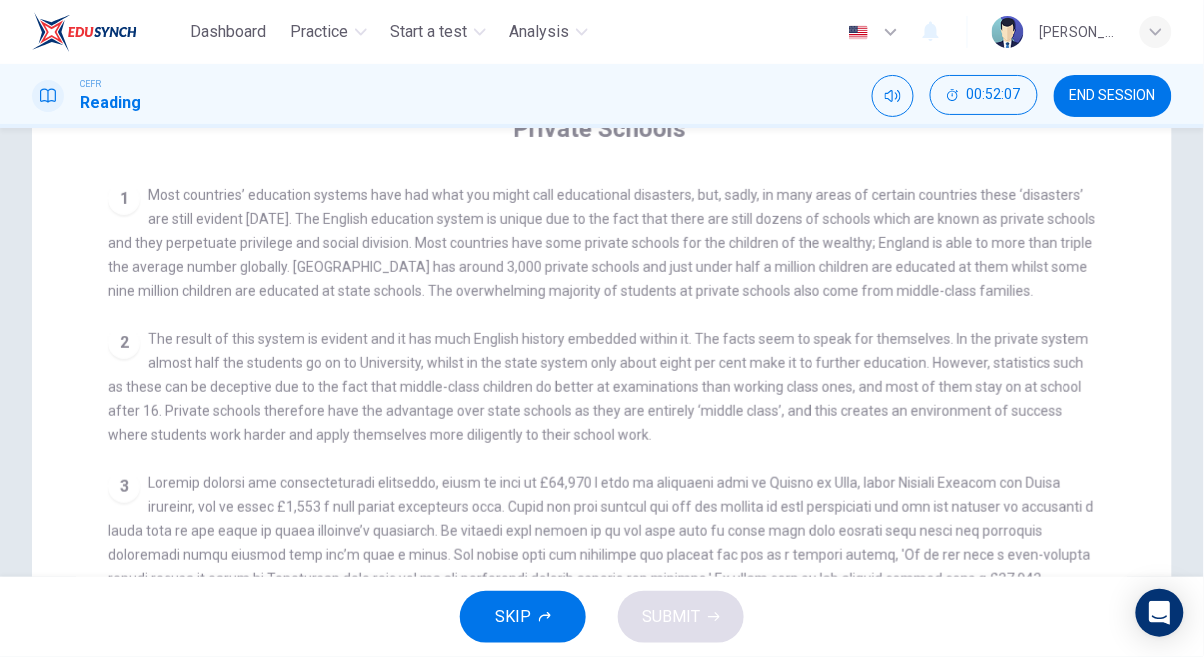 checkbox on "false" 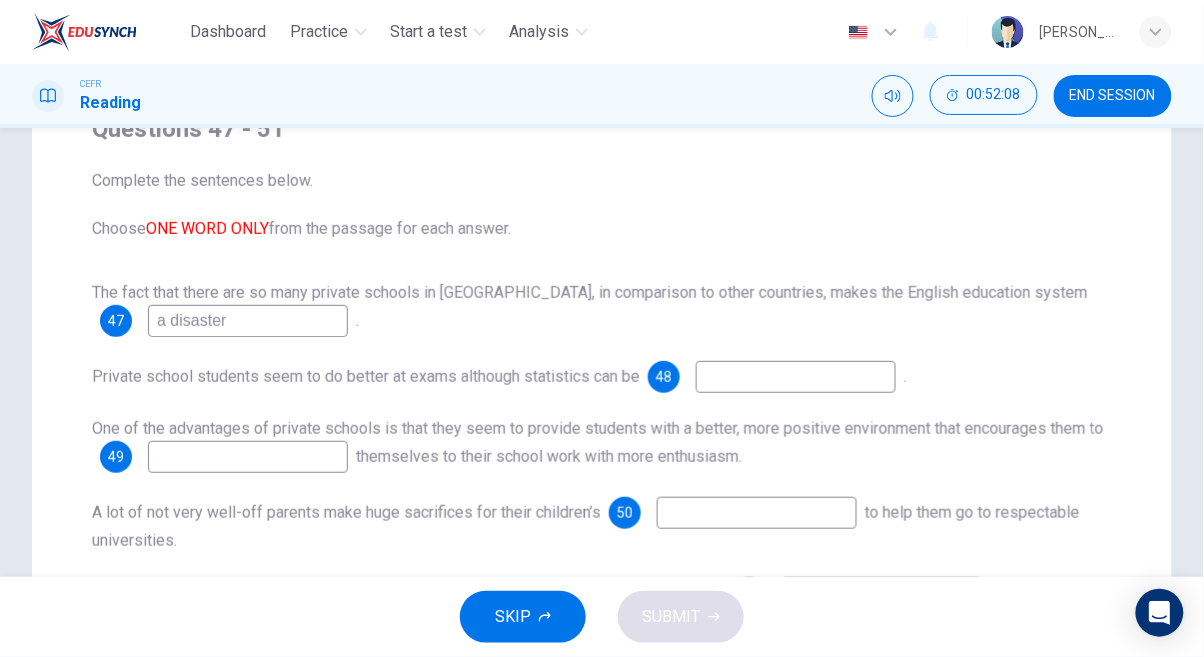 click at bounding box center (796, 377) 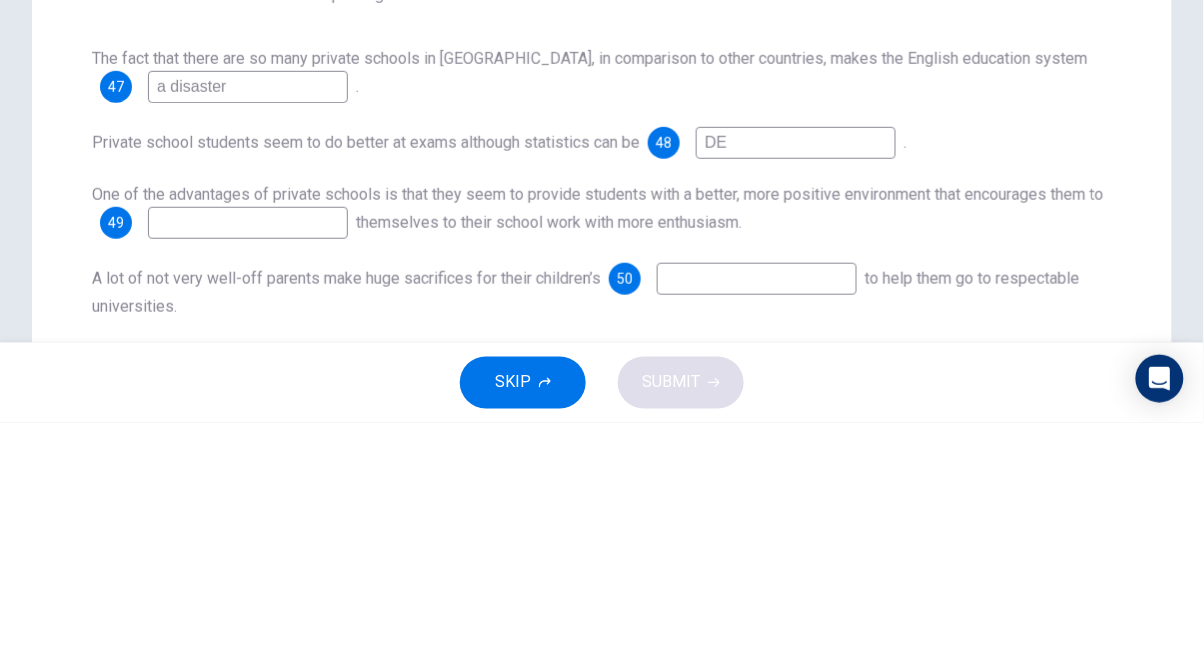 type on "D" 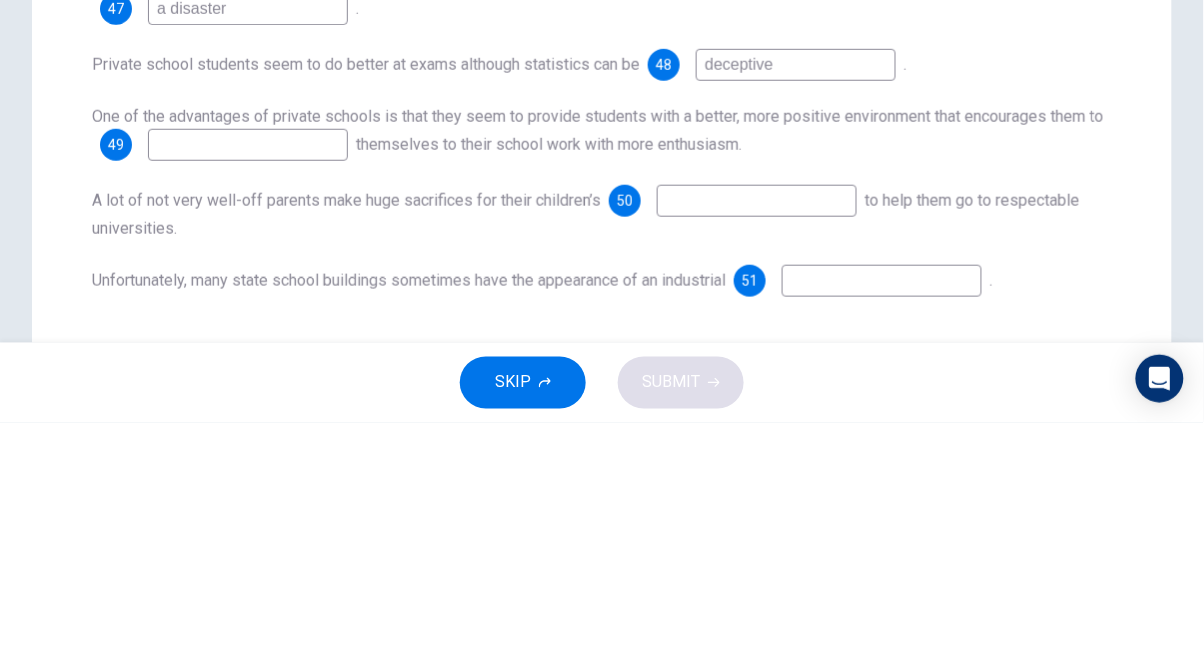 scroll, scrollTop: 270, scrollLeft: 0, axis: vertical 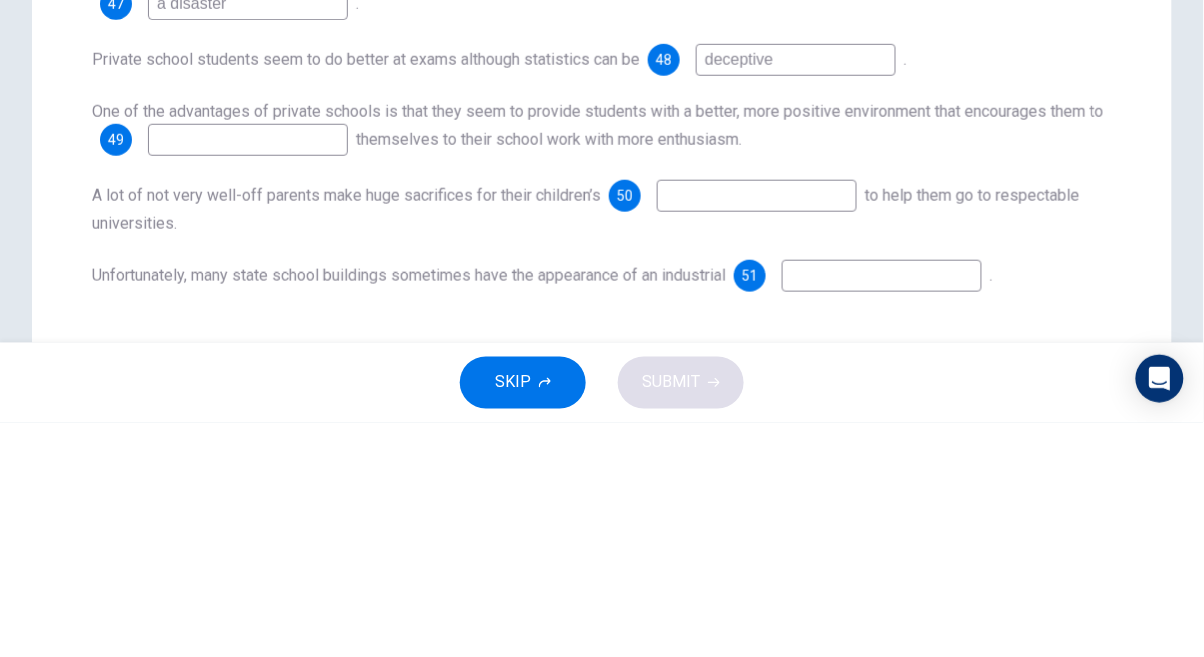 type on "deceptive" 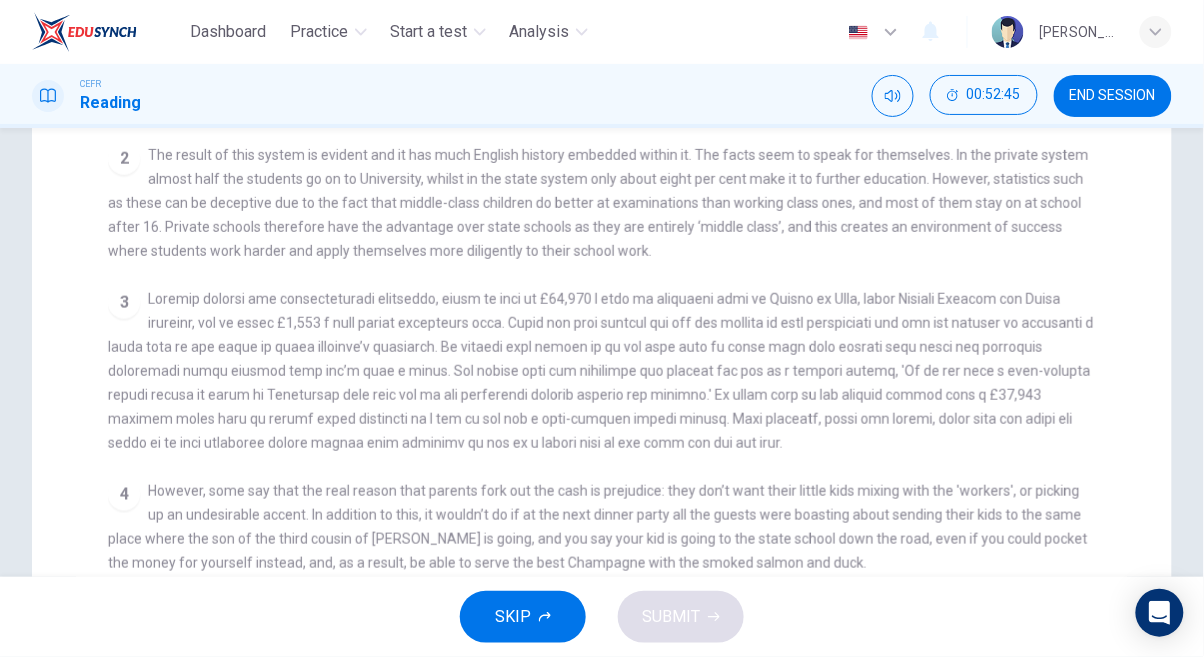 scroll, scrollTop: 497, scrollLeft: 0, axis: vertical 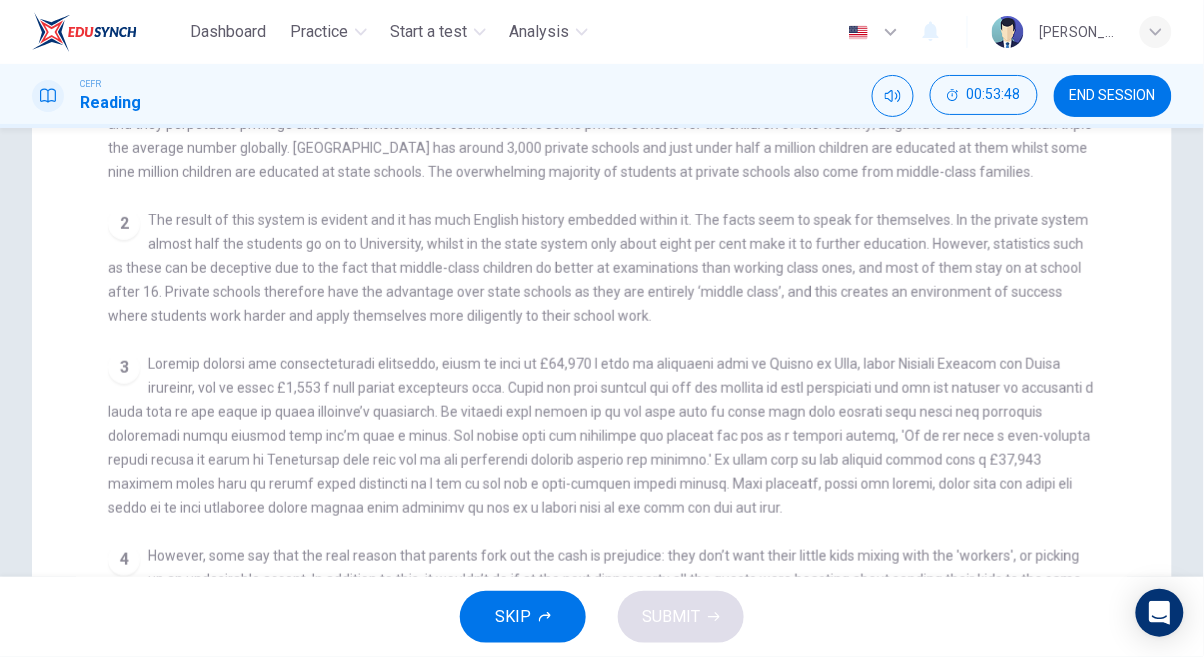 checkbox on "false" 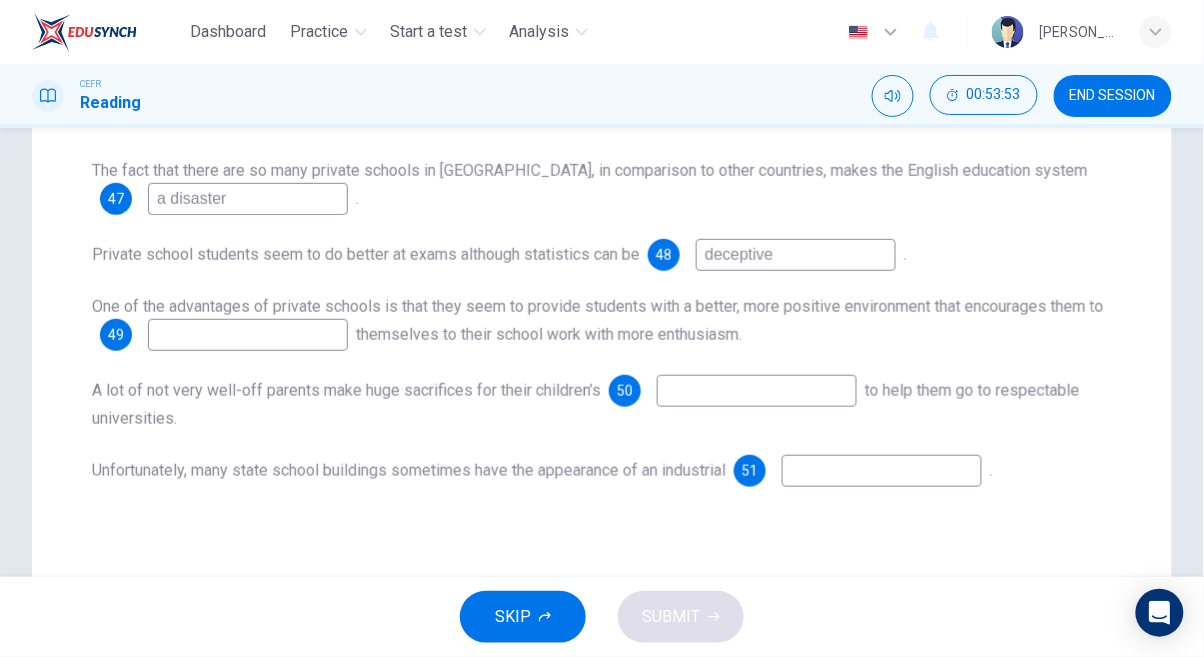 click at bounding box center (248, 335) 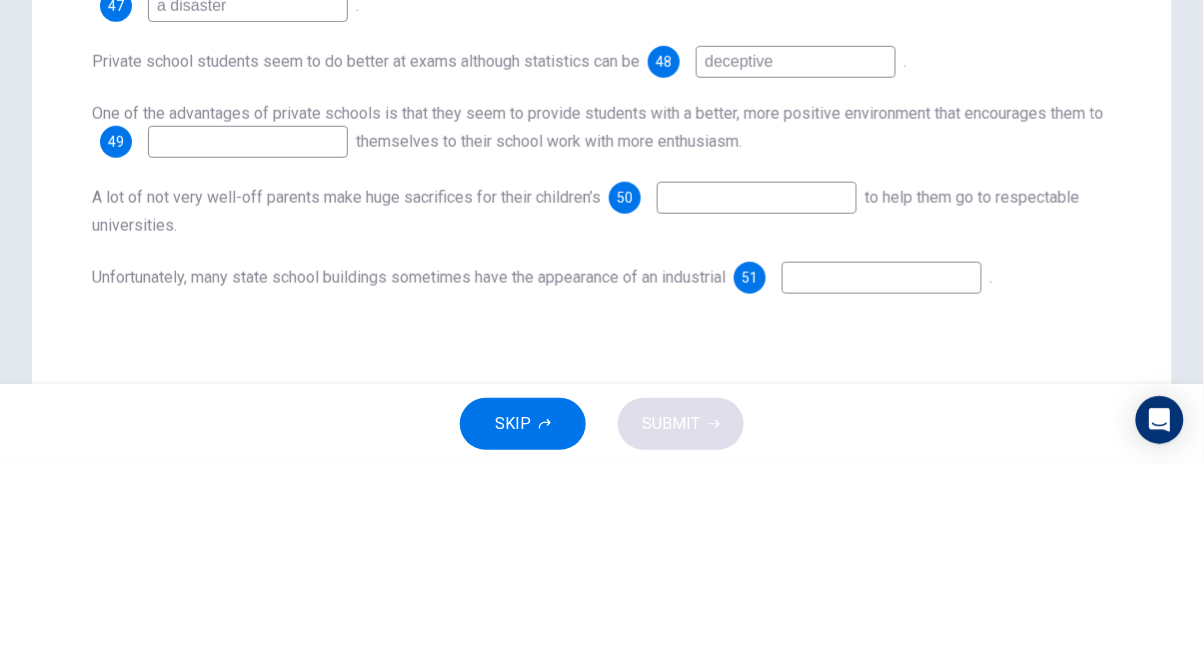 type on "S" 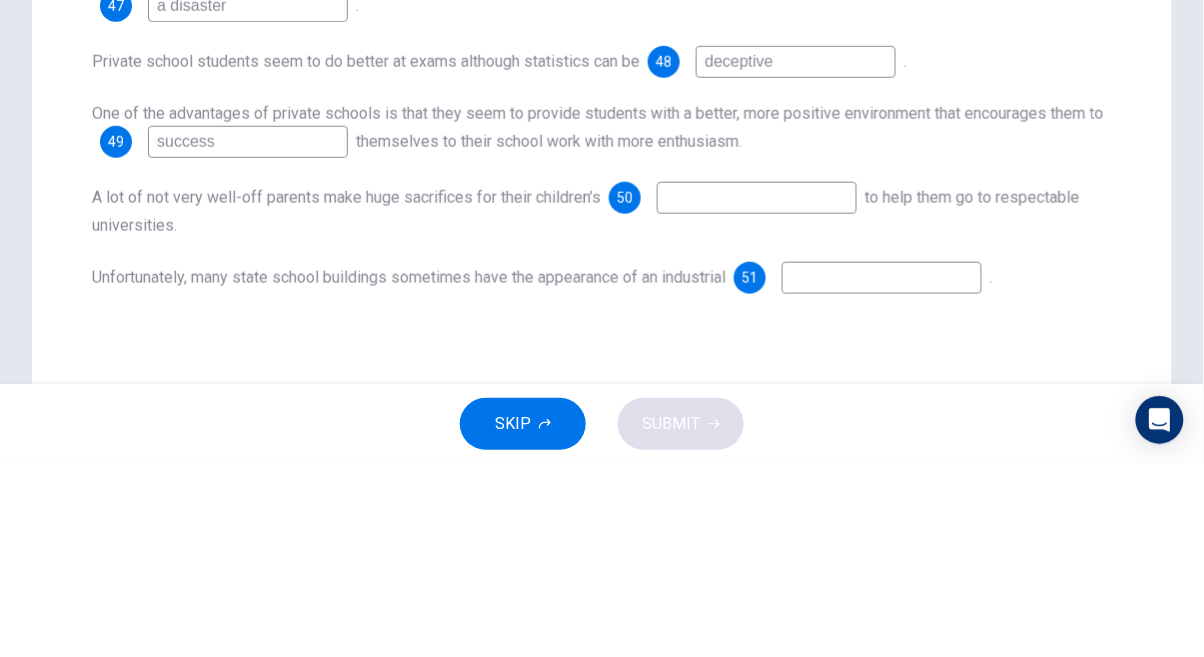 type on "success" 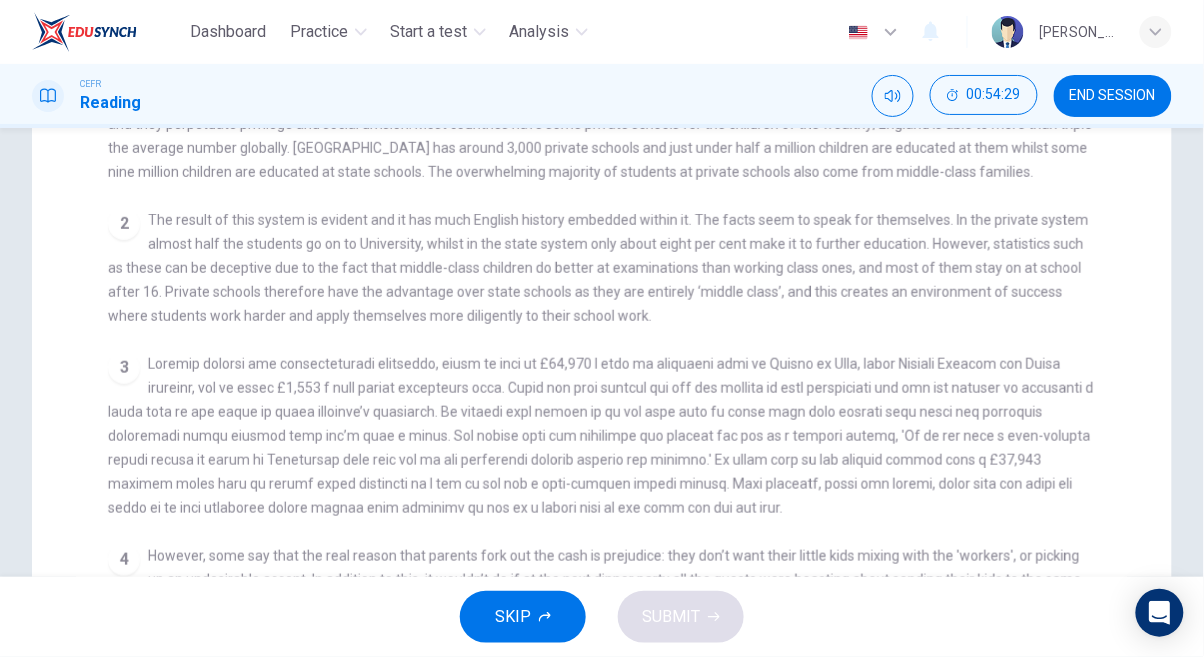 checkbox on "false" 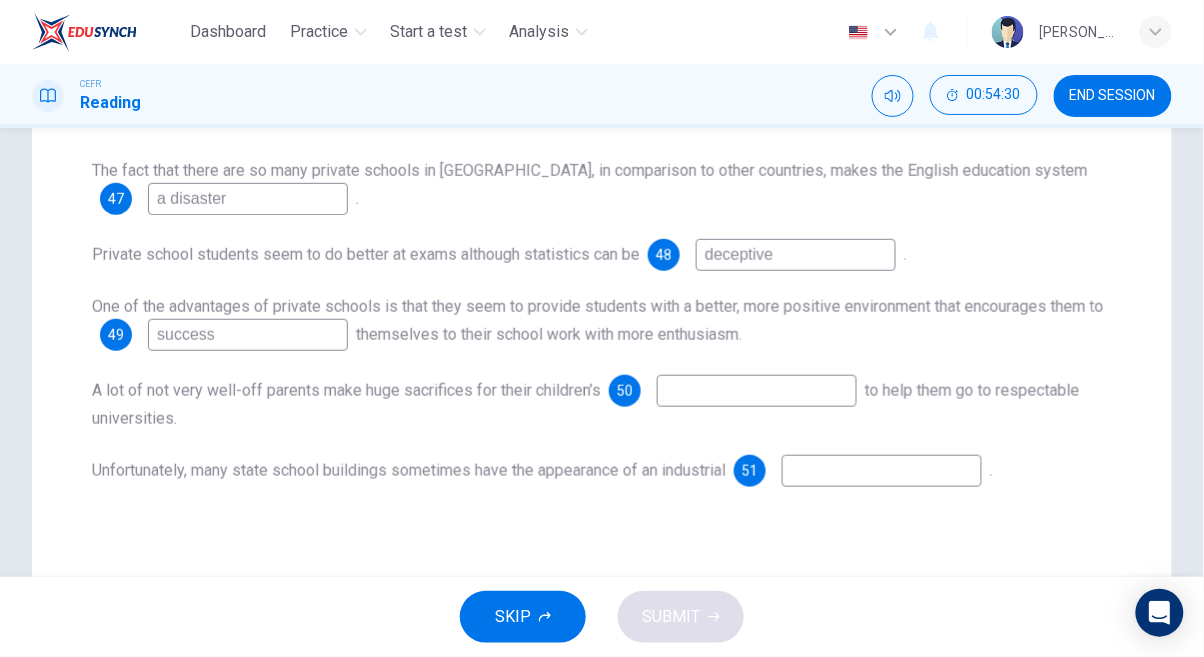 click at bounding box center [757, 391] 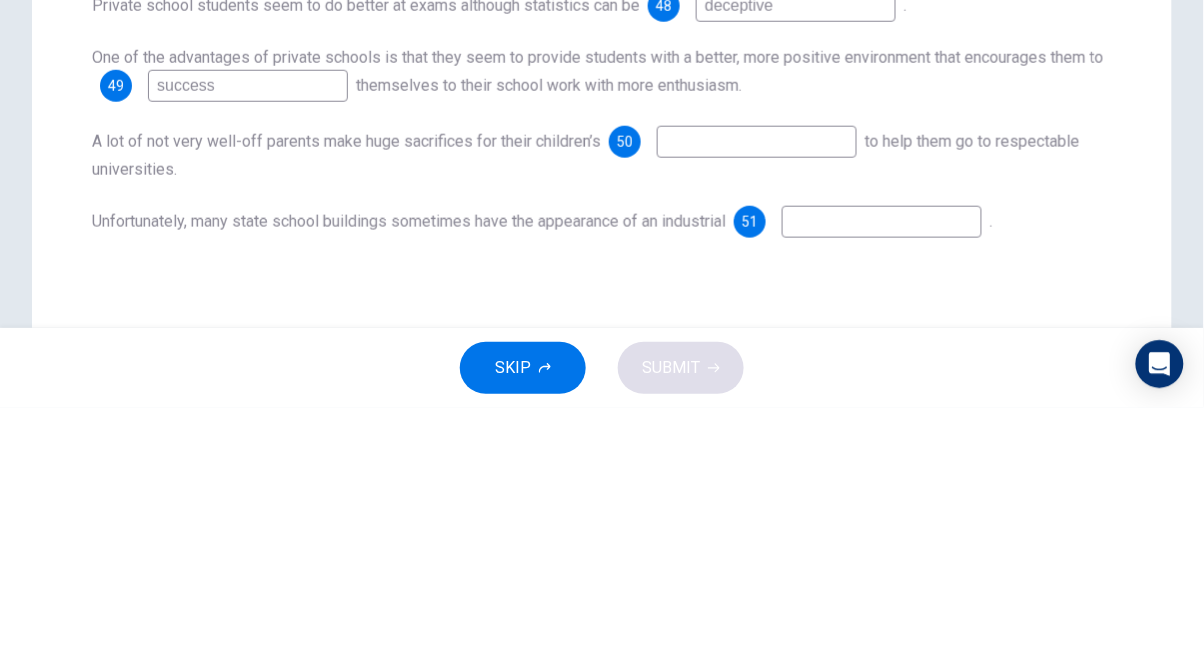 type on "S" 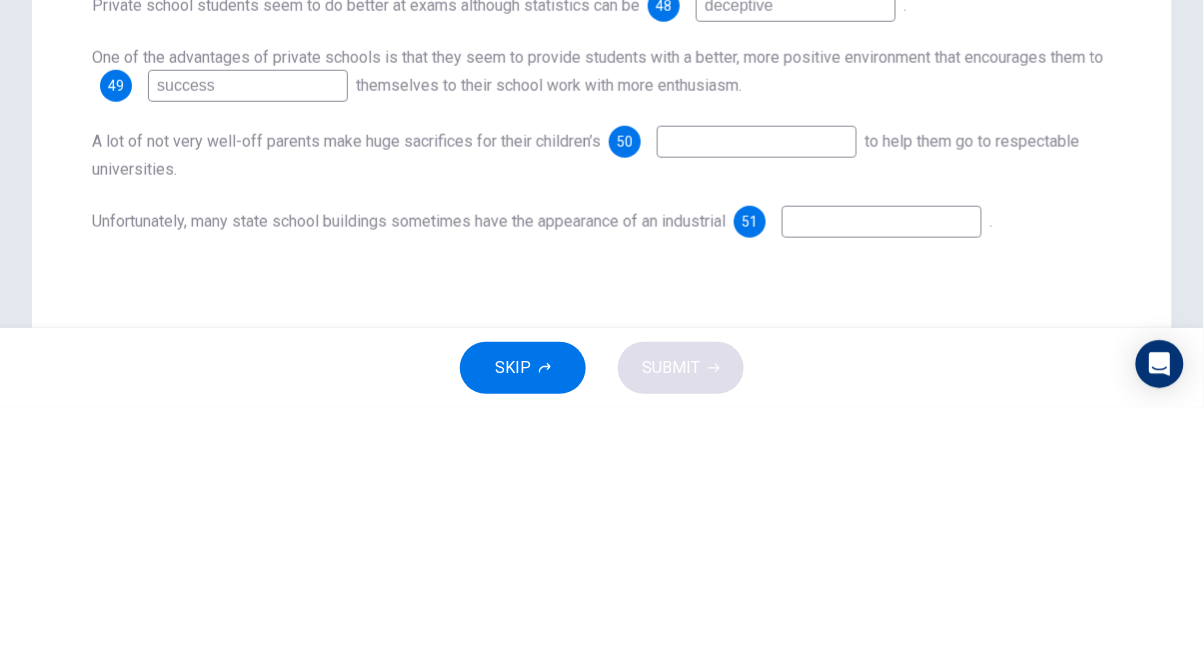 type on "S" 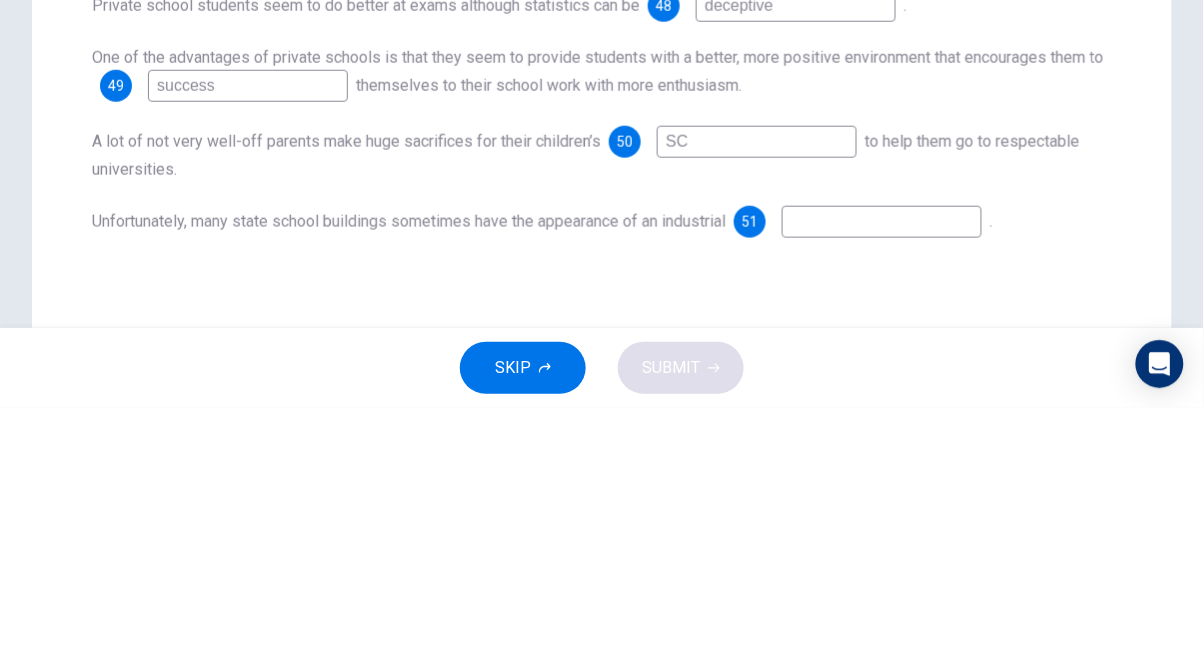 type on "S" 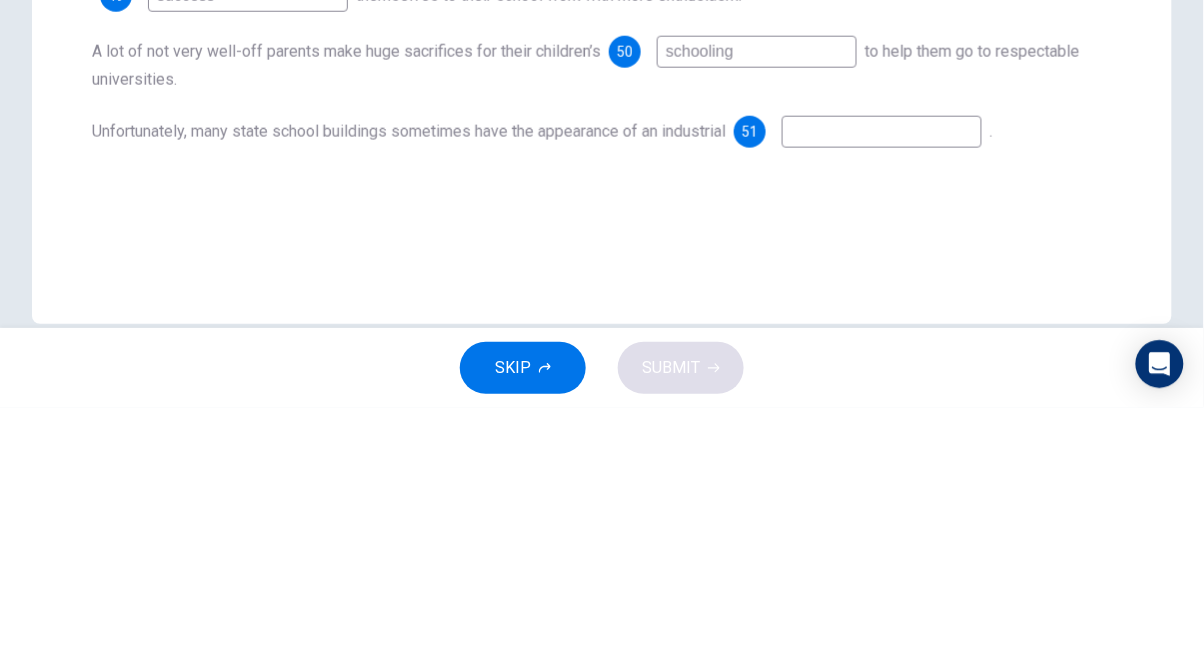 scroll, scrollTop: 401, scrollLeft: 0, axis: vertical 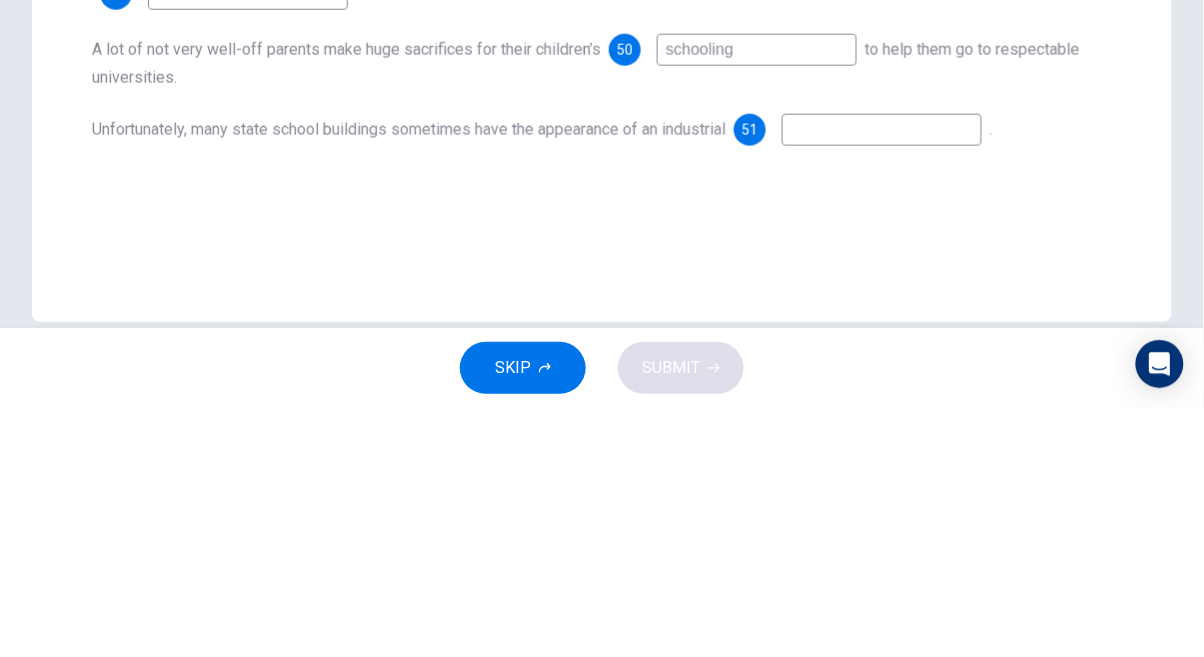 type on "schooling" 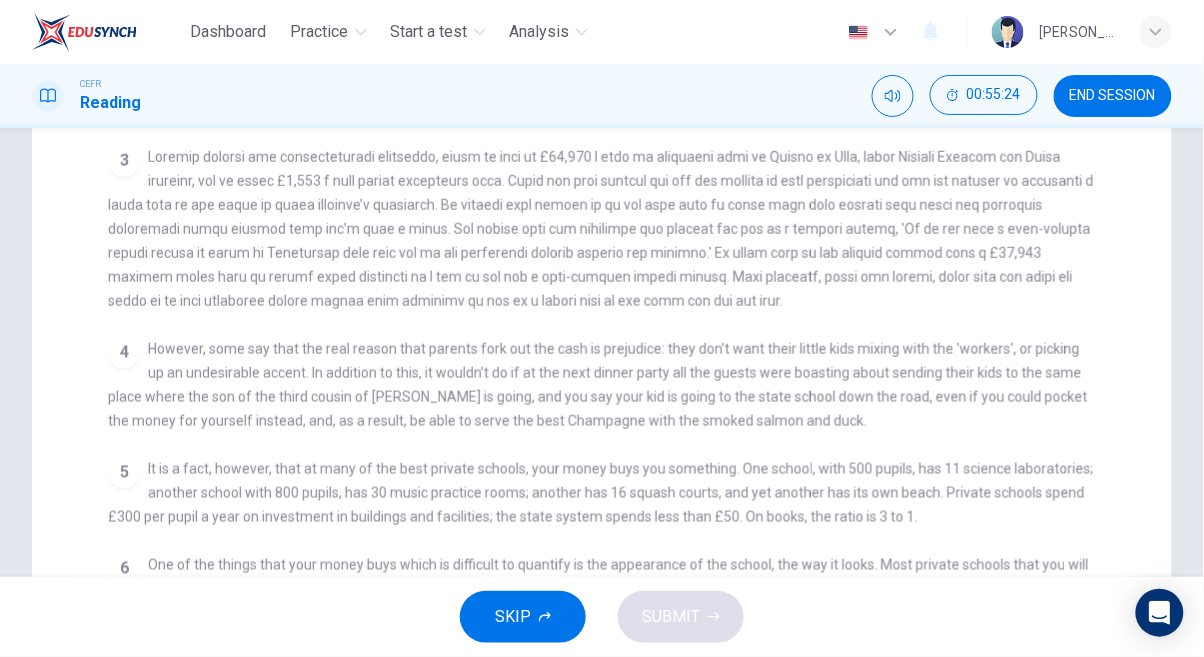 scroll, scrollTop: 497, scrollLeft: 0, axis: vertical 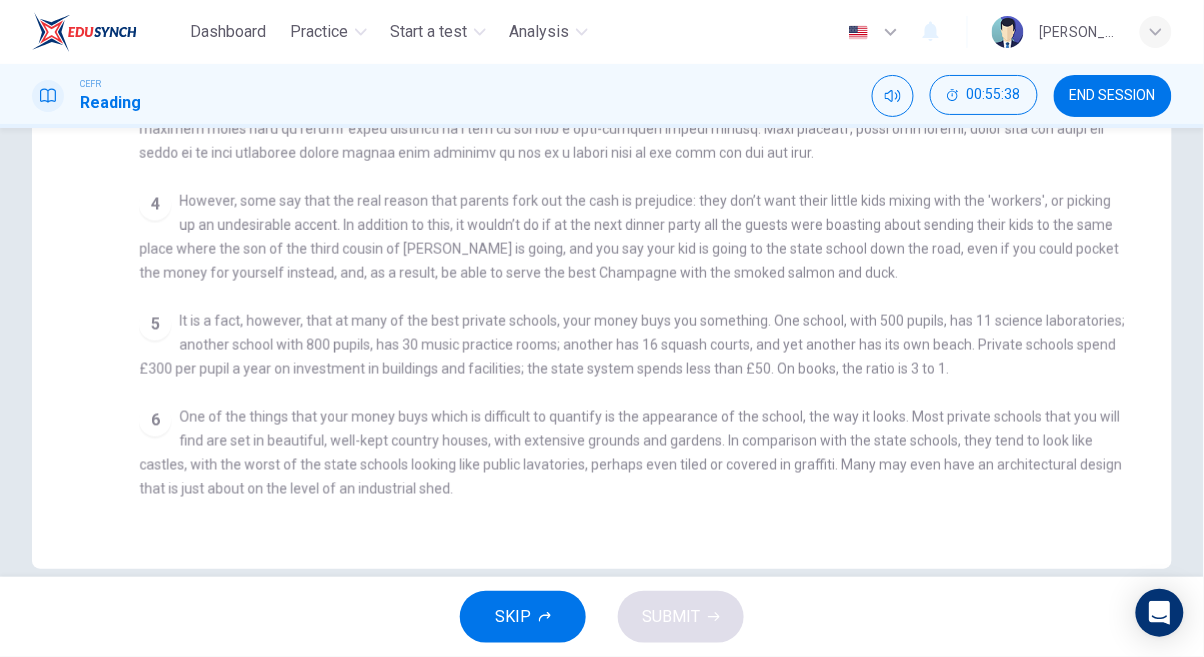 checkbox on "false" 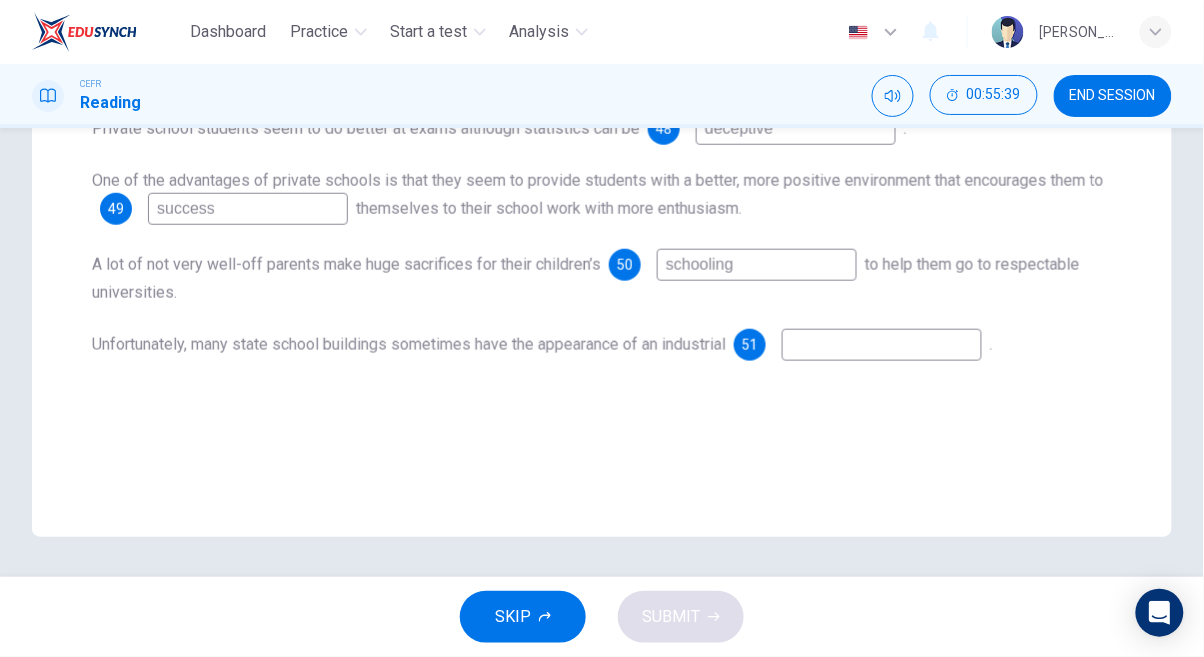 click at bounding box center (882, 345) 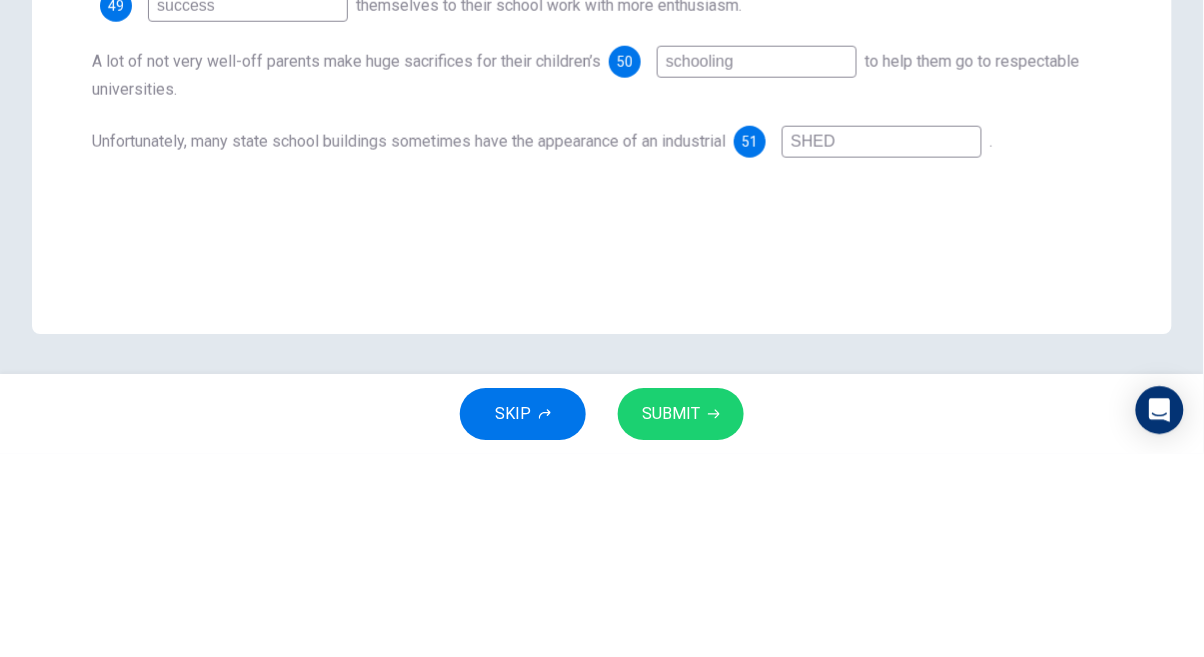 type on "SHED" 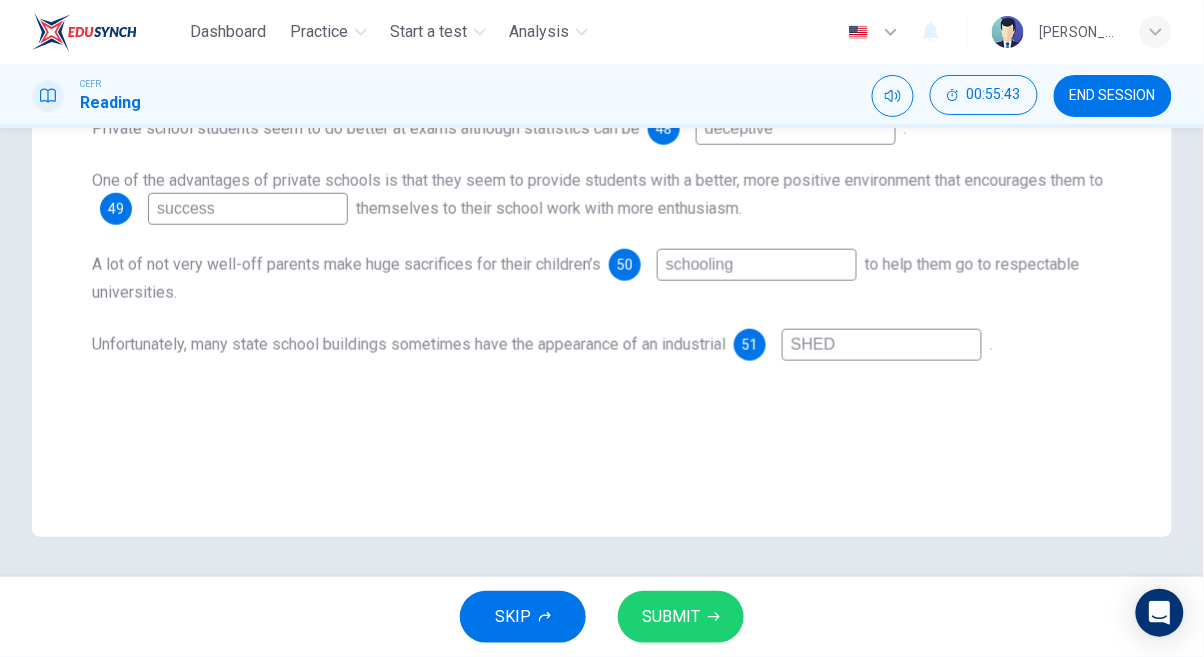 click on "SUBMIT" at bounding box center [671, 617] 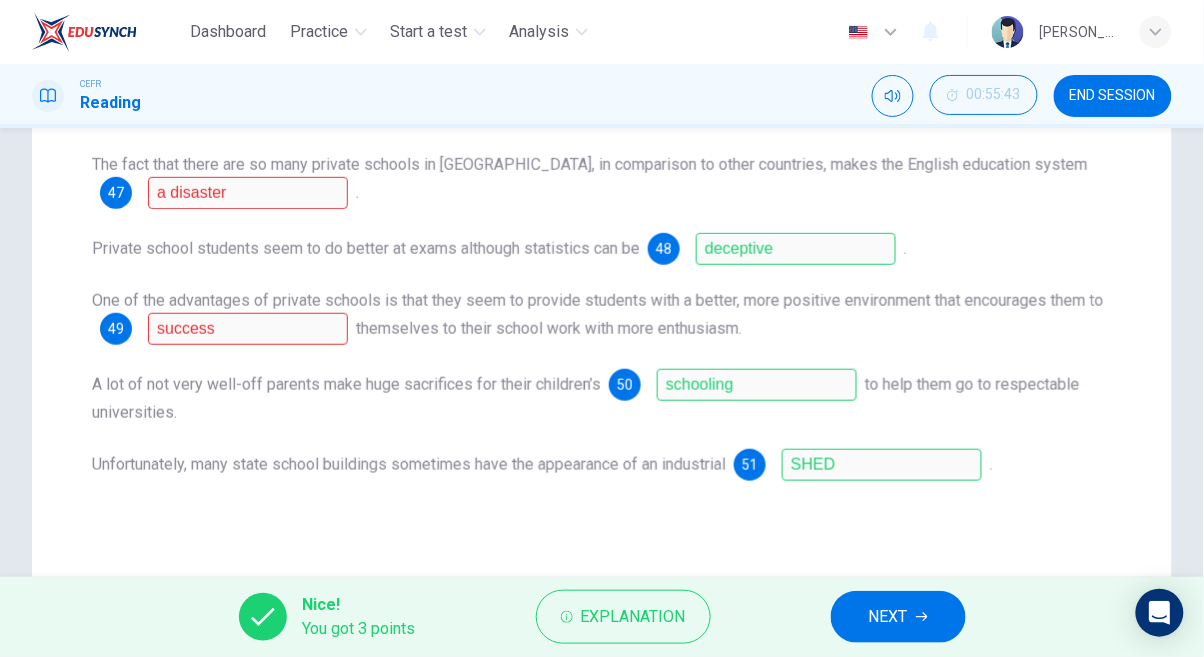 scroll, scrollTop: 312, scrollLeft: 0, axis: vertical 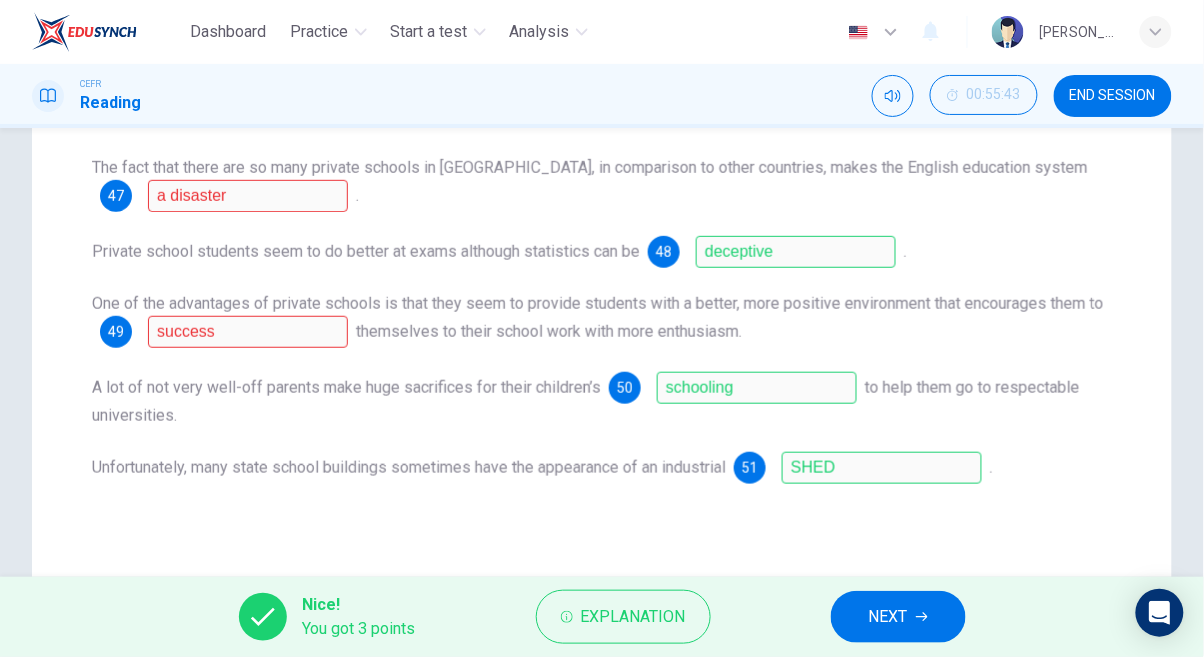 click on "49" at bounding box center [116, 332] 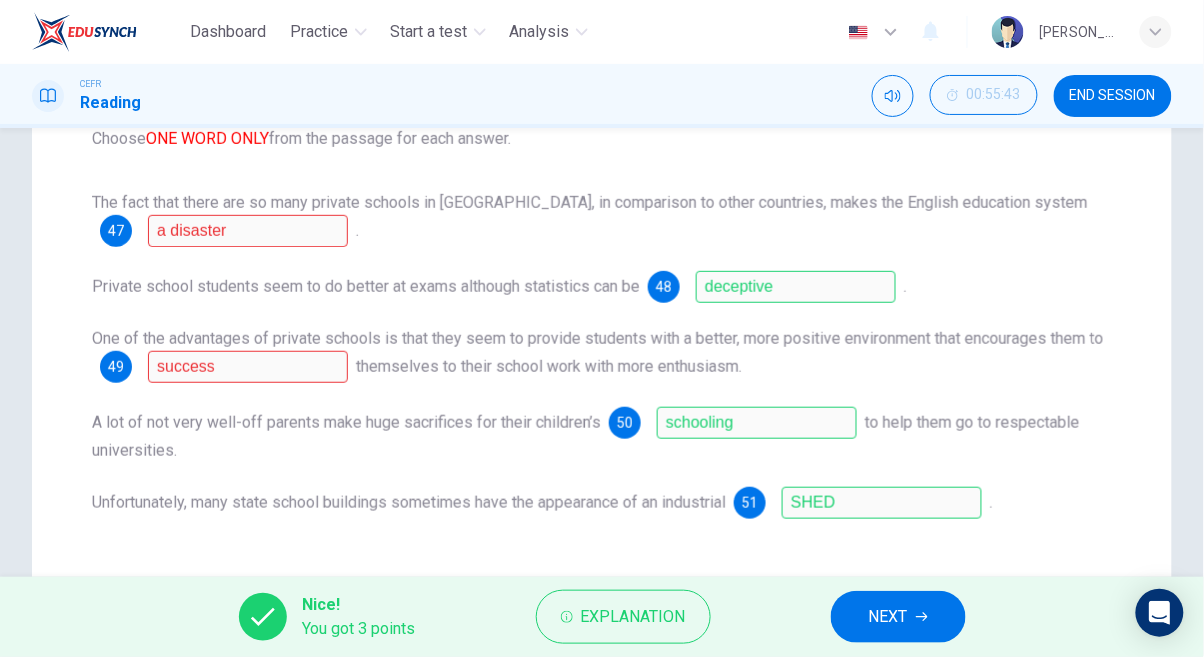 scroll, scrollTop: 266, scrollLeft: 0, axis: vertical 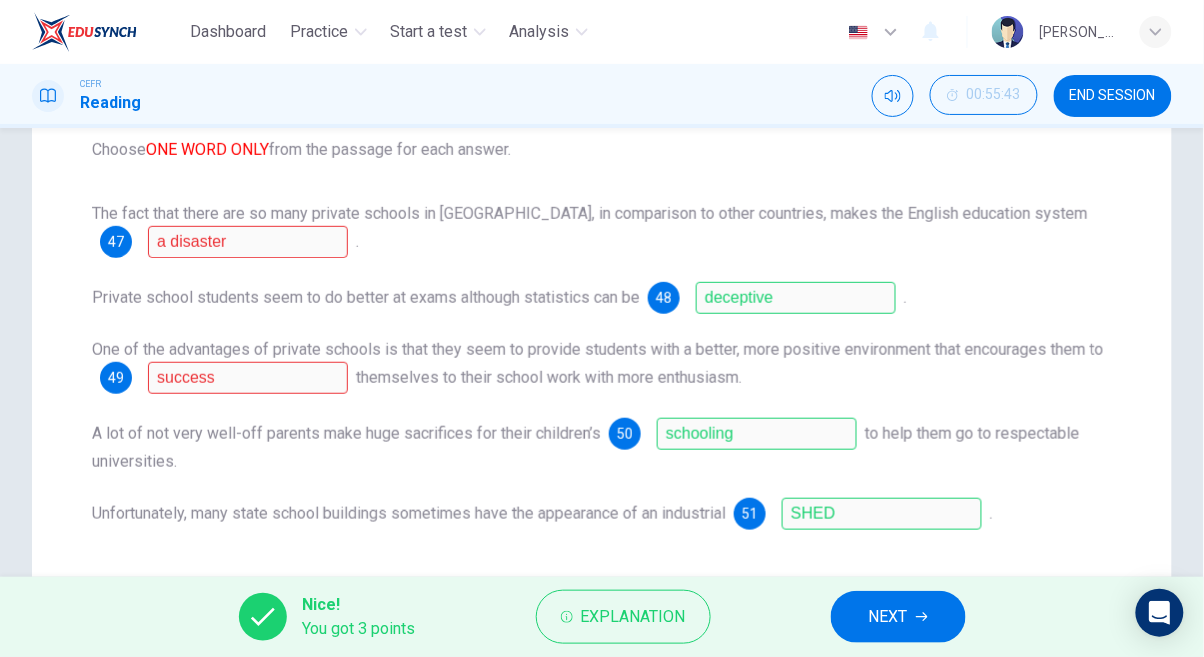click on "47" at bounding box center [116, 242] 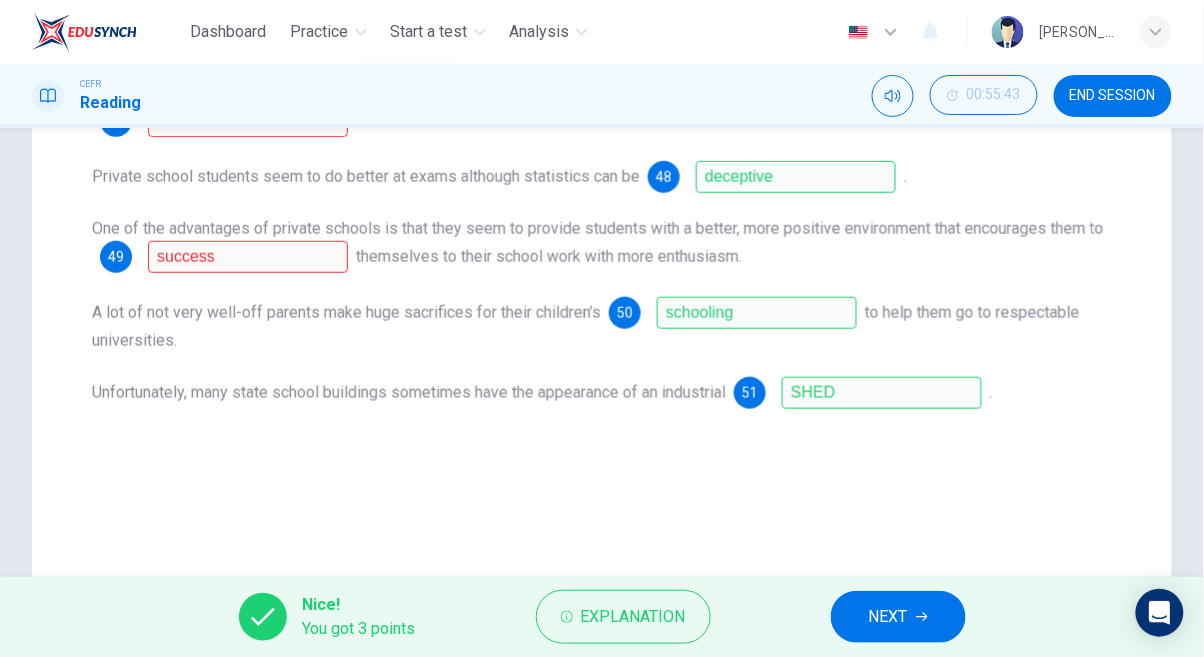 scroll, scrollTop: 435, scrollLeft: 0, axis: vertical 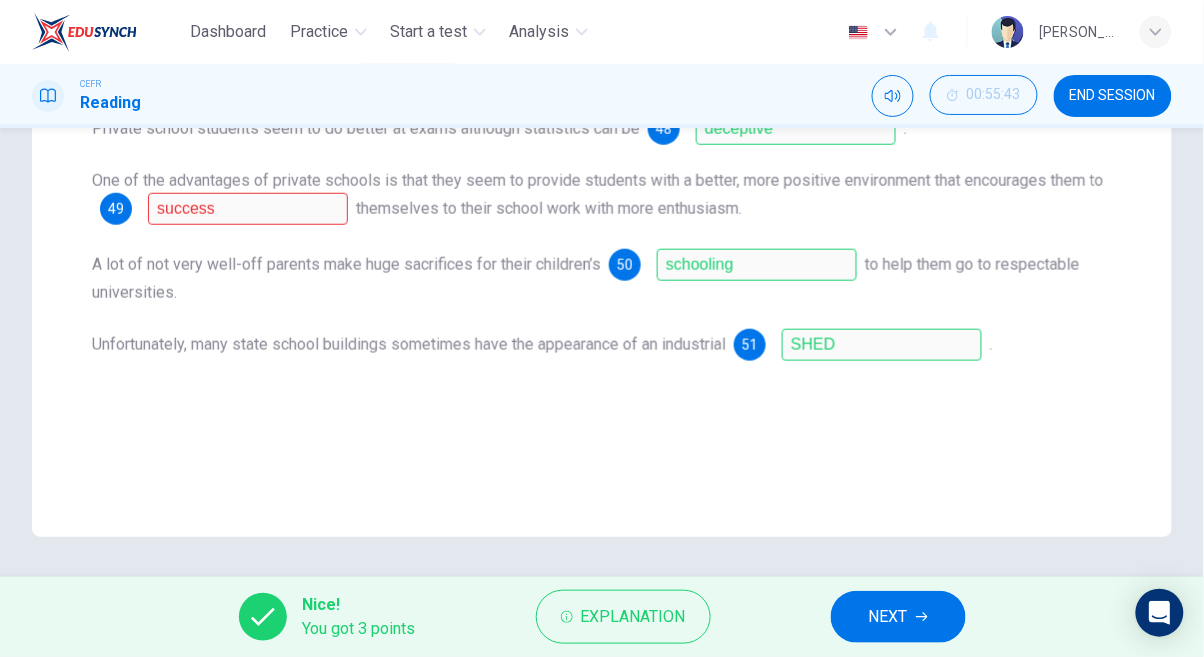 click 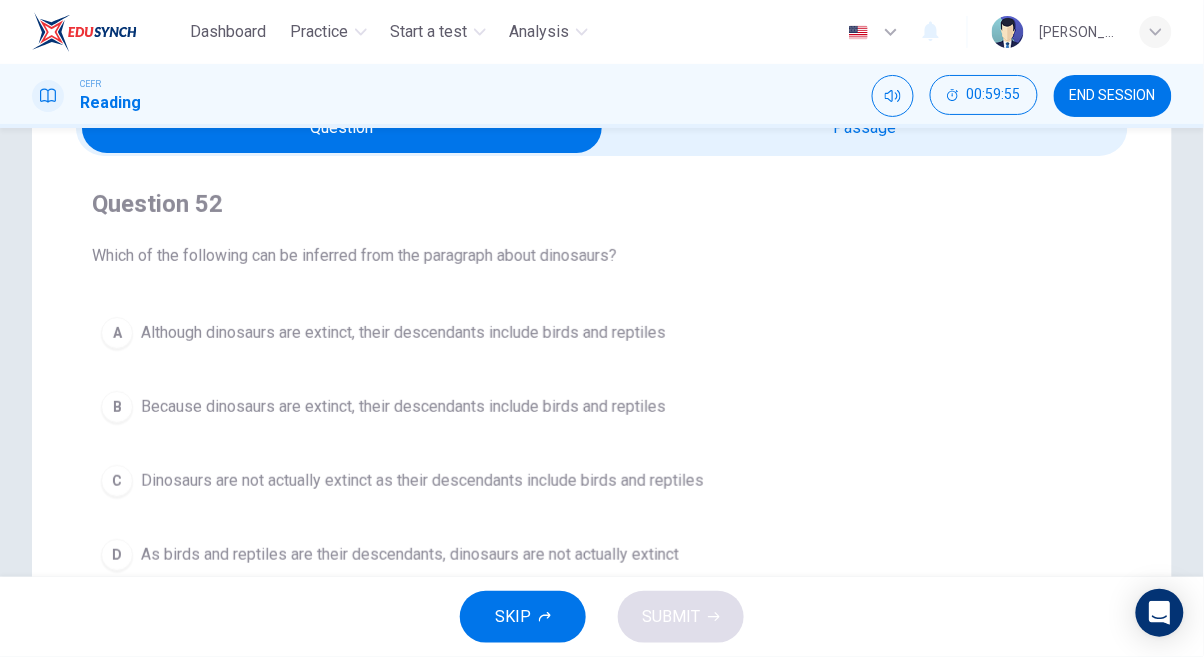 scroll, scrollTop: 111, scrollLeft: 0, axis: vertical 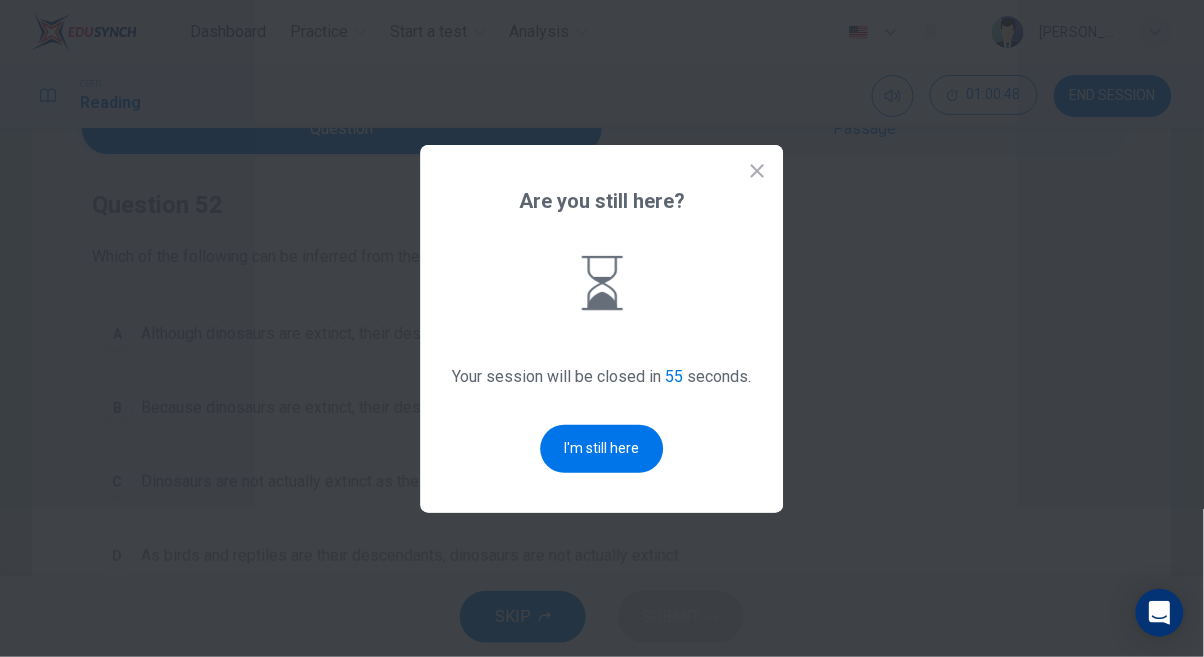 click on "I'm still here" at bounding box center [602, 449] 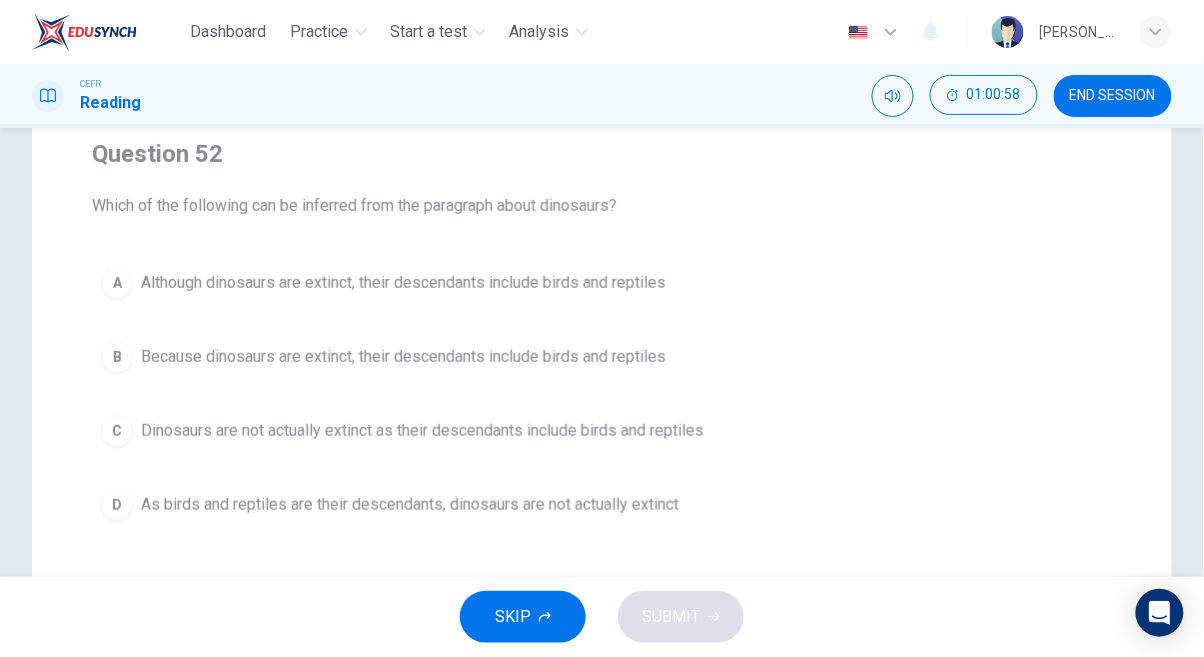 scroll, scrollTop: 166, scrollLeft: 0, axis: vertical 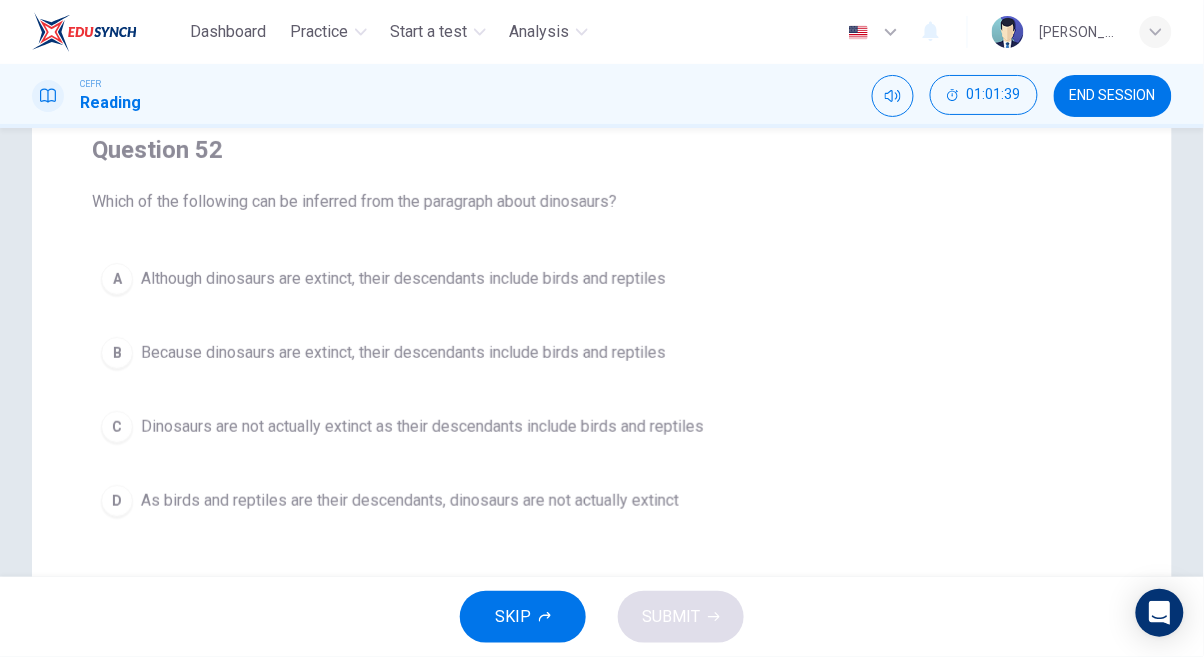 click on "A" at bounding box center [117, 279] 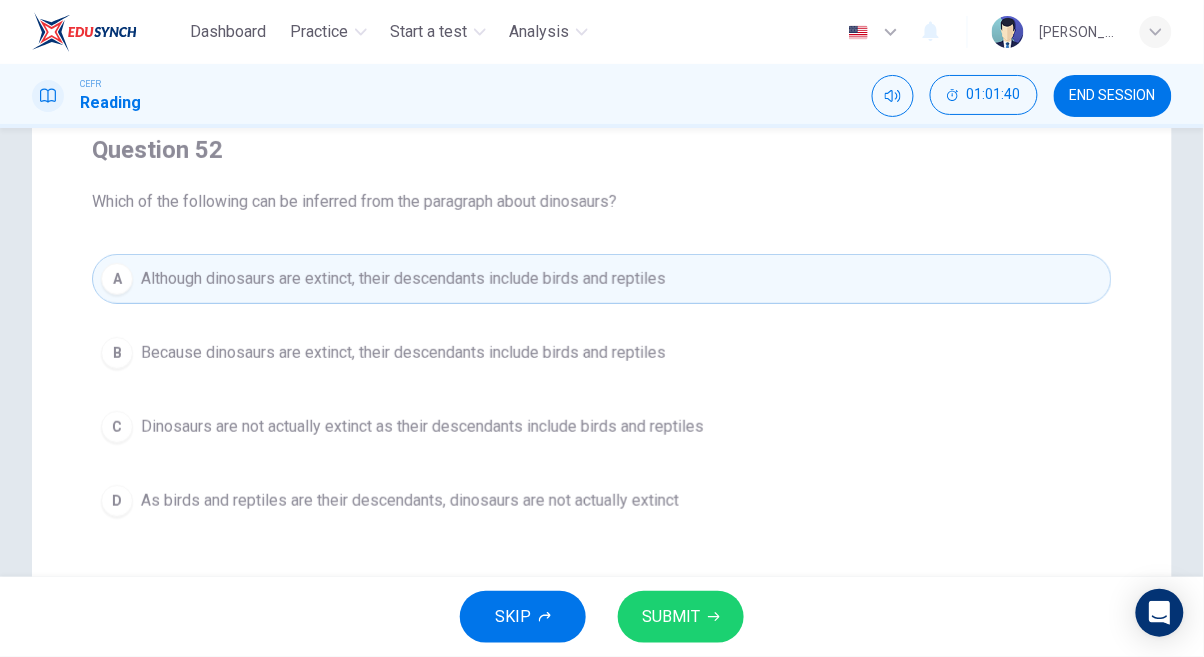 click on "SKIP SUBMIT" at bounding box center (602, 617) 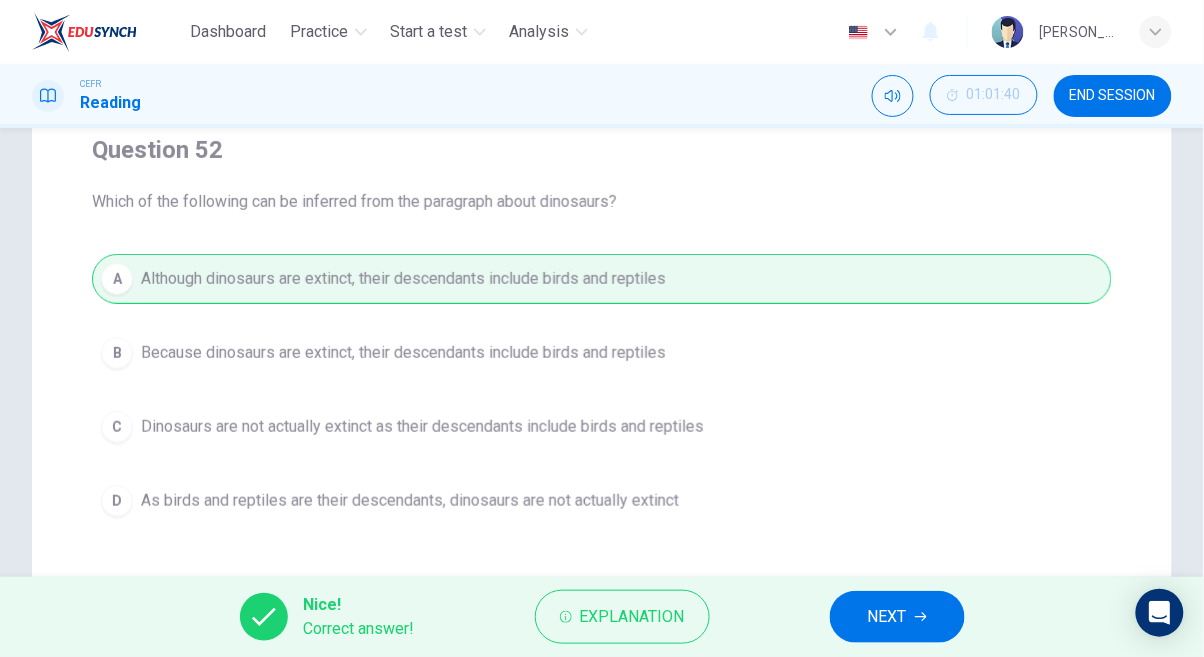 click 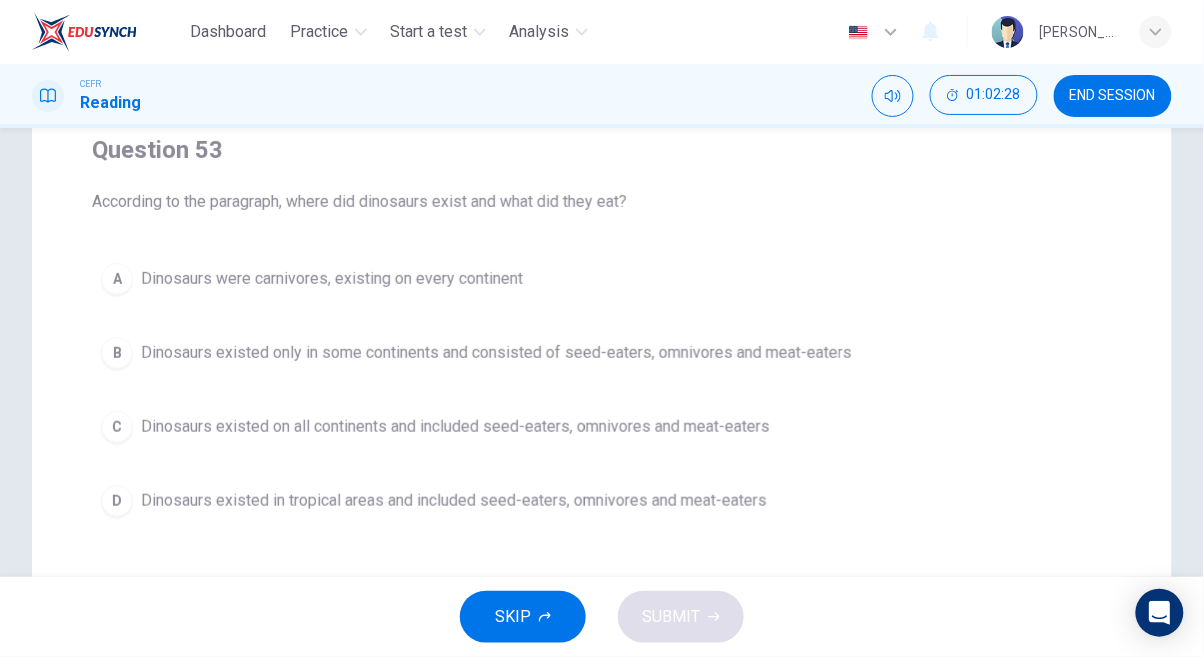 click on "A Dinosaurs were carnivores, existing on every continent" at bounding box center (602, 279) 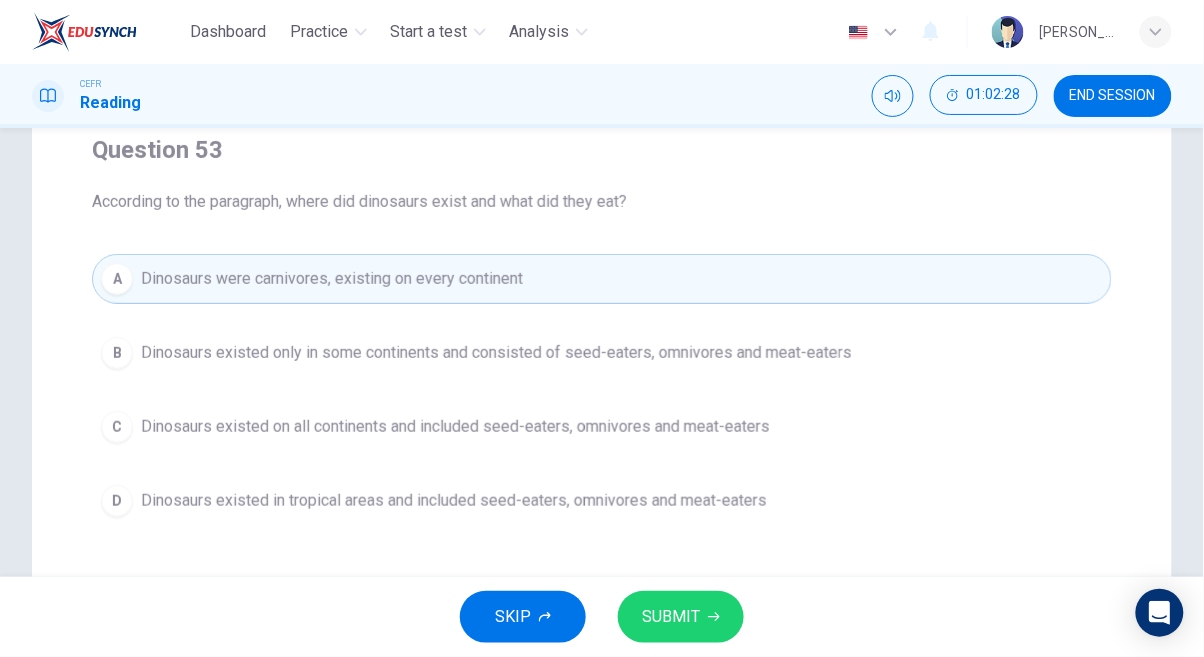 click on "SUBMIT" at bounding box center [671, 617] 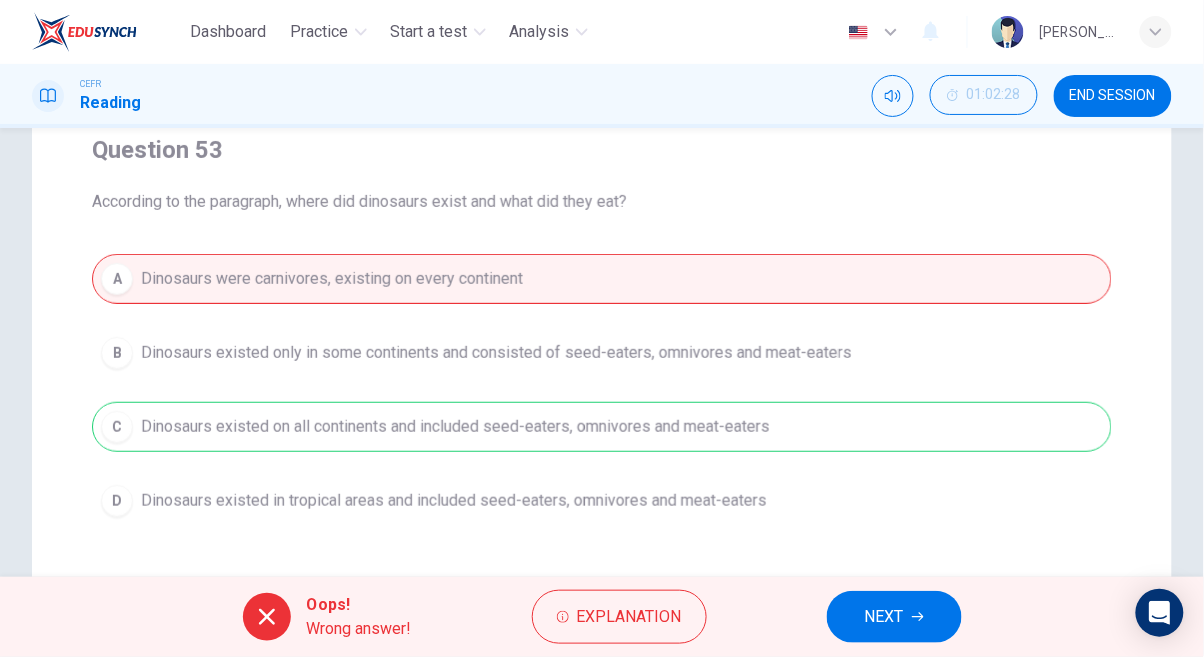 click 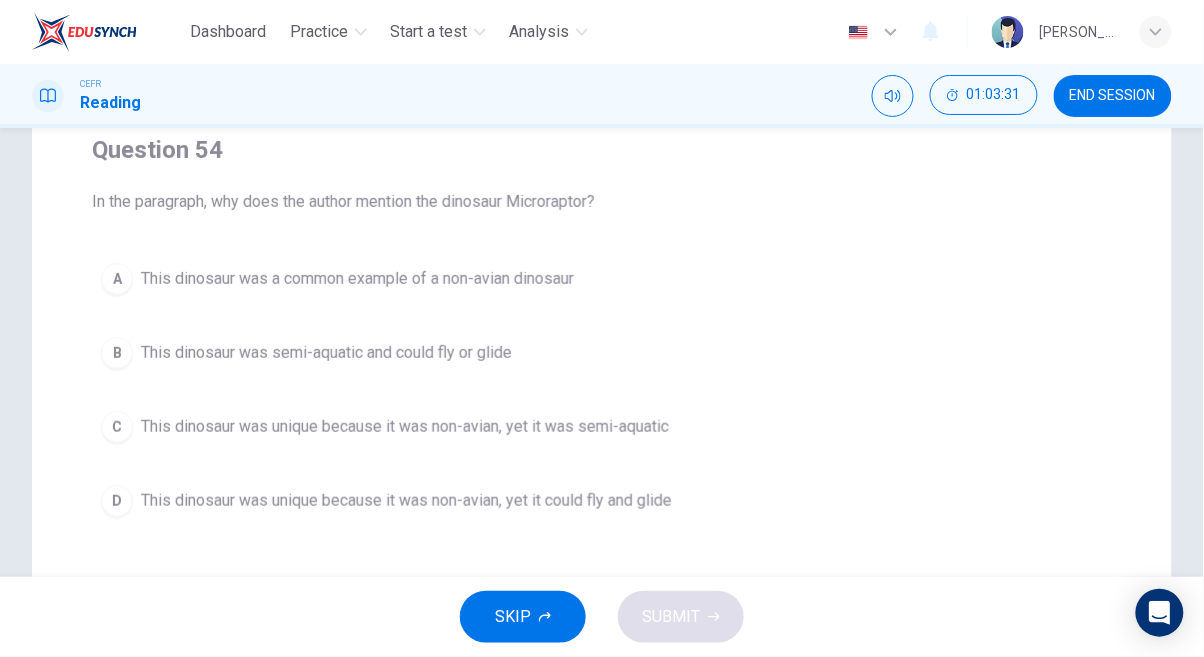 click on "D" at bounding box center [117, 501] 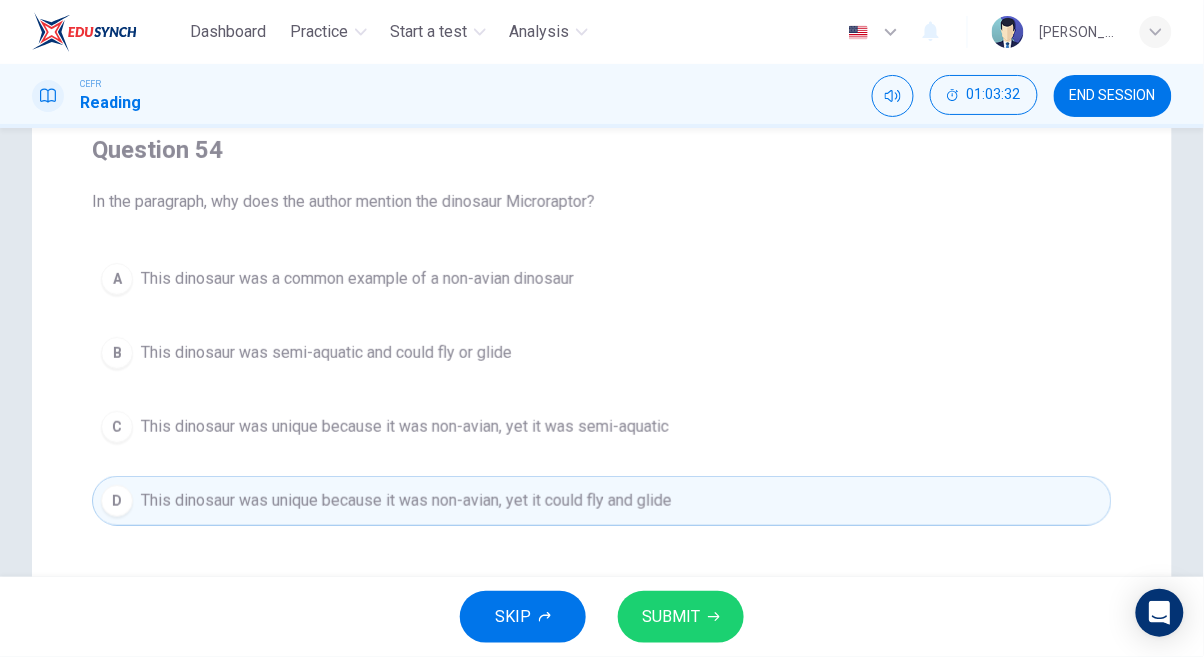 click 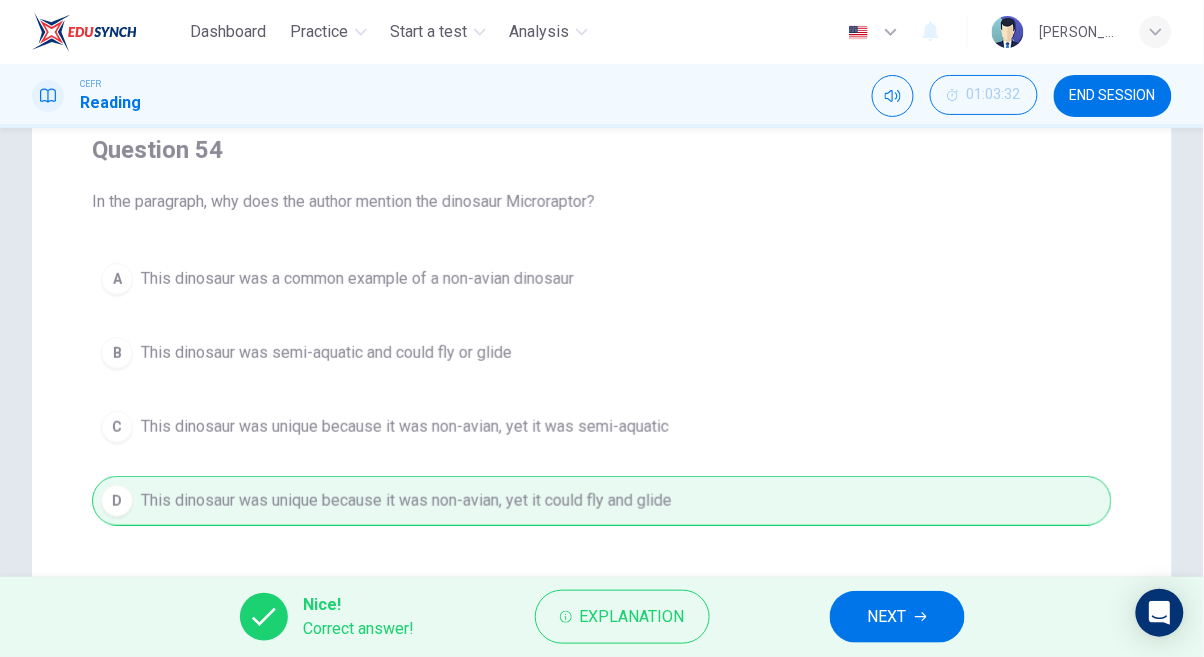 click 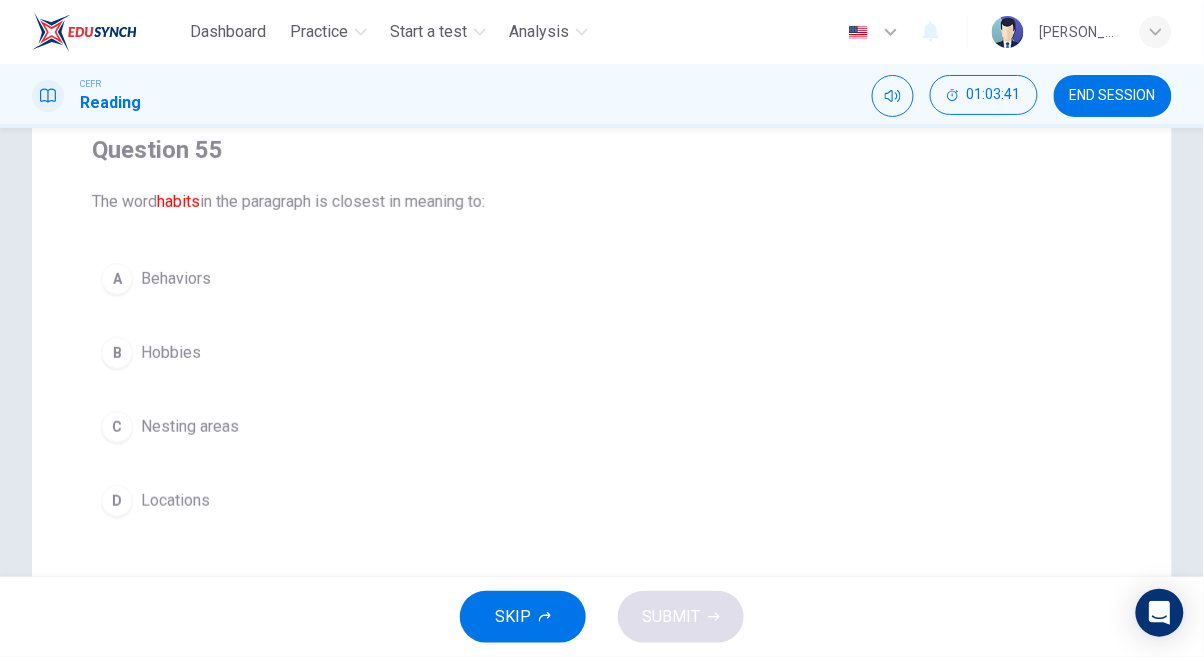 click on "A" at bounding box center [117, 279] 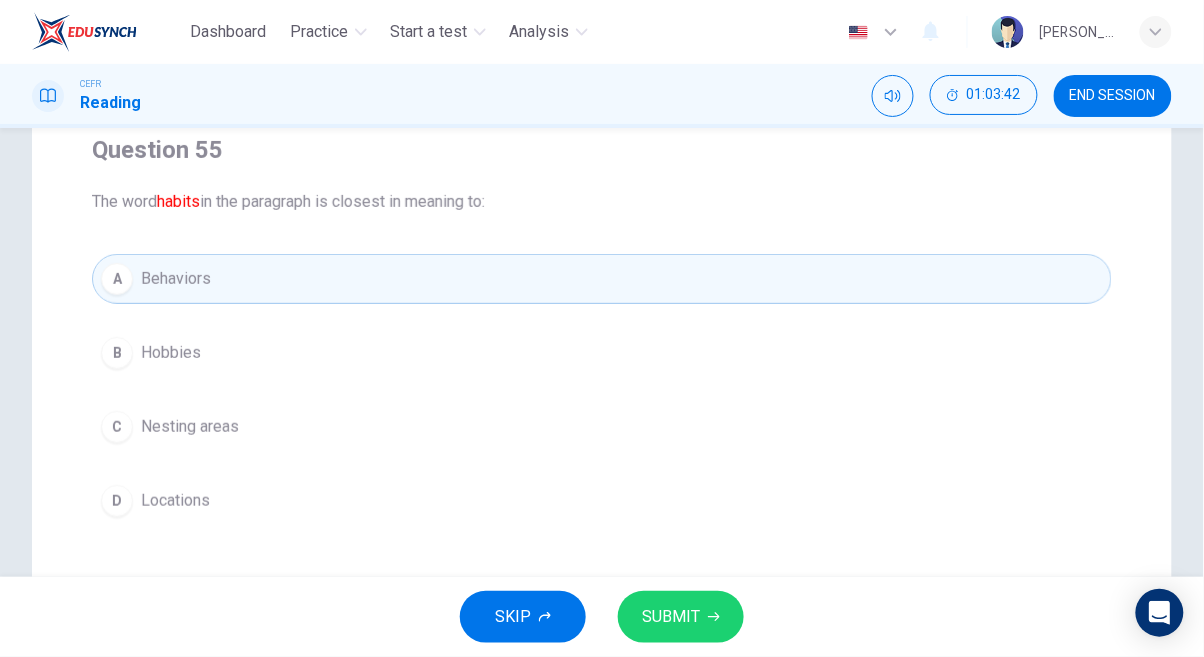 click on "SUBMIT" at bounding box center (671, 617) 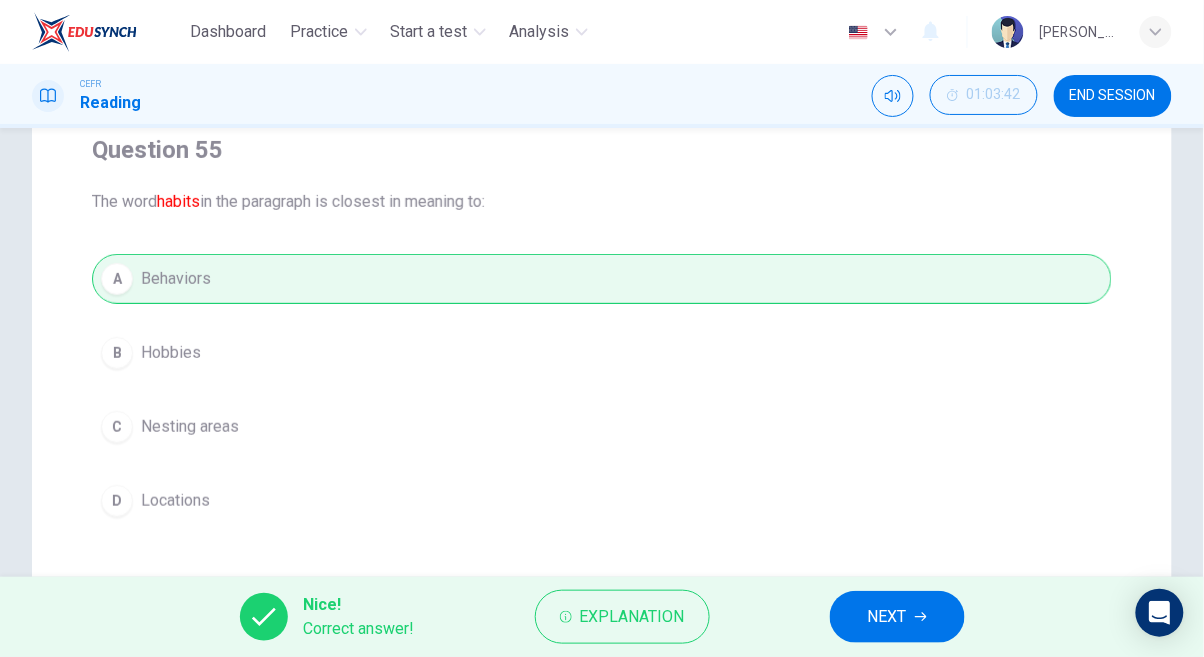 click on "NEXT" at bounding box center (887, 617) 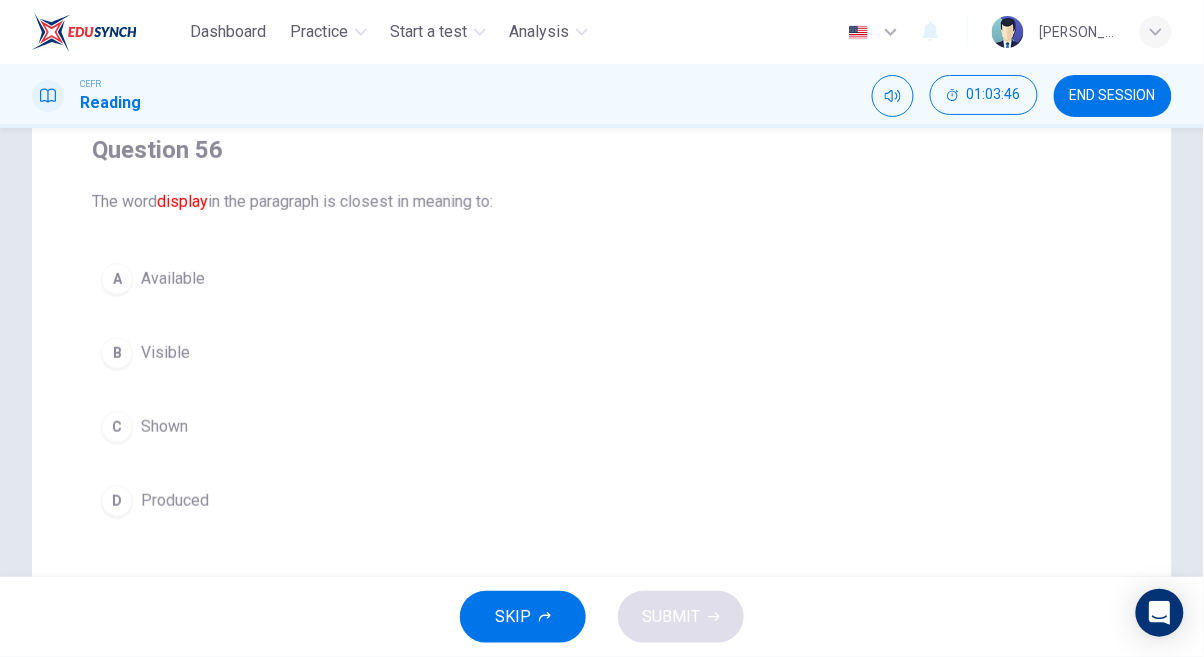 click on "C" at bounding box center (117, 427) 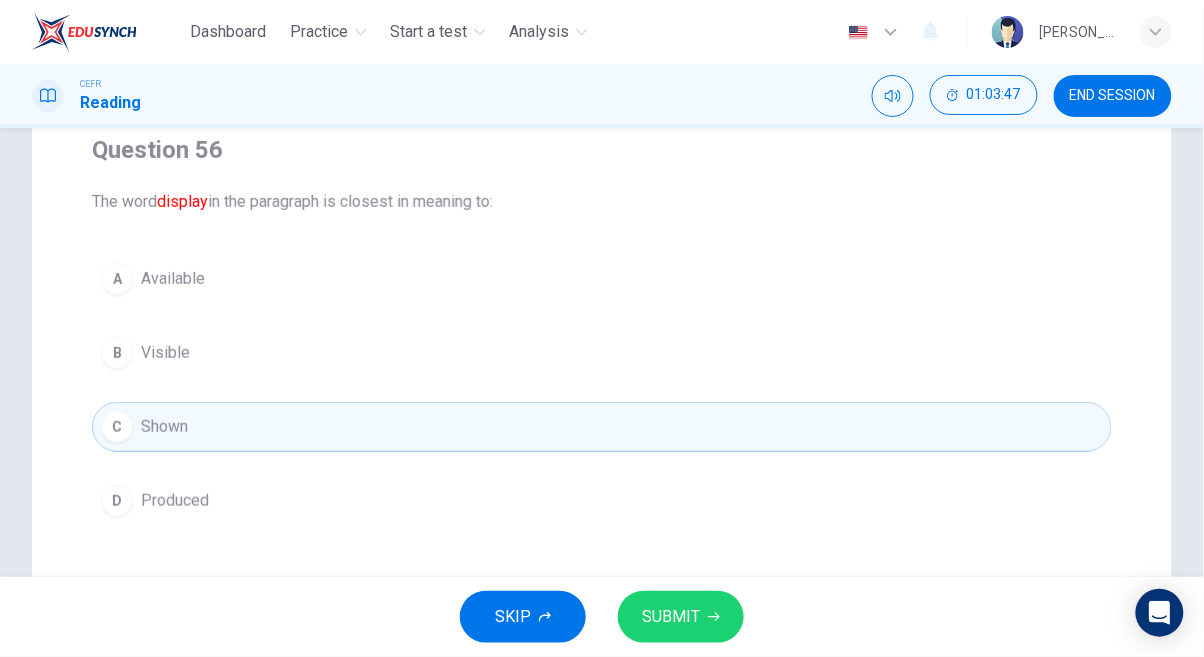 click on "SUBMIT" at bounding box center (671, 617) 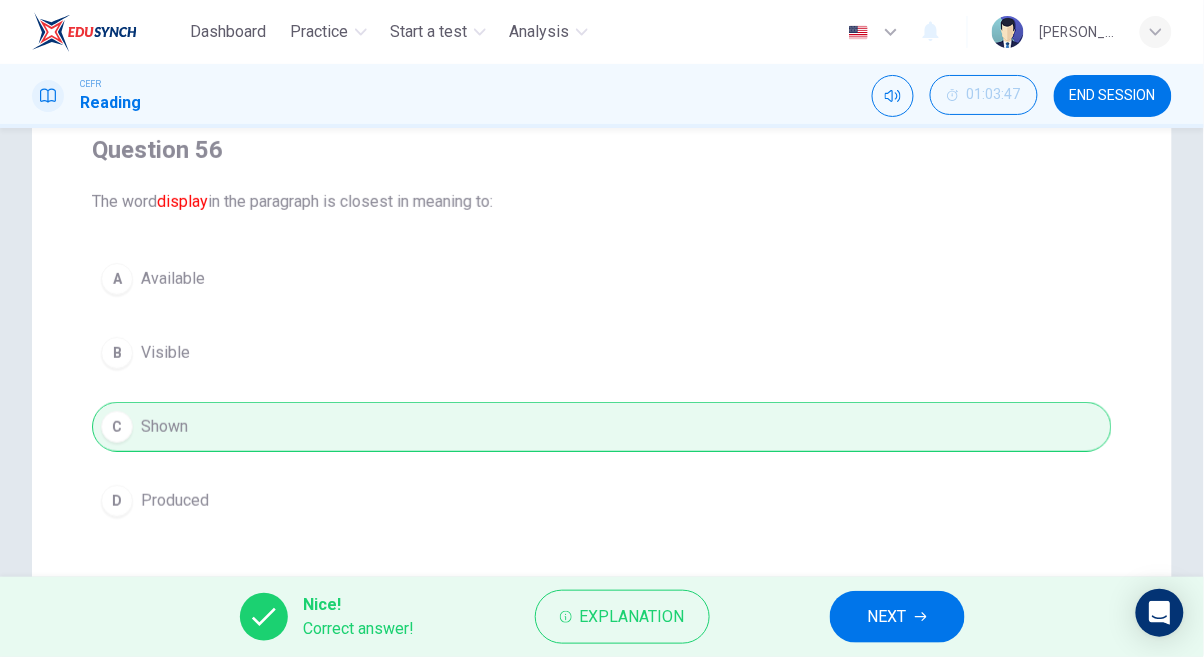 click on "NEXT" at bounding box center (897, 617) 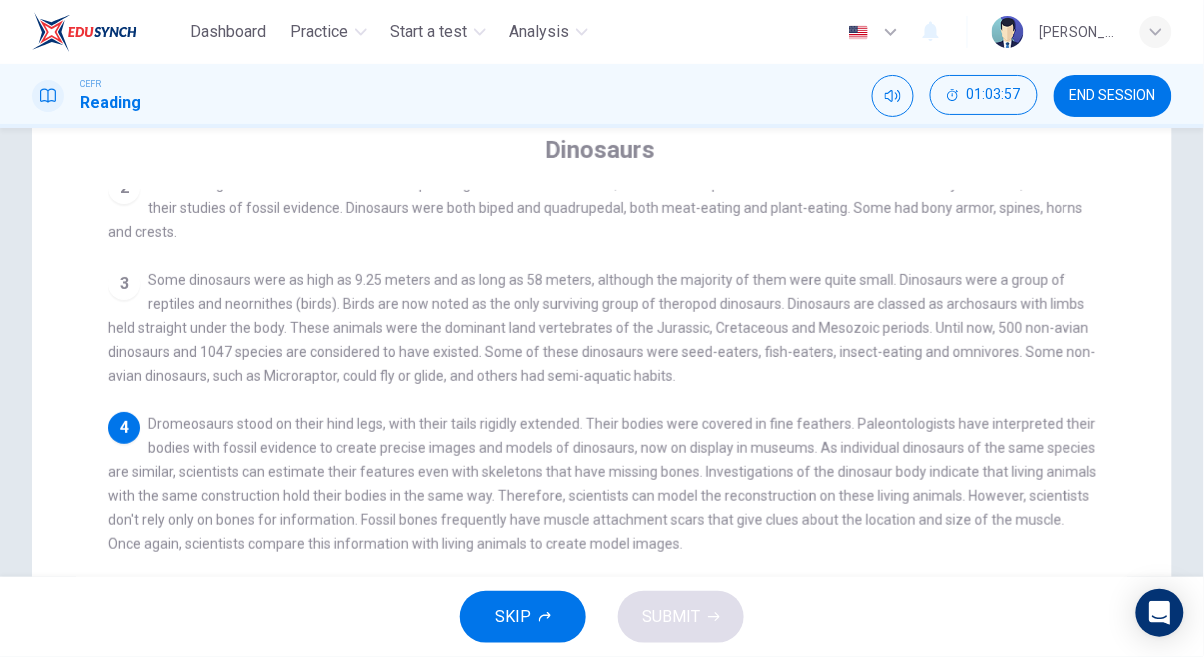 scroll, scrollTop: 98, scrollLeft: 0, axis: vertical 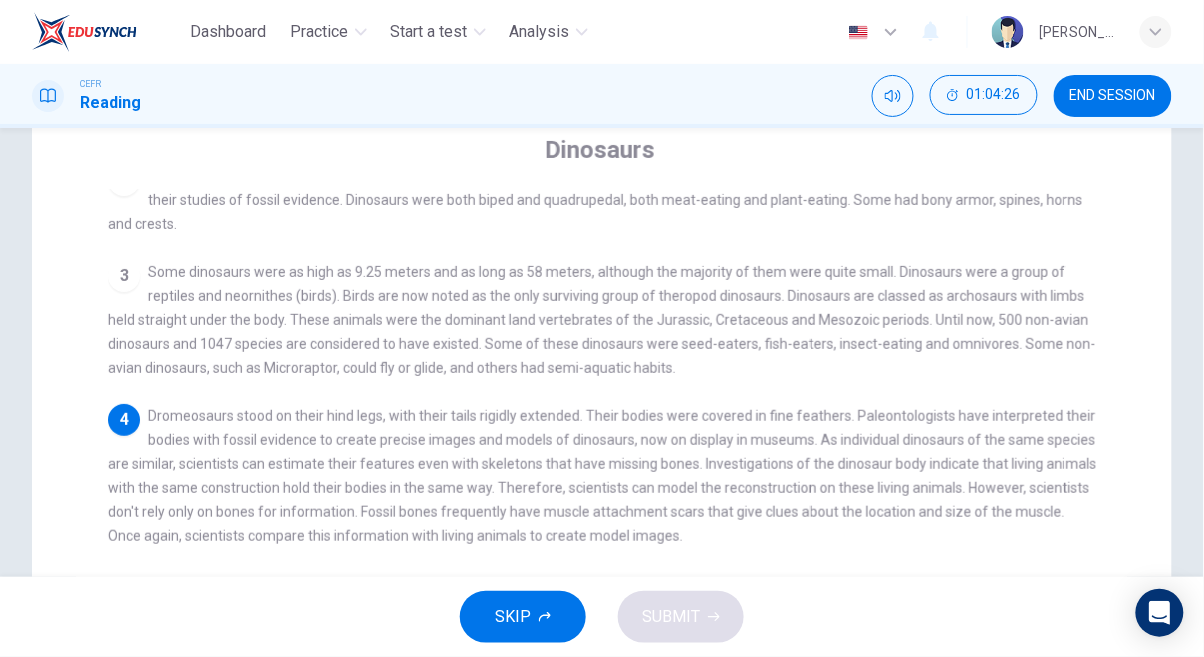 click on "SKIP SUBMIT" at bounding box center (602, 617) 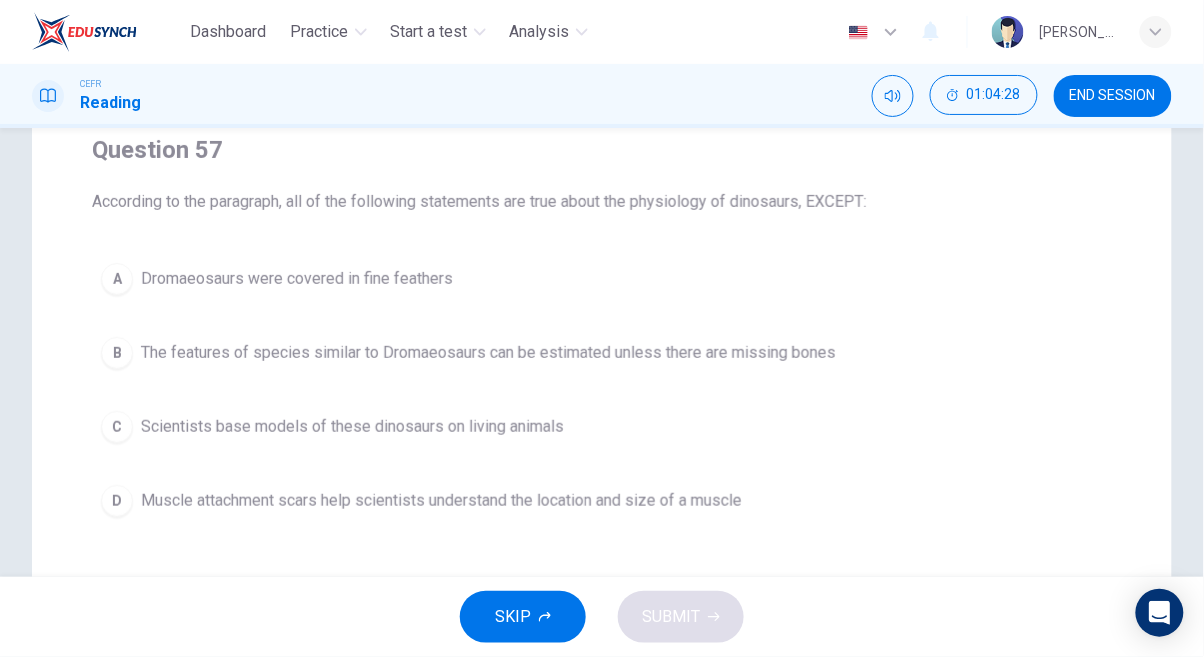 click on "Muscle attachment scars help scientists understand the location and size of a muscle" at bounding box center [441, 501] 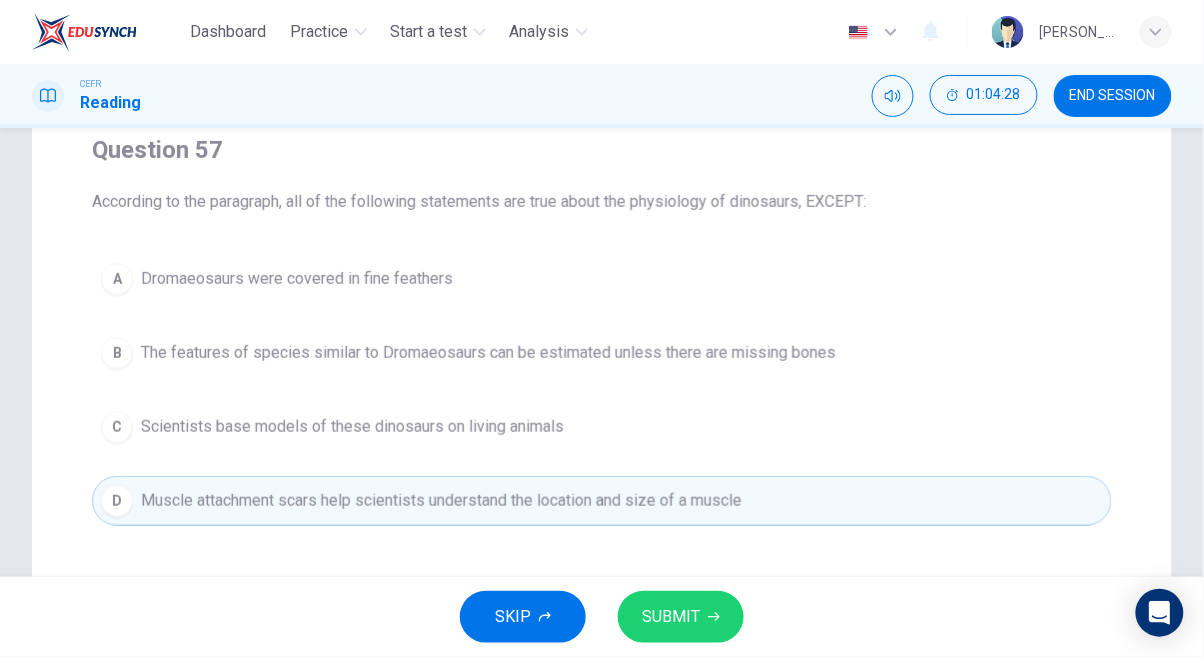 click on "SUBMIT" at bounding box center (671, 617) 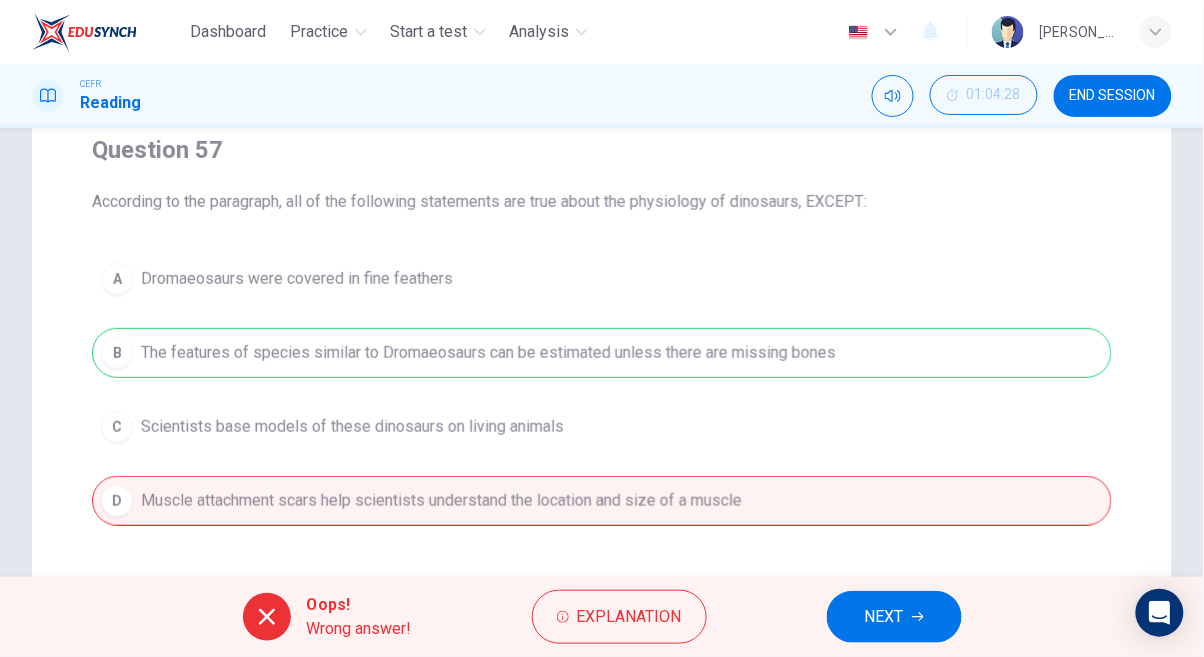 click on "NEXT" at bounding box center [884, 617] 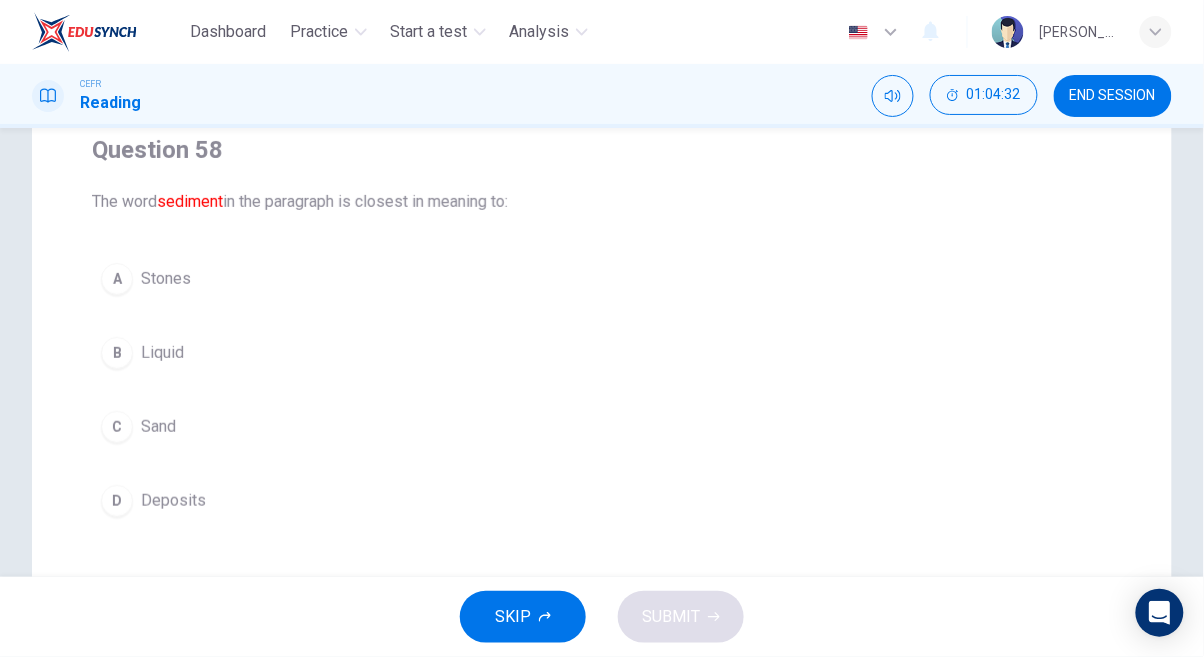 click on "D" at bounding box center [117, 501] 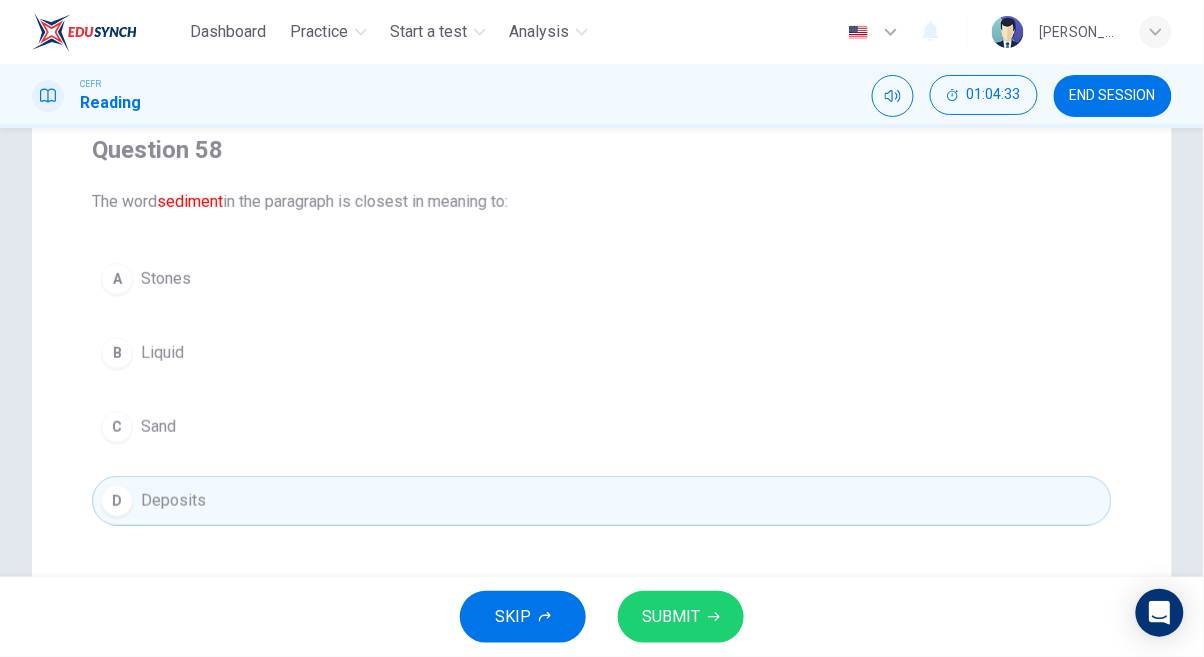click 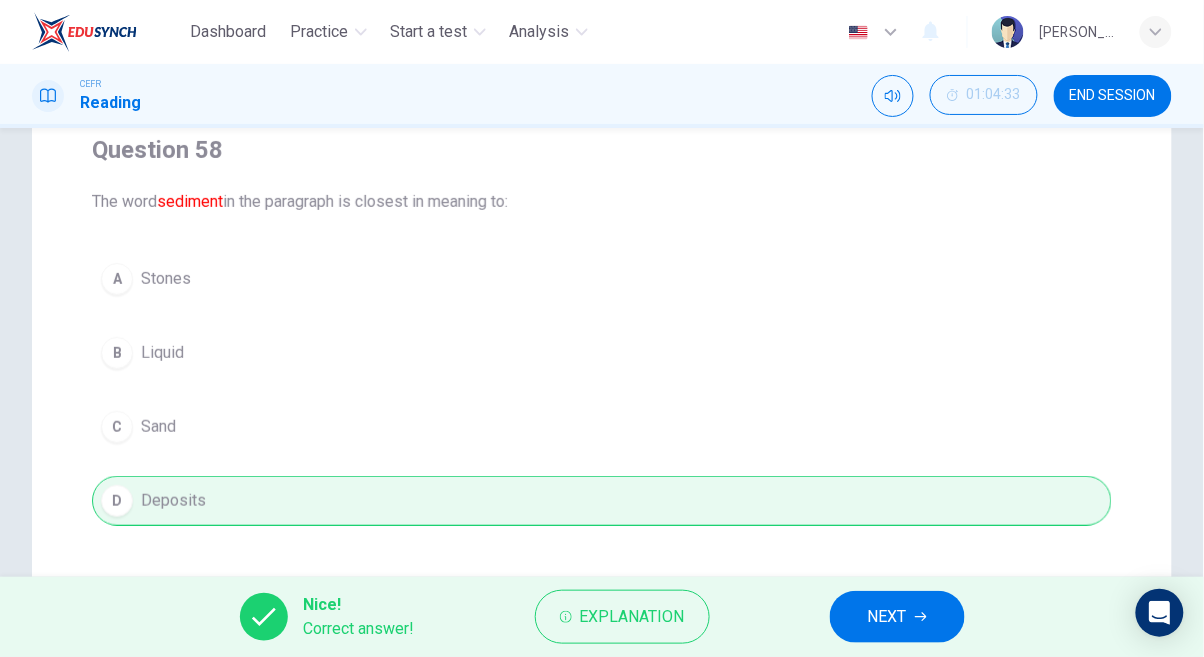 click on "NEXT" at bounding box center (897, 617) 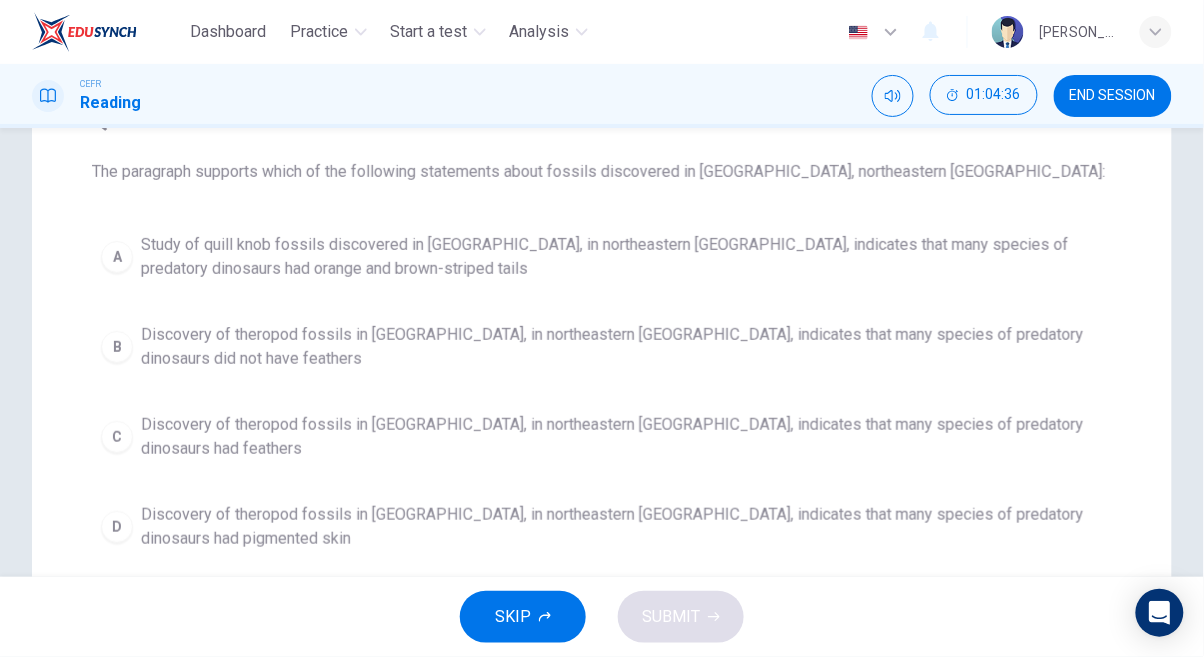 scroll, scrollTop: 177, scrollLeft: 0, axis: vertical 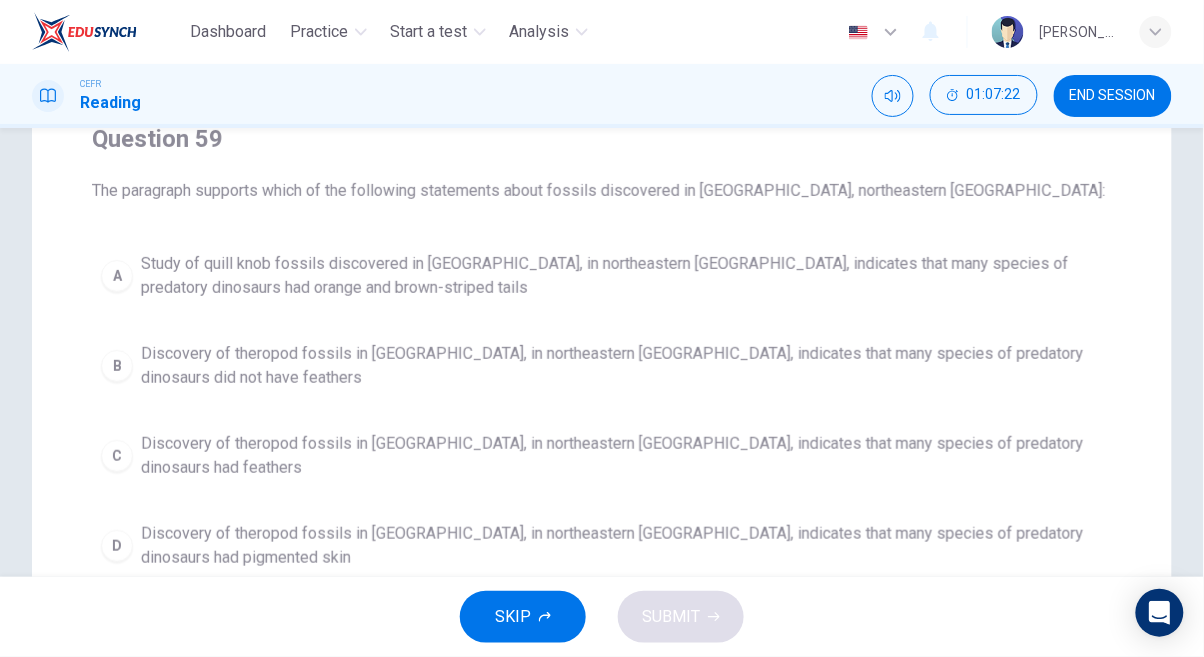 click on "A Study of quill knob fossils discovered in [GEOGRAPHIC_DATA], in northeastern [GEOGRAPHIC_DATA], indicates that many species of predatory dinosaurs had orange and brown-striped tails" at bounding box center (602, 276) 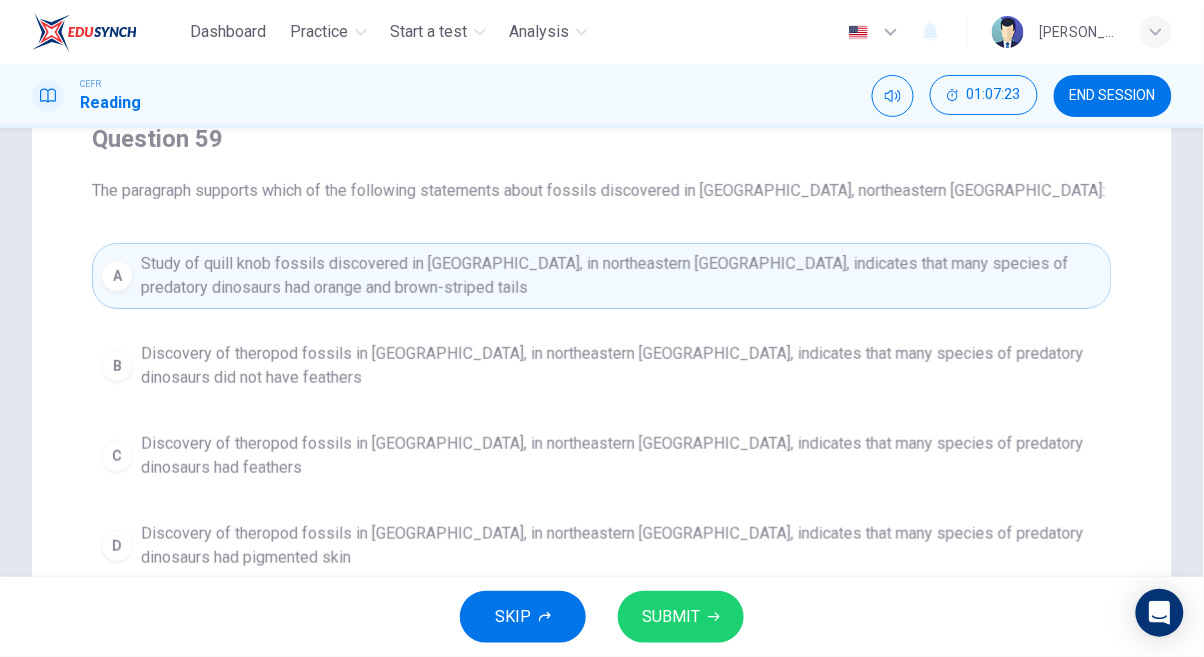 click on "SUBMIT" at bounding box center (671, 617) 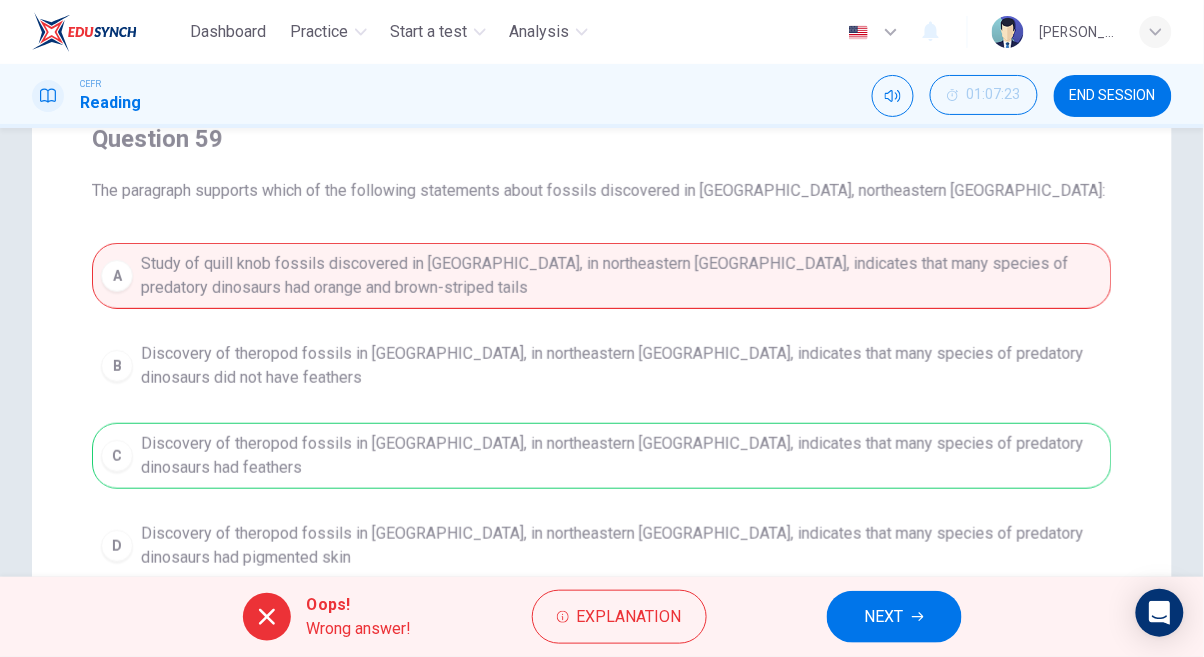 click on "NEXT" at bounding box center [894, 617] 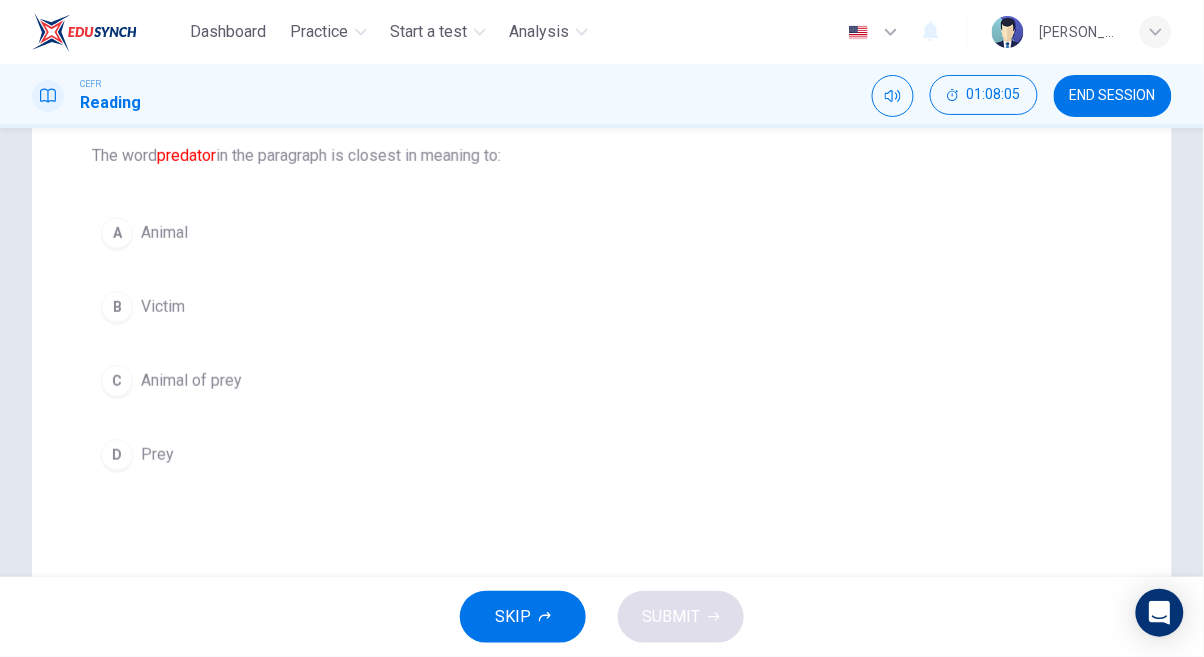 scroll, scrollTop: 219, scrollLeft: 0, axis: vertical 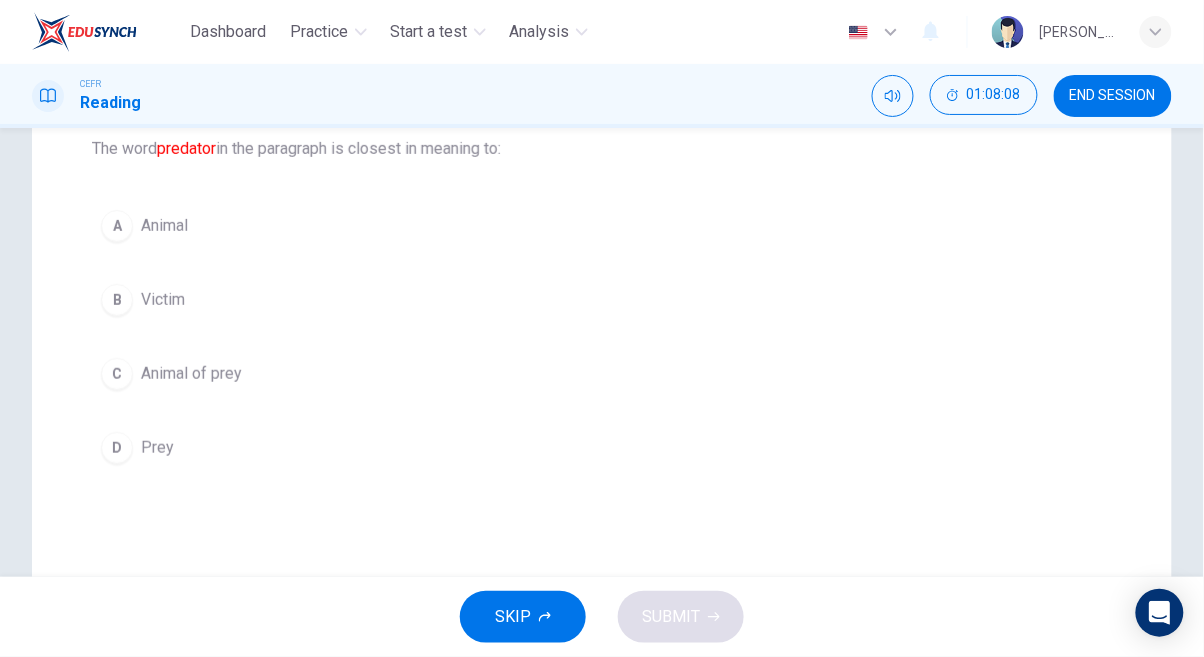 click on "D Prey" at bounding box center (602, 448) 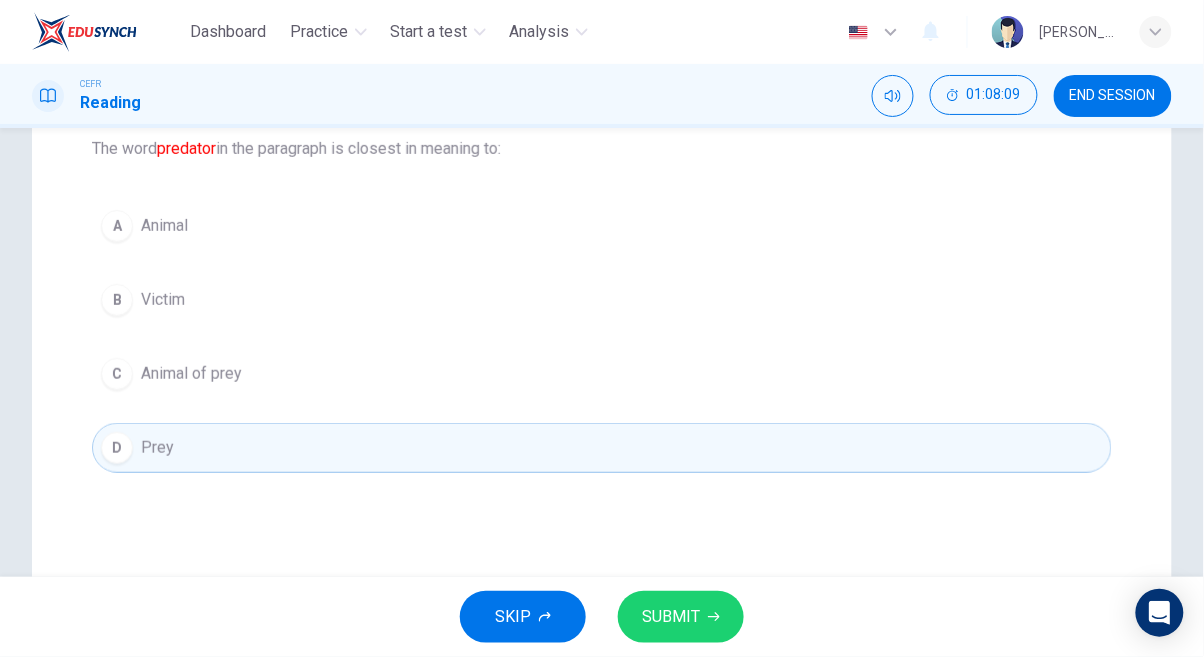 click 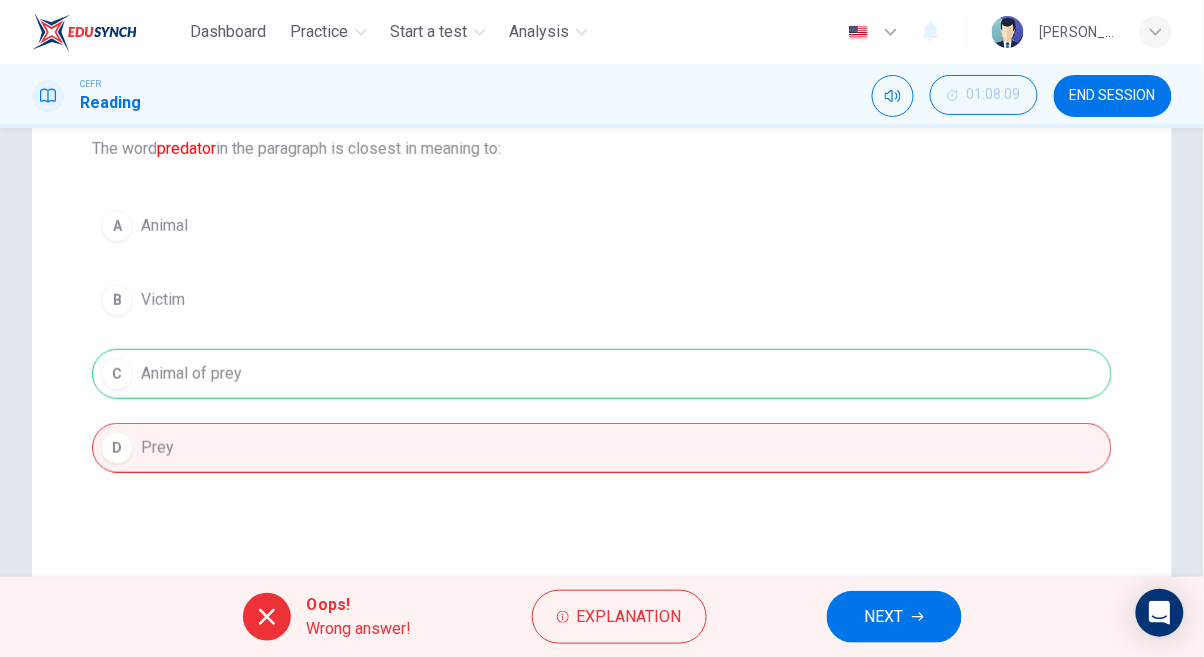 click on "NEXT" at bounding box center (884, 617) 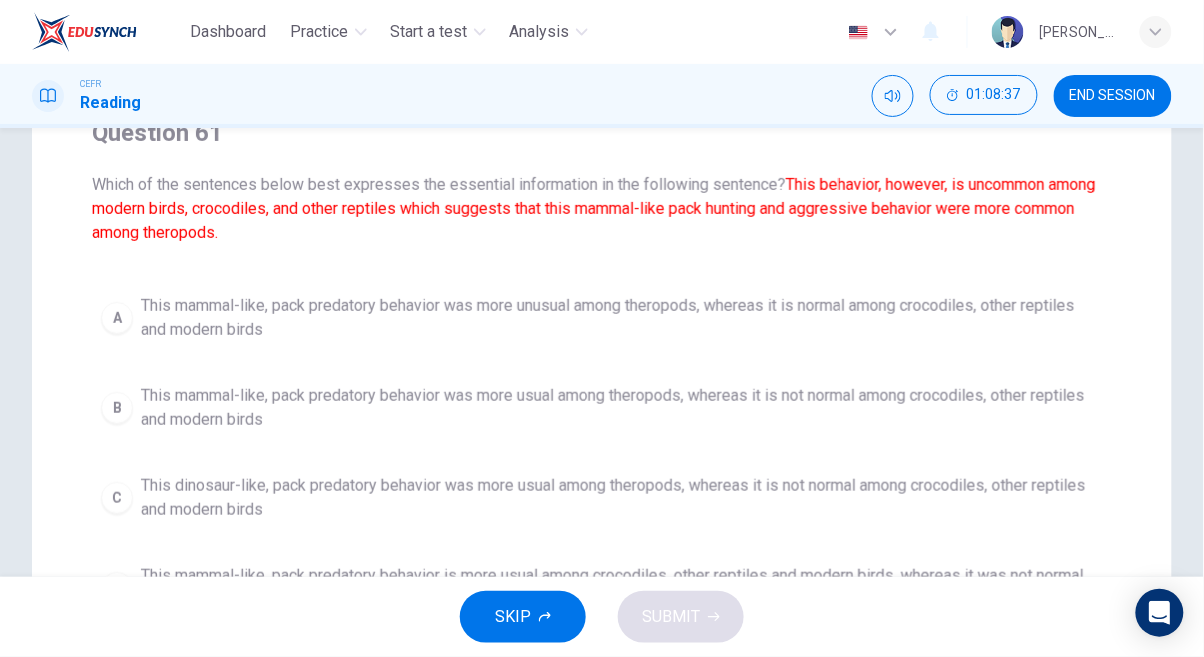 scroll, scrollTop: 183, scrollLeft: 0, axis: vertical 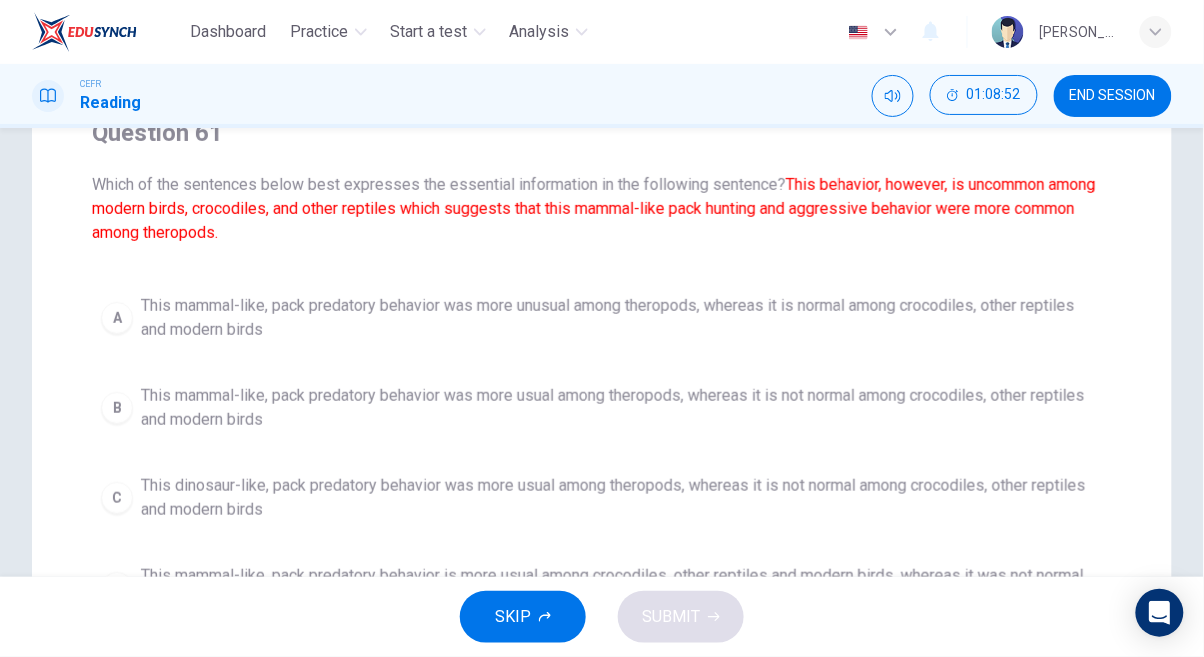 click on "END SESSION" at bounding box center (1113, 96) 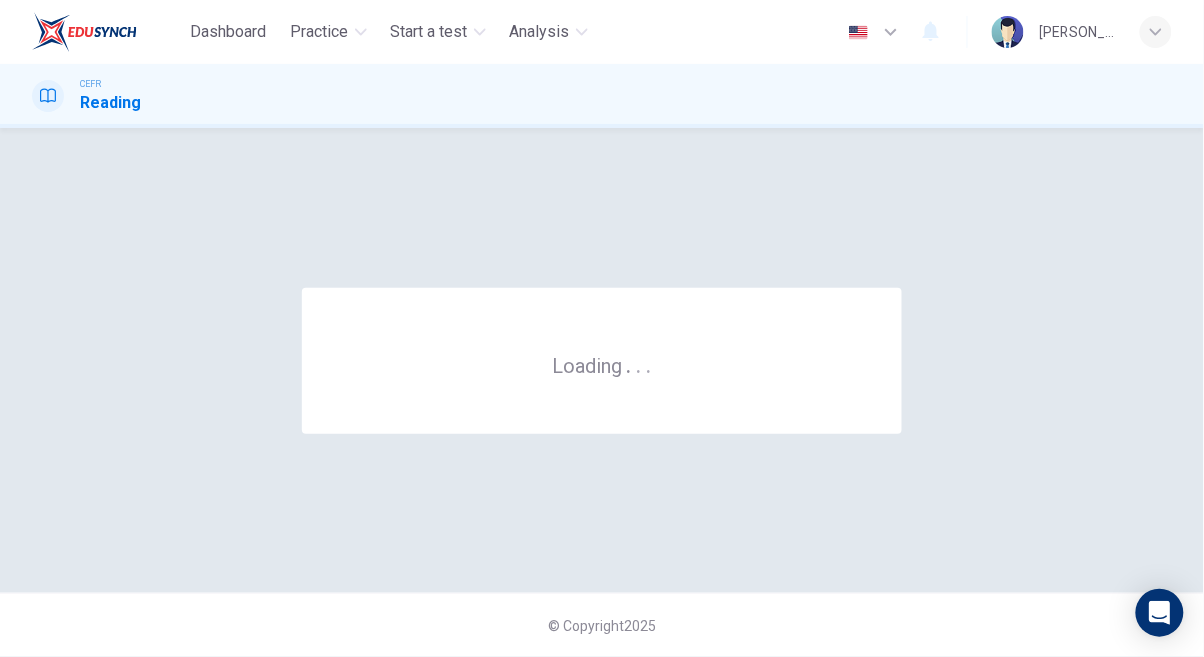 scroll, scrollTop: 0, scrollLeft: 0, axis: both 